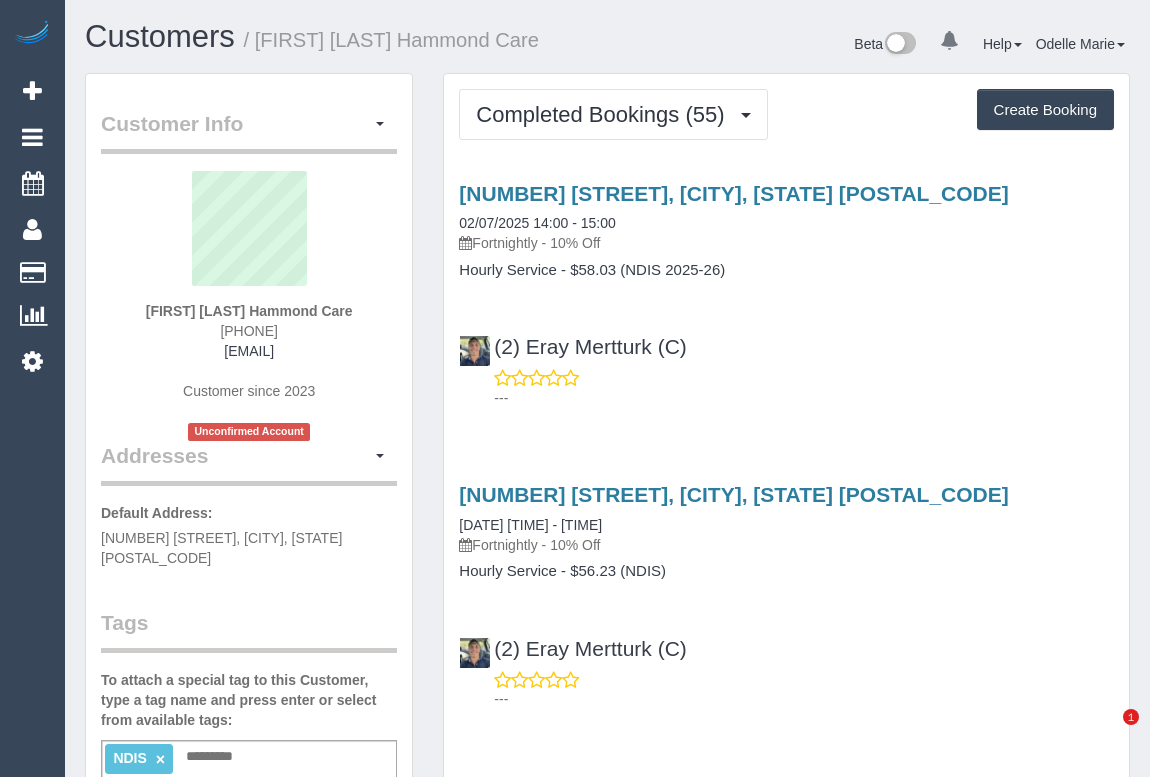 scroll, scrollTop: 0, scrollLeft: 0, axis: both 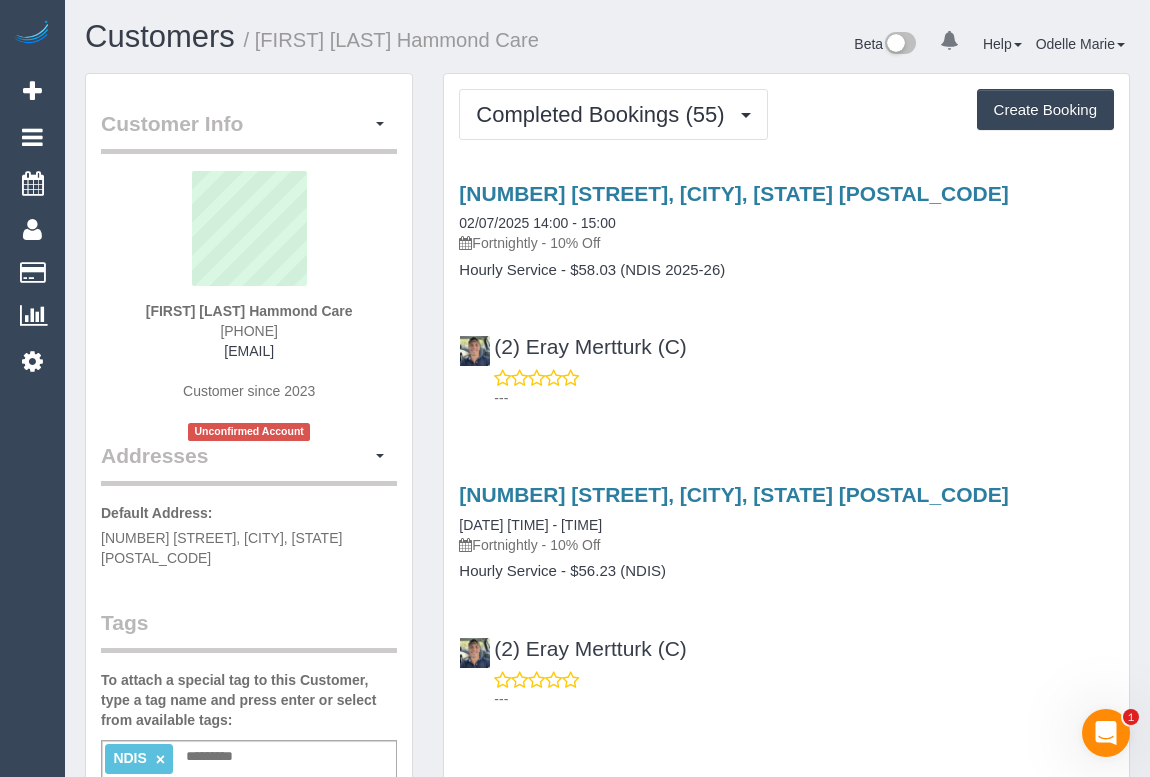 drag, startPoint x: 205, startPoint y: 350, endPoint x: 321, endPoint y: 356, distance: 116.15507 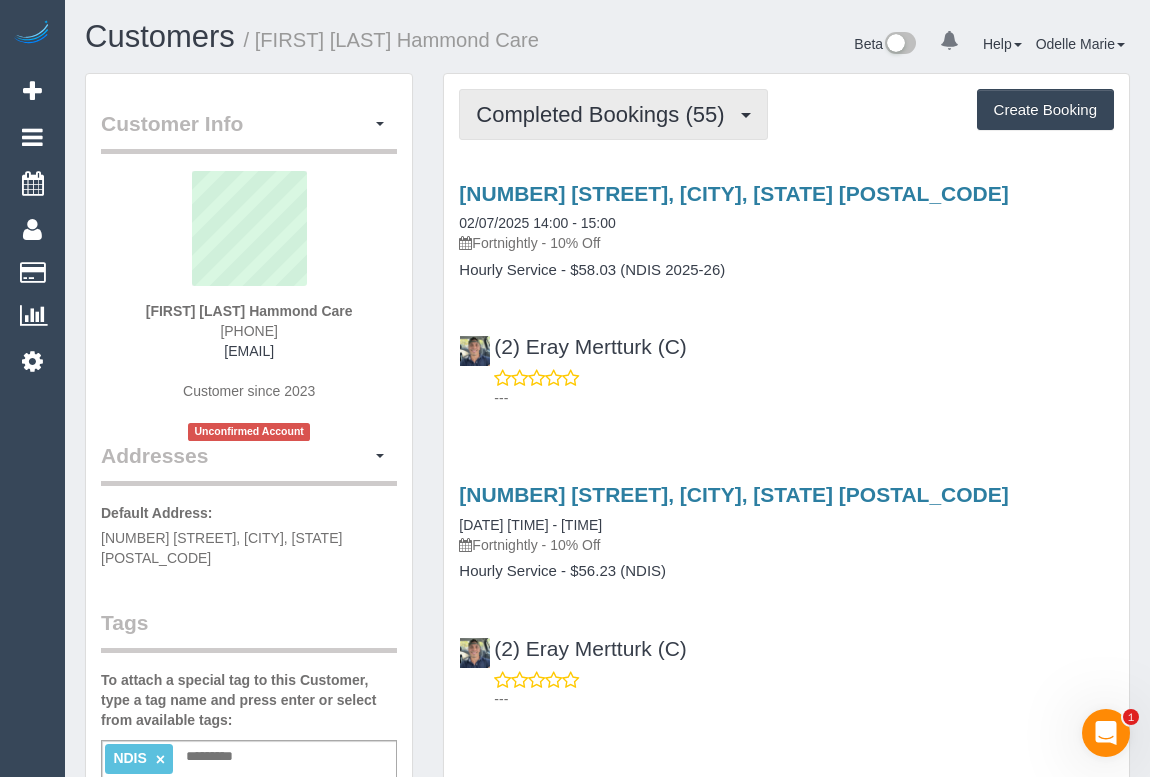 click on "Completed Bookings (55)" at bounding box center [605, 114] 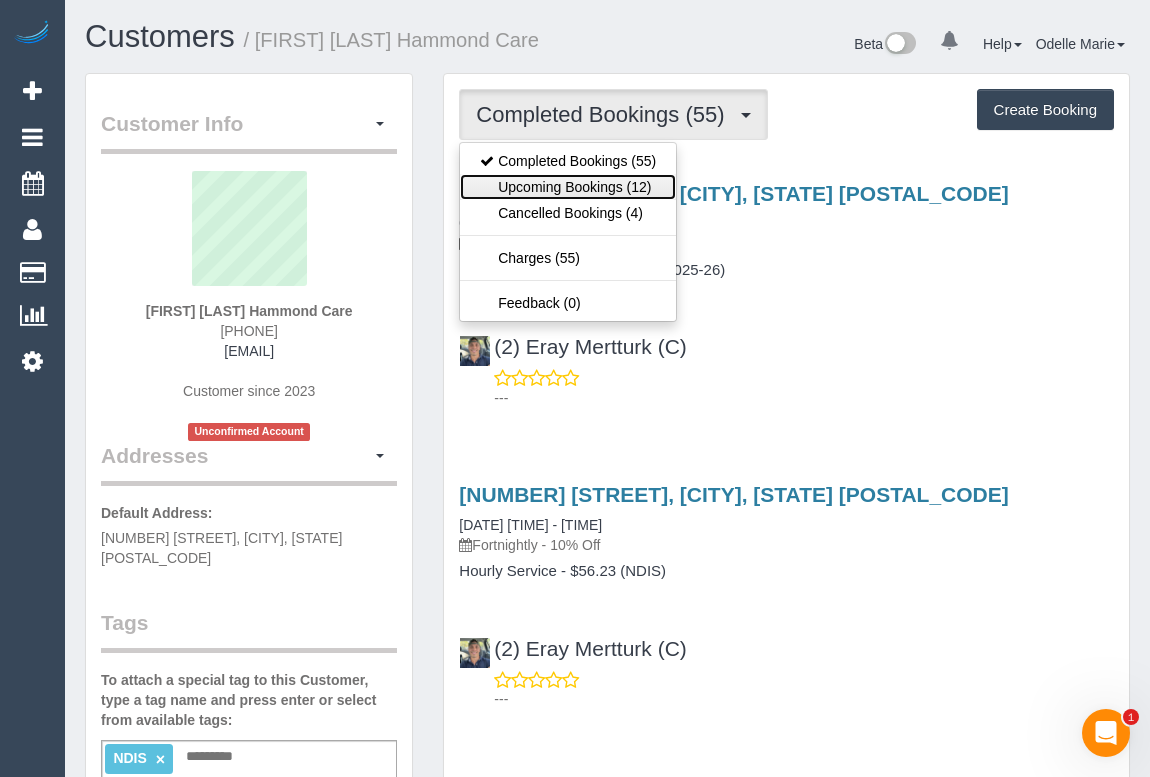 click on "Upcoming Bookings (12)" at bounding box center (568, 187) 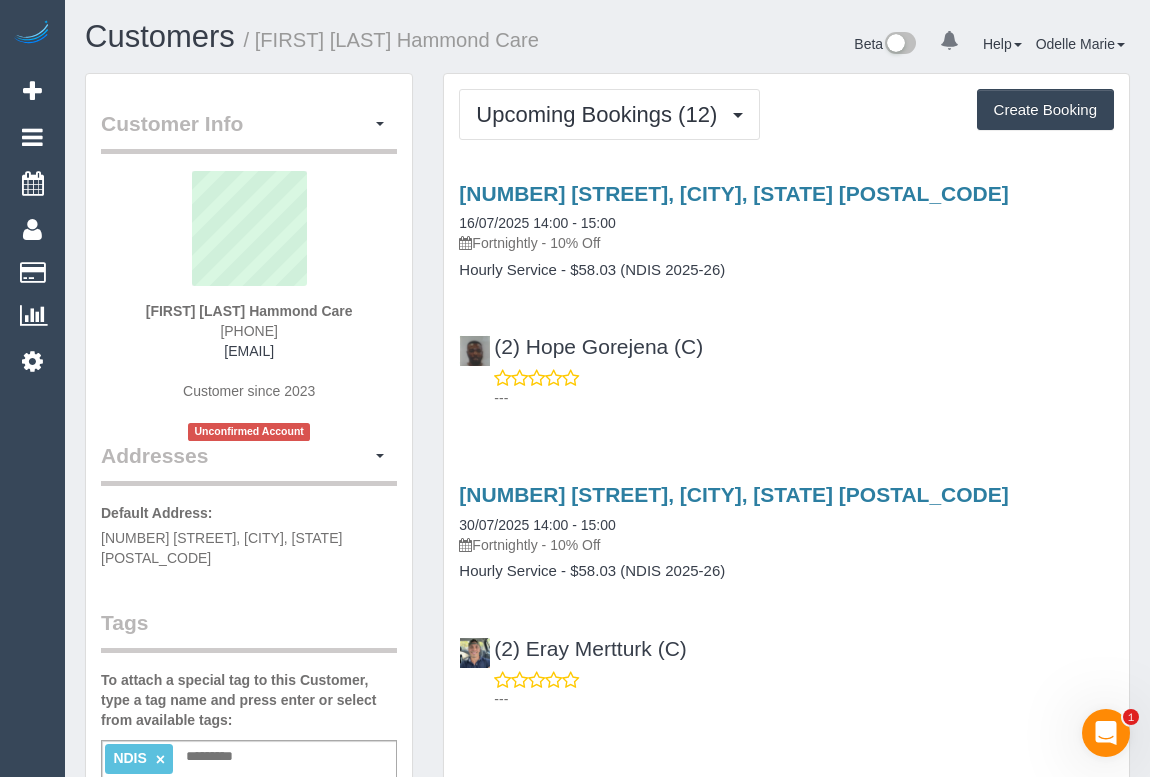 click on "[NUMBER] [STREET], [CITY], [STATE] [POSTAL_CODE]
[DATE] [TIME] - [TIME]
Fortnightly - 10% Off
Hourly Service - $58.03 (NDIS 2025-26)
(2) [FIRST] [LAST] (C)
---
[NUMBER] [STREET], [CITY], [STATE] [POSTAL_CODE]
[DATE] [TIME] - [TIME]" at bounding box center [786, 2049] 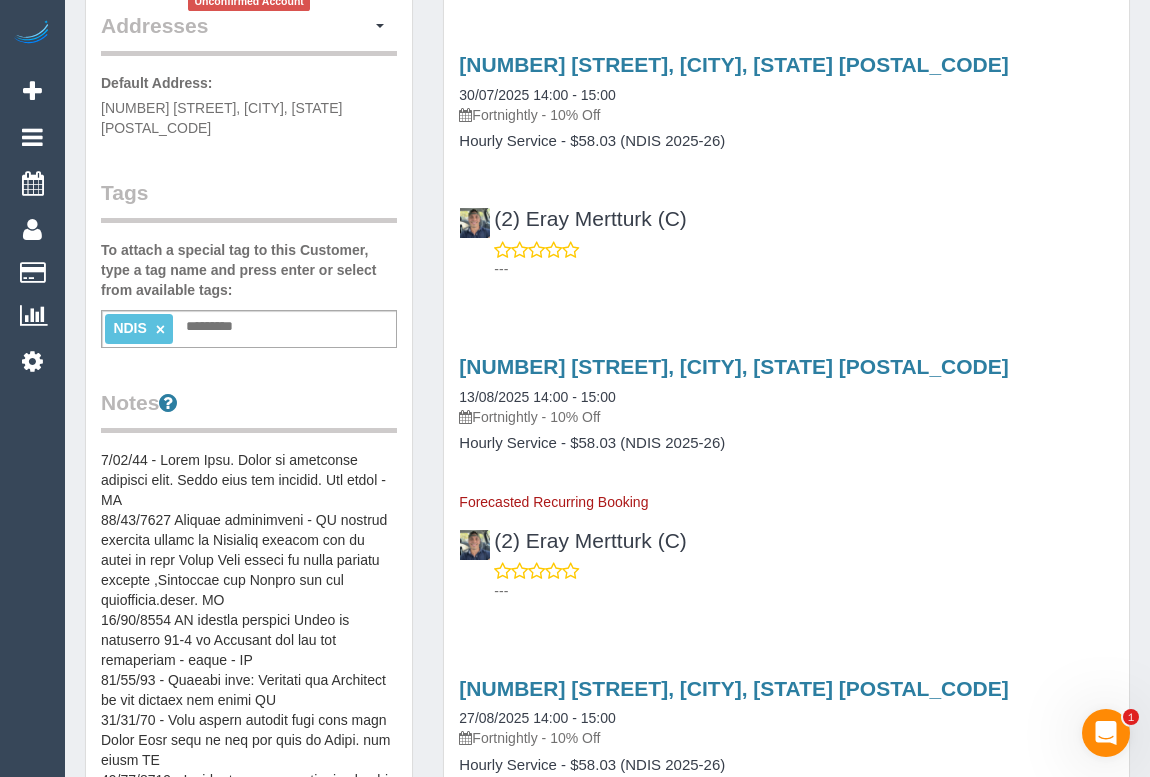 scroll, scrollTop: 0, scrollLeft: 0, axis: both 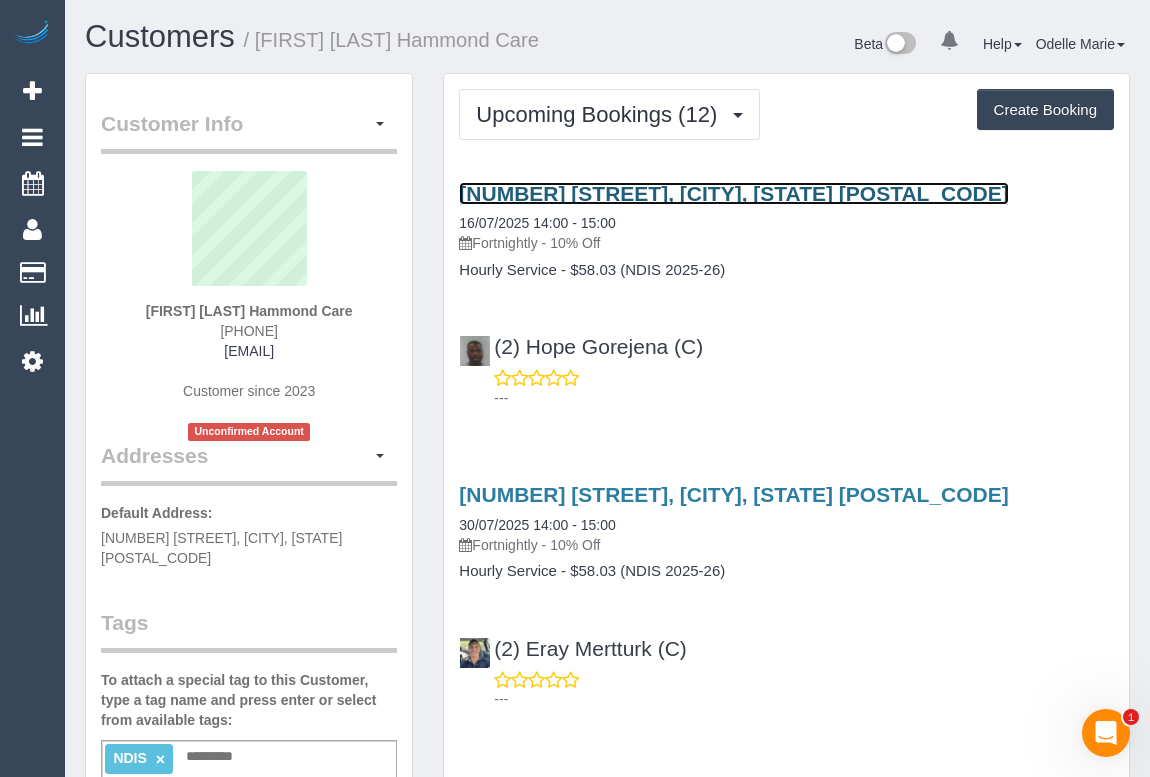 click on "[NUMBER] [STREET], [CITY], [STATE] [POSTAL_CODE]" at bounding box center [733, 193] 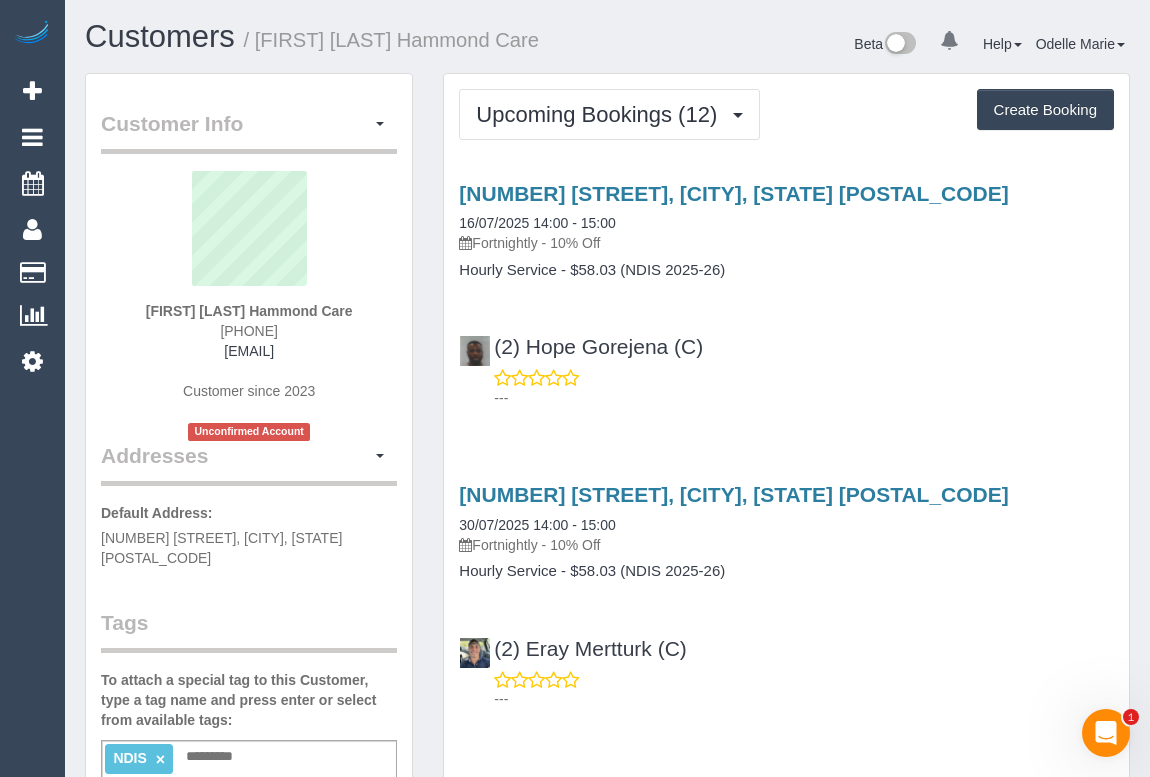 drag, startPoint x: 200, startPoint y: 358, endPoint x: 330, endPoint y: 359, distance: 130.00385 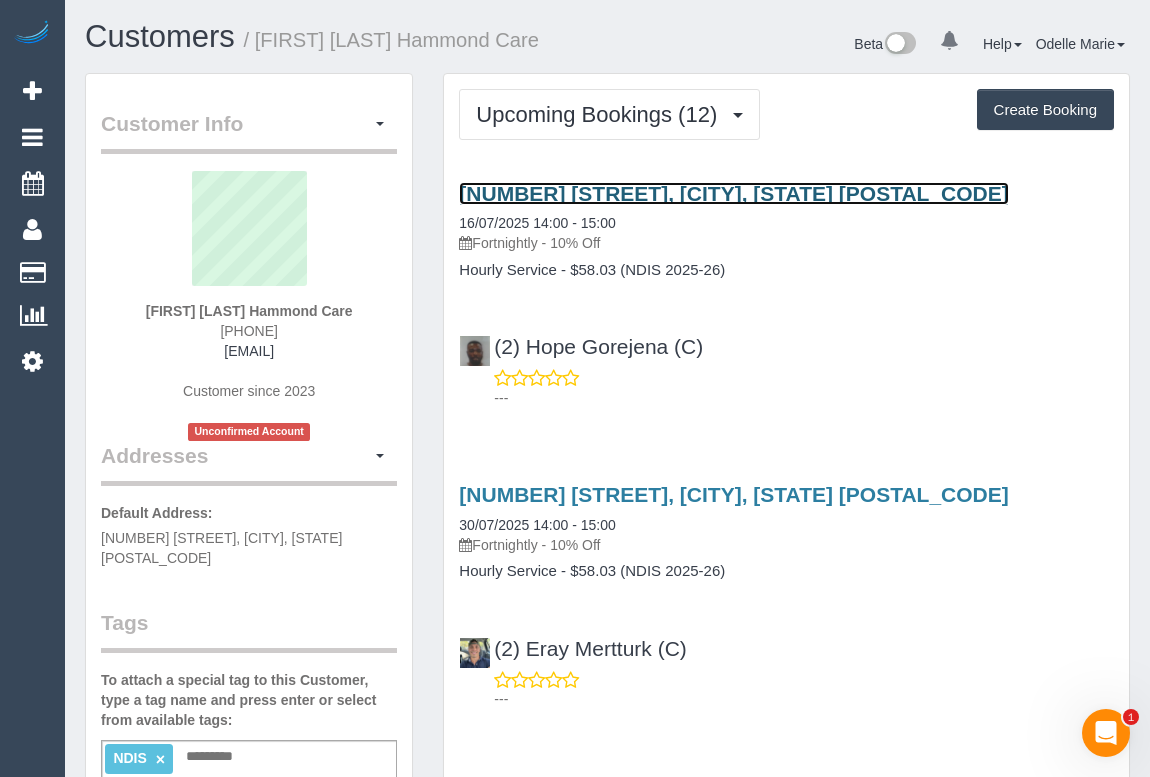 click on "26 Oakhill Ave, Reservoir, VIC 3073" at bounding box center (733, 193) 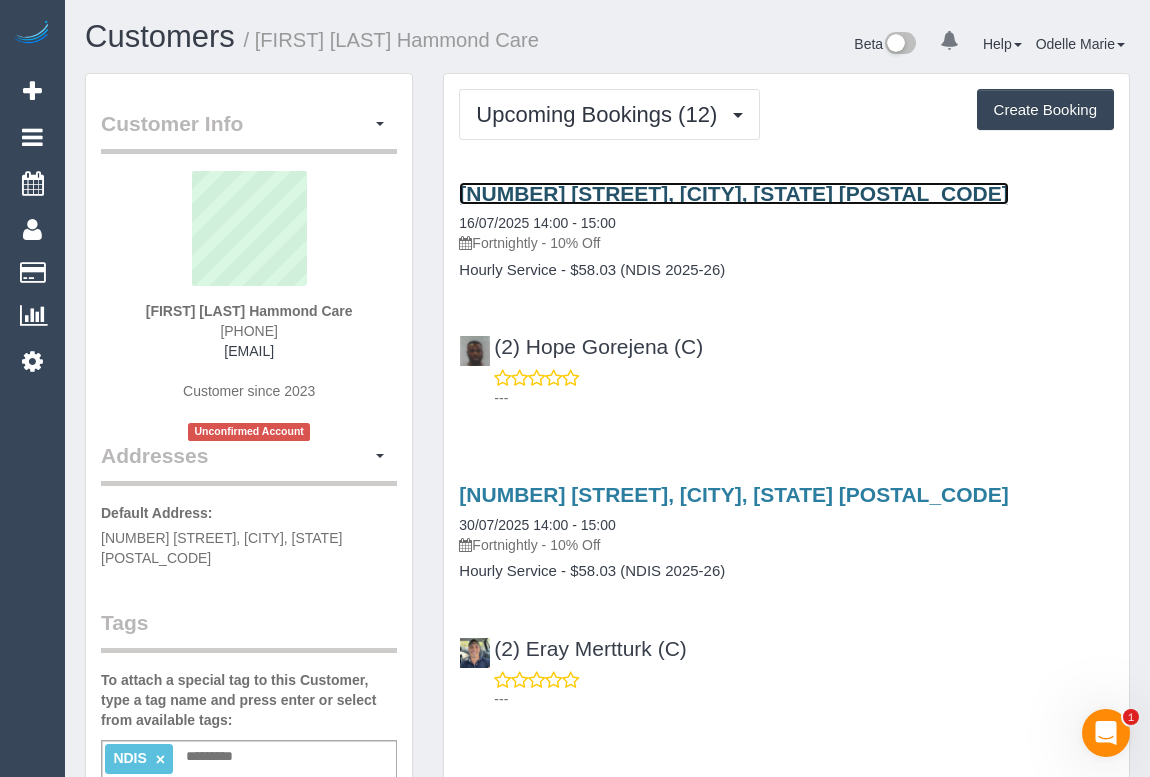 copy on "0409359481" 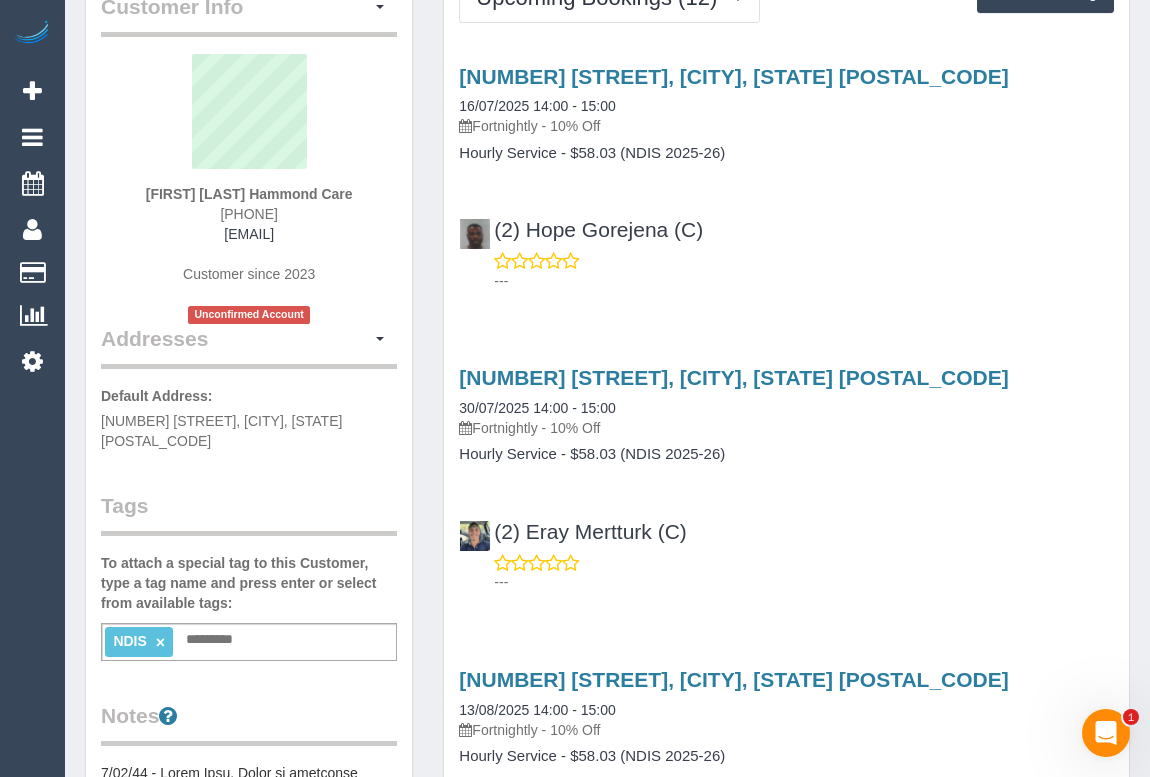 scroll, scrollTop: 0, scrollLeft: 0, axis: both 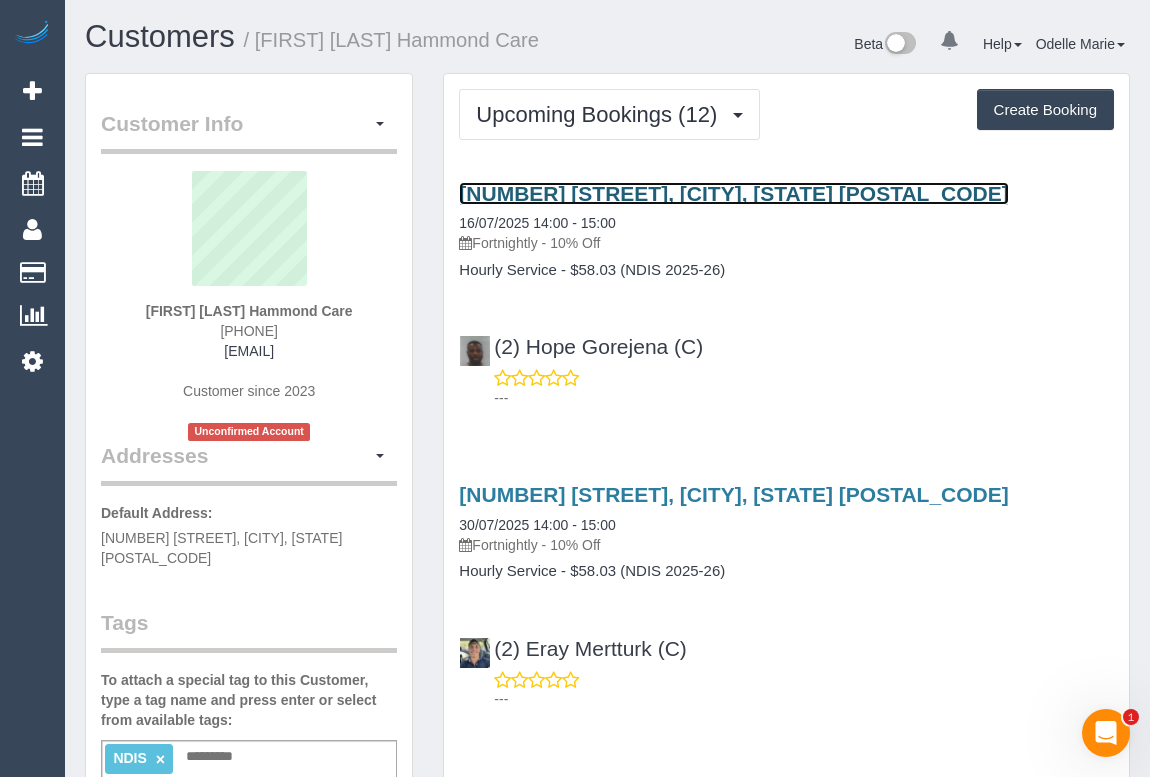 click on "26 Oakhill Ave, Reservoir, VIC 3073" at bounding box center (733, 193) 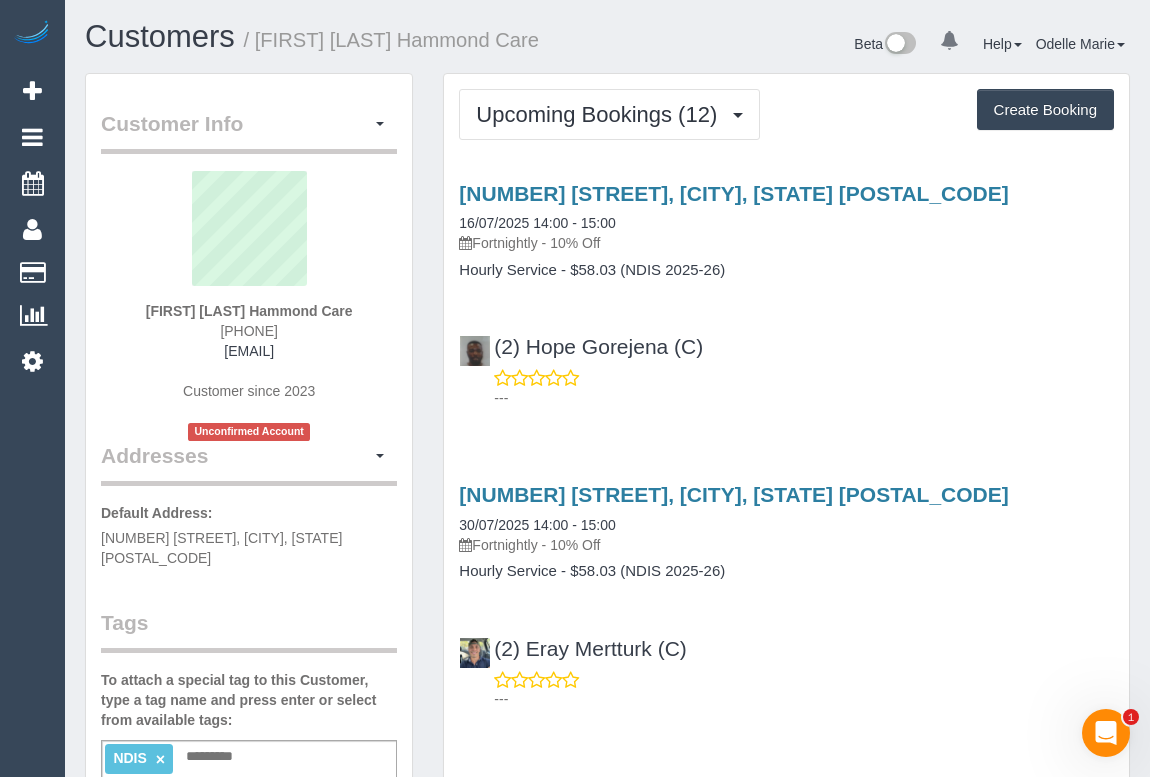 click on "(2) Hope Gorejena (C)
---" at bounding box center [786, 363] 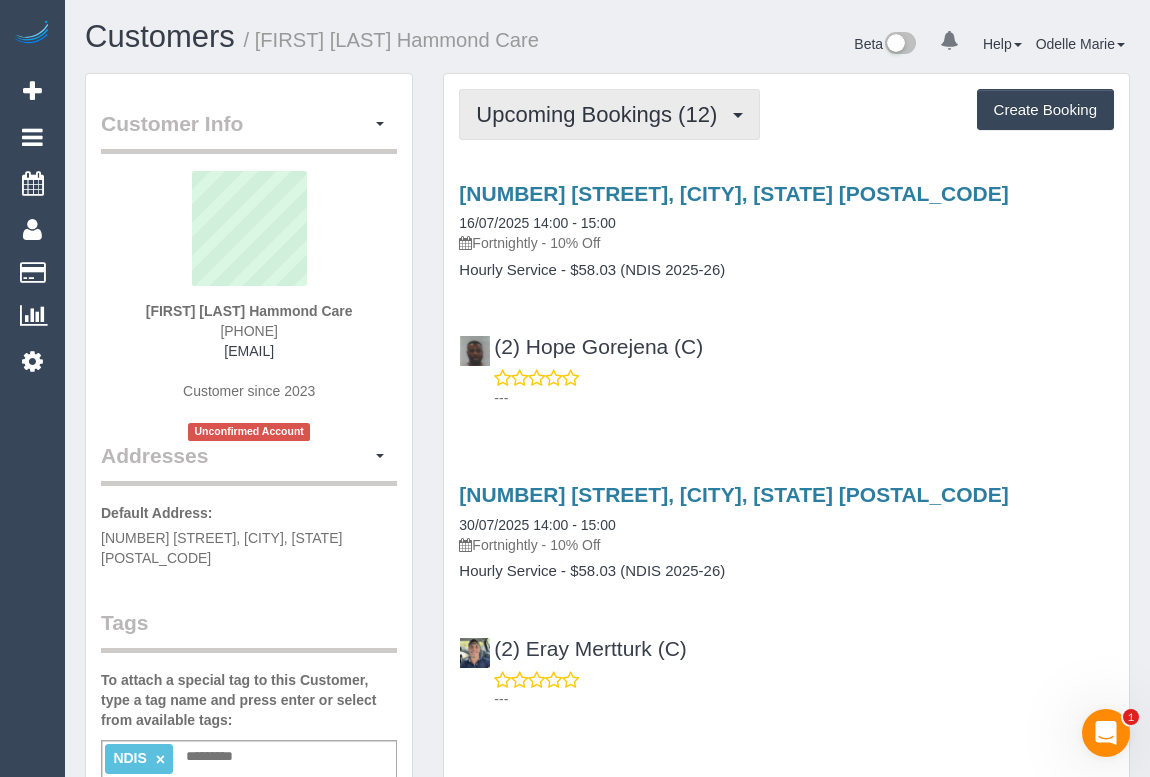 click on "Upcoming Bookings (12)" at bounding box center [601, 114] 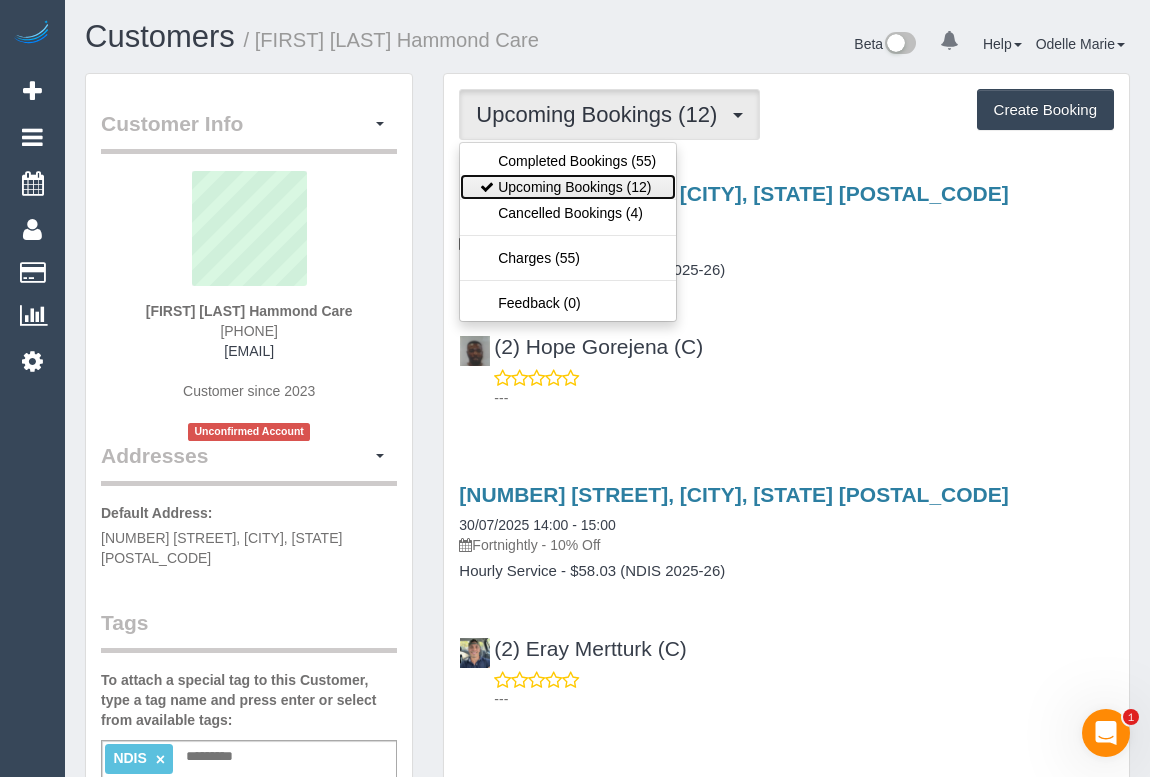 click on "Upcoming Bookings (12)" at bounding box center [568, 187] 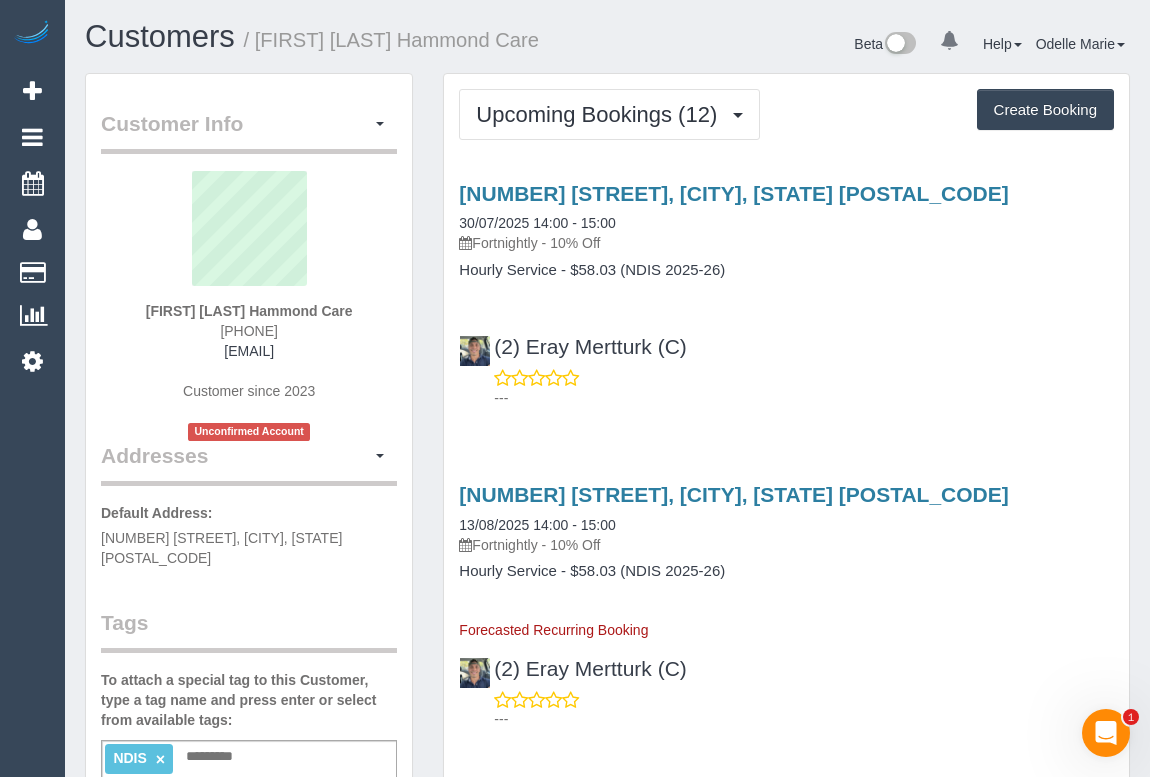 click on "(2) Eray Mertturk (C)
---" at bounding box center [786, 363] 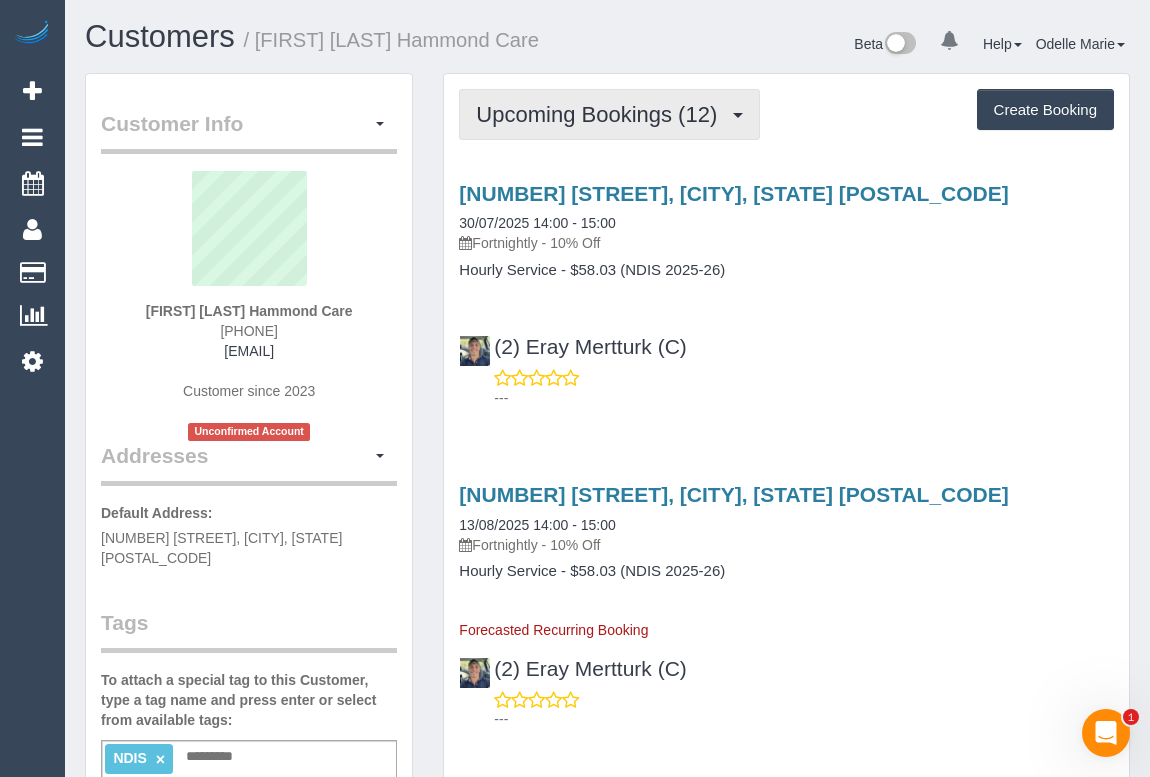 click on "Upcoming Bookings (12)" at bounding box center [601, 114] 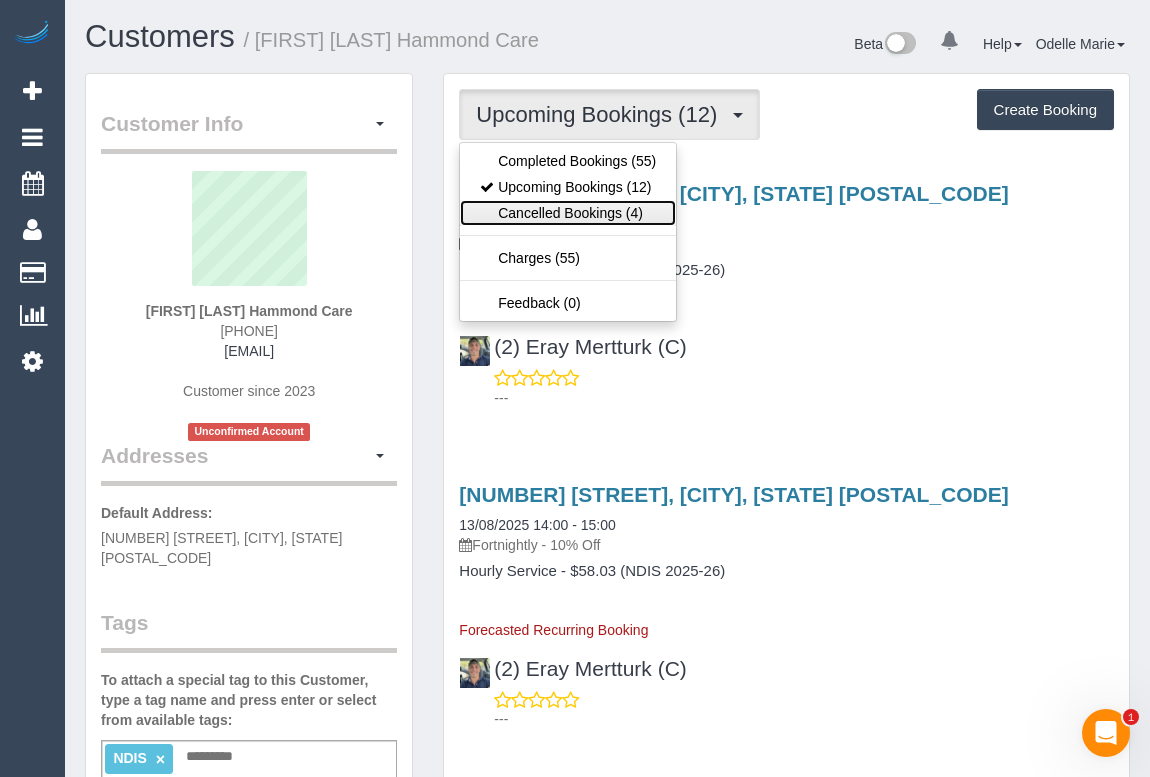 click on "Cancelled Bookings (4)" at bounding box center [568, 213] 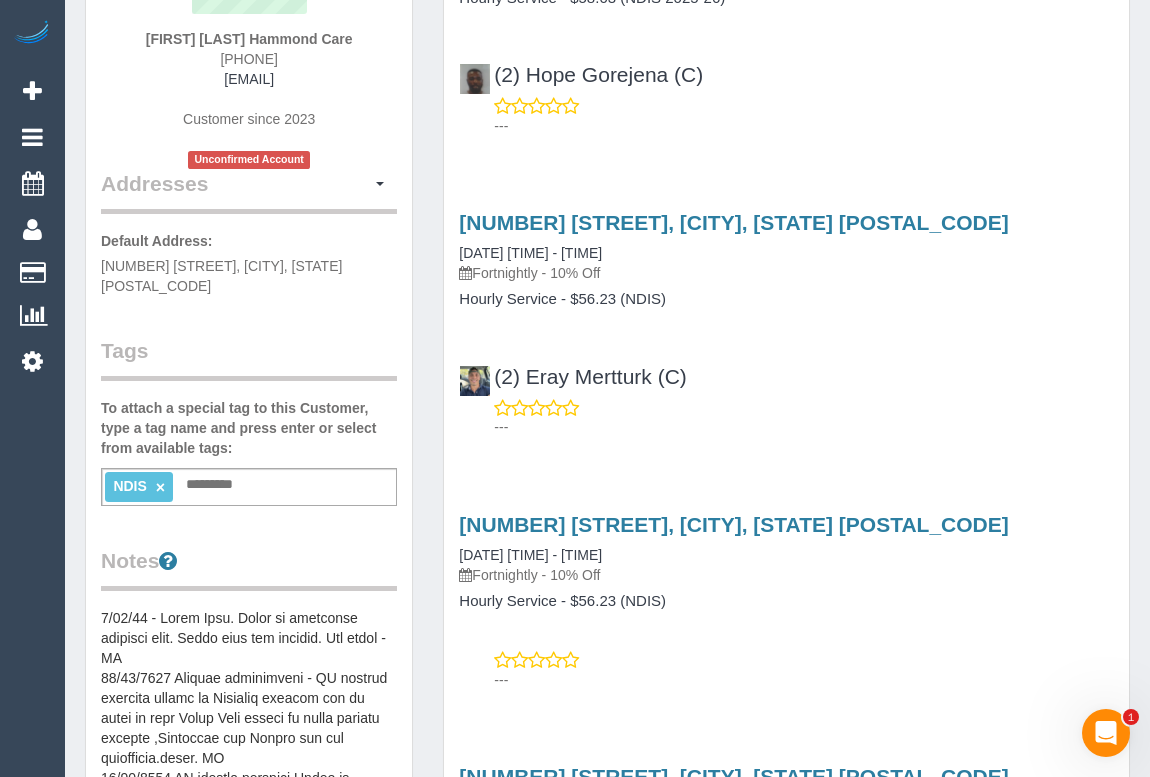 scroll, scrollTop: 0, scrollLeft: 0, axis: both 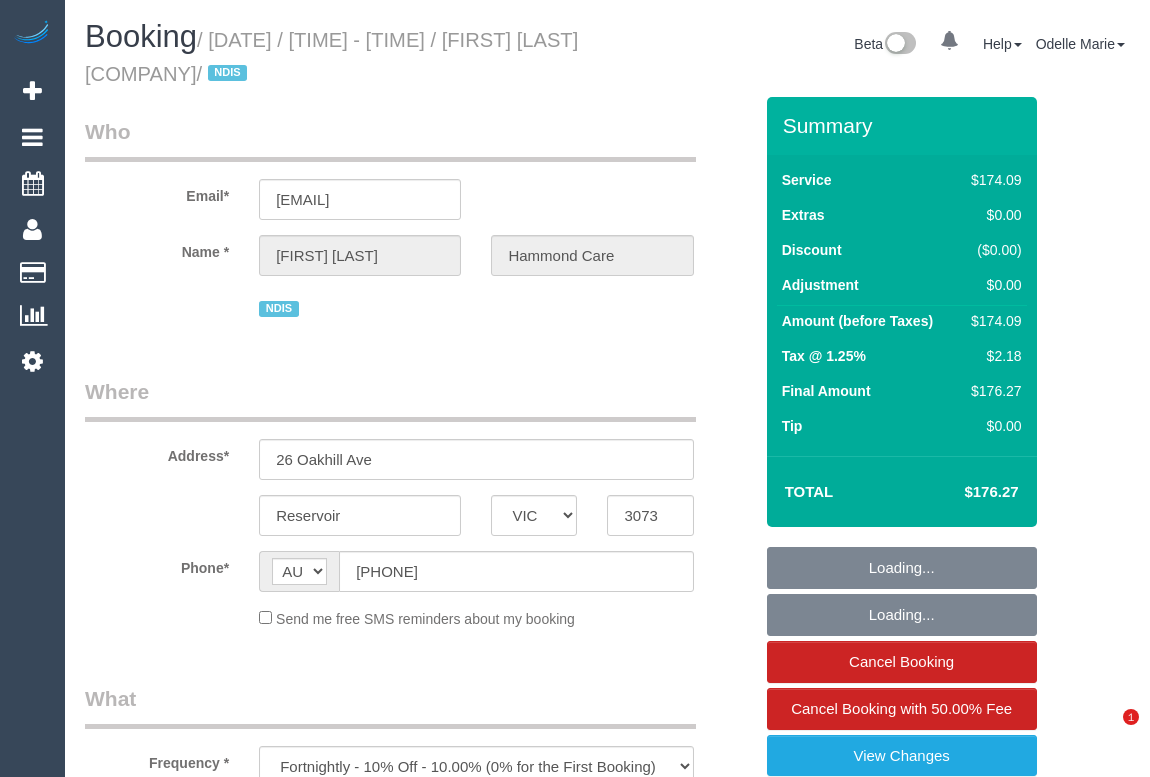 select on "VIC" 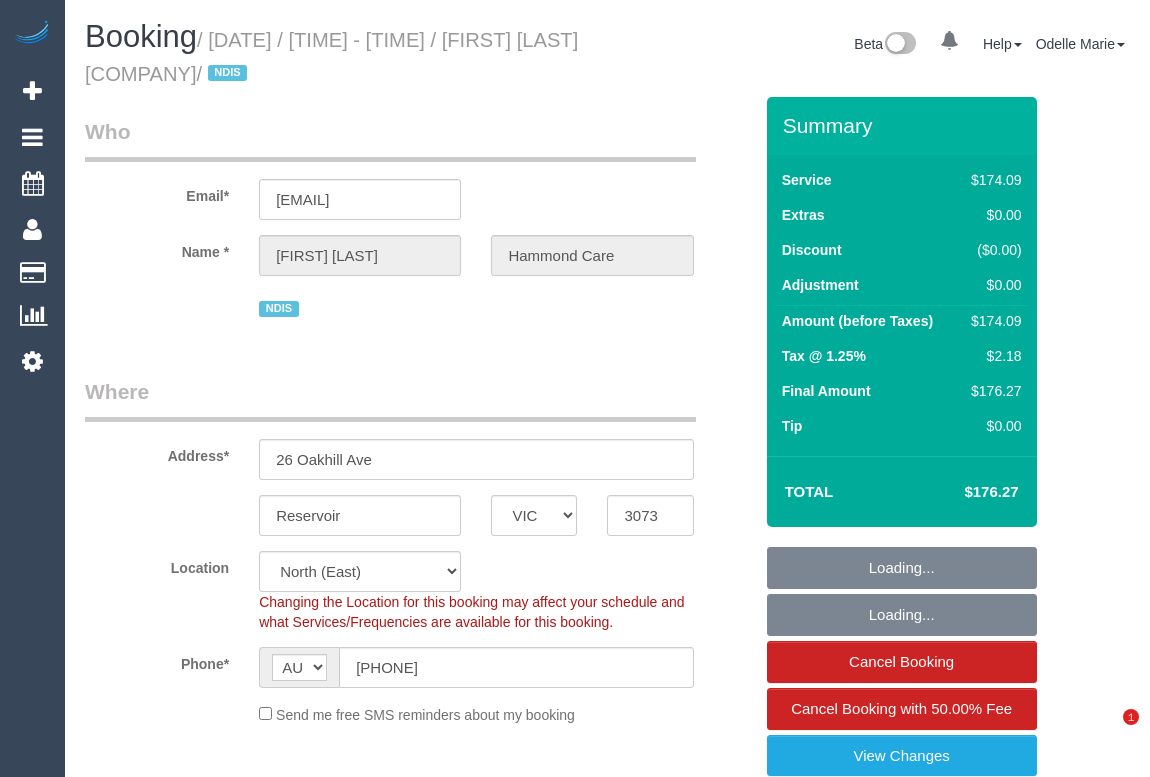 select on "object:1420" 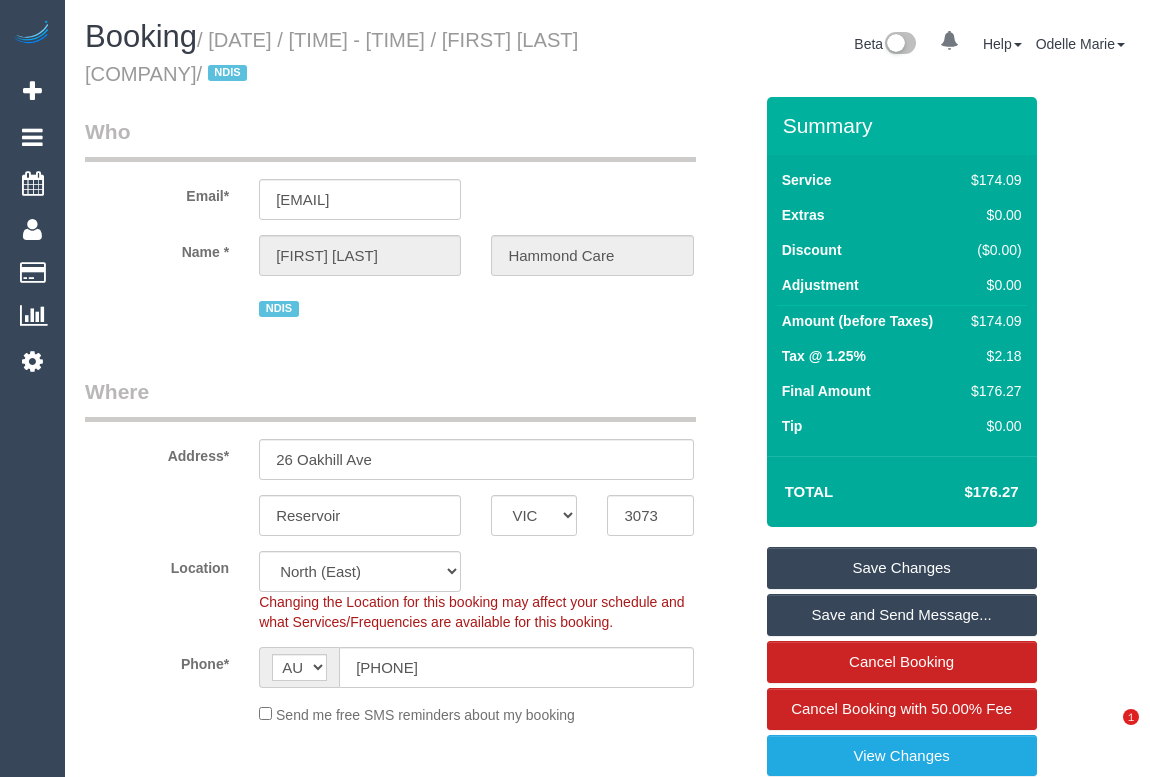 scroll, scrollTop: 0, scrollLeft: 0, axis: both 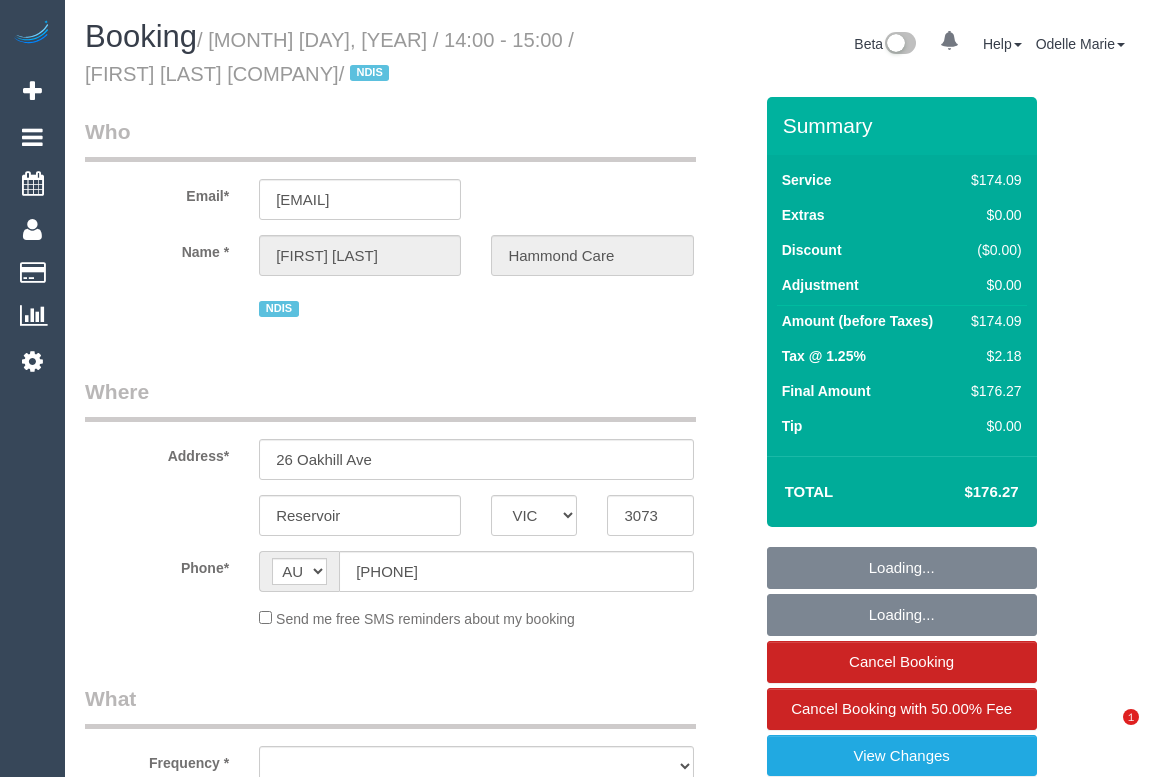 select on "VIC" 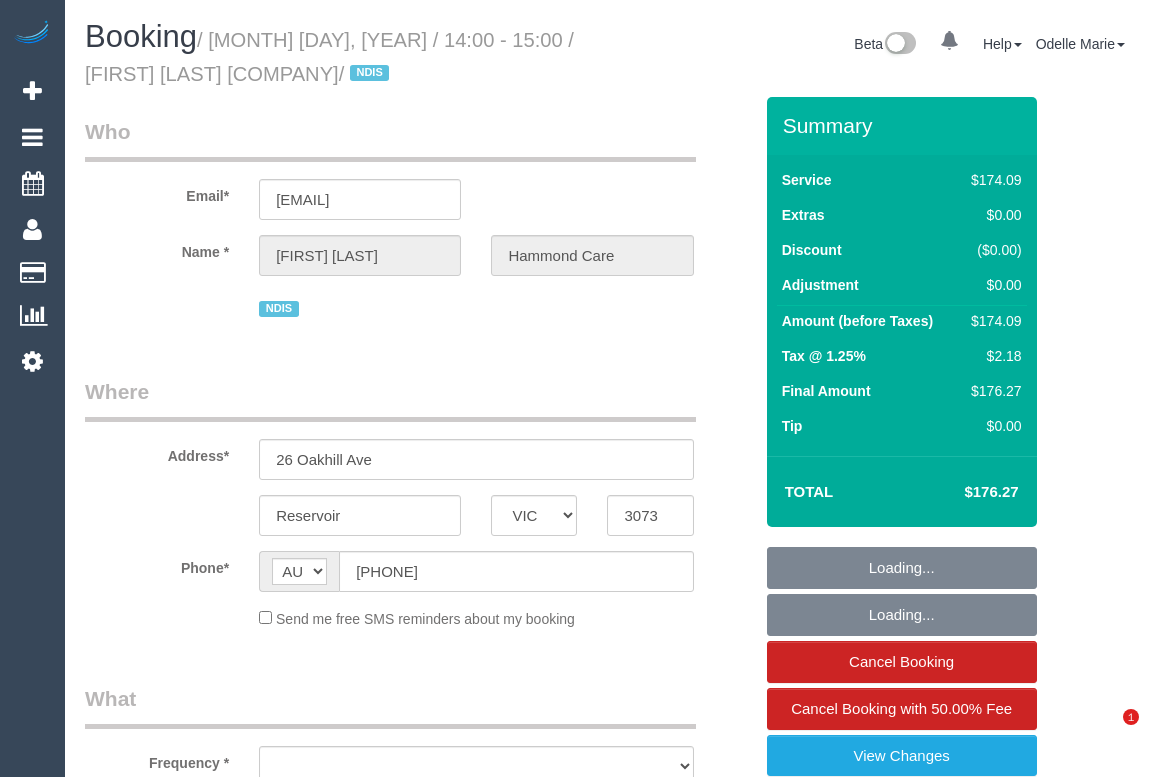 scroll, scrollTop: 0, scrollLeft: 0, axis: both 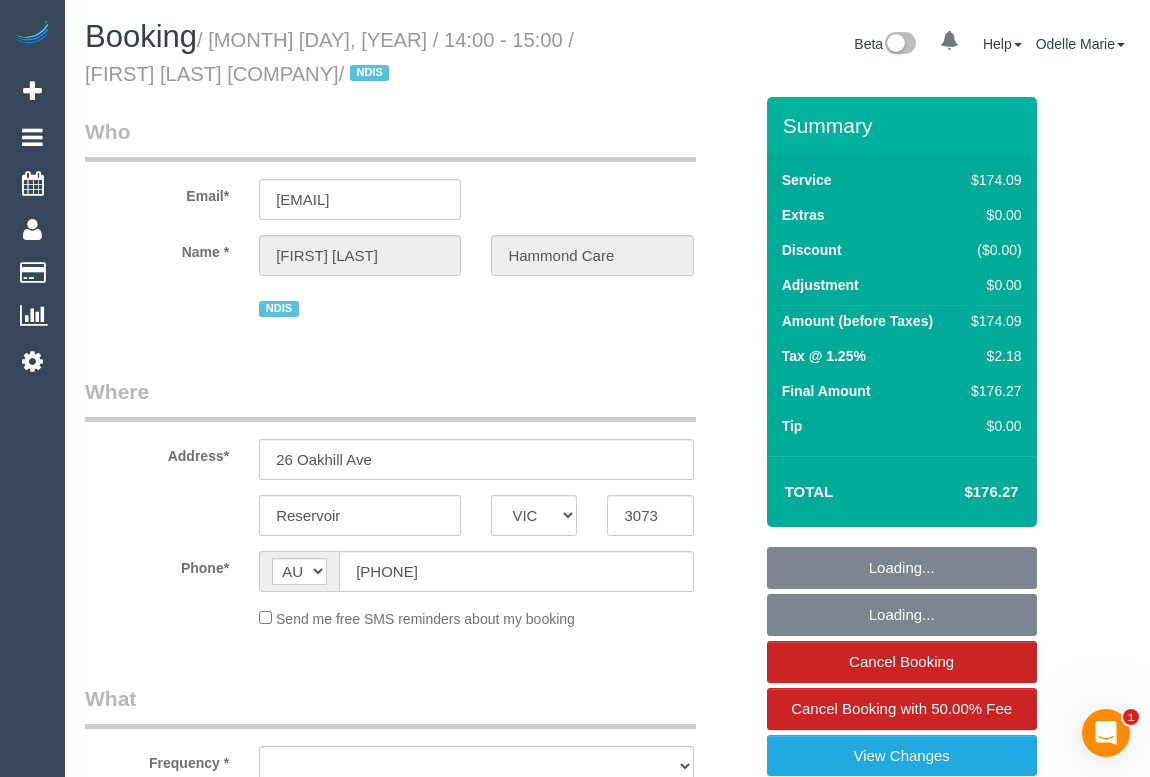 select on "object:546" 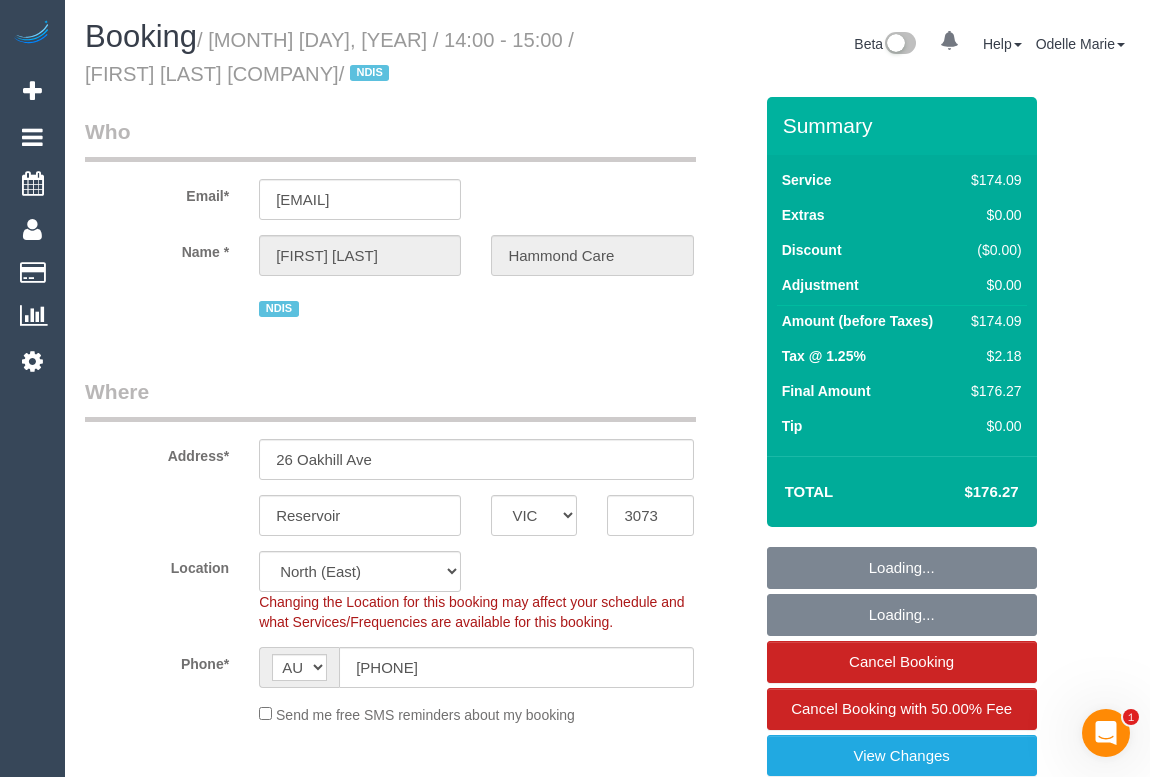 select on "object:758" 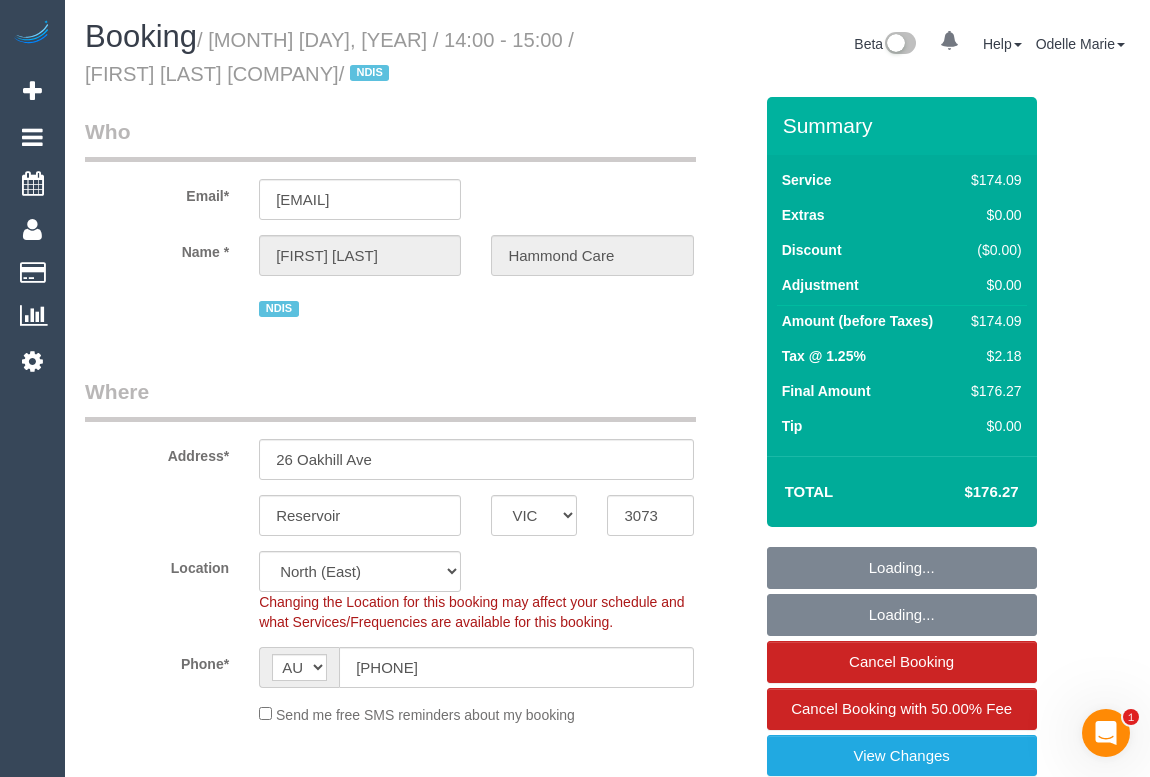 select on "number:28" 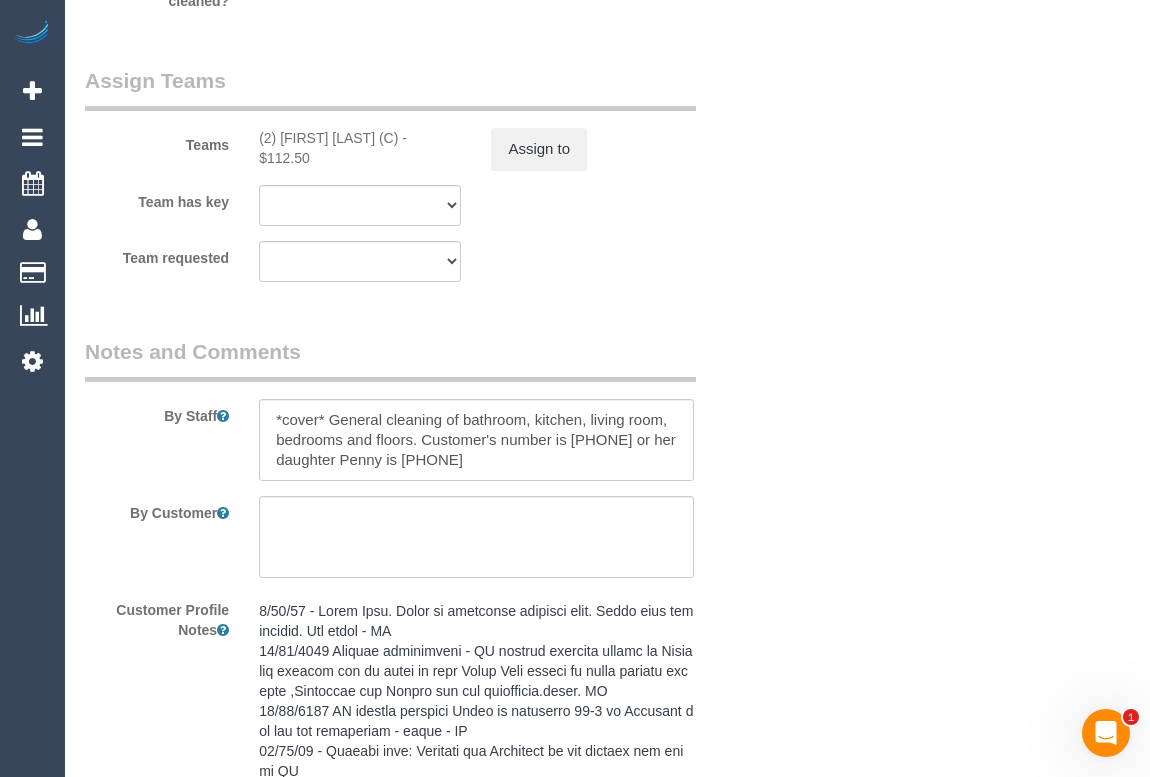 scroll, scrollTop: 2818, scrollLeft: 0, axis: vertical 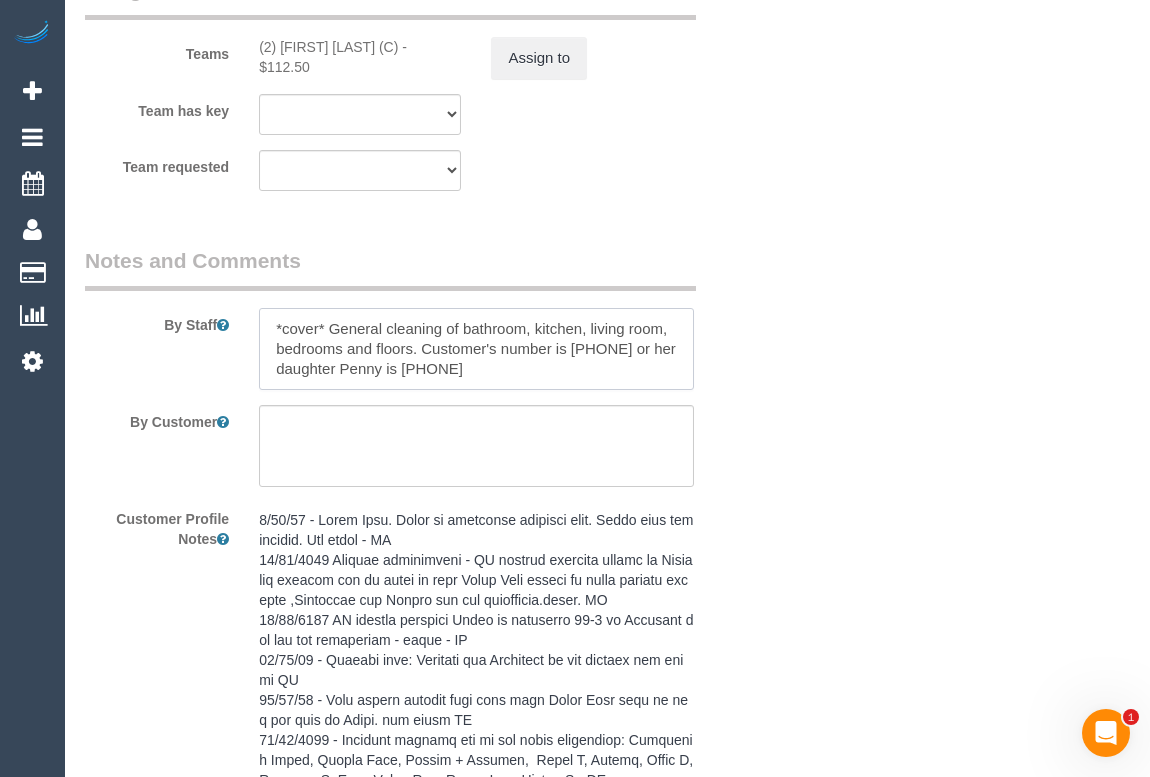 drag, startPoint x: 429, startPoint y: 361, endPoint x: 509, endPoint y: 365, distance: 80.09994 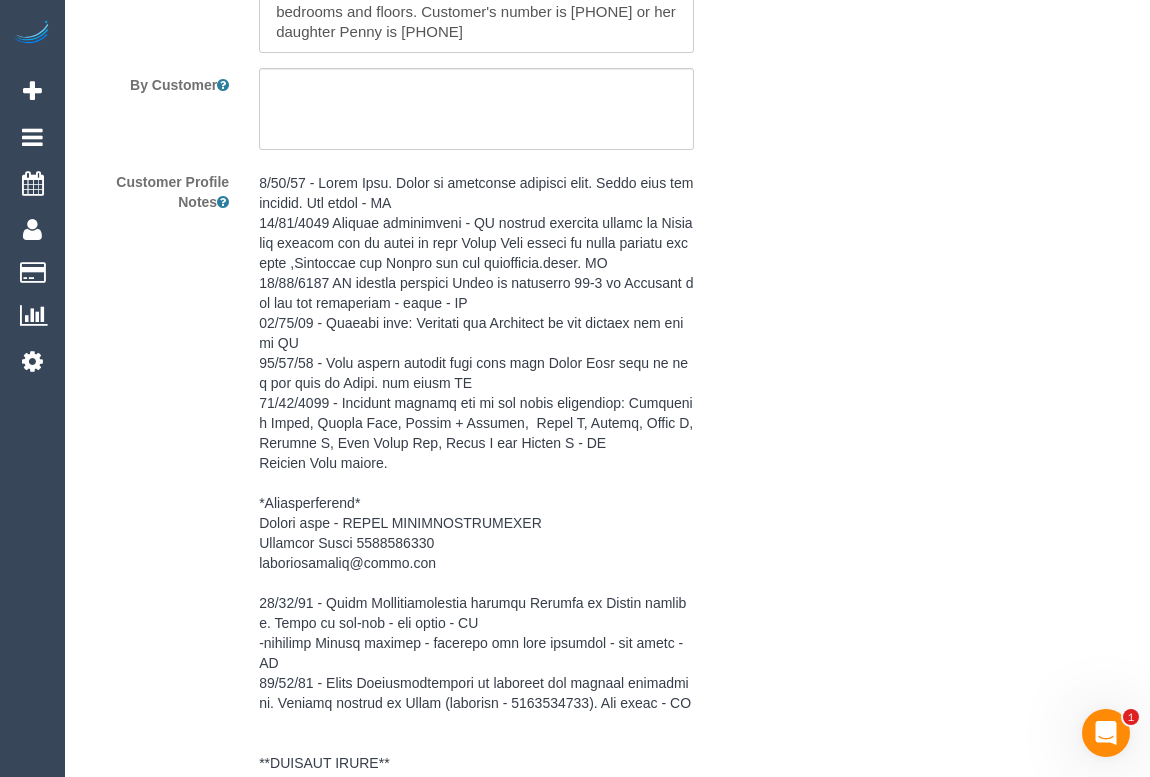 scroll, scrollTop: 3181, scrollLeft: 0, axis: vertical 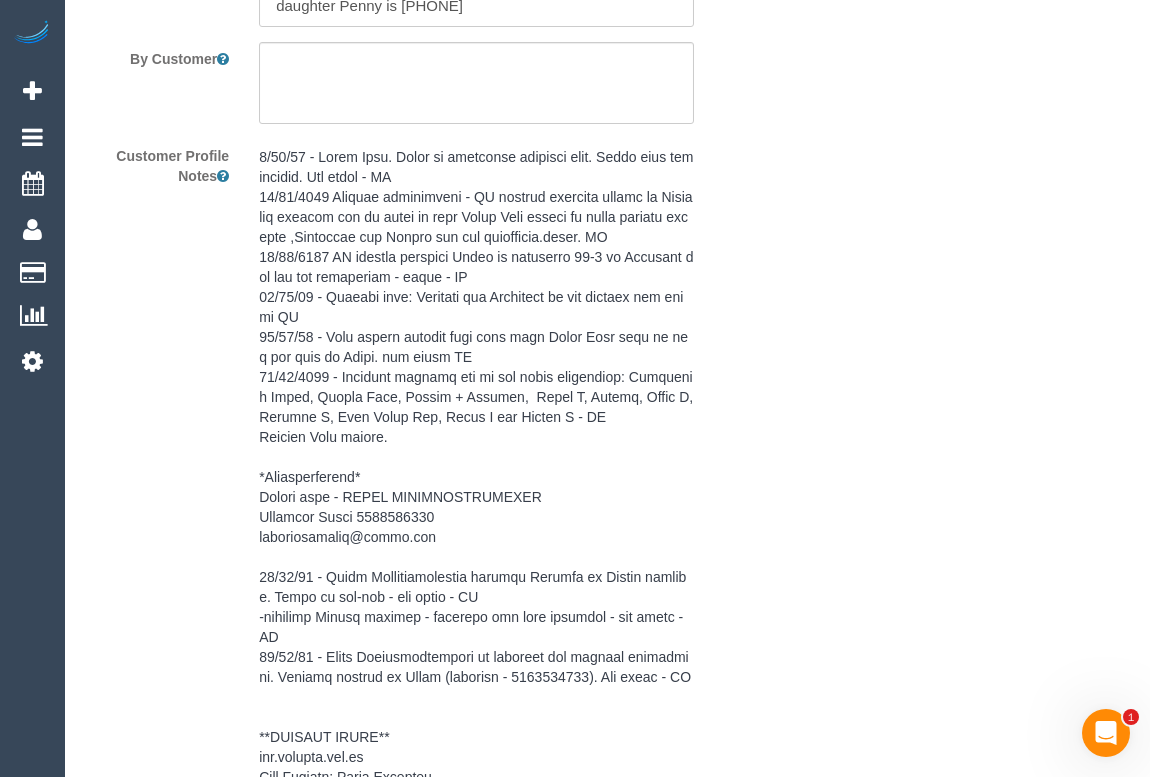 drag, startPoint x: 796, startPoint y: 573, endPoint x: 670, endPoint y: 550, distance: 128.082 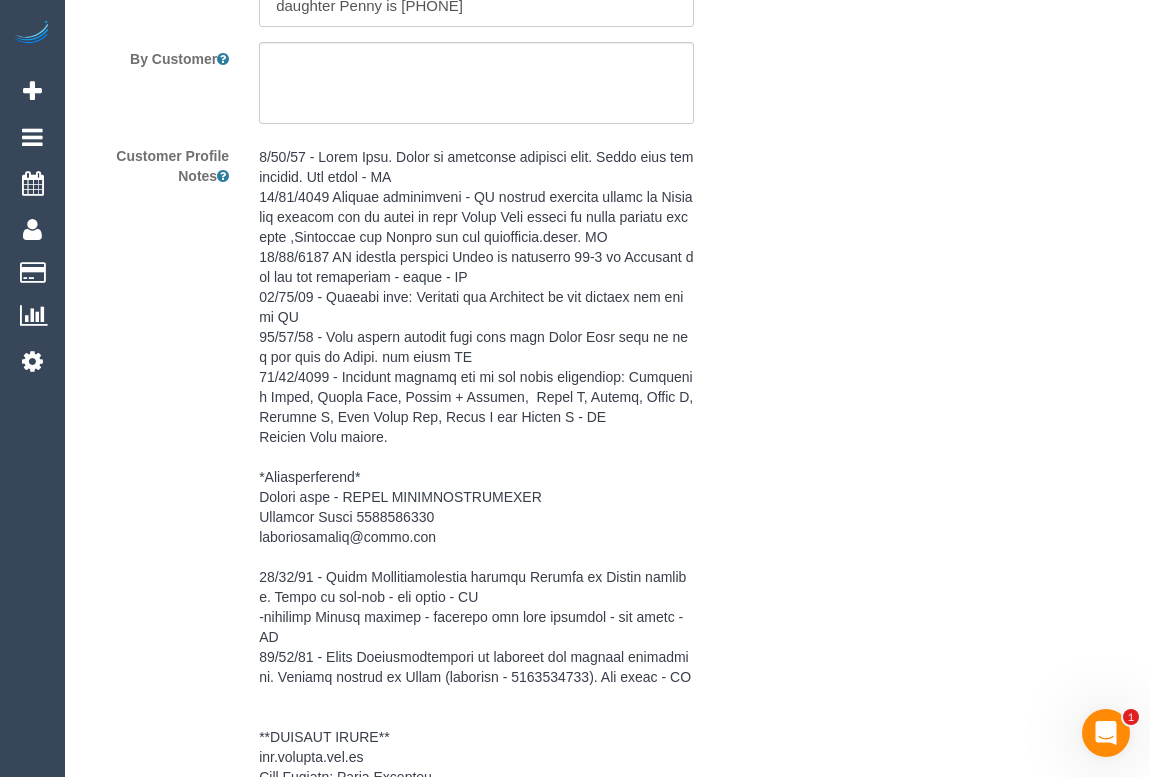 click on "Who
Email*
effie.hammondcare@fake.com
Name *
Effie Chrisanthopoulos
Hammond Care
NDIS
Where
Address*
26 Oakhill Ave
Reservoir
ACT
NSW
NT
QLD
SA
TAS
VIC
WA
3073
Location
Office City East (North) East (South) Inner East Inner North (East) Inner North (West) Inner South East Inner West North (East) North (West) Outer East Outer North (East) Outer North (West) Outer South East Outer West South East (East) South East (West) West (North) West (South) ZG - Central ZG - East" at bounding box center [607, -926] 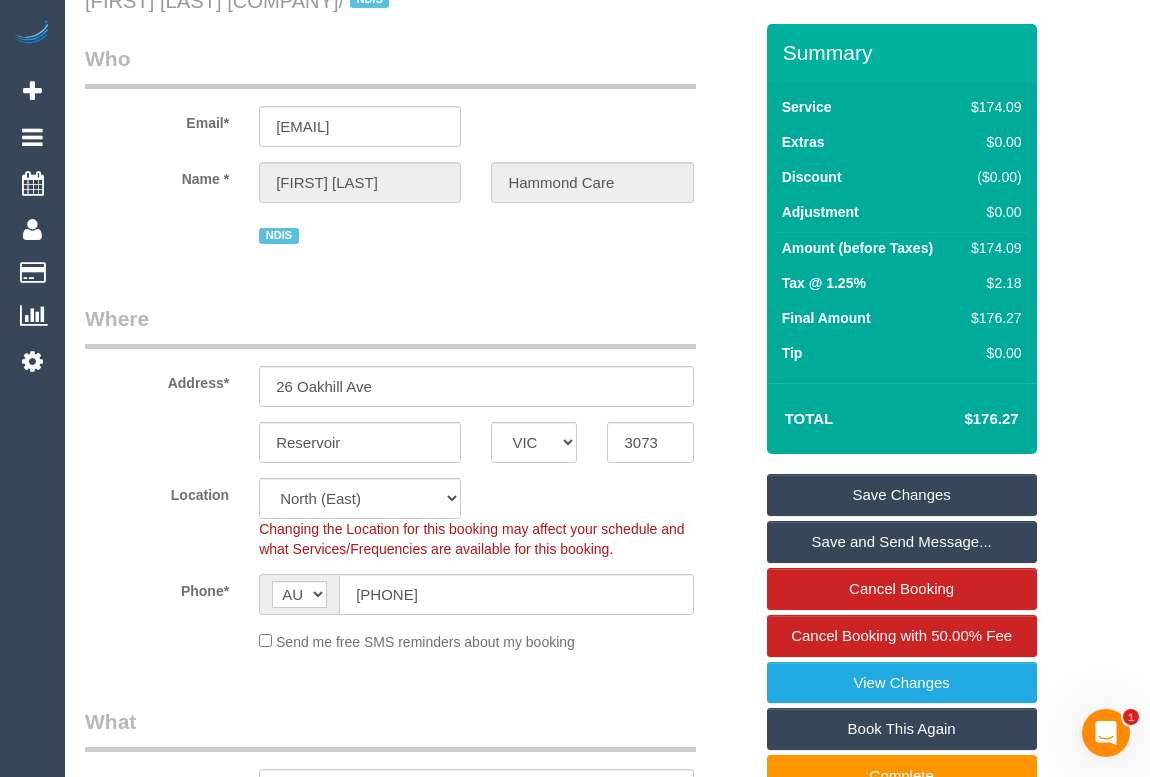 scroll, scrollTop: 0, scrollLeft: 0, axis: both 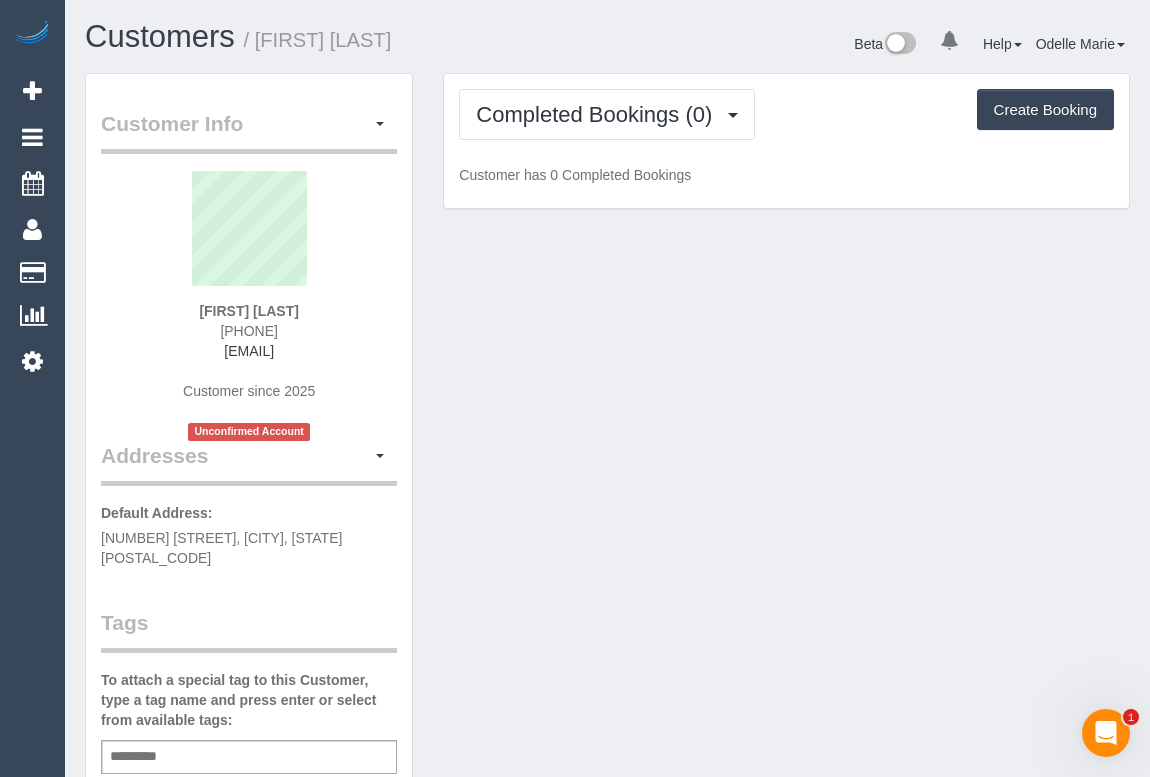 drag, startPoint x: 200, startPoint y: 328, endPoint x: 323, endPoint y: 328, distance: 123 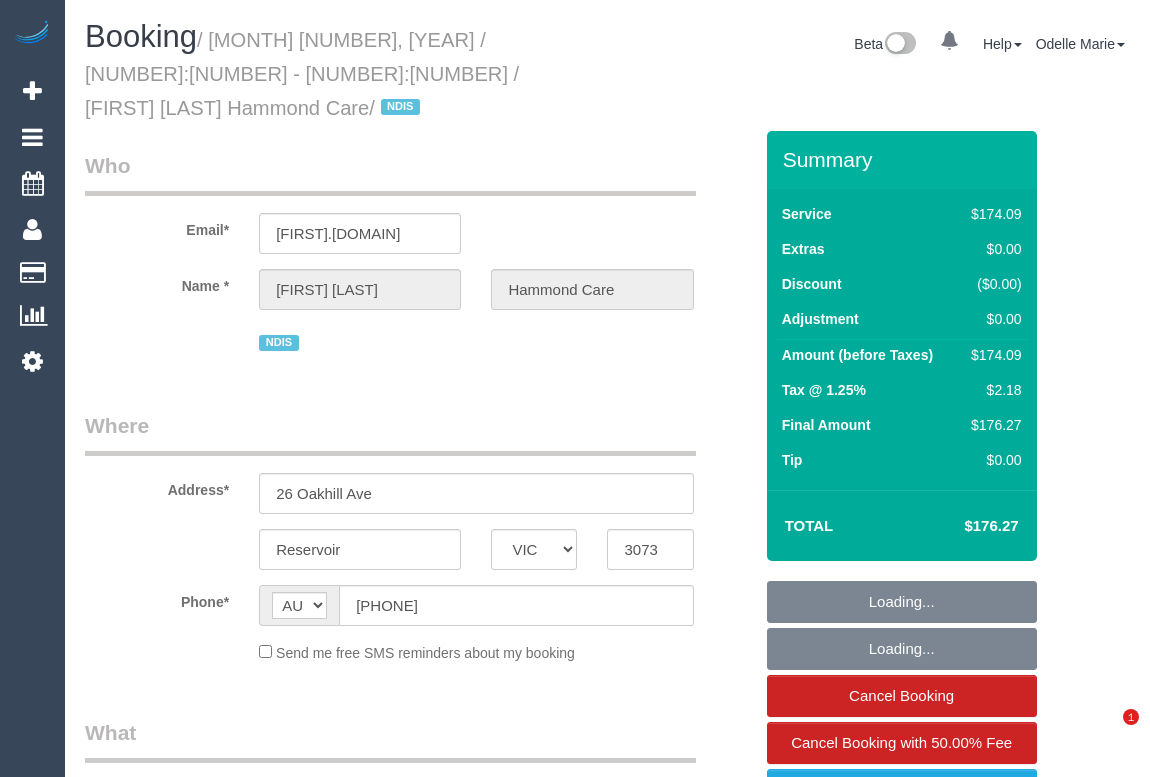 select on "VIC" 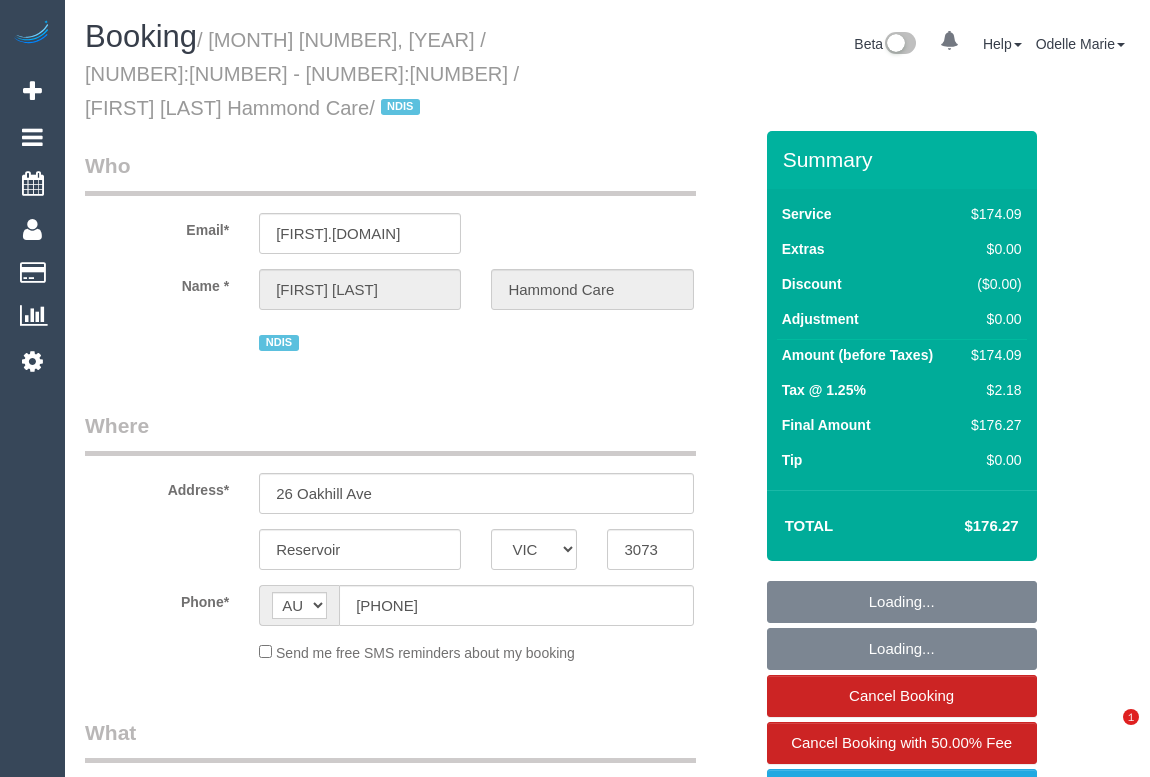 scroll, scrollTop: 0, scrollLeft: 0, axis: both 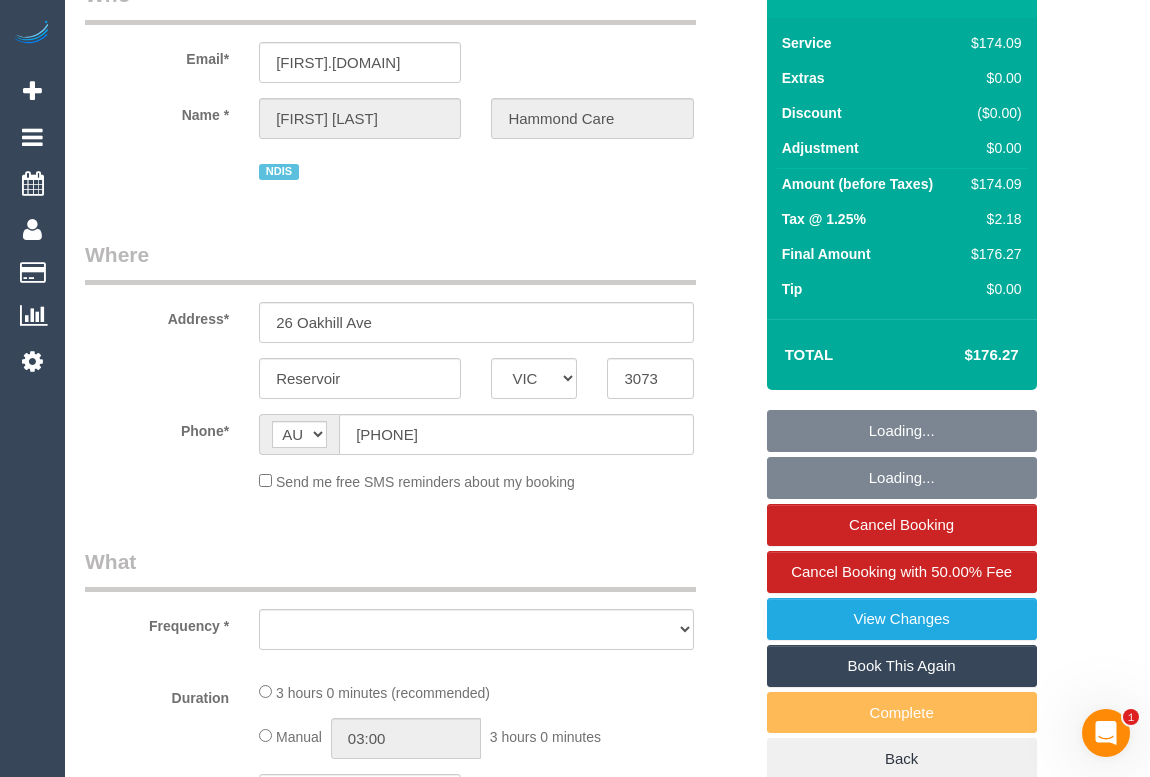 select on "180" 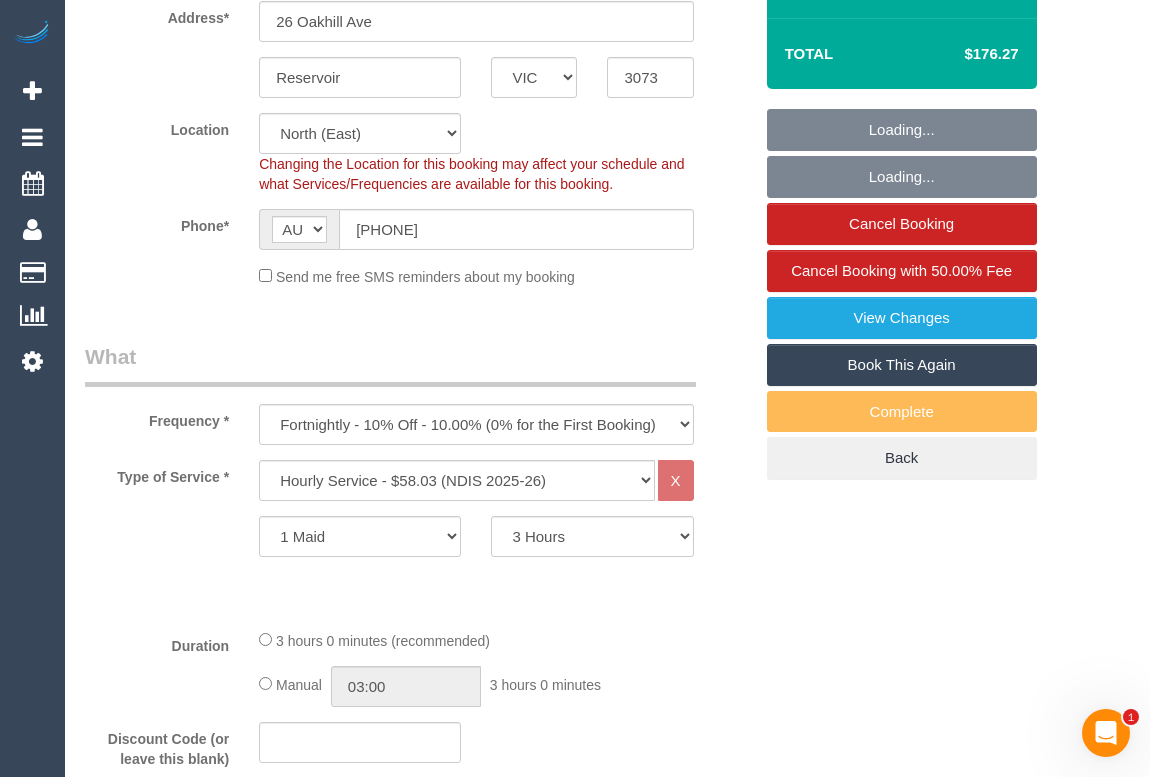 select on "object:612" 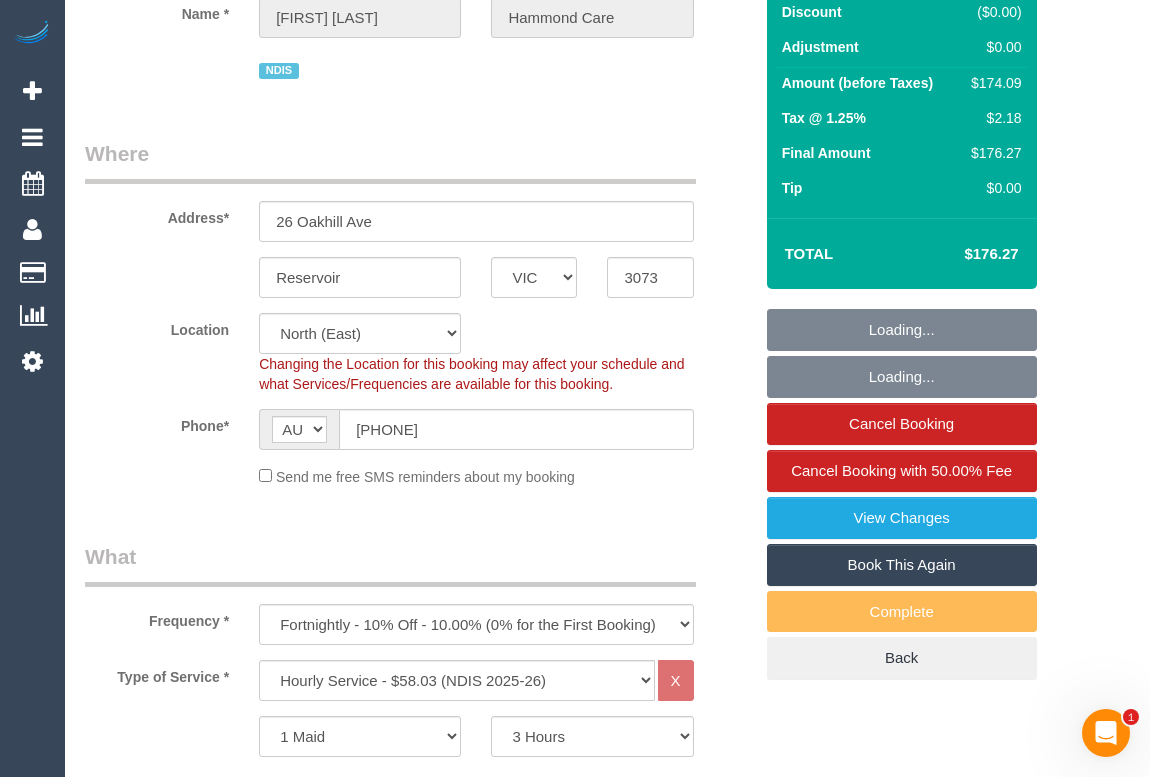 select on "number:28" 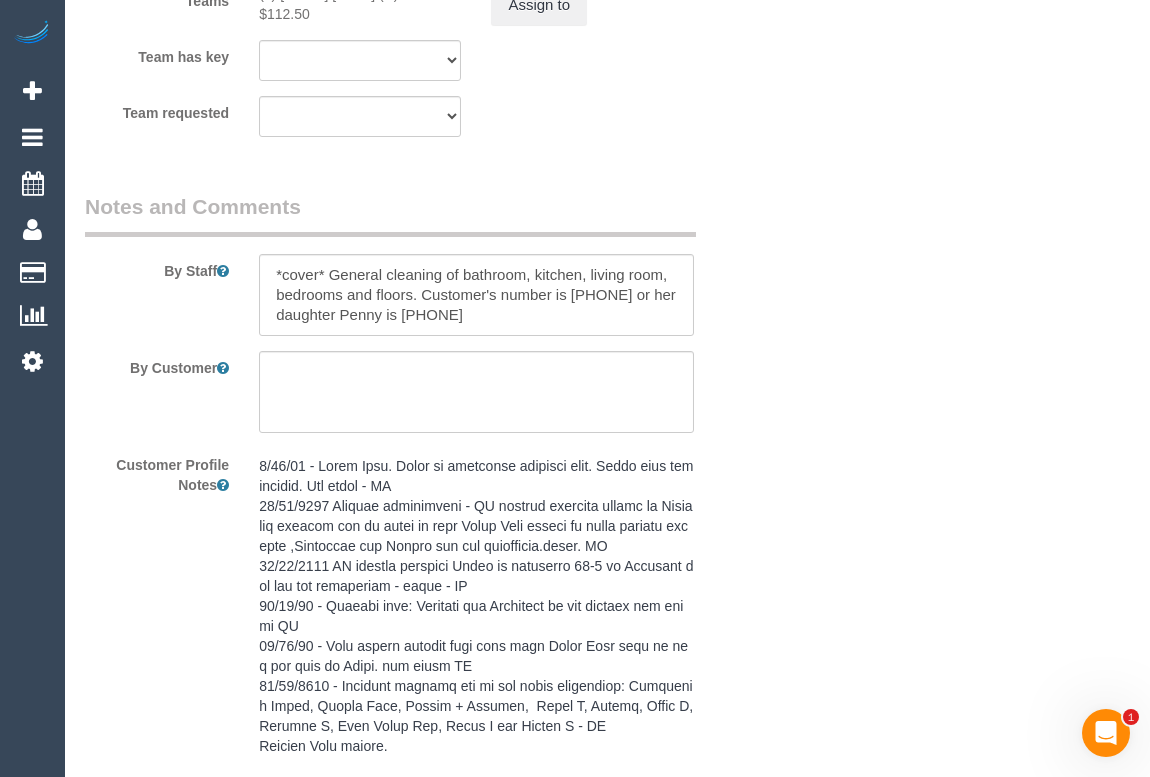 scroll, scrollTop: 2909, scrollLeft: 0, axis: vertical 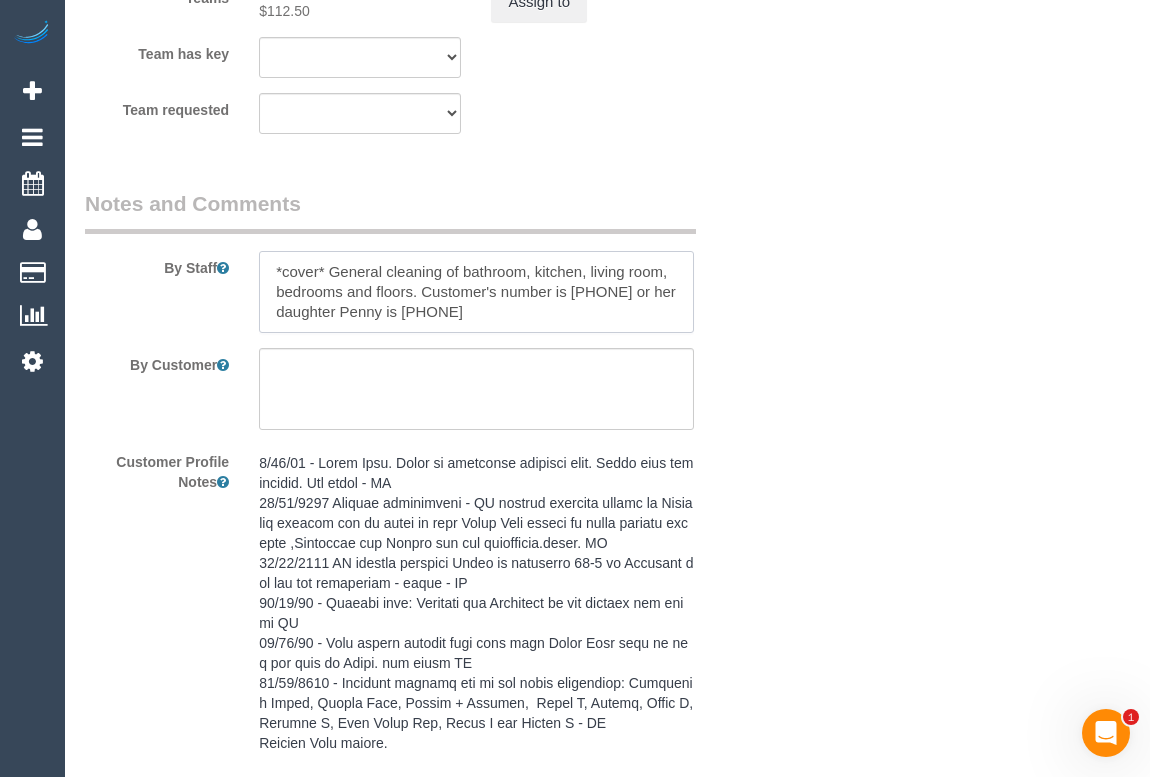 drag, startPoint x: 570, startPoint y: 252, endPoint x: 641, endPoint y: 257, distance: 71.17584 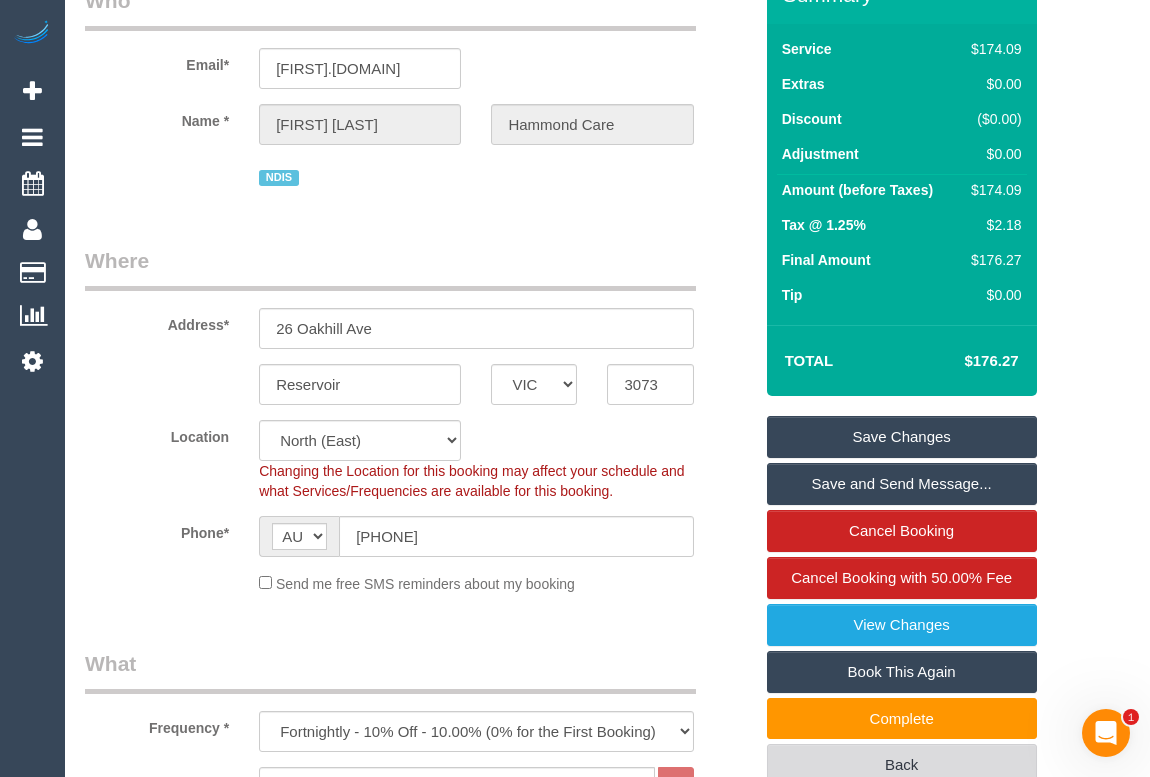 scroll, scrollTop: 272, scrollLeft: 0, axis: vertical 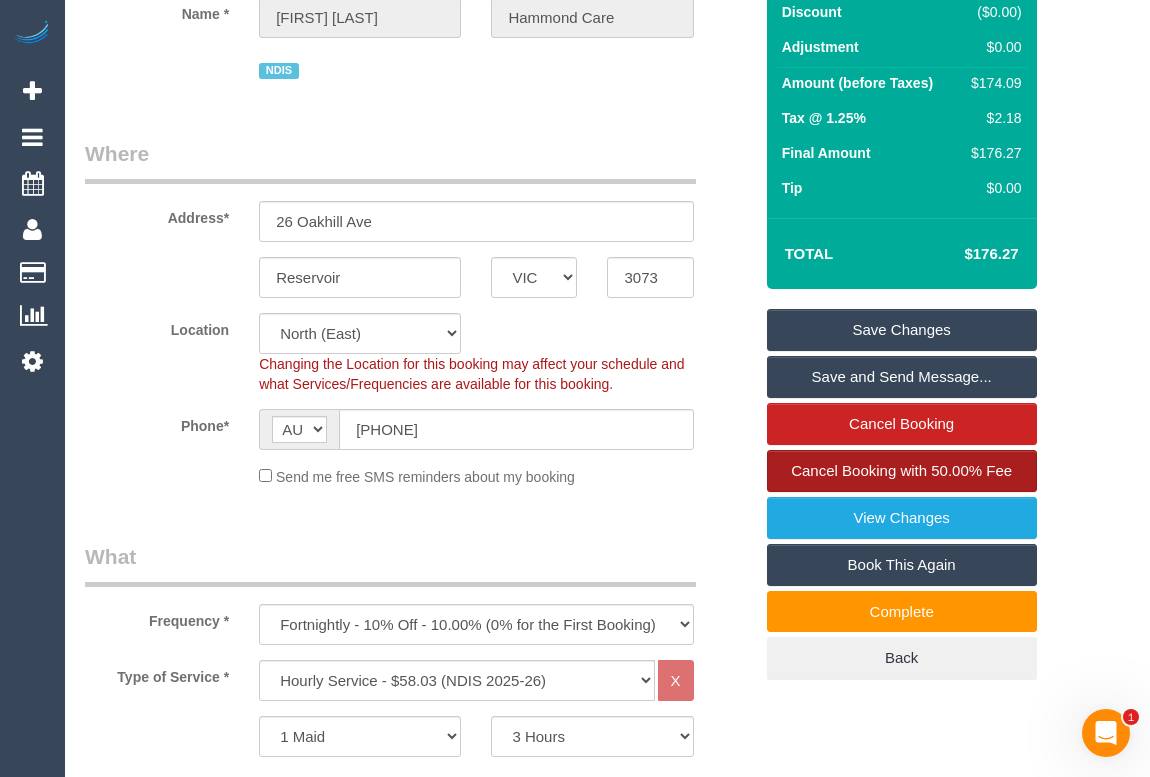click on "Cancel Booking with 50.00% Fee" at bounding box center (901, 470) 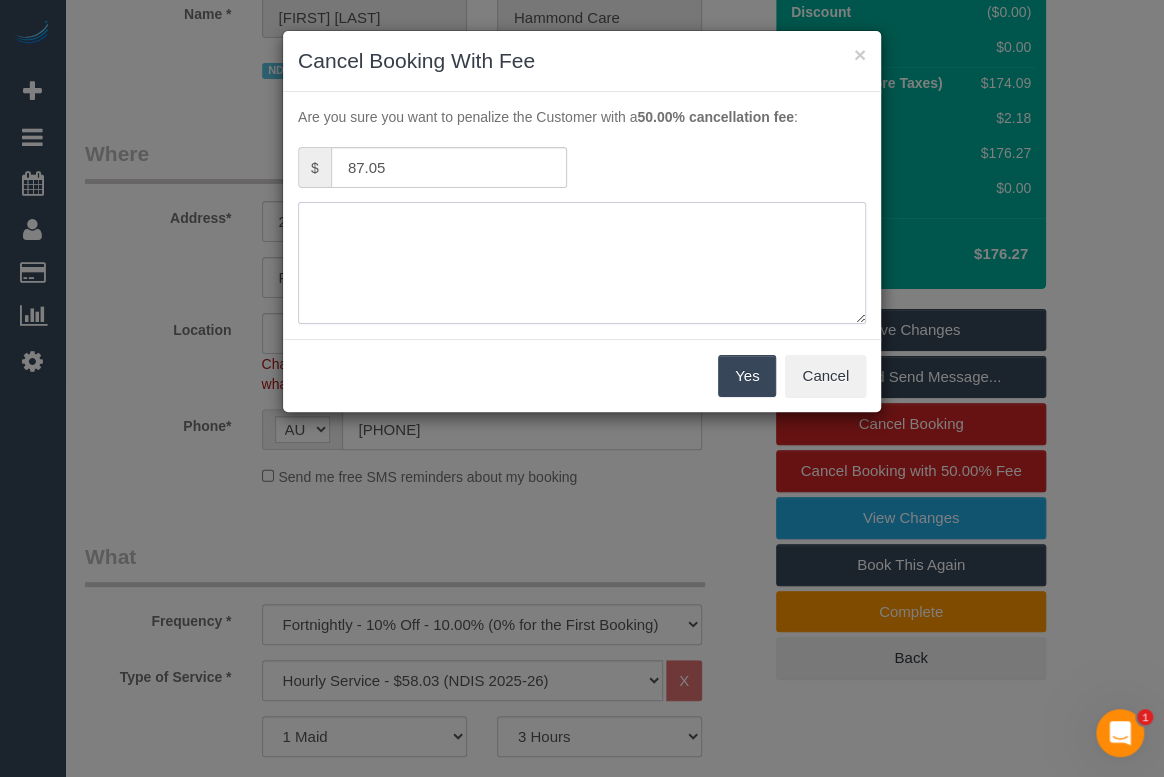 drag, startPoint x: 408, startPoint y: 226, endPoint x: 482, endPoint y: 184, distance: 85.08819 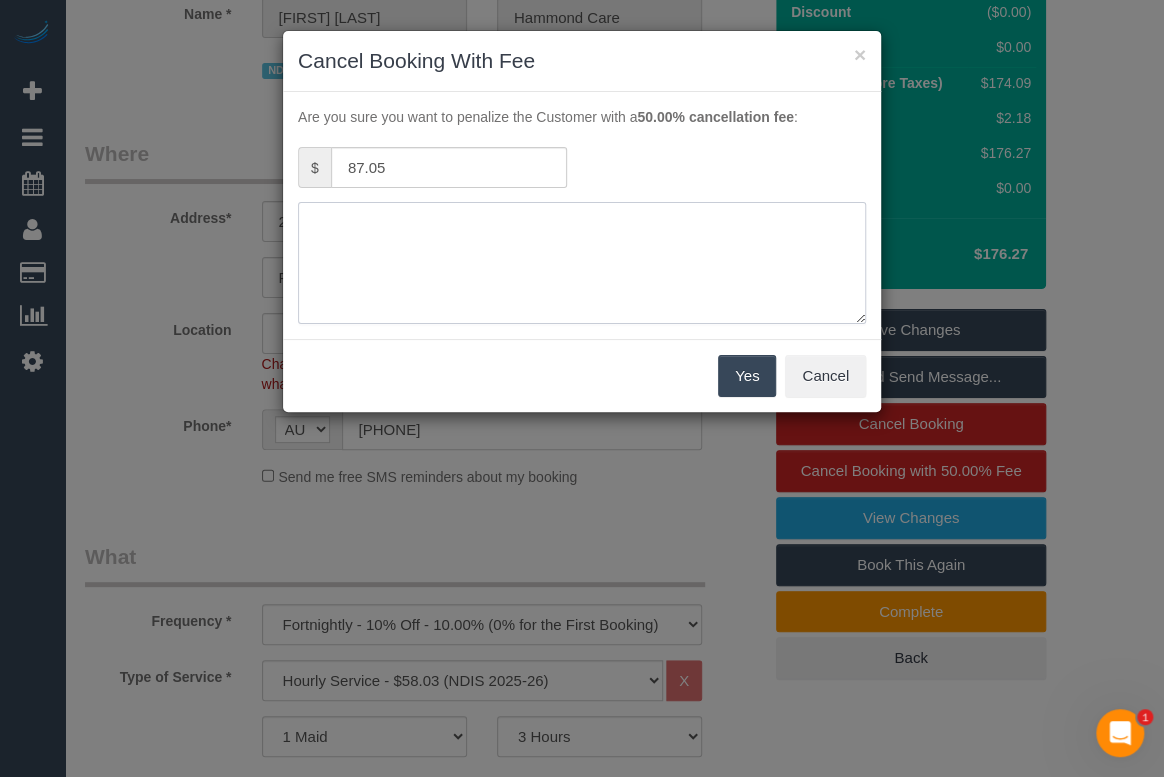 click at bounding box center (582, 263) 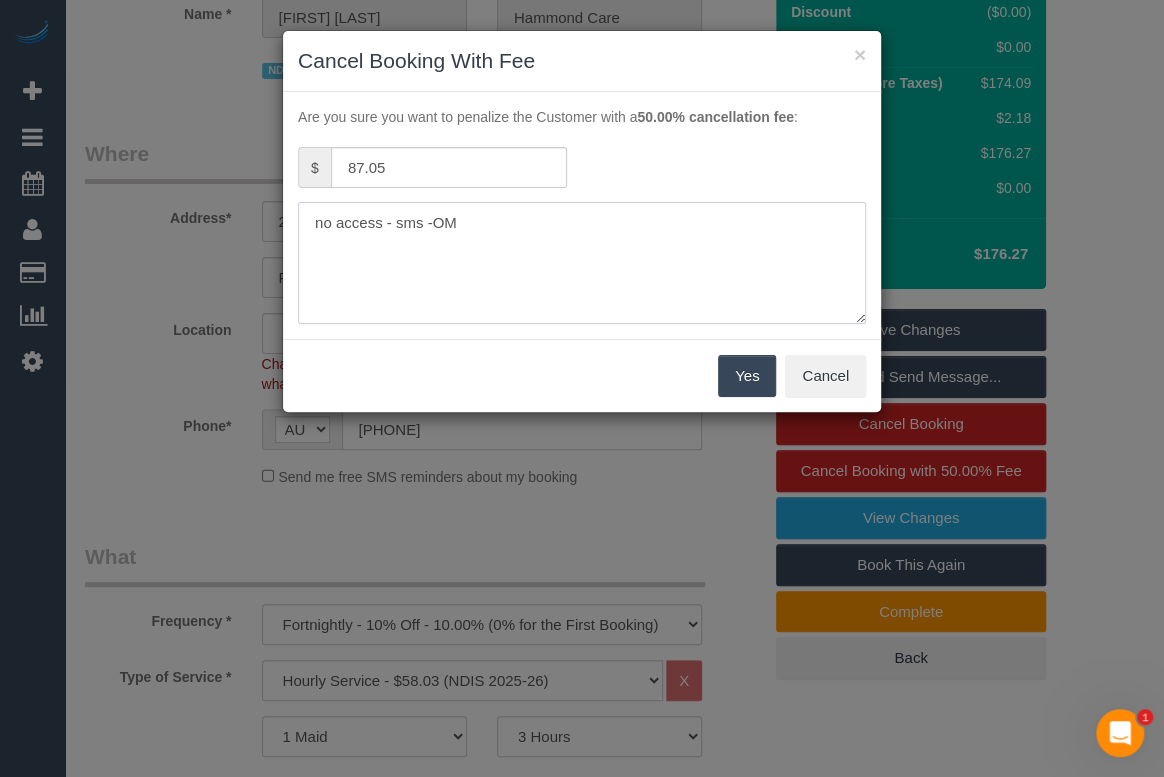 click at bounding box center (582, 263) 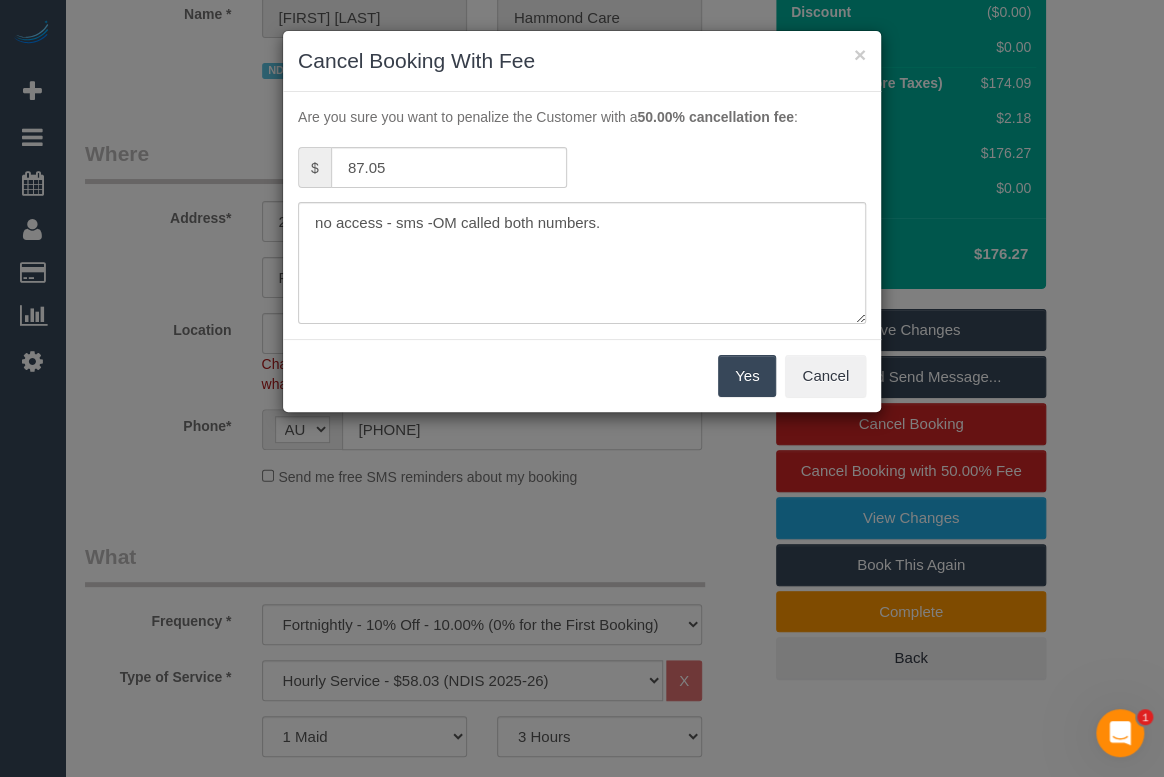 click on "Cancel Booking With Fee" at bounding box center [582, 61] 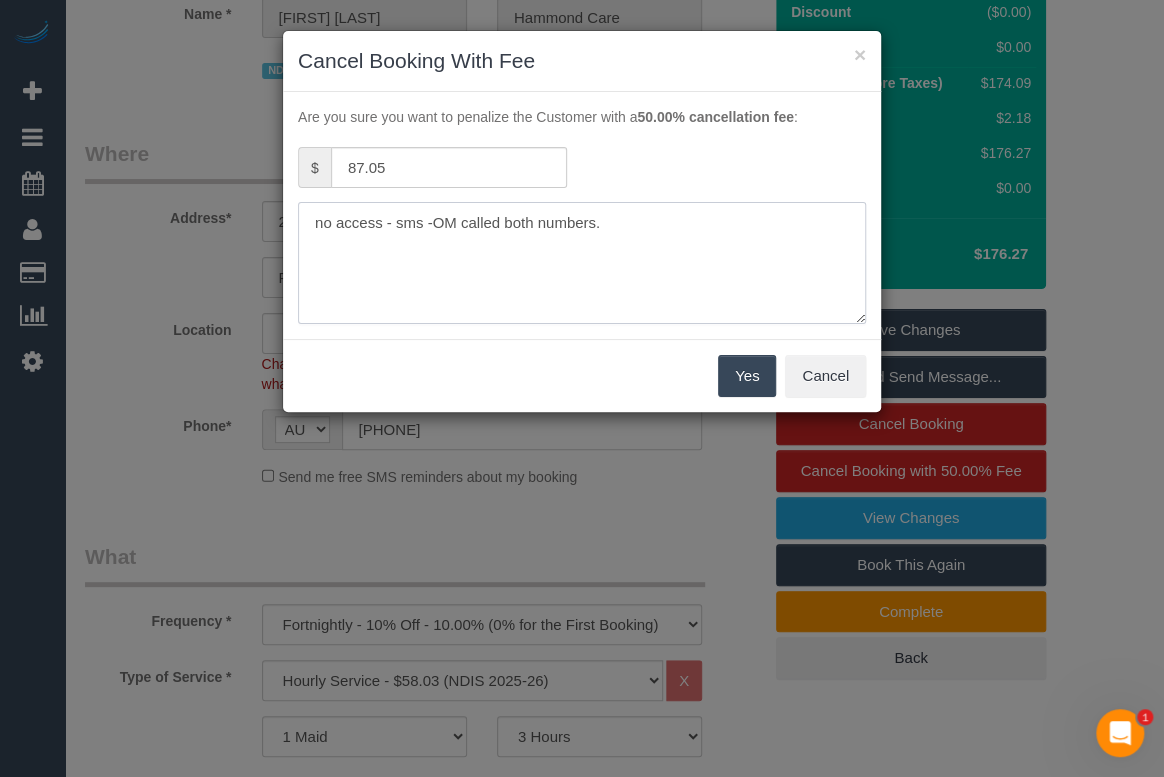 click at bounding box center (582, 263) 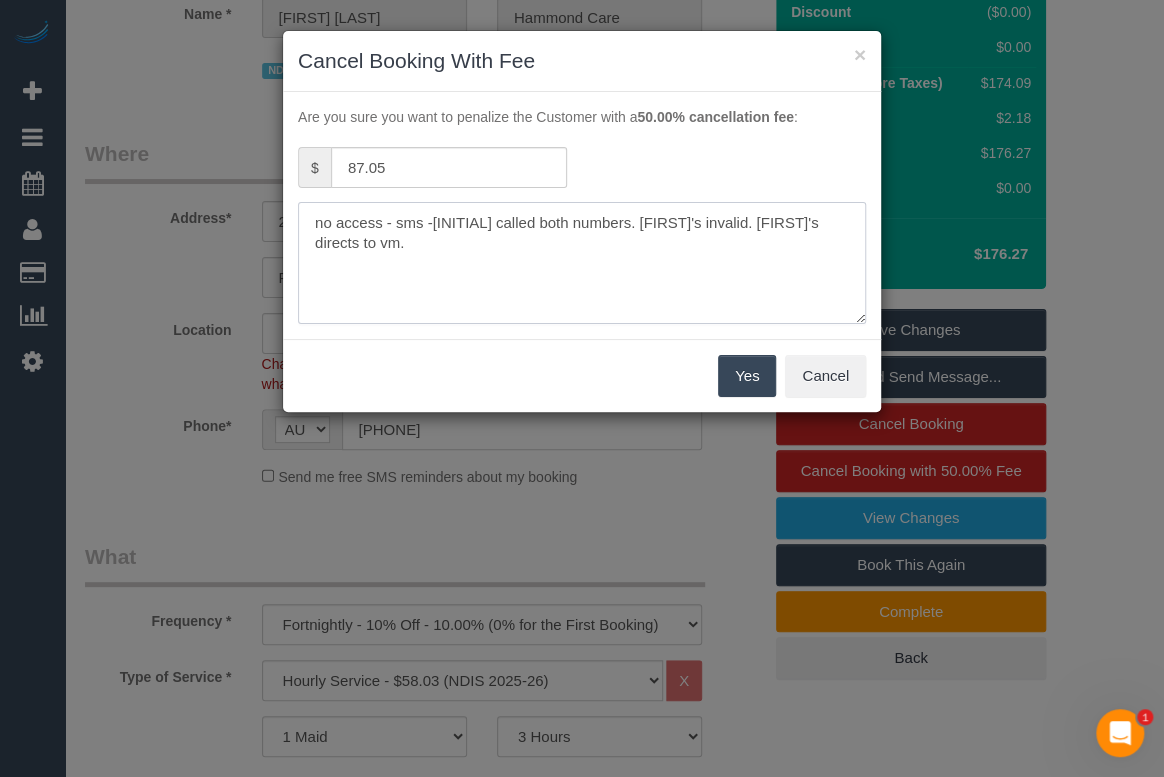drag, startPoint x: 391, startPoint y: 222, endPoint x: 465, endPoint y: 223, distance: 74.00676 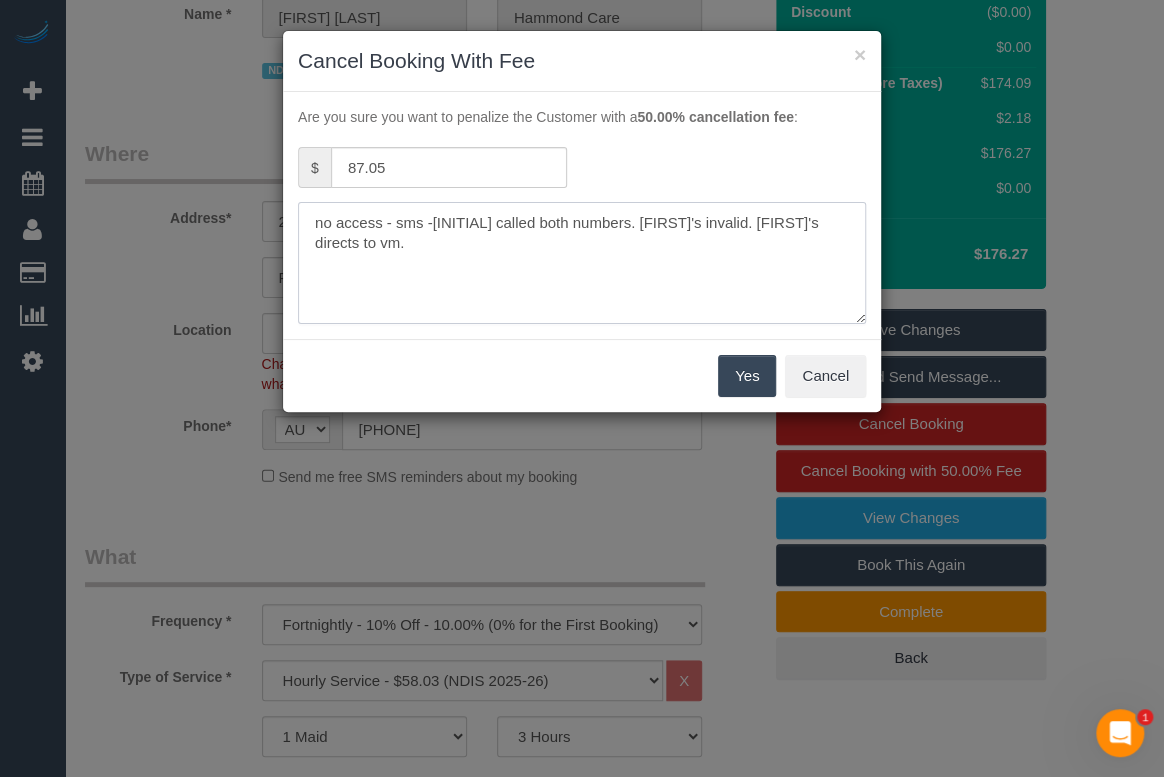 drag, startPoint x: 383, startPoint y: 222, endPoint x: 453, endPoint y: 224, distance: 70.028564 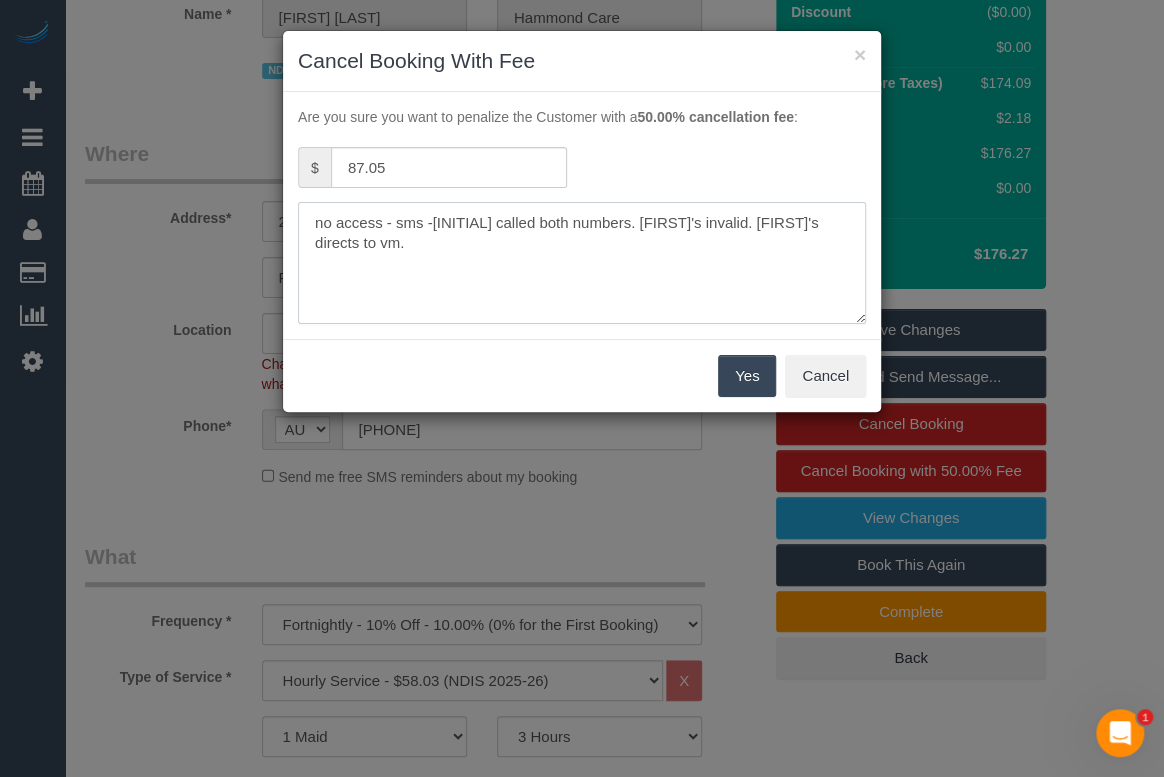 click at bounding box center (582, 263) 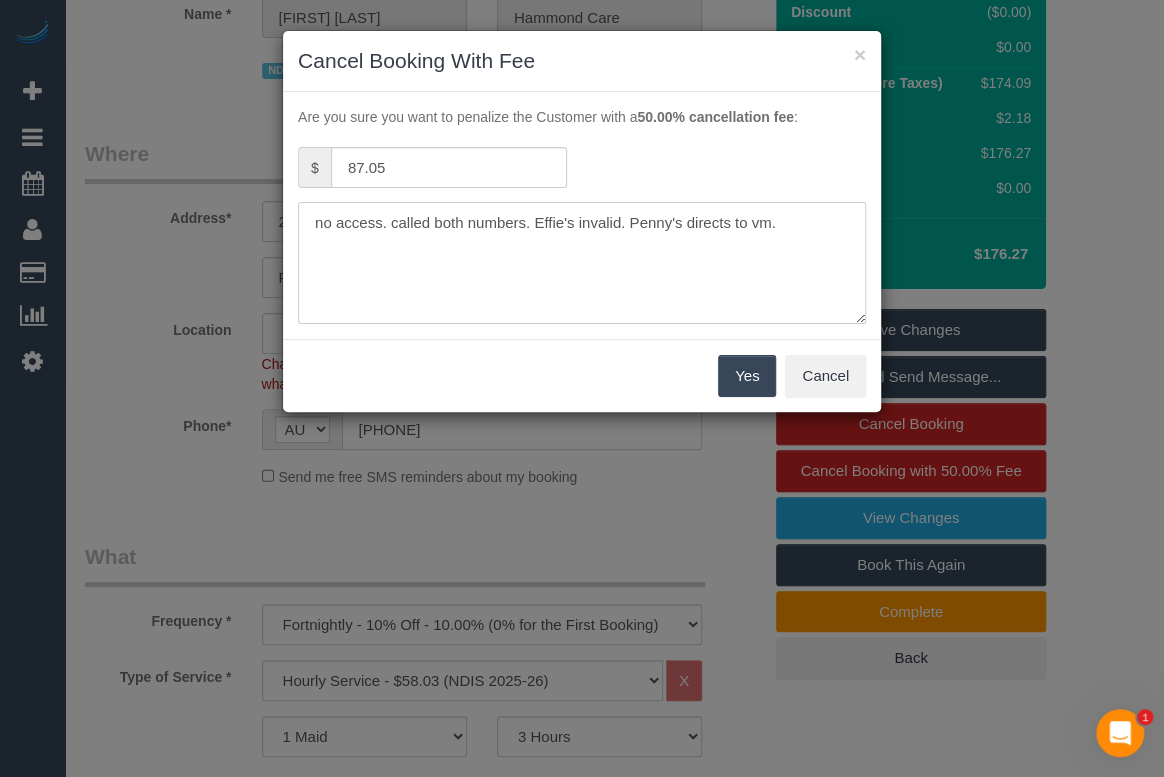 click at bounding box center (582, 263) 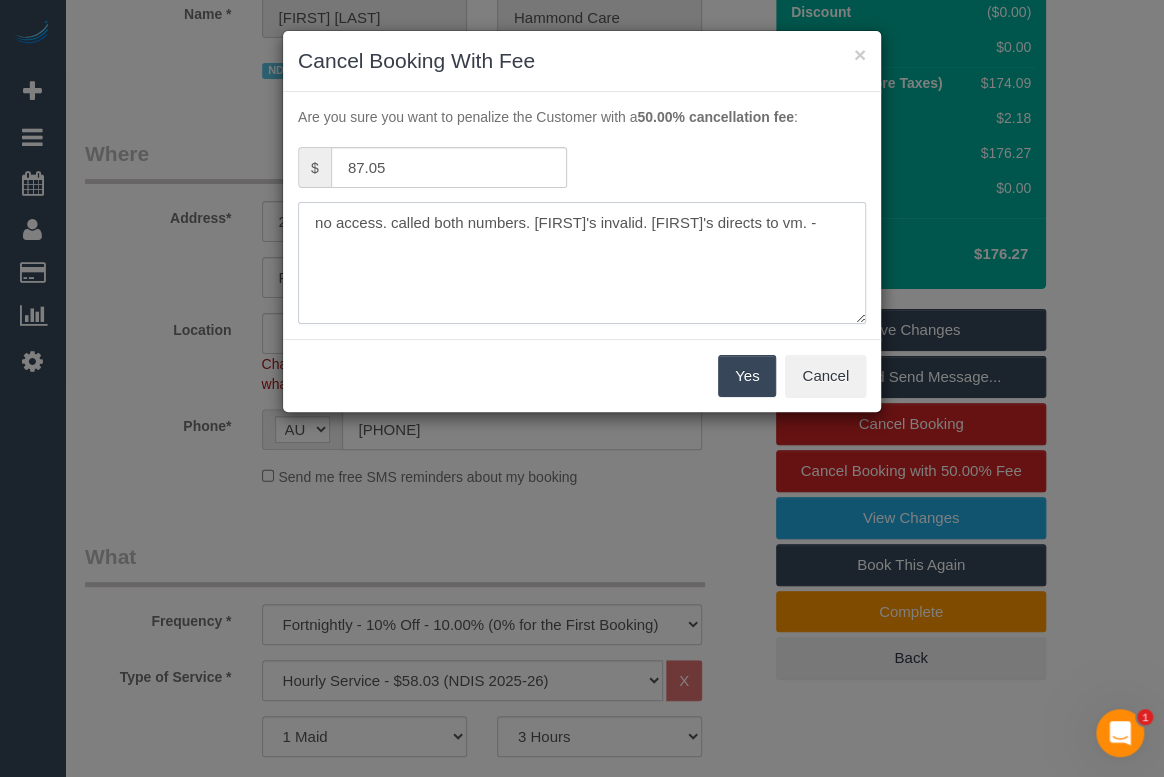 paste on "- sms -OM" 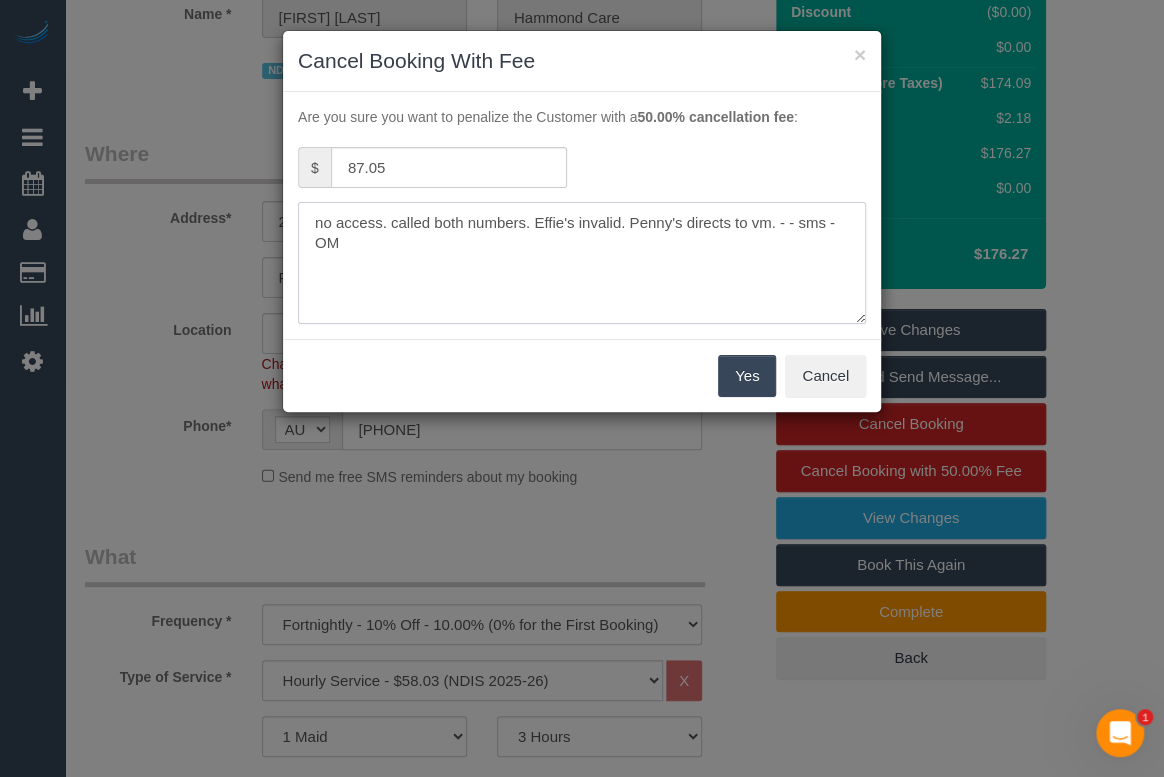 type on "no access. called both numbers. Effie's invalid. Penny's directs to vm. - - sms -OM" 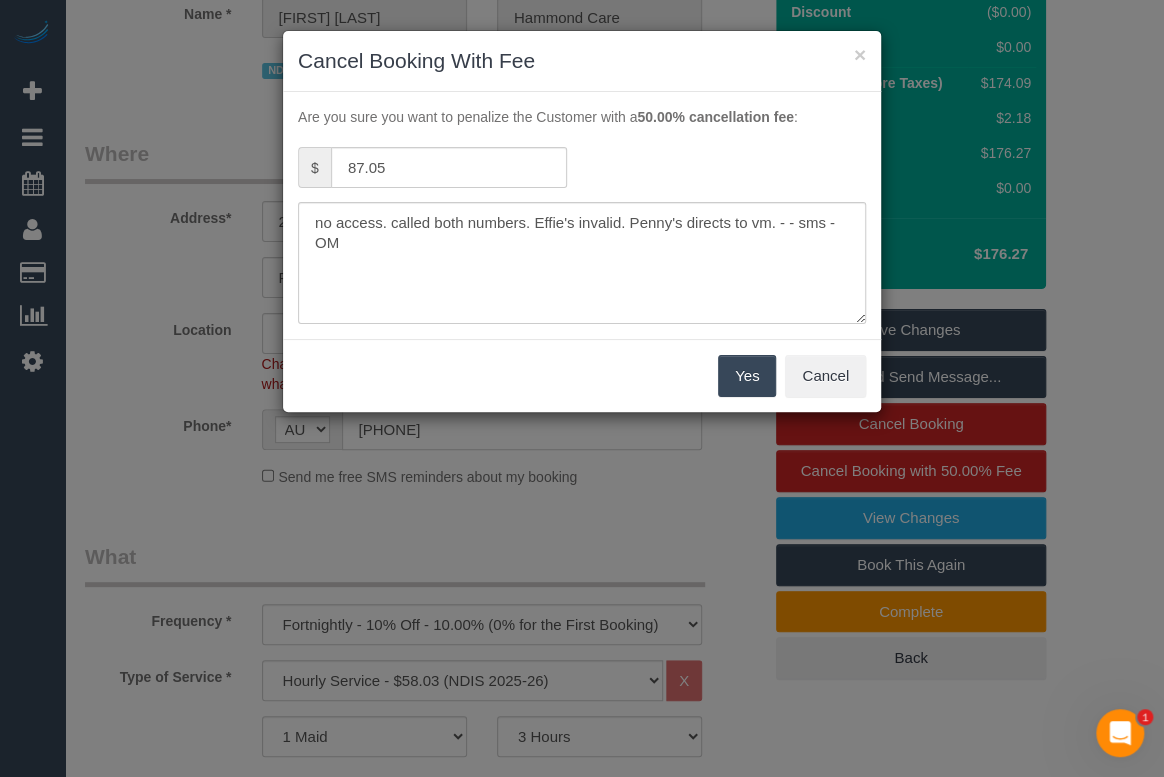 click on "Yes" at bounding box center (747, 376) 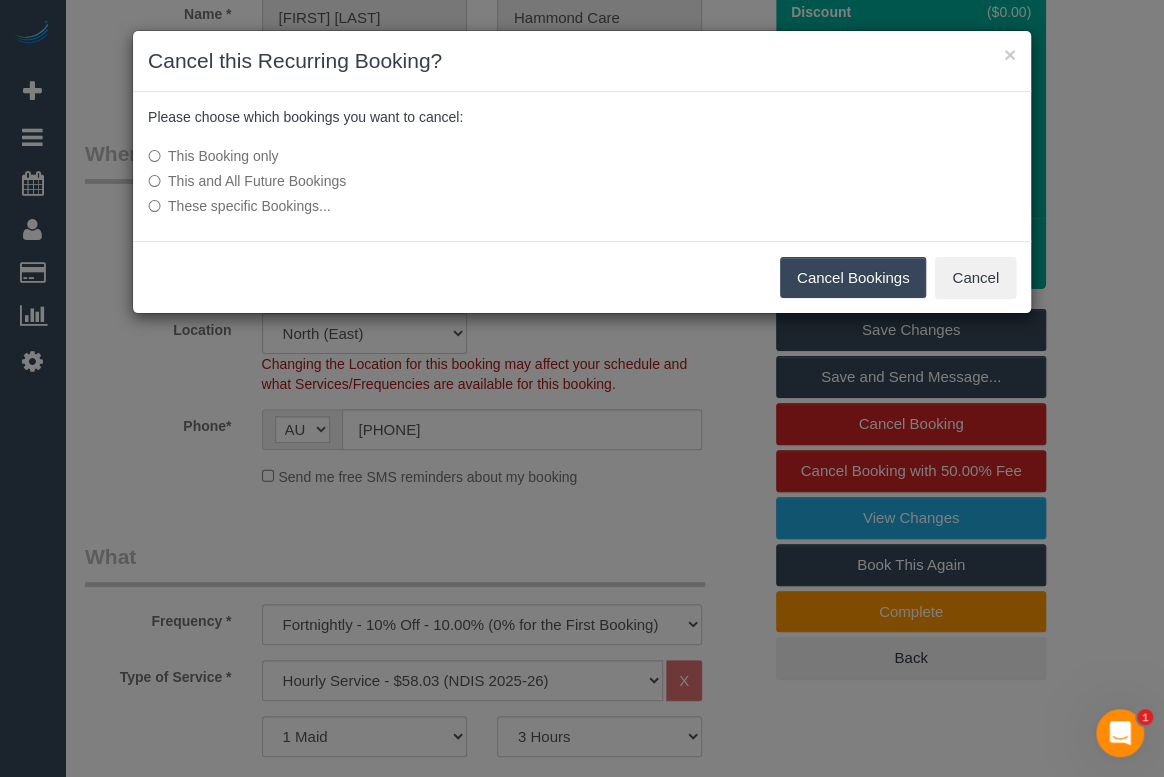 click on "Cancel Bookings" at bounding box center (853, 278) 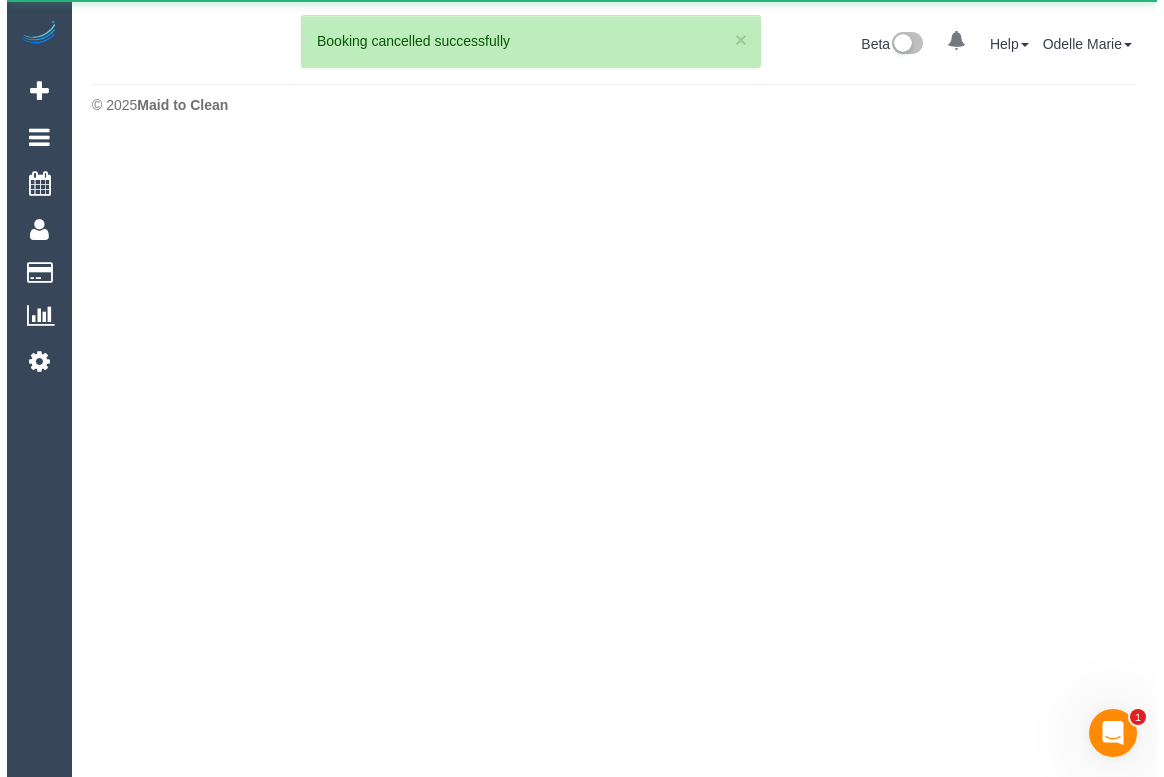 scroll, scrollTop: 0, scrollLeft: 0, axis: both 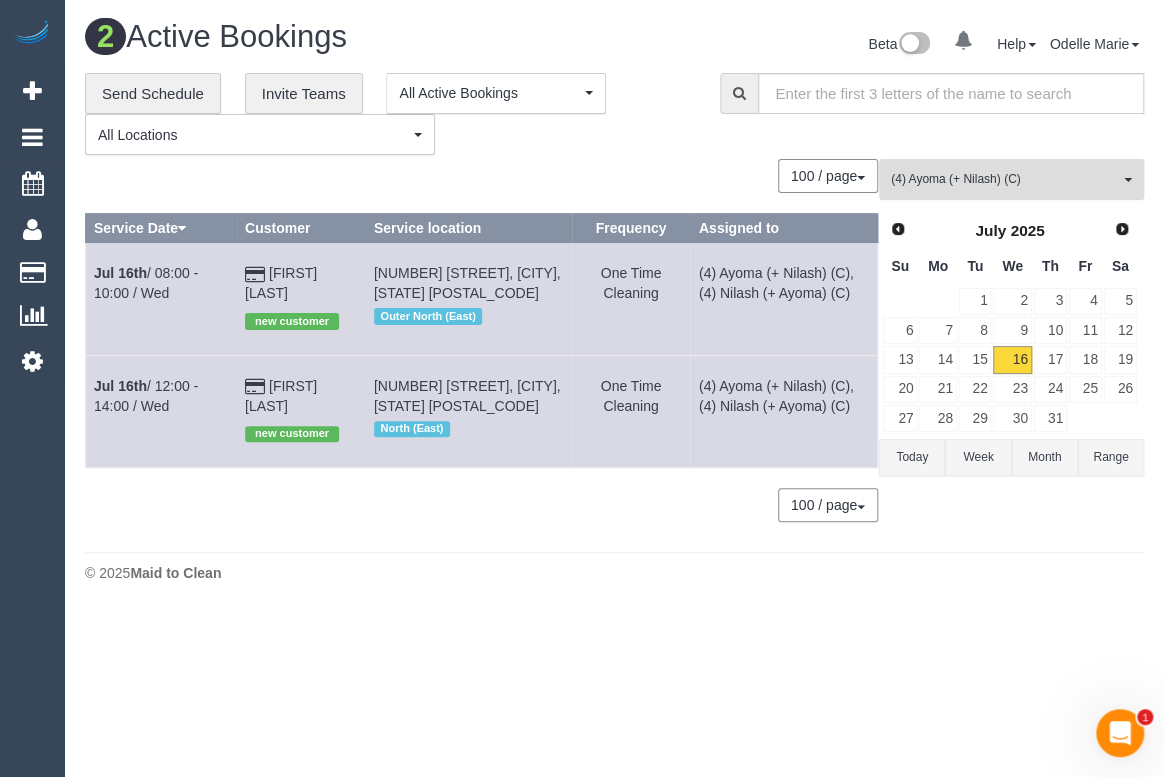 click on "(4) Ayoma (+ Nilash) (C)" at bounding box center [1005, 179] 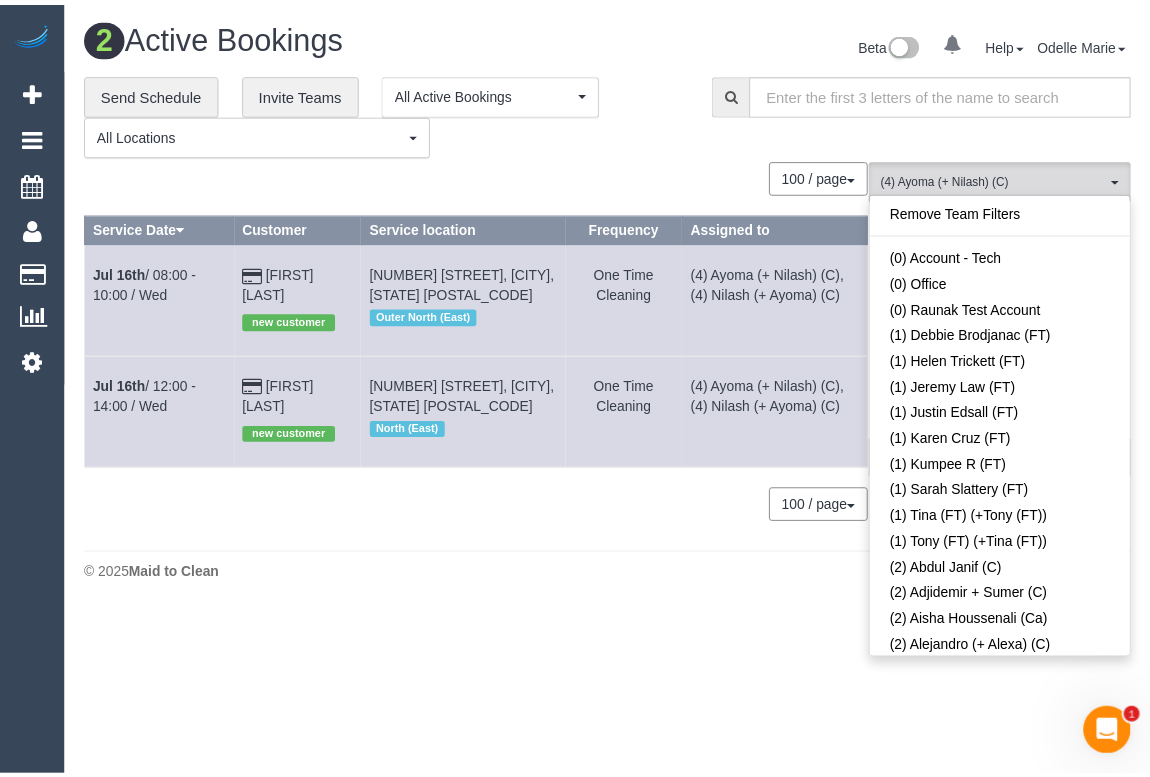 scroll, scrollTop: 5159, scrollLeft: 0, axis: vertical 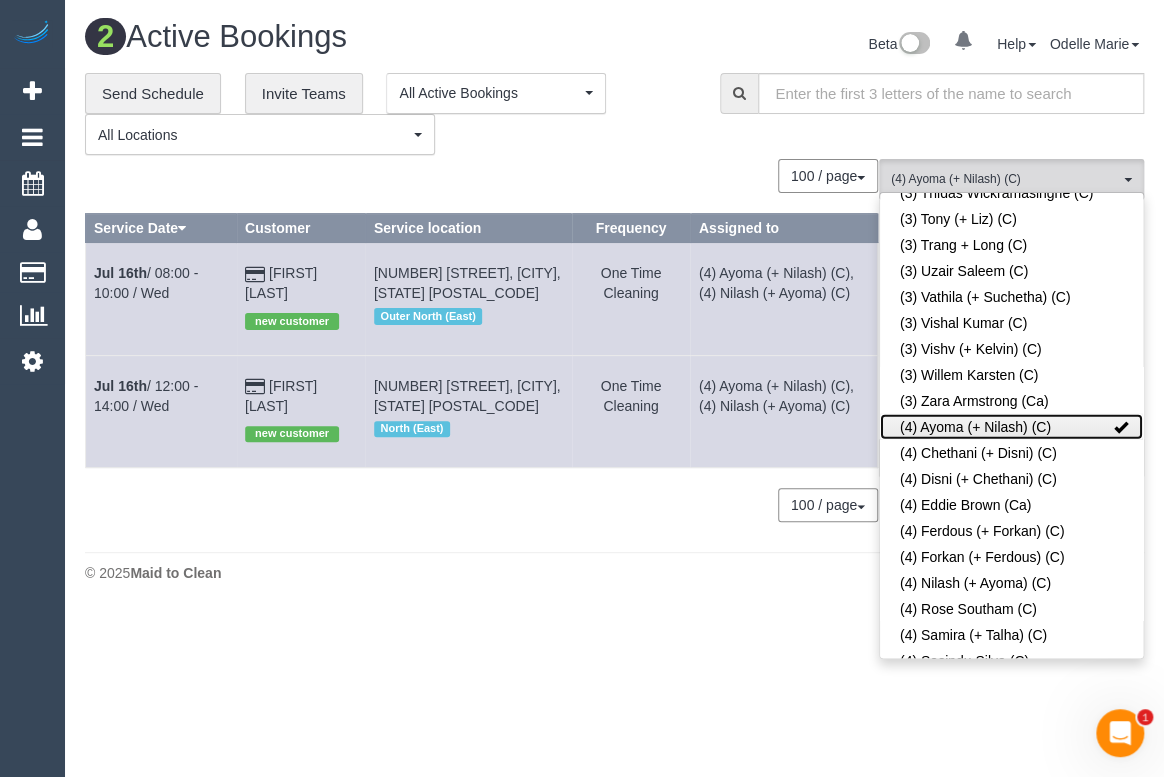 click at bounding box center [1121, 427] 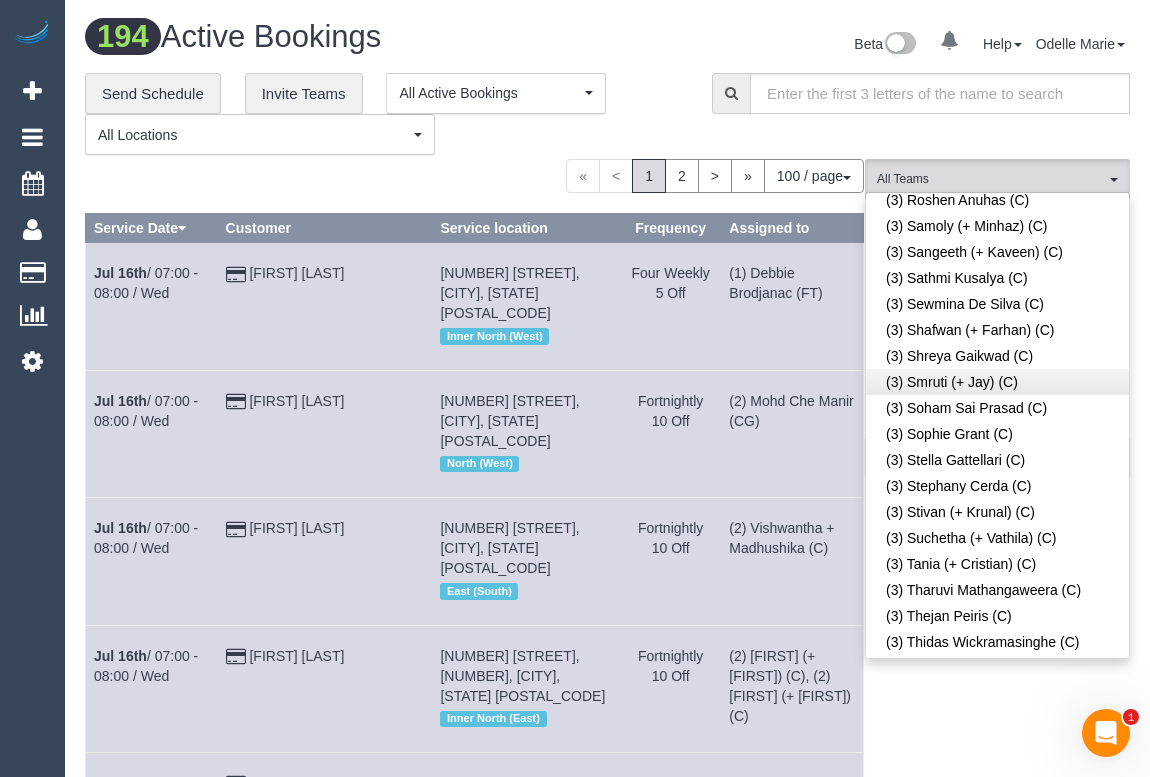 scroll, scrollTop: 4704, scrollLeft: 0, axis: vertical 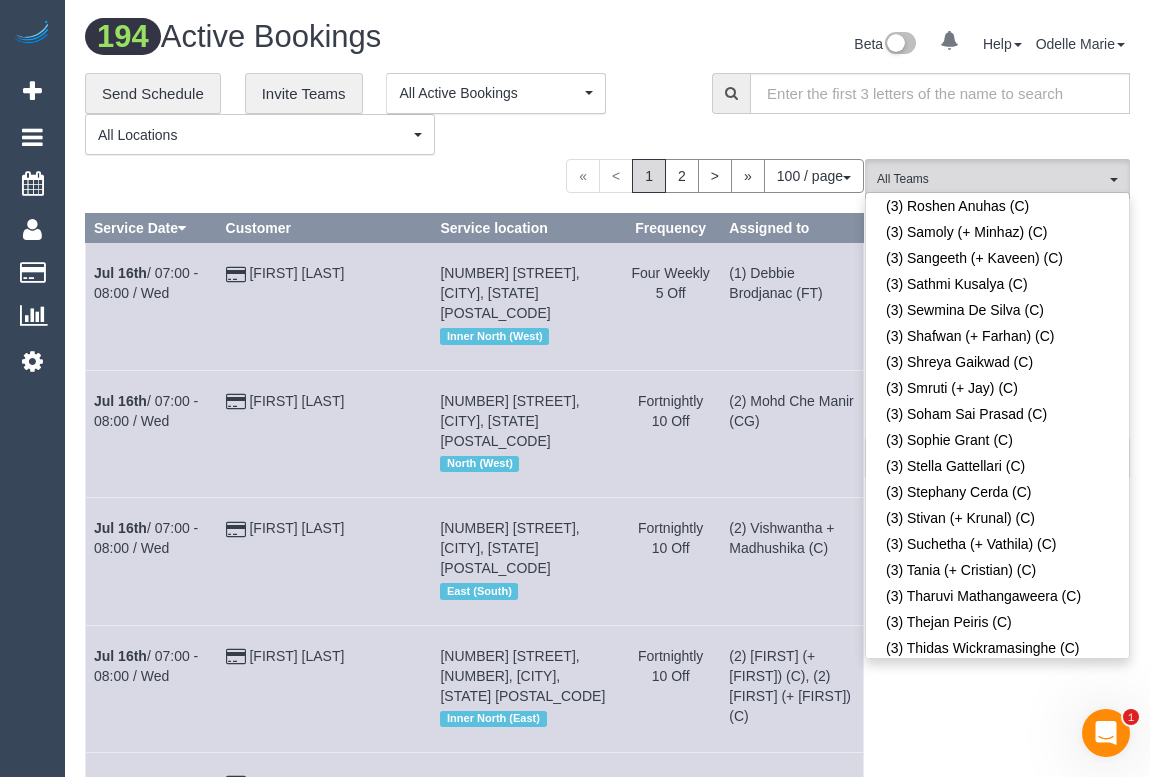 click on "Beta
0
Your Notifications
You have 0 alerts
Help
Help Docs
Take a Tour
Contact Support
Odelle Marie
My Account
Change Password
Email Preferences
Community
Log Out" at bounding box center (877, 46) 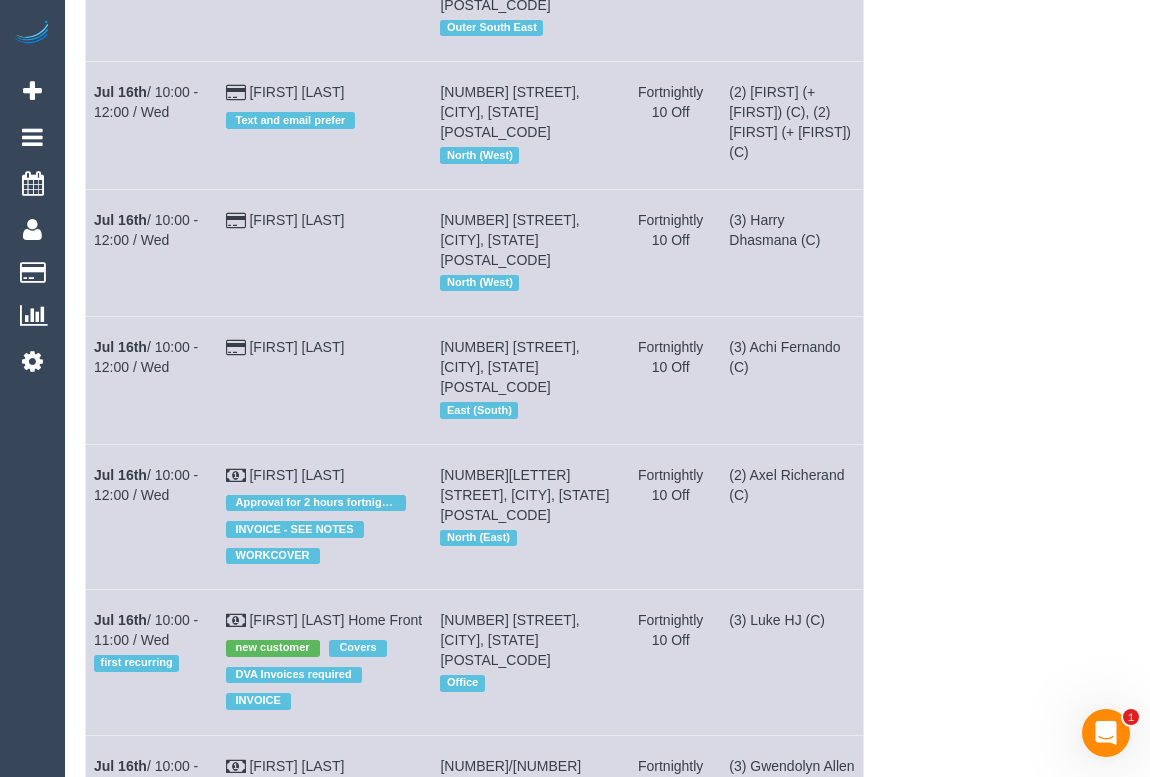 scroll, scrollTop: 4741, scrollLeft: 0, axis: vertical 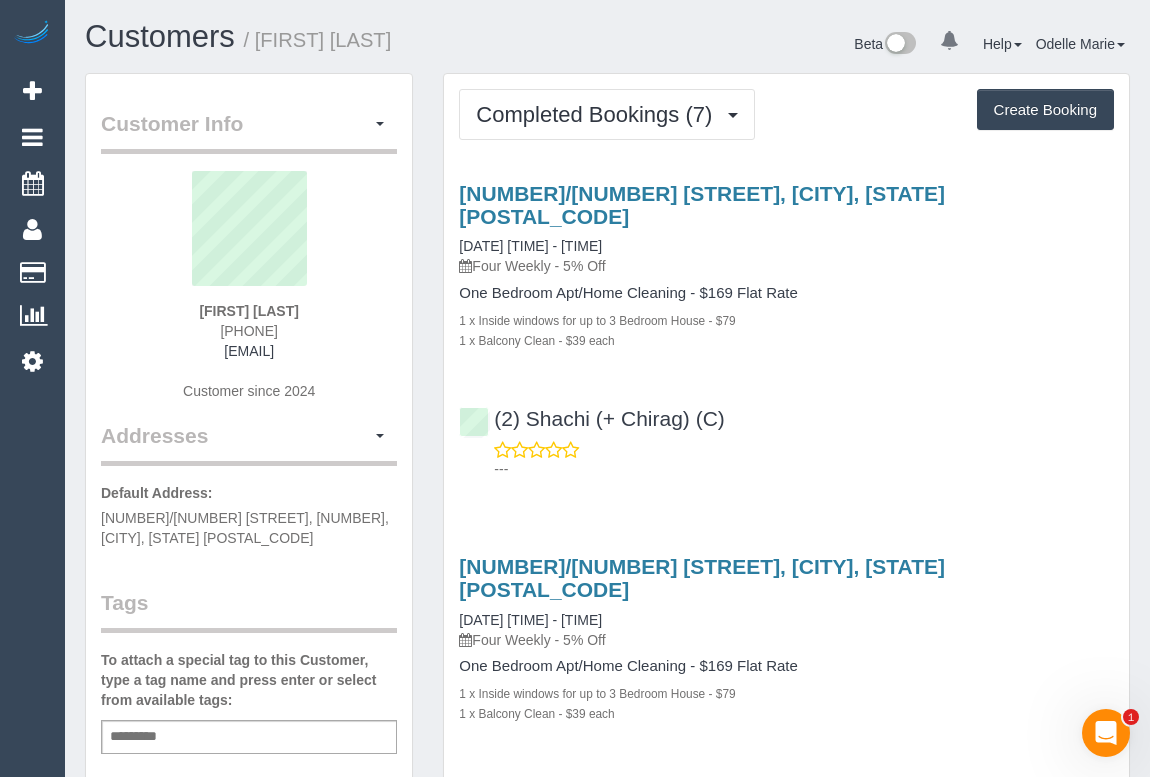drag, startPoint x: 203, startPoint y: 331, endPoint x: 311, endPoint y: 324, distance: 108.226616 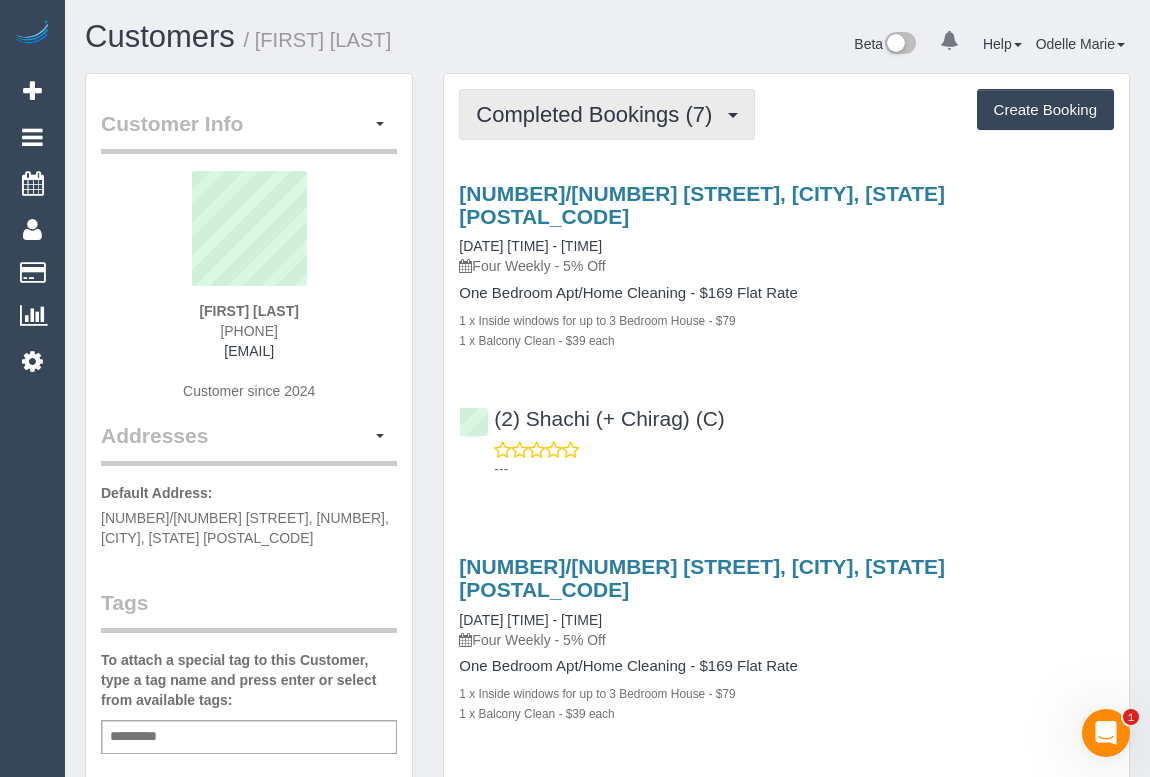 drag, startPoint x: 594, startPoint y: 101, endPoint x: 585, endPoint y: 143, distance: 42.953465 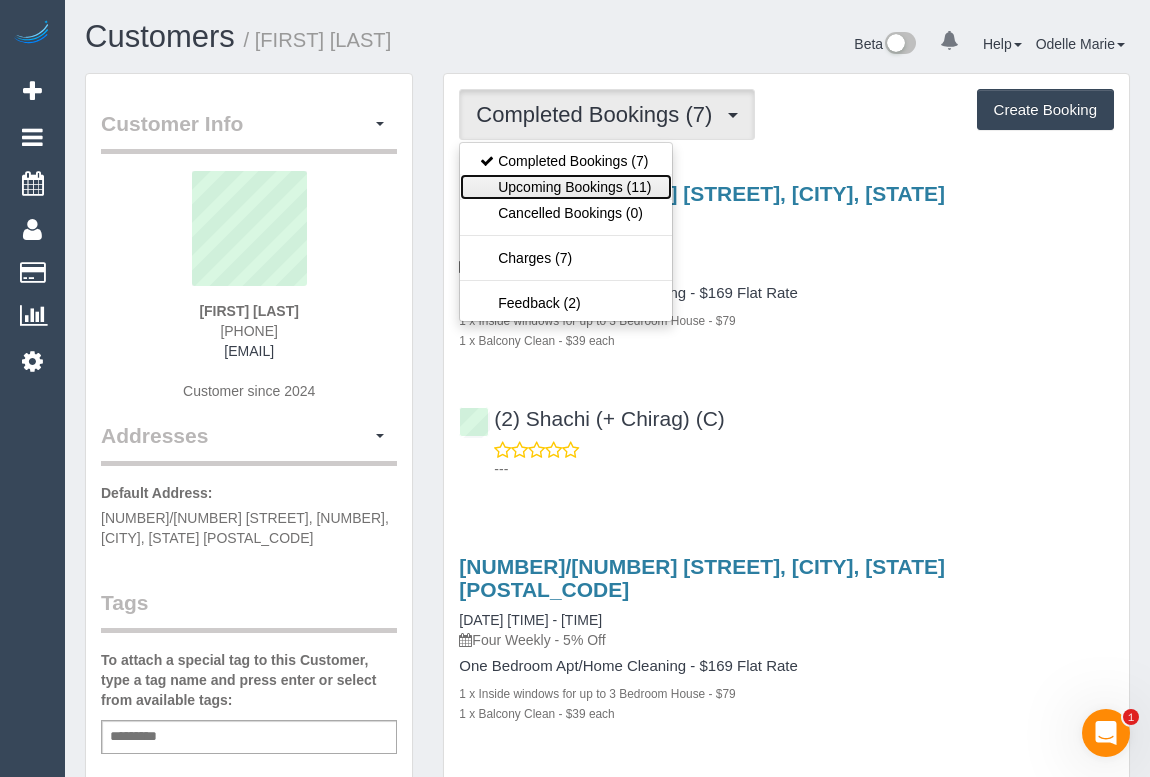 click on "Upcoming Bookings (11)" at bounding box center [565, 187] 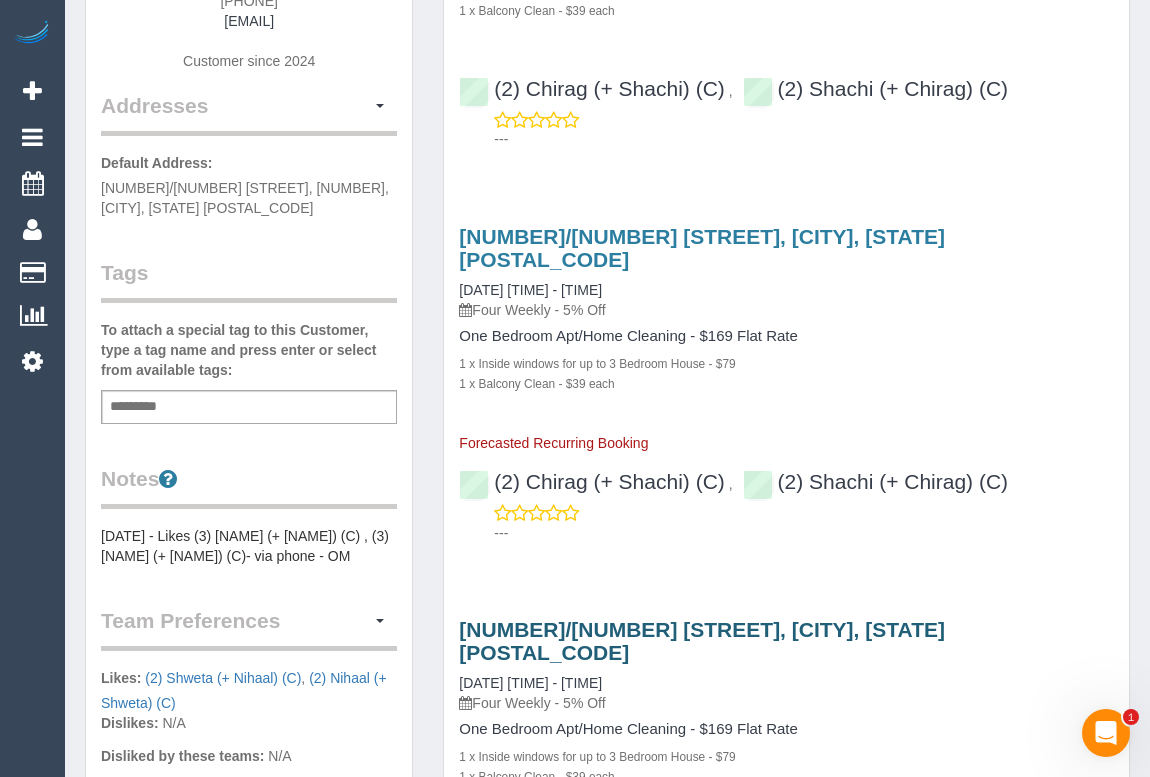 scroll, scrollTop: 90, scrollLeft: 0, axis: vertical 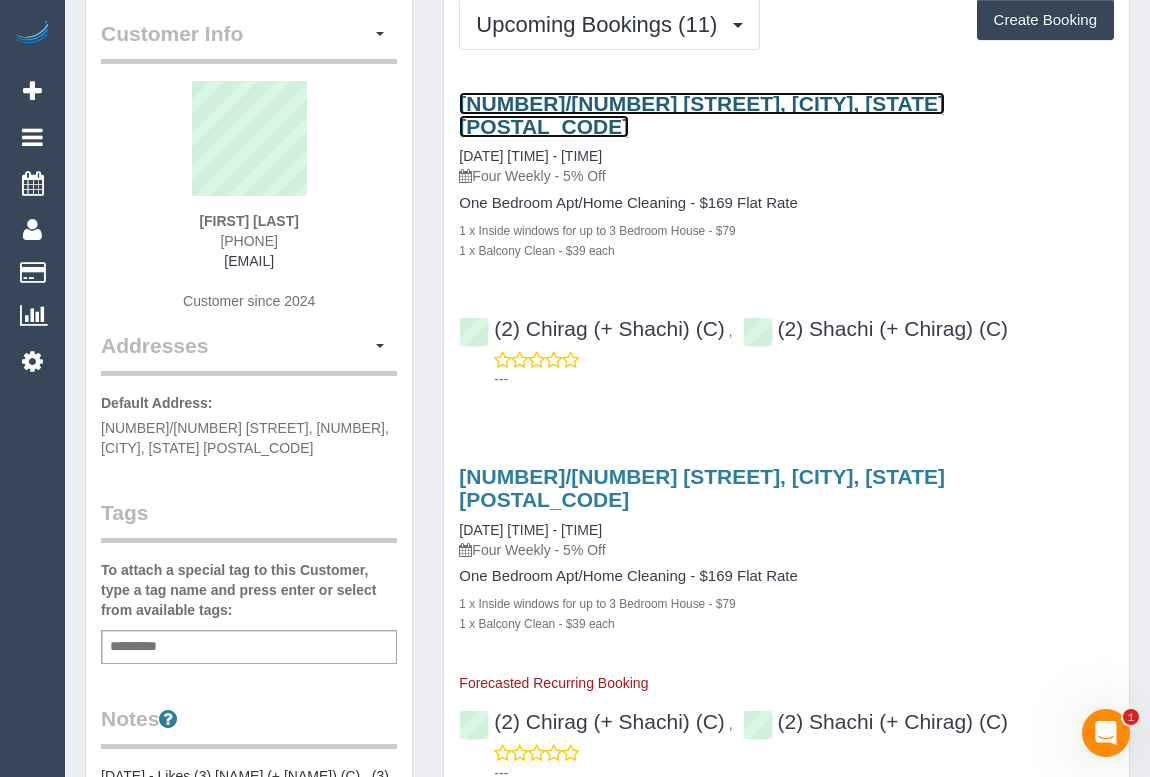 click on "1712/35 Spring Street, Melbourne, VIC 3000" at bounding box center [702, 115] 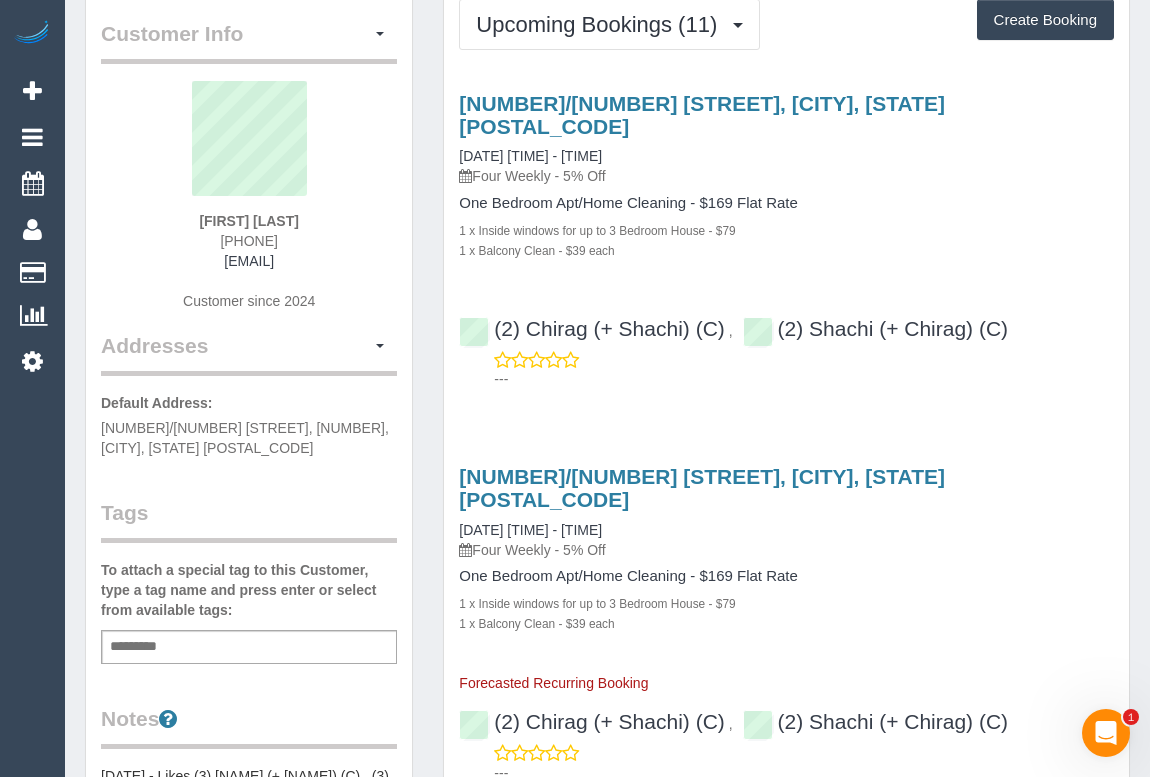 click on "Michelle Ng
0423801464
michele.ng@me.com
Customer since 2024" at bounding box center [249, 206] 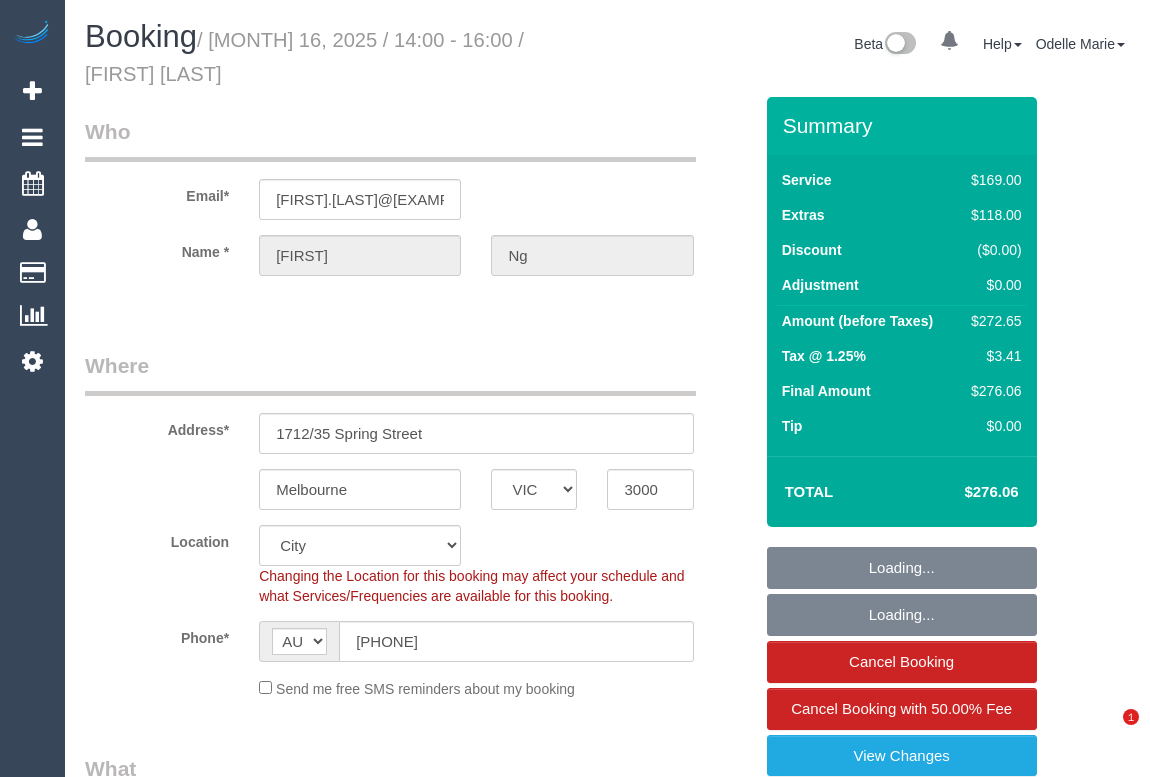 select on "VIC" 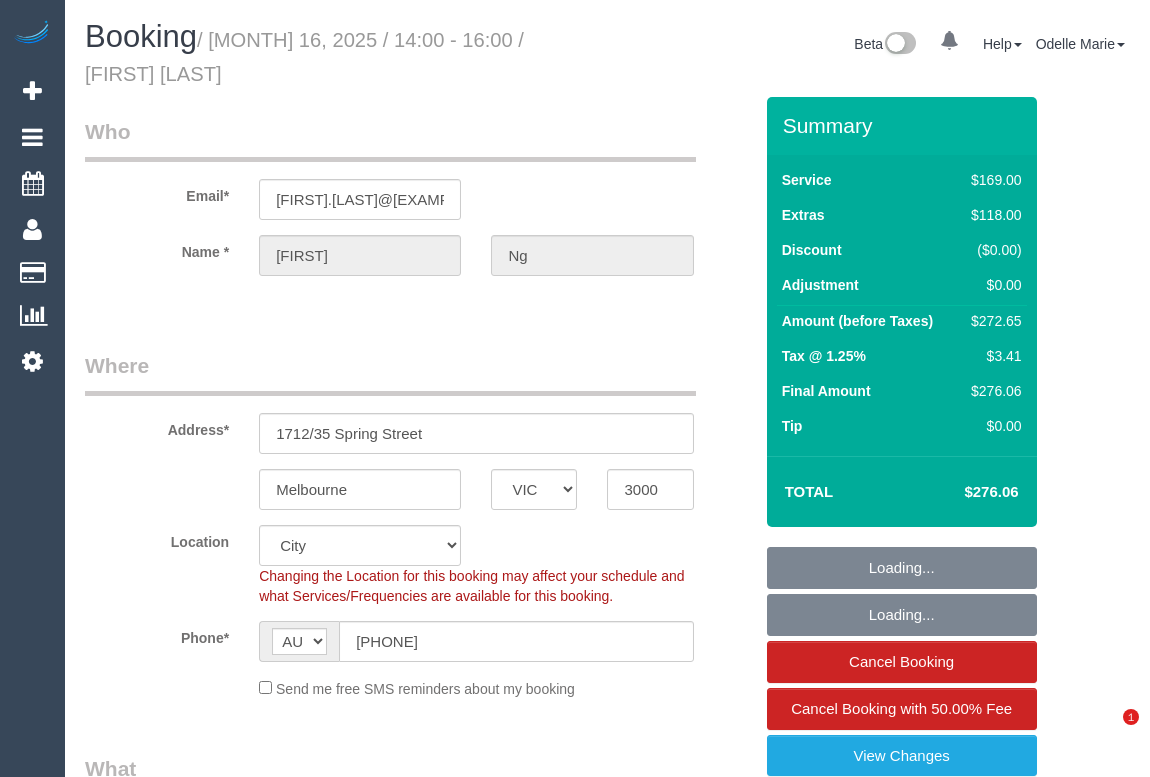 scroll, scrollTop: 0, scrollLeft: 0, axis: both 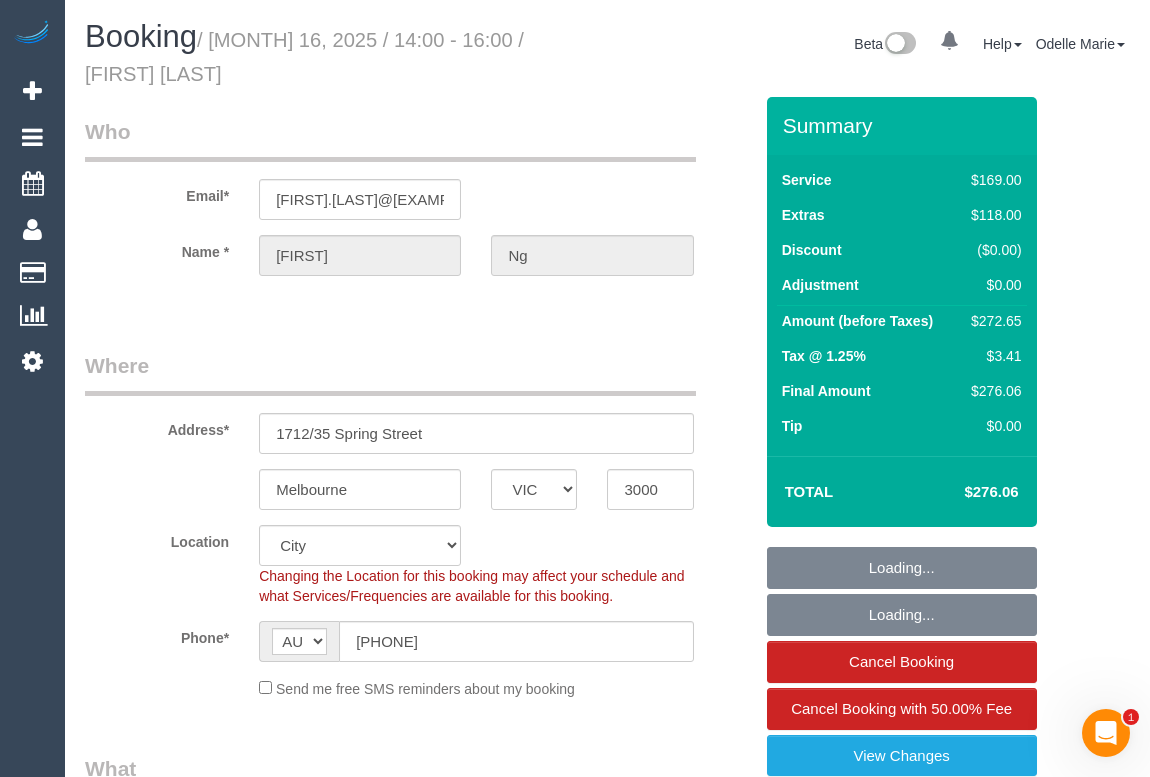 select on "string:stripe-pm_1QlVLd2GScqysDRVpN2cy1Ds" 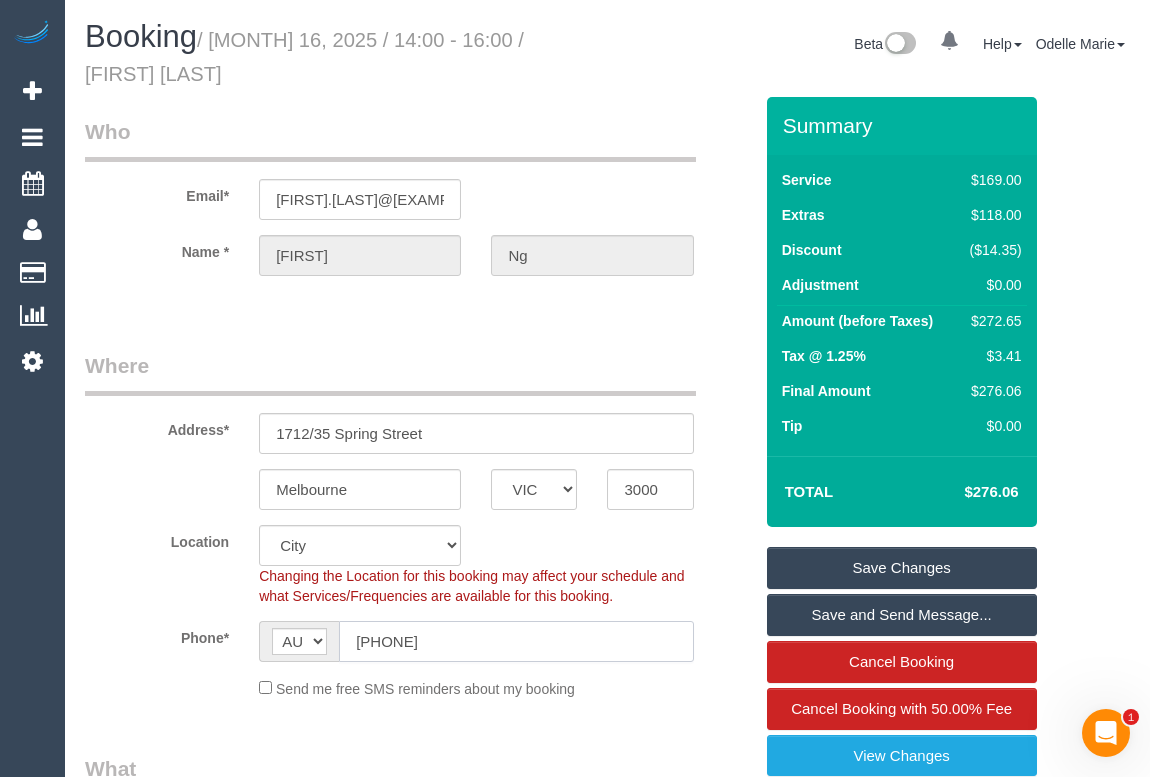 drag, startPoint x: 458, startPoint y: 633, endPoint x: 232, endPoint y: 638, distance: 226.0553 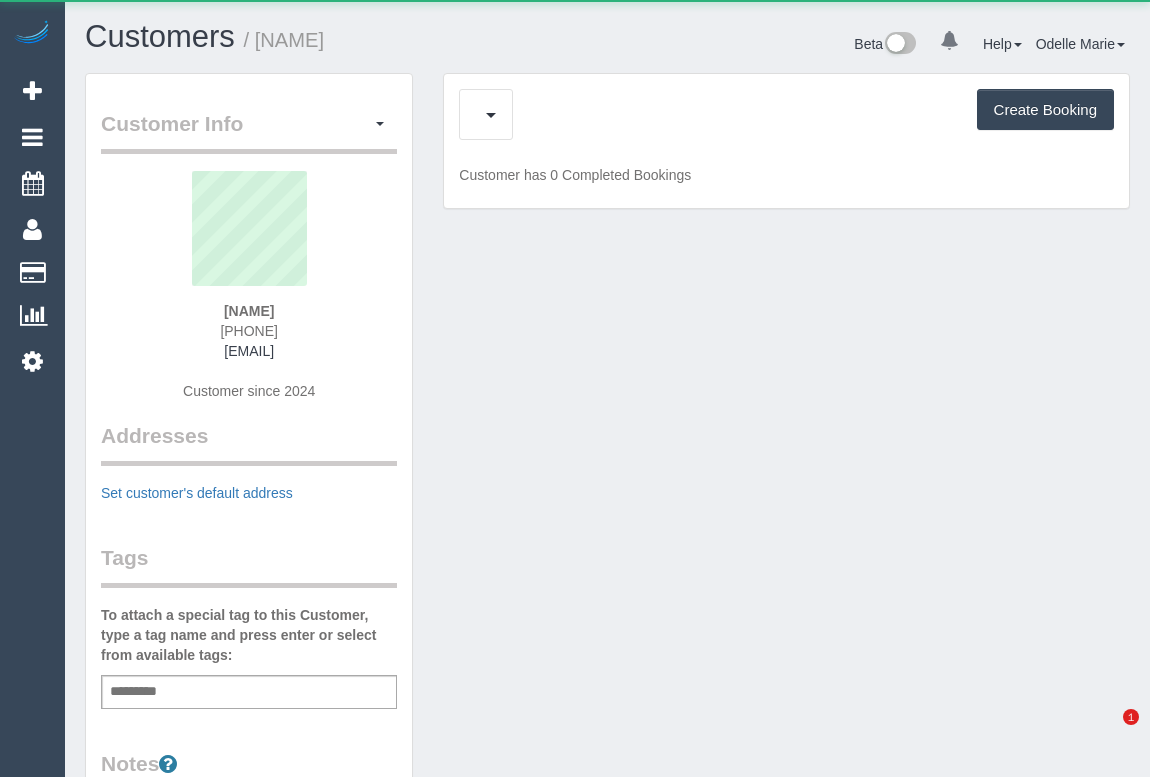scroll, scrollTop: 0, scrollLeft: 0, axis: both 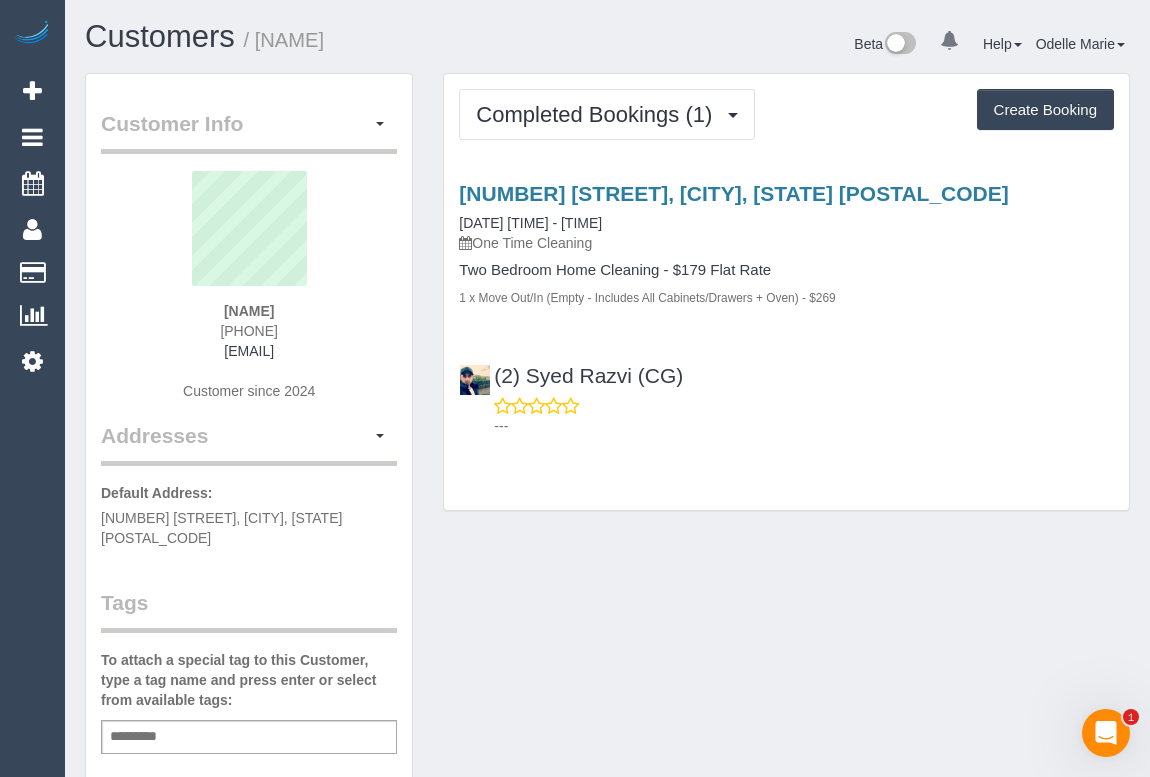 click on "Customer Info
Edit Contact Info
Send Message
Email Preferences
Special Sales Tax
View Changes
Mark as Unconfirmed
Block this Customer
Archive Account
Delete Account
Kym Wittholz
0410887775" at bounding box center [607, 773] 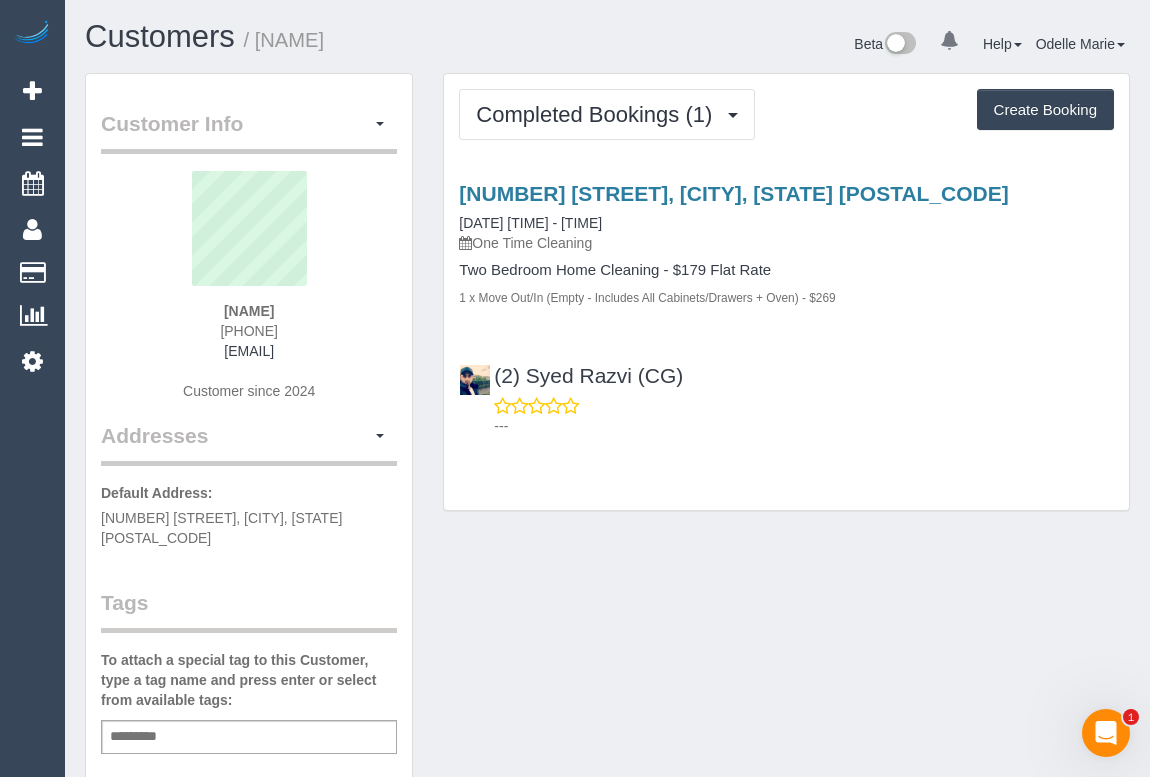 drag, startPoint x: 199, startPoint y: 326, endPoint x: 291, endPoint y: 329, distance: 92.0489 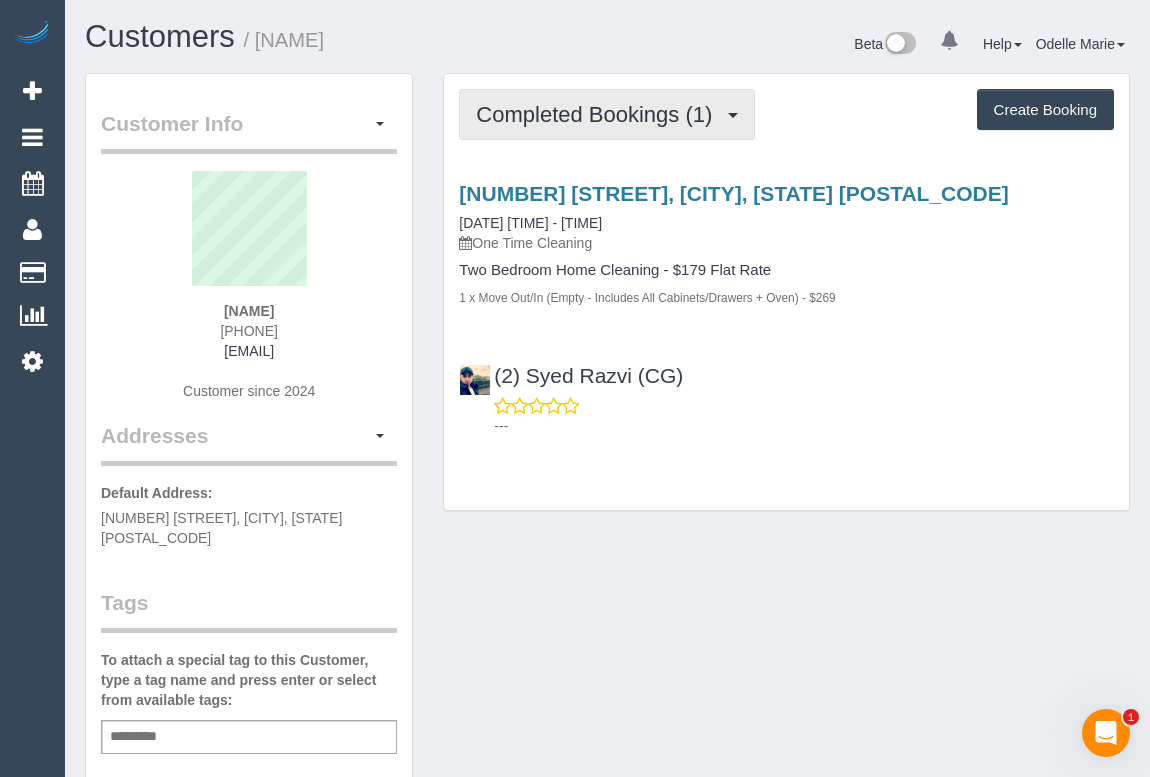 drag, startPoint x: 566, startPoint y: 121, endPoint x: 566, endPoint y: 135, distance: 14 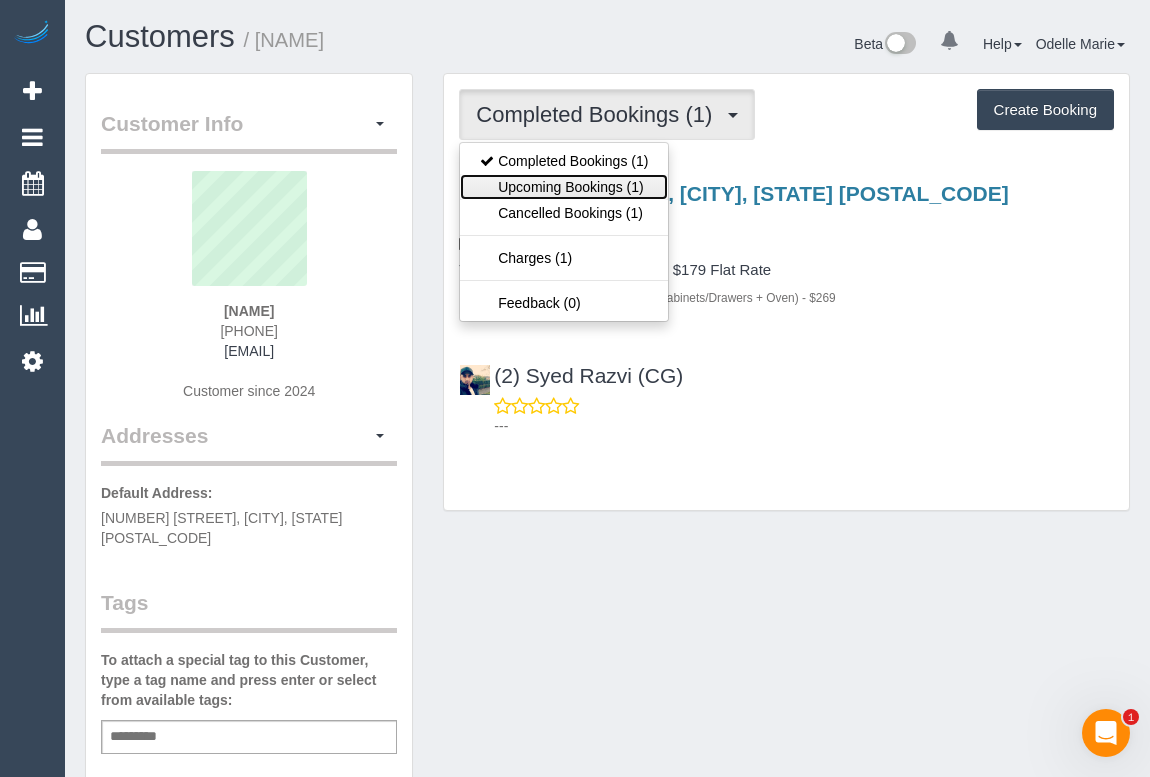 click on "Upcoming Bookings (1)" at bounding box center (564, 187) 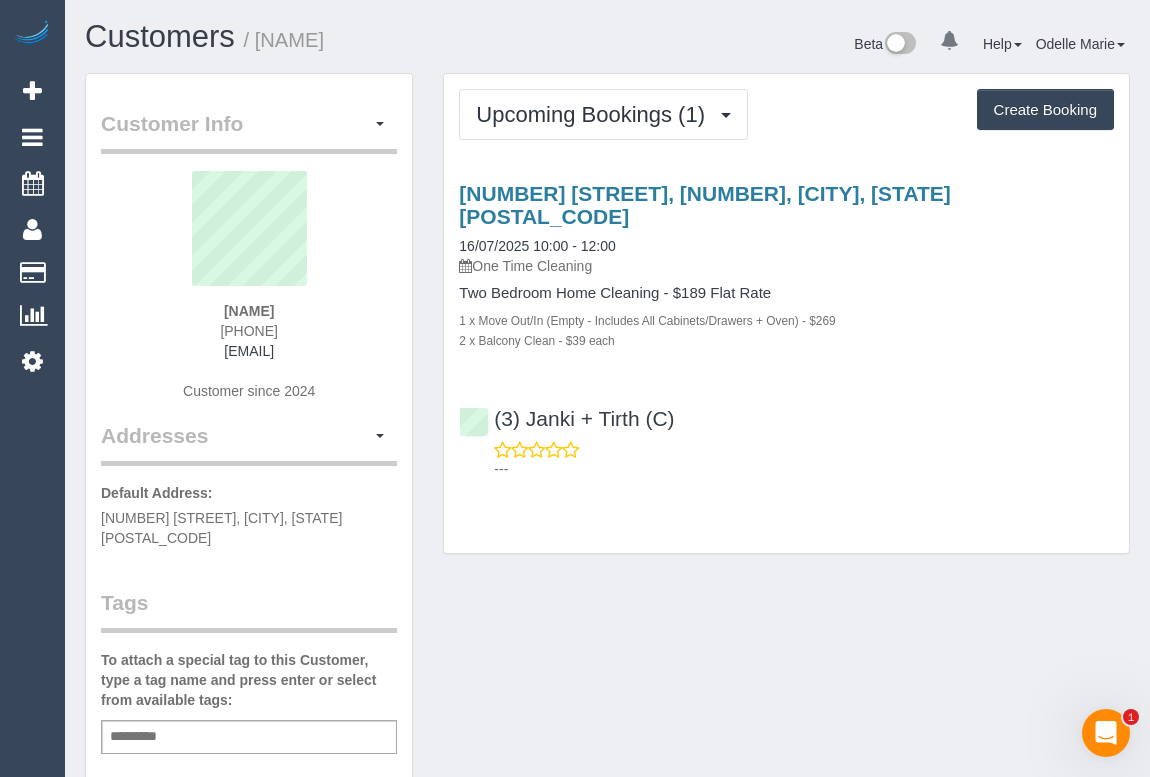 click on "Customer Info
Edit Contact Info
Send Message
Email Preferences
Special Sales Tax
View Changes
Mark as Unconfirmed
Block this Customer
Archive Account
Delete Account
Kym Wittholz
0410887775" at bounding box center (607, 773) 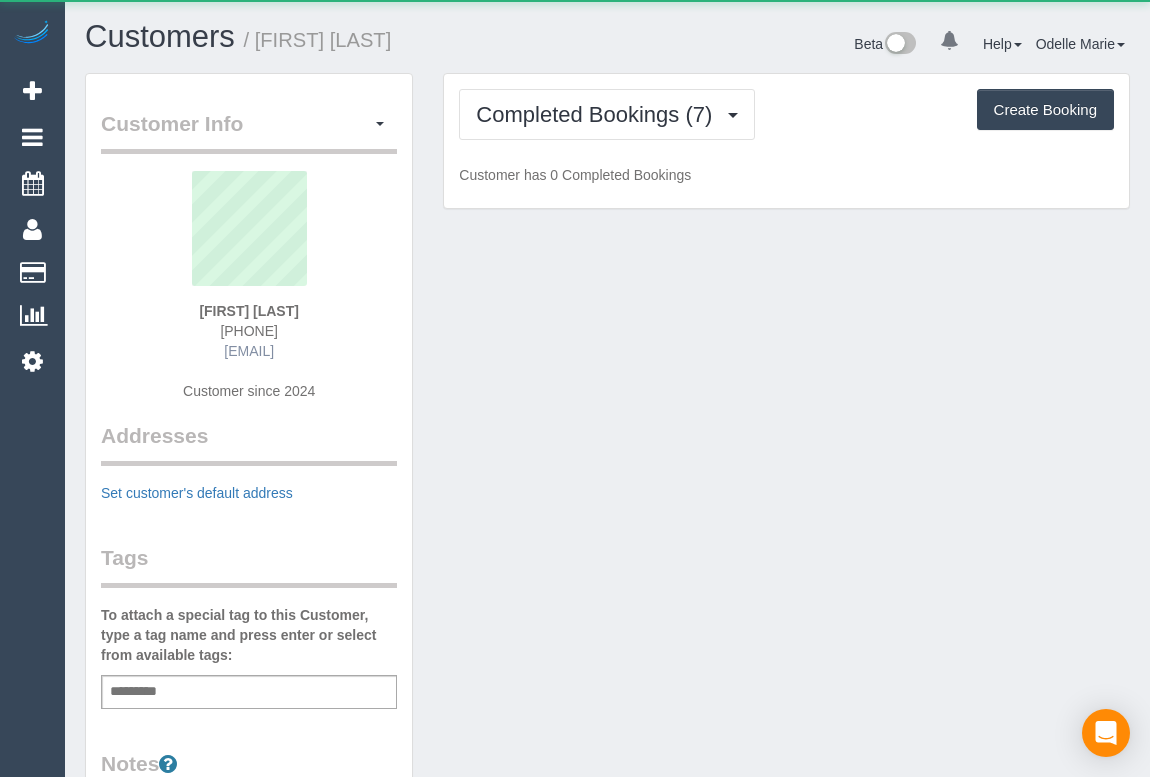 scroll, scrollTop: 0, scrollLeft: 0, axis: both 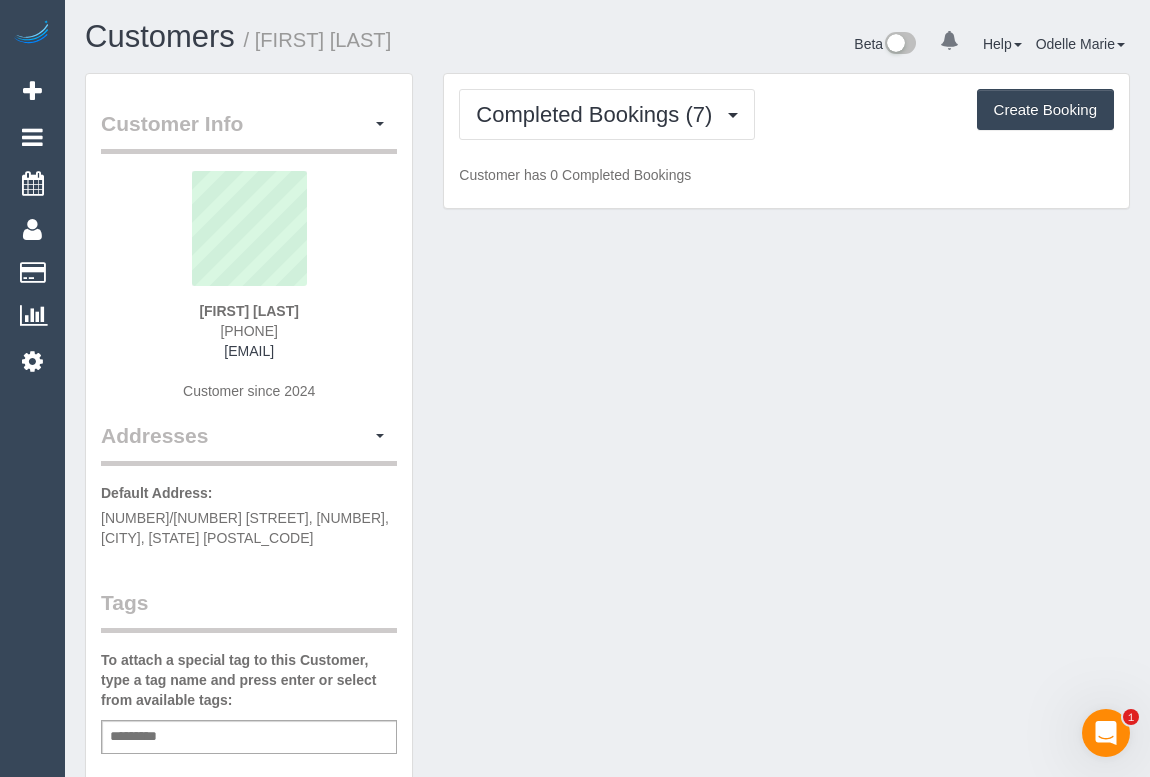 drag, startPoint x: 246, startPoint y: 327, endPoint x: 312, endPoint y: 325, distance: 66.0303 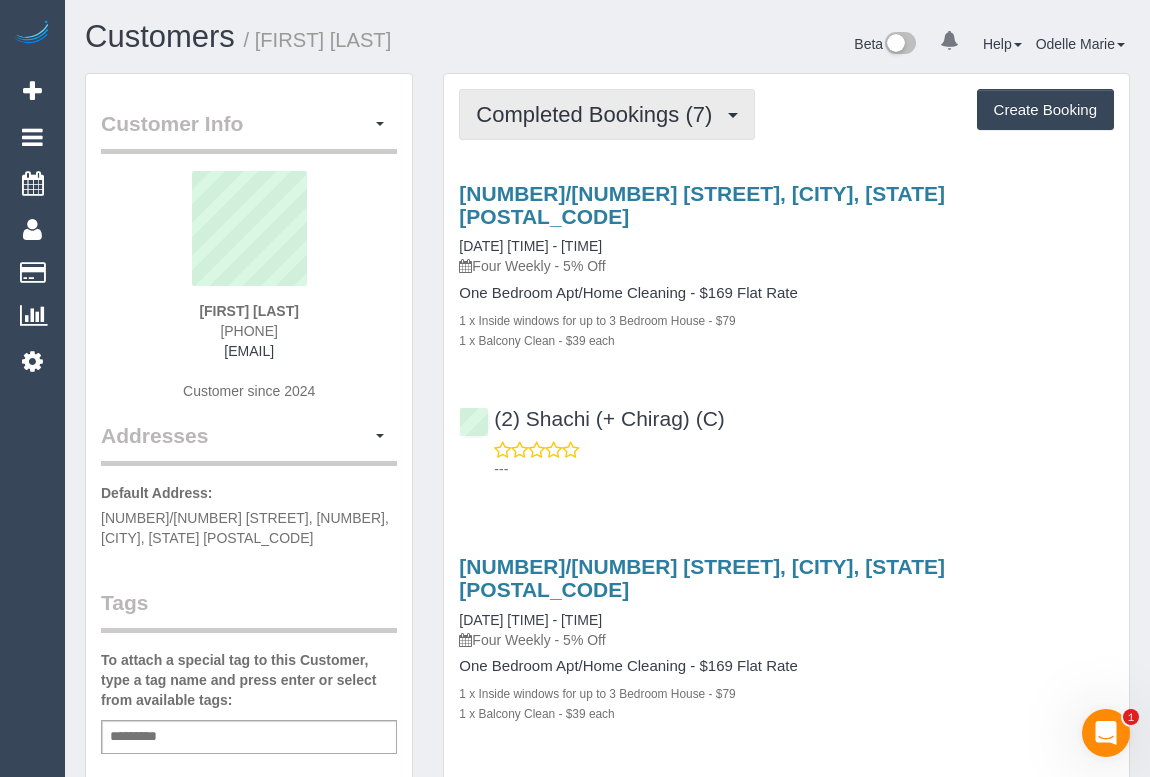 click on "Completed Bookings (7)" at bounding box center (599, 114) 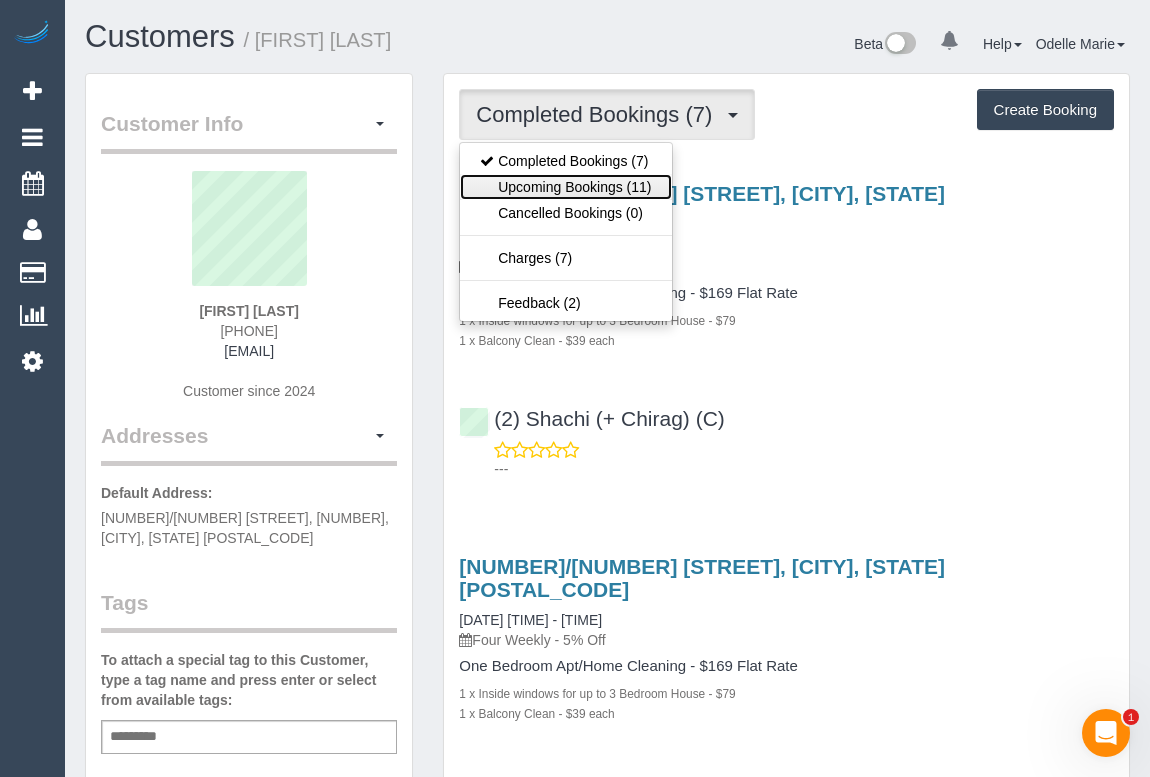 click on "Upcoming Bookings (11)" at bounding box center (565, 187) 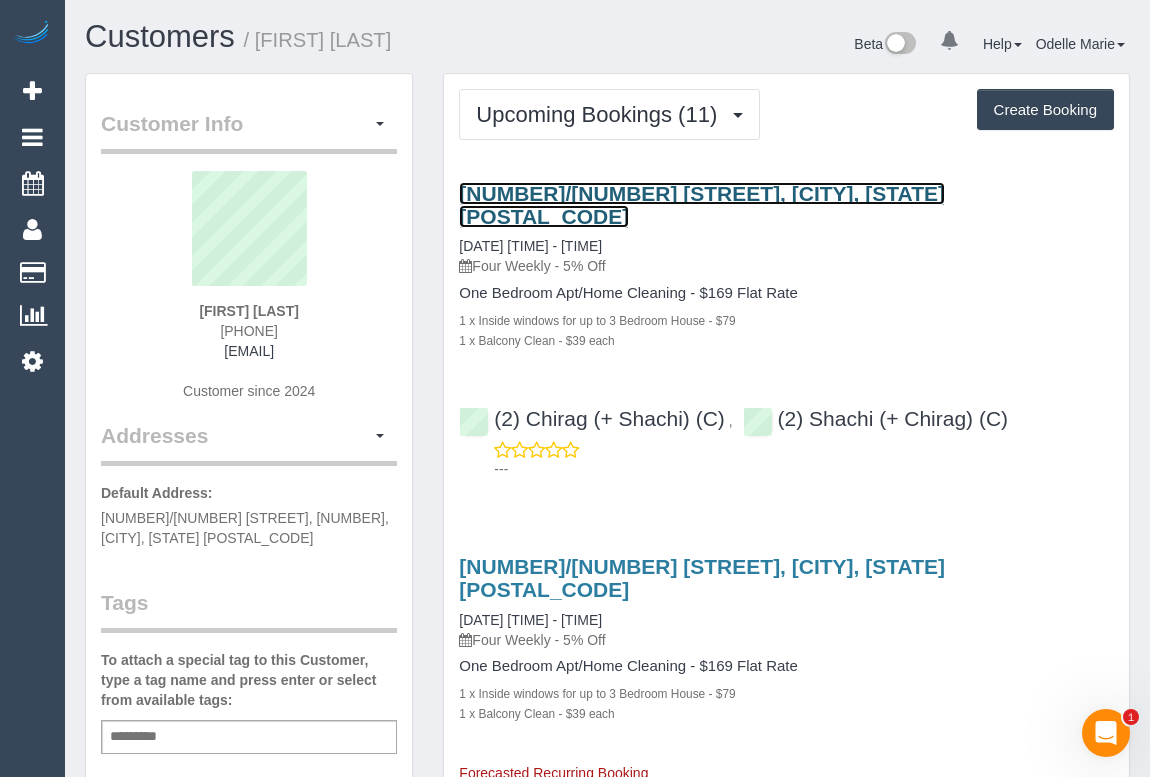 click on "[NUMBER]/[NUMBER] [STREET], [CITY], [STATE] [POSTAL_CODE]" at bounding box center (702, 205) 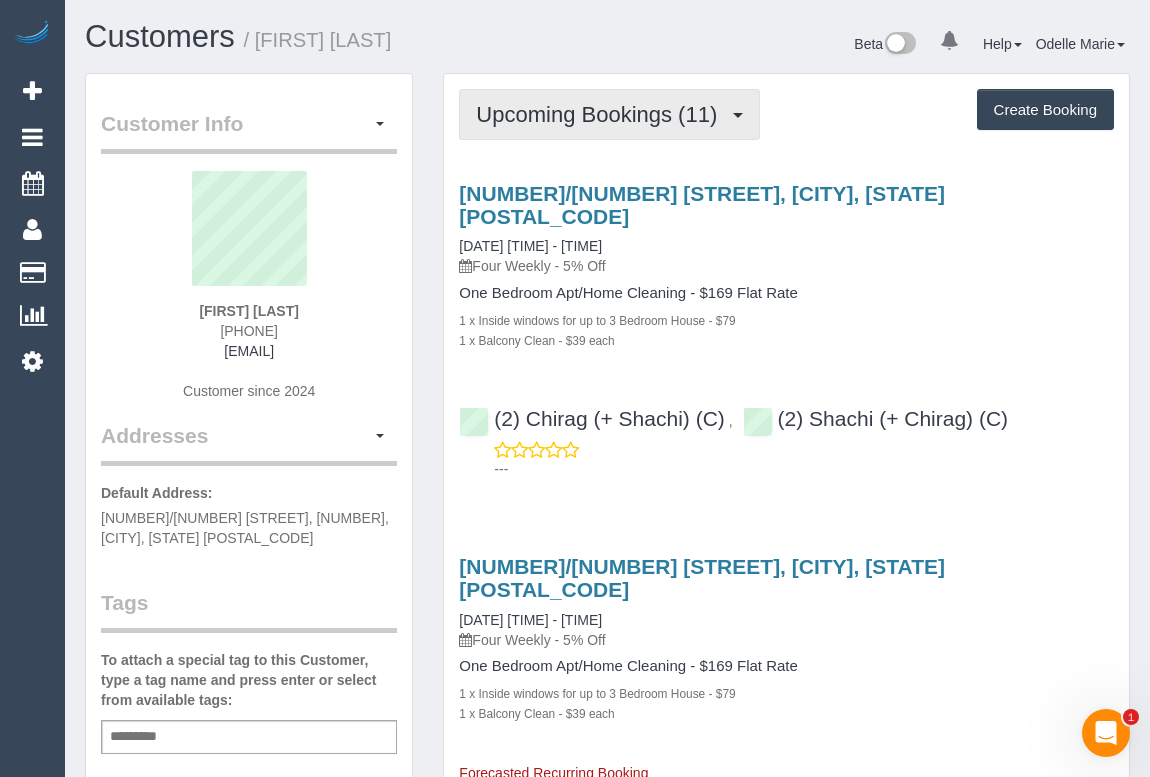 drag, startPoint x: 553, startPoint y: 115, endPoint x: 549, endPoint y: 147, distance: 32.24903 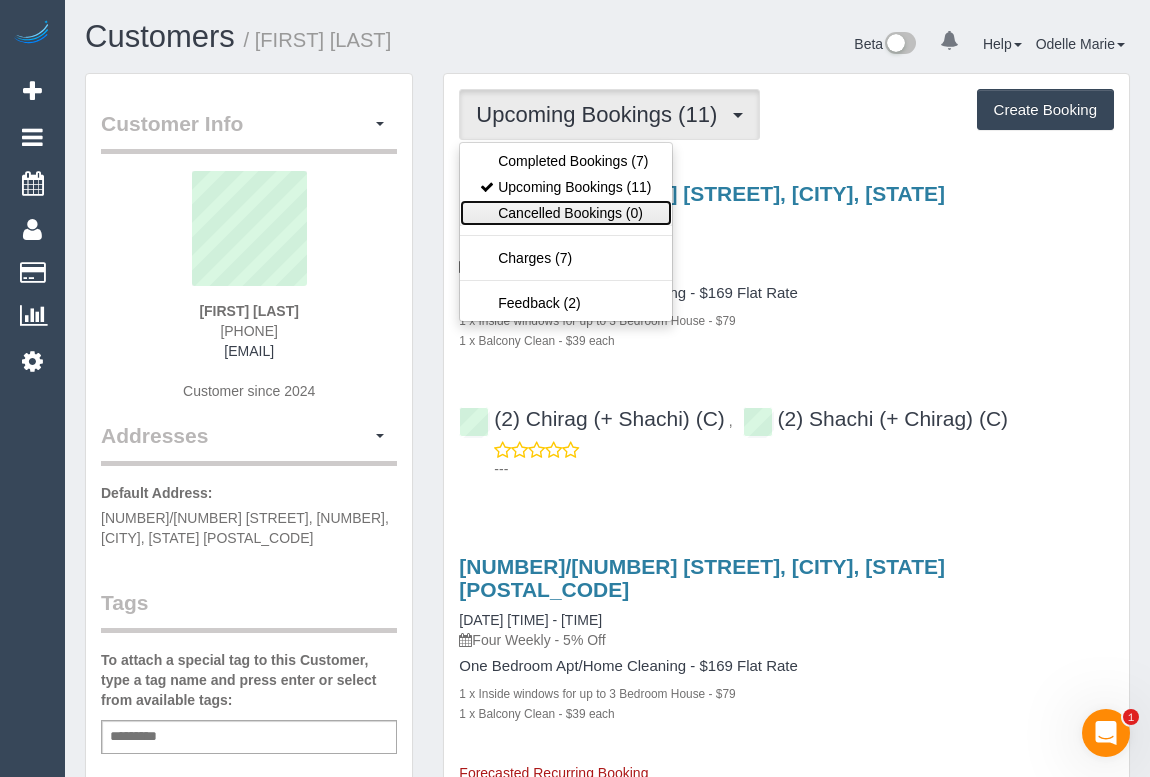 click on "Cancelled Bookings (0)" at bounding box center [565, 213] 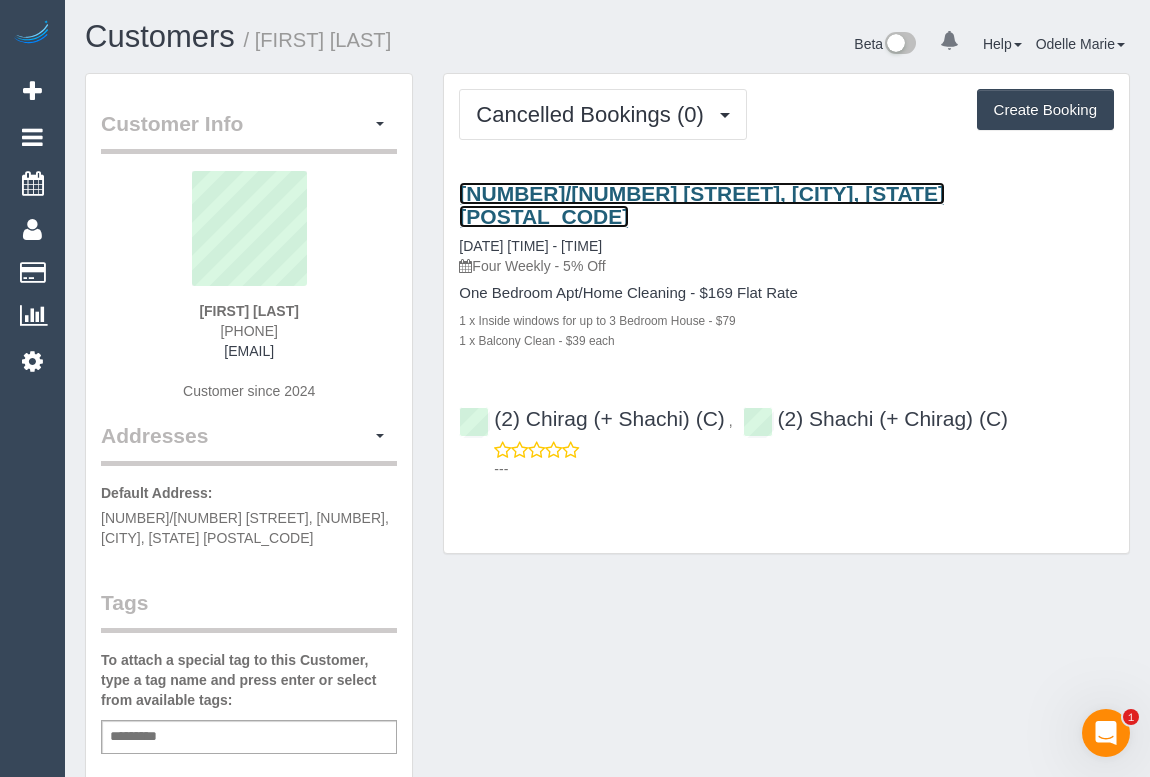 click on "1712/35 Spring Street, Melbourne, VIC 3000" at bounding box center (702, 205) 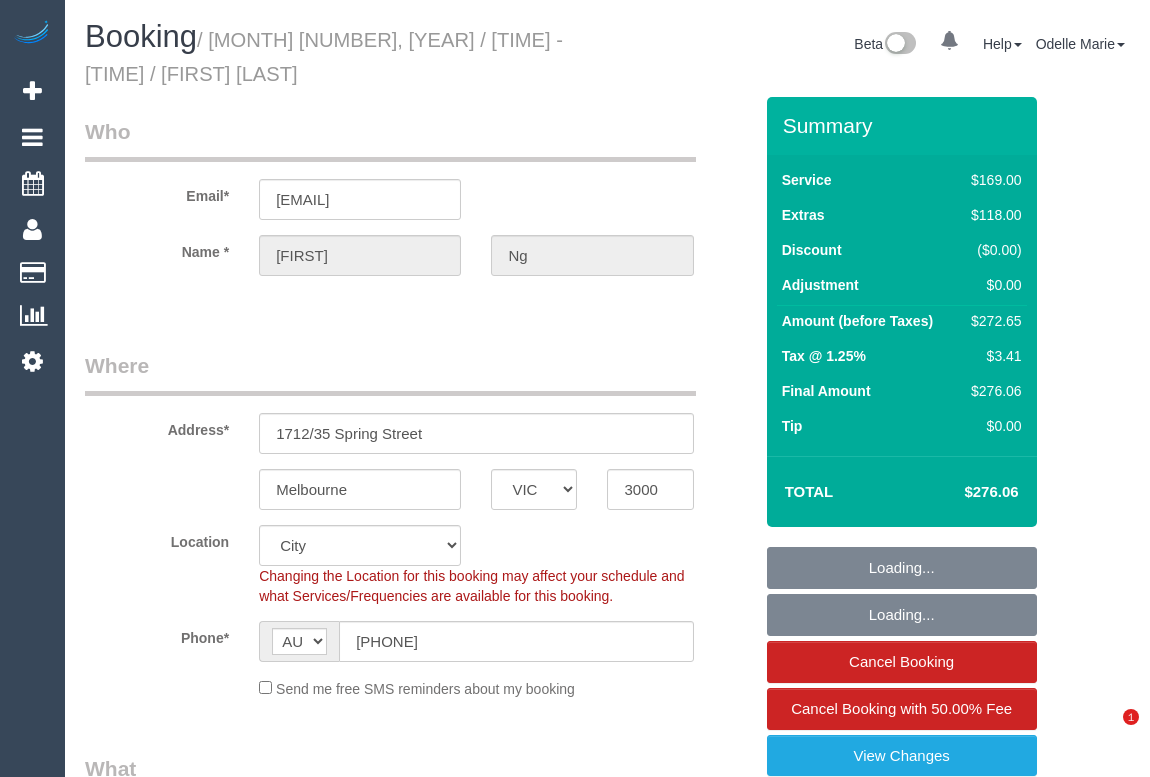select on "VIC" 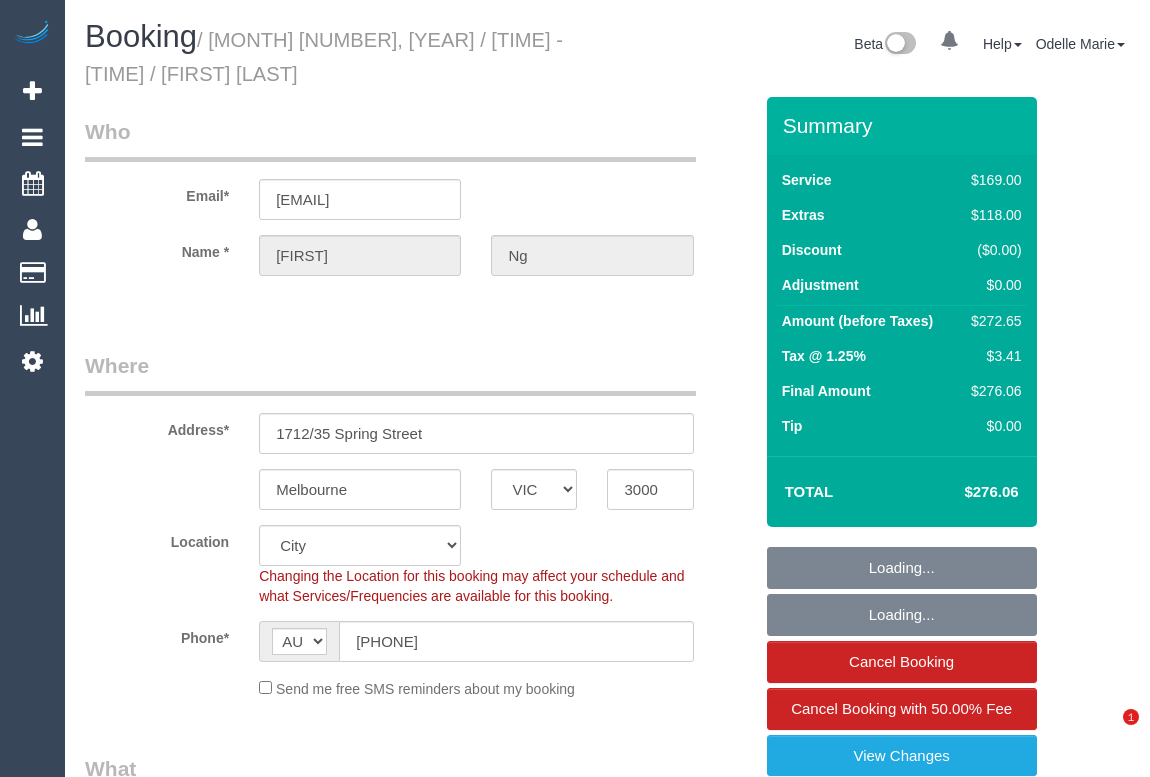 scroll, scrollTop: 0, scrollLeft: 0, axis: both 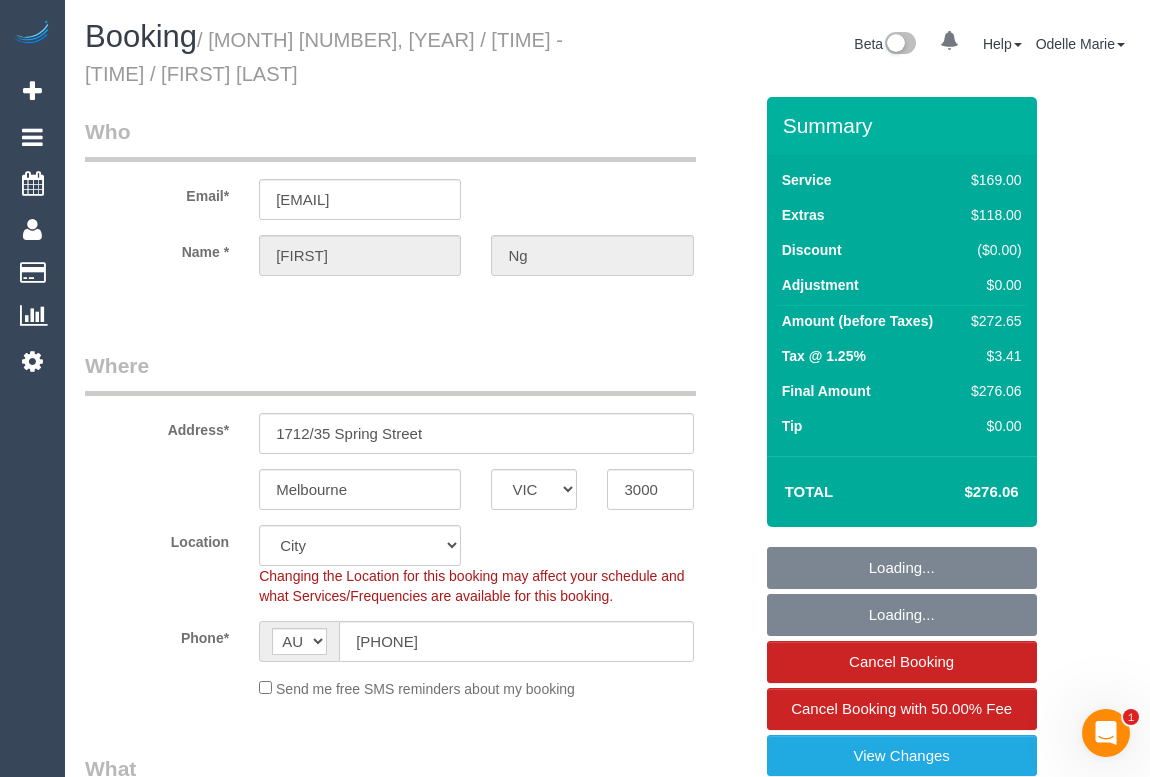 select on "string:stripe-pm_1QlVLd2GScqysDRVpN2cy1Ds" 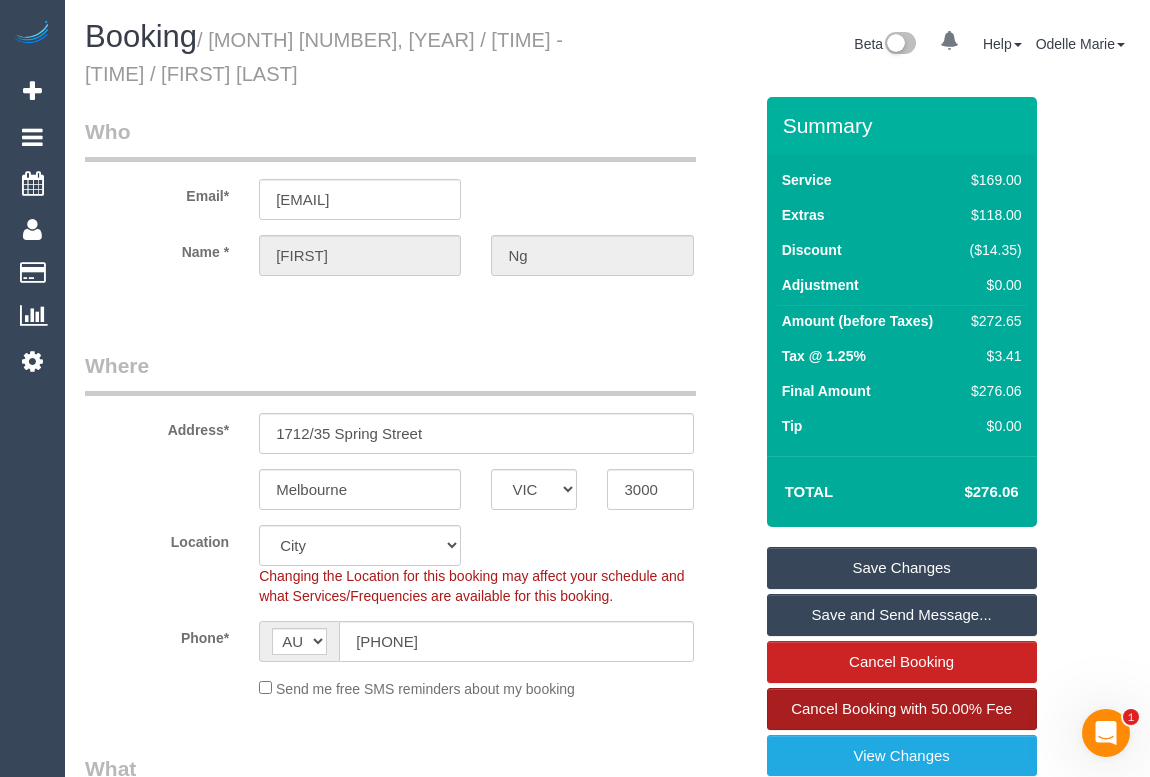 click on "Cancel Booking with 50.00% Fee" at bounding box center (901, 708) 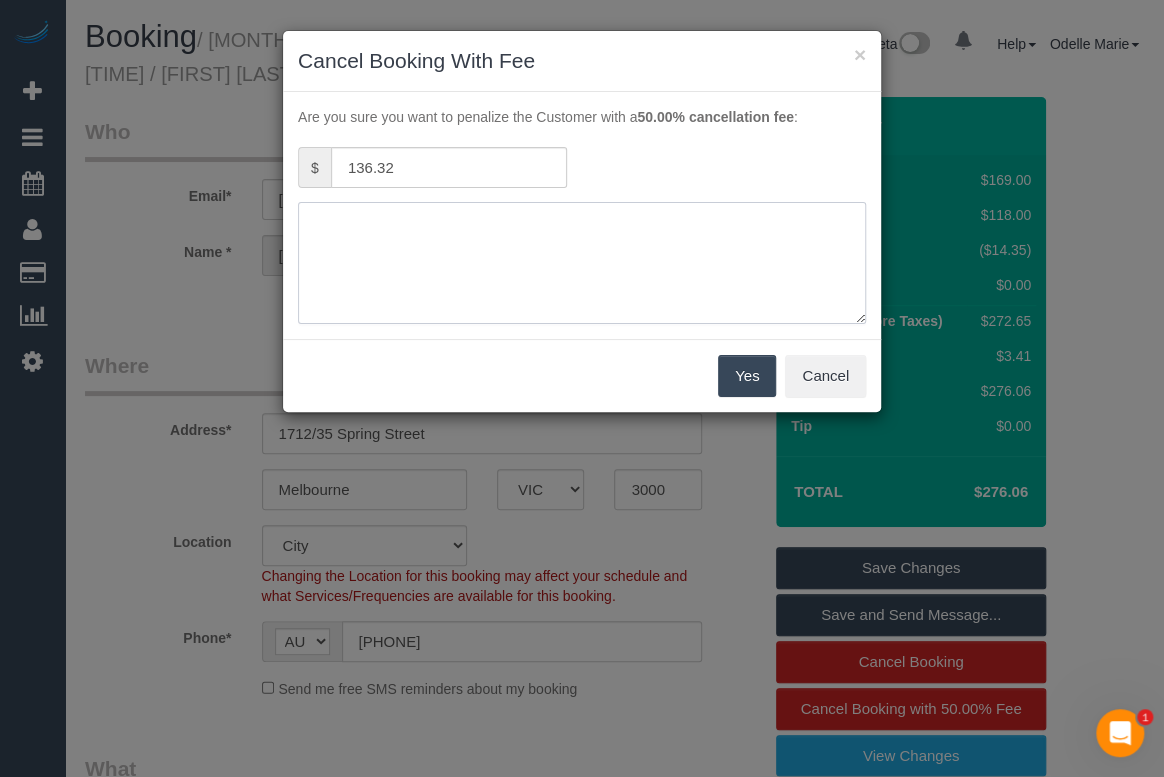 click at bounding box center (582, 263) 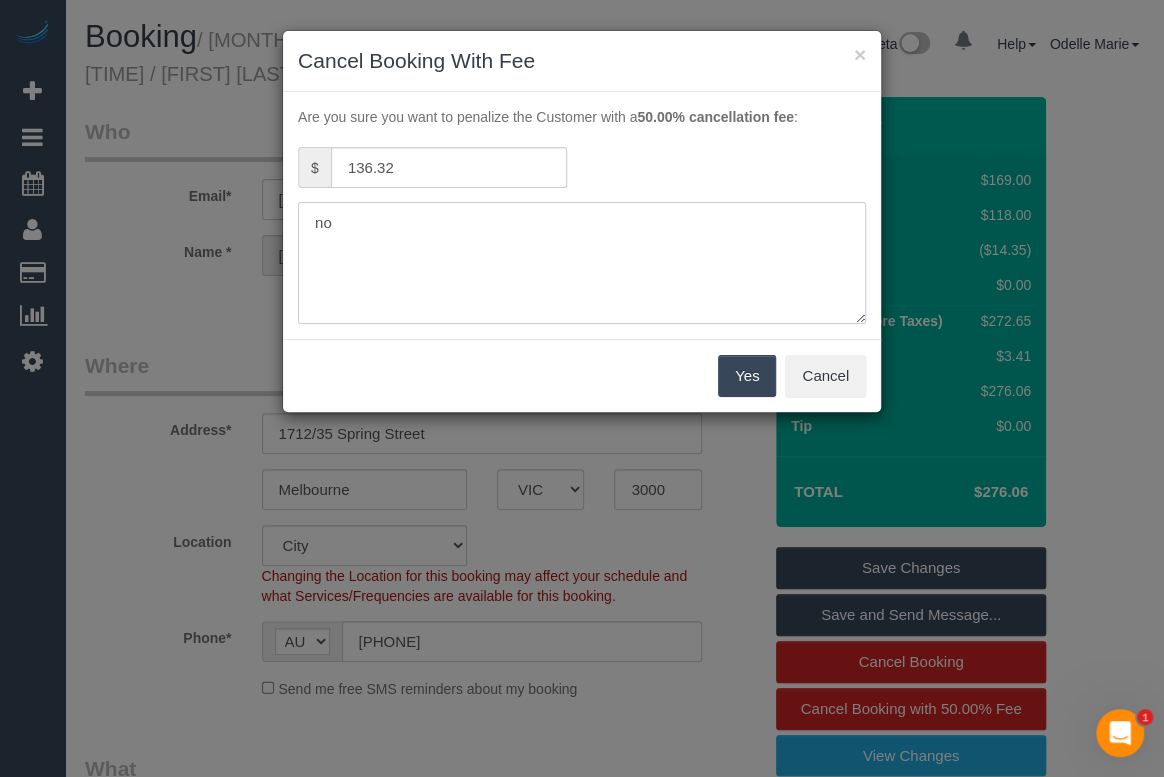 type on "n" 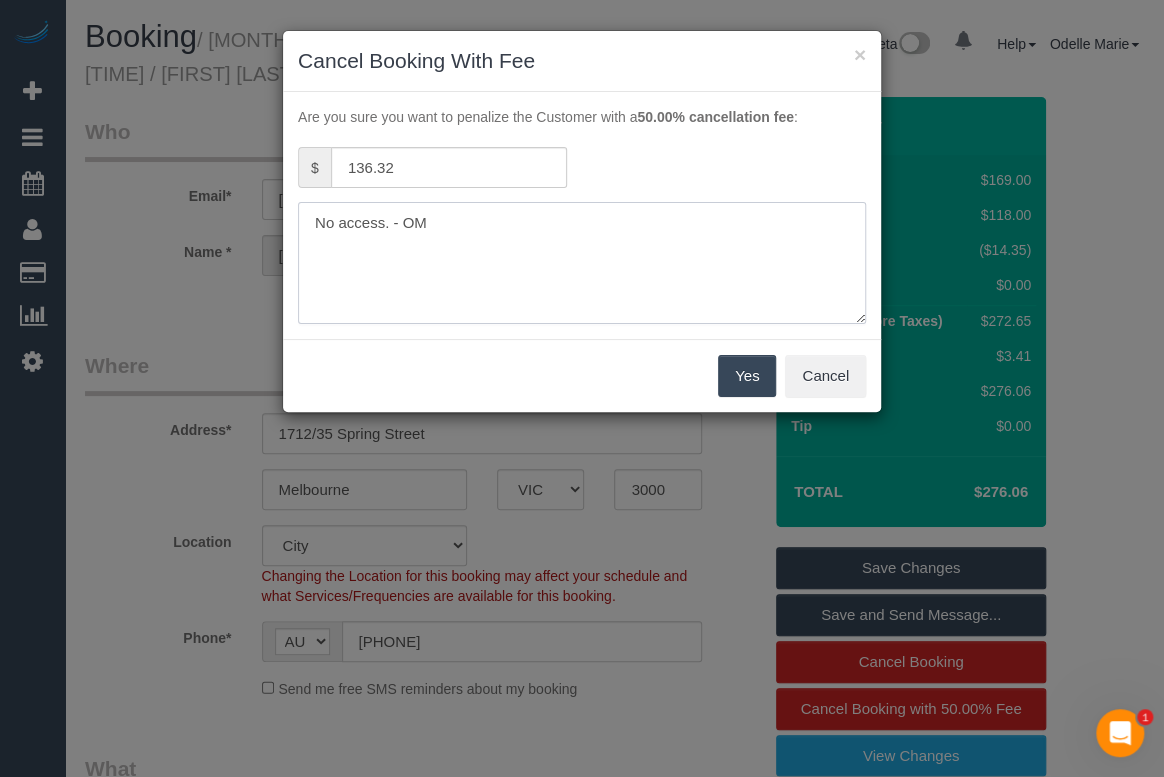 type on "No access. - OM" 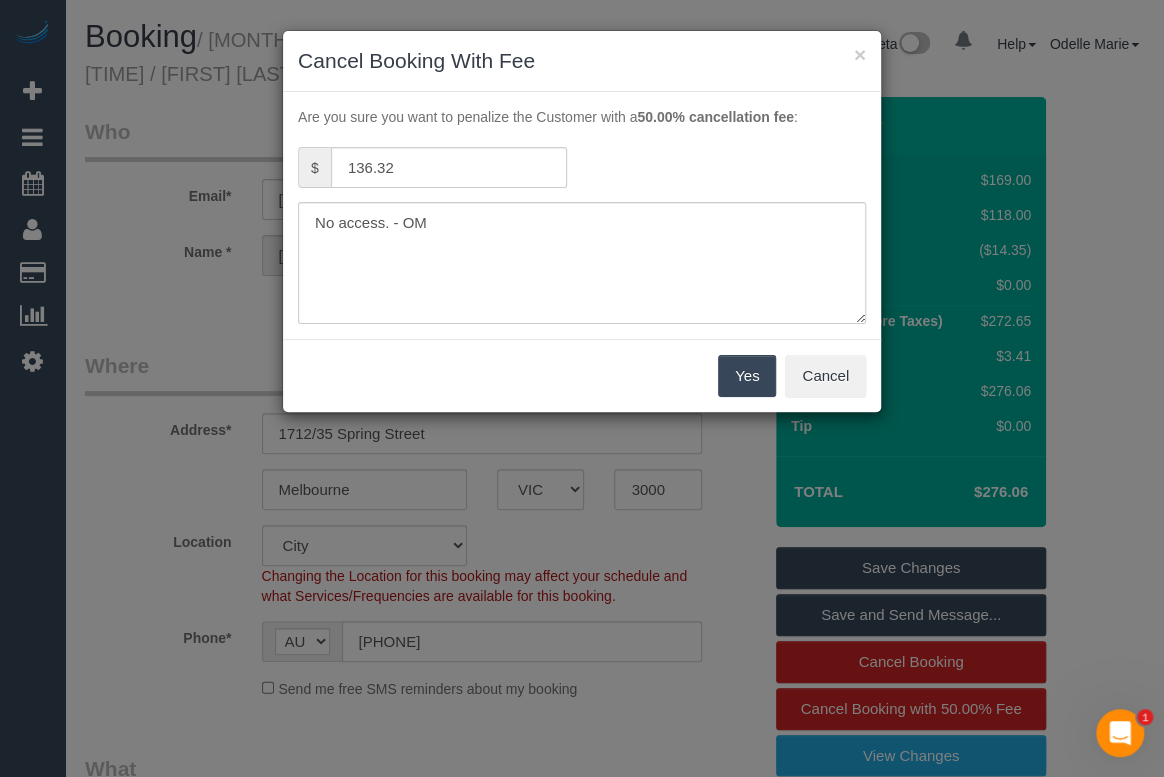 click on "Yes" at bounding box center (747, 376) 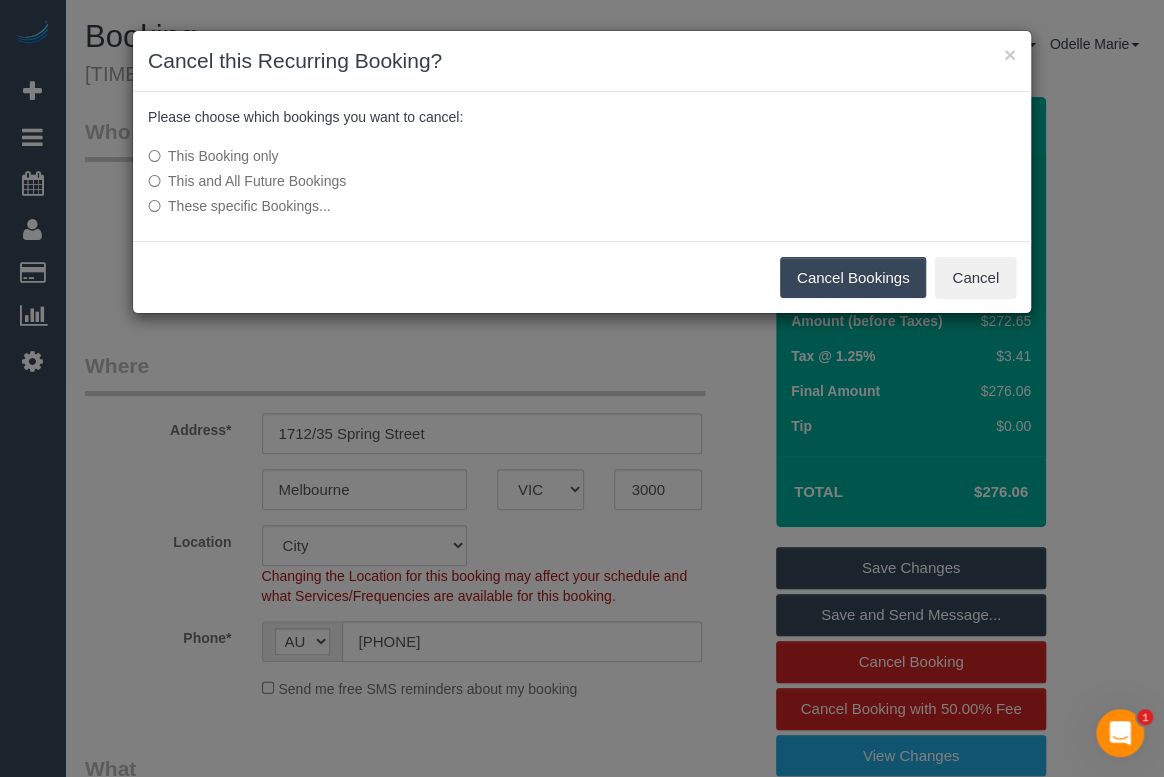 click on "Cancel Bookings" at bounding box center (853, 278) 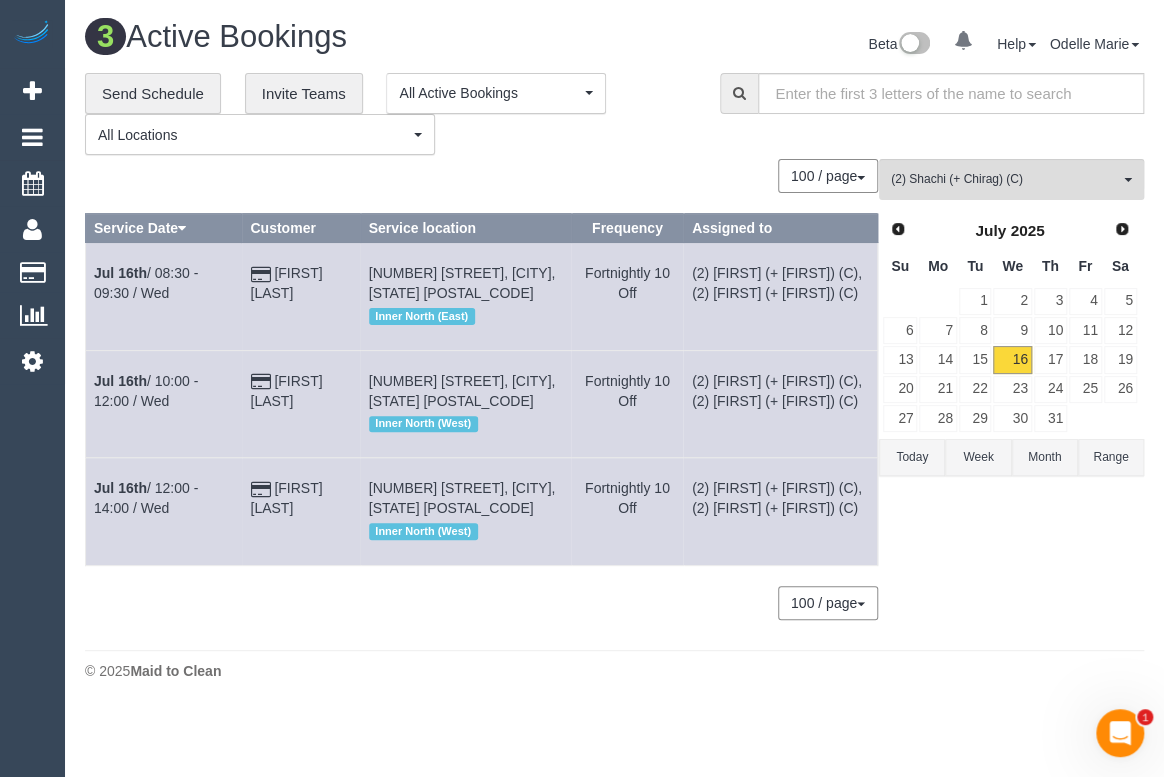 drag, startPoint x: 658, startPoint y: 109, endPoint x: 607, endPoint y: 26, distance: 97.41663 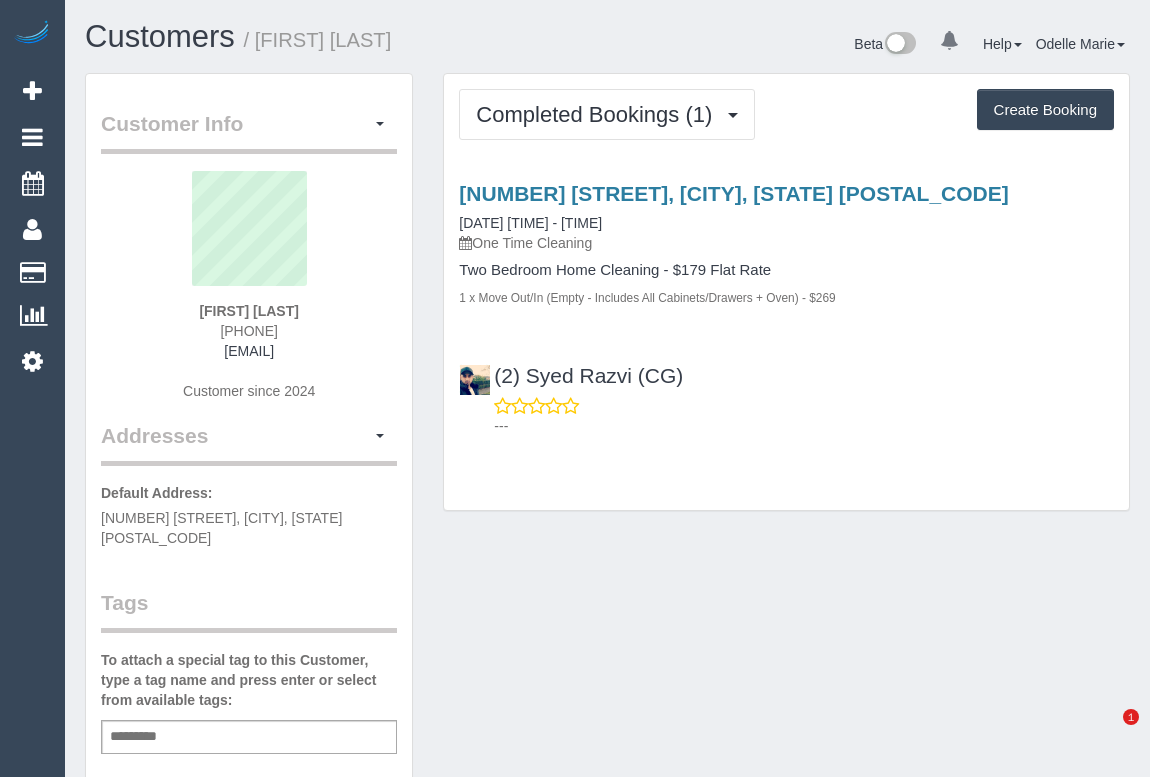 scroll, scrollTop: 0, scrollLeft: 0, axis: both 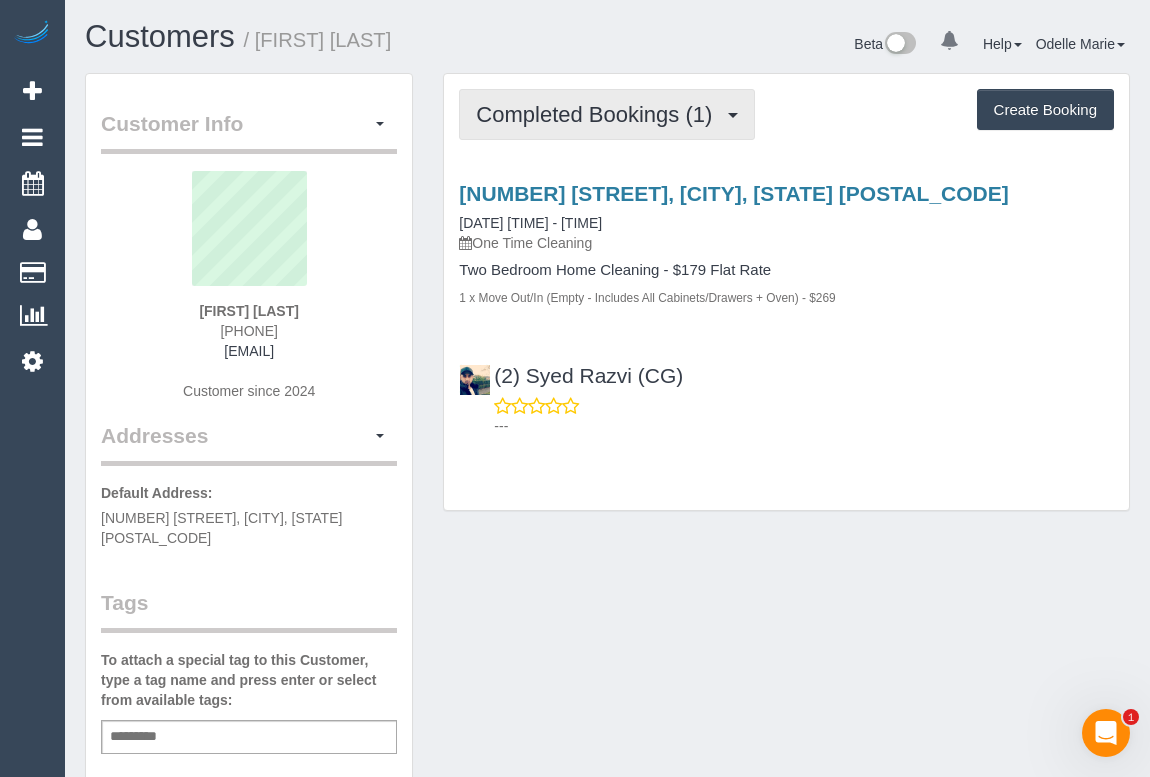 click on "Completed Bookings (1)" at bounding box center (599, 114) 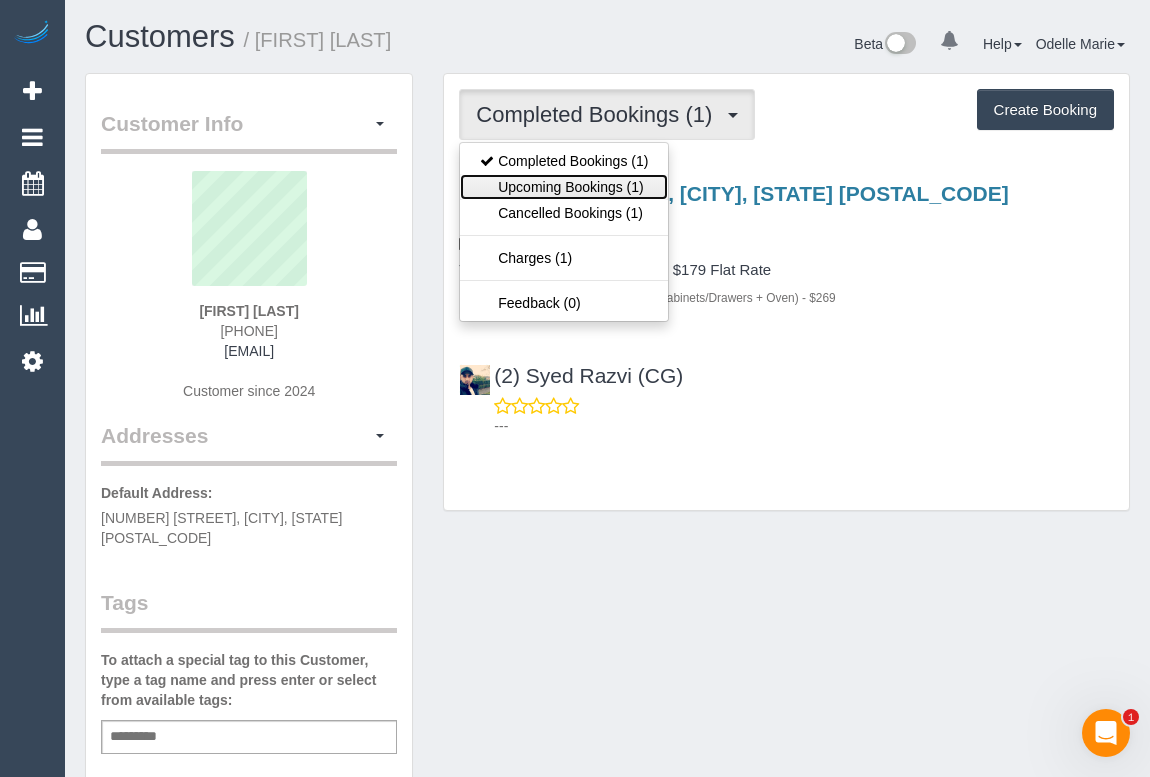 click on "Upcoming Bookings (1)" at bounding box center (564, 187) 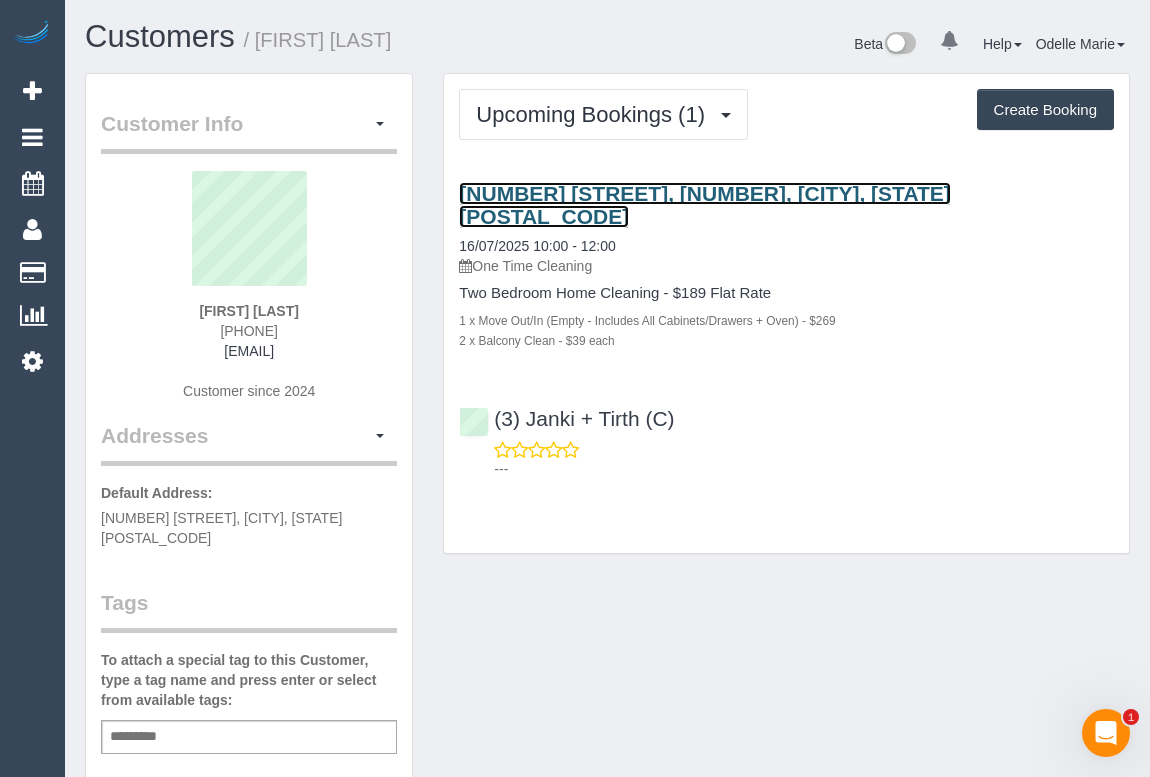 click on "[NUMBER] [STREET], [NUMBER], [CITY], [STATE] [POSTAL_CODE]" at bounding box center [705, 205] 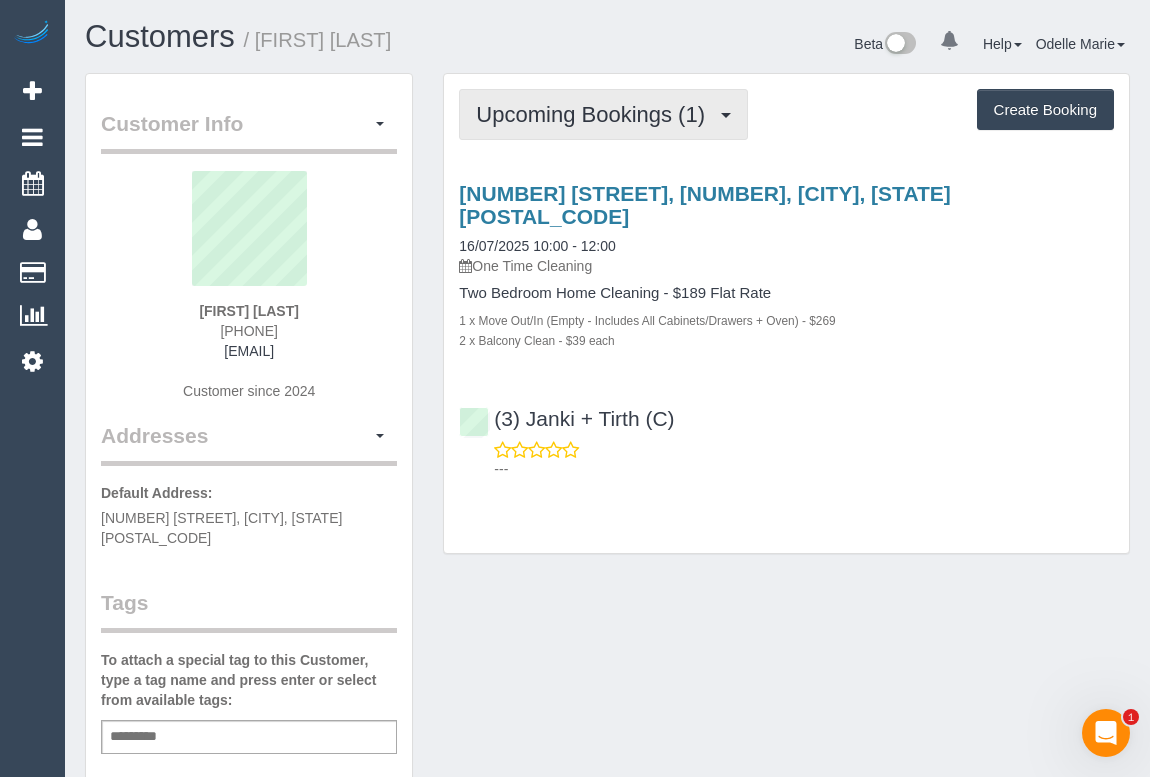 click on "Upcoming Bookings (1)" at bounding box center (595, 114) 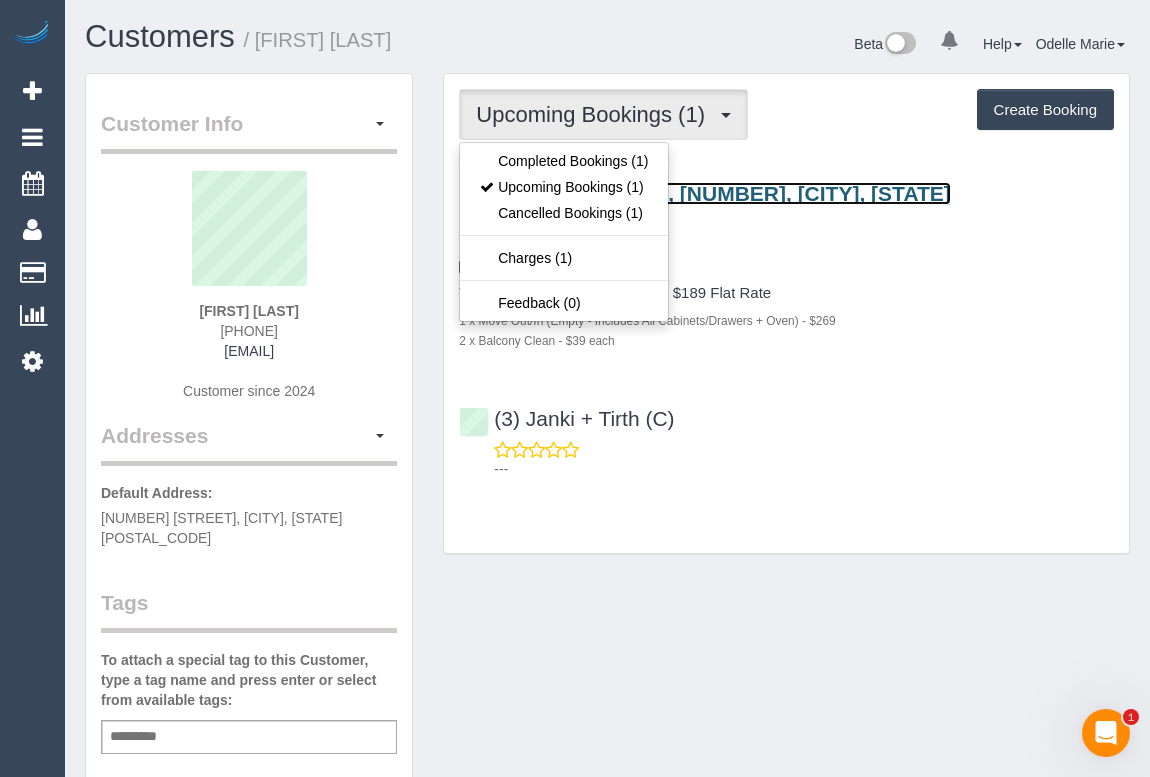 click on "[NUMBER] [STREET], [NUMBER], [CITY], [STATE] [POSTAL_CODE]" at bounding box center (705, 205) 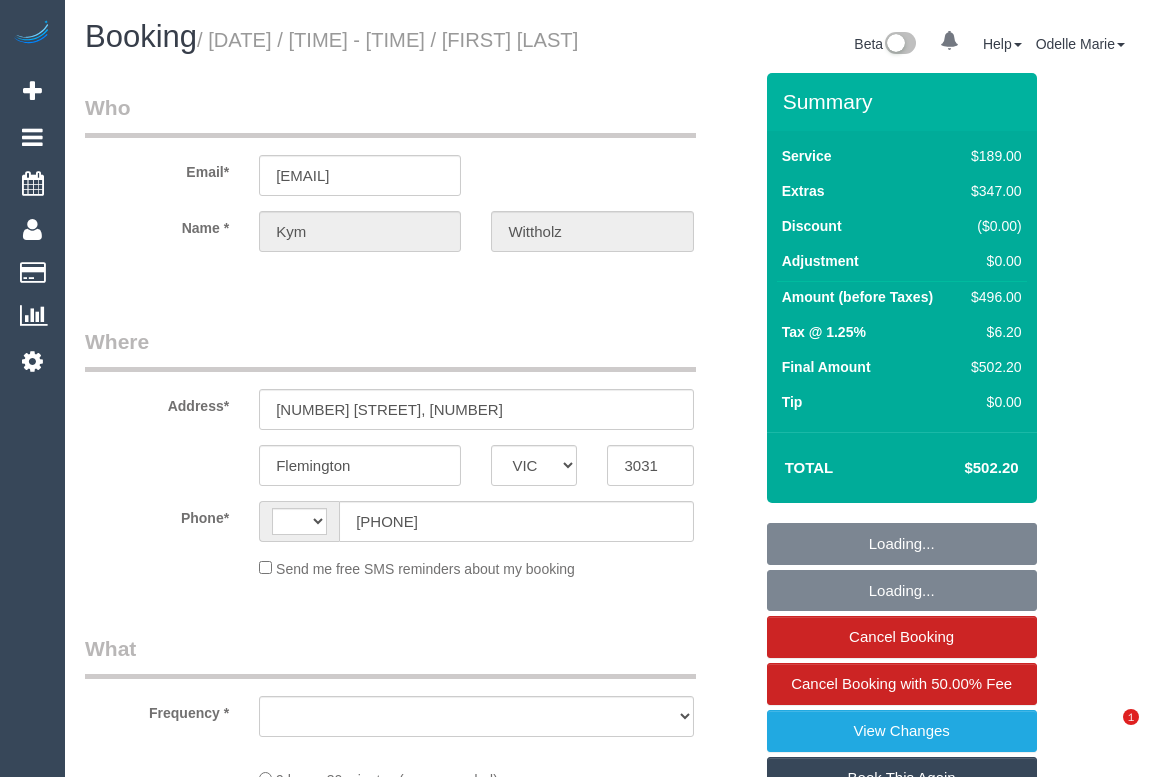 select on "VIC" 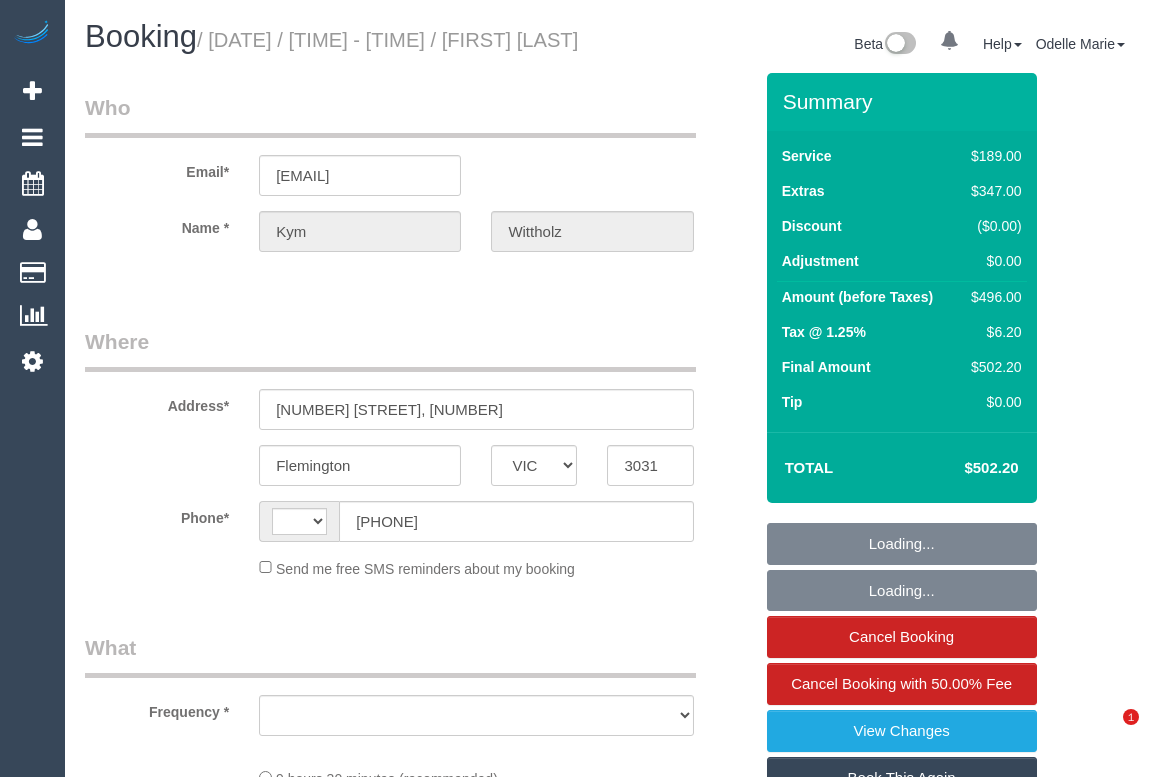 scroll, scrollTop: 0, scrollLeft: 0, axis: both 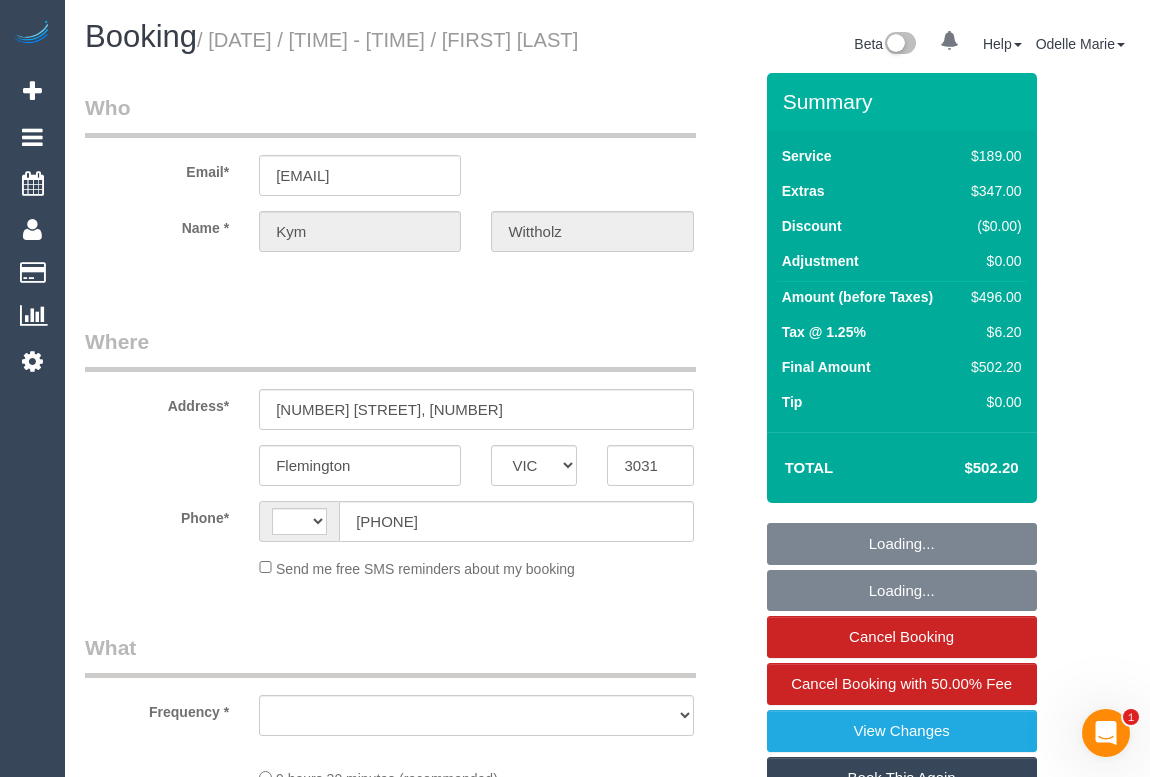 select on "string:AU" 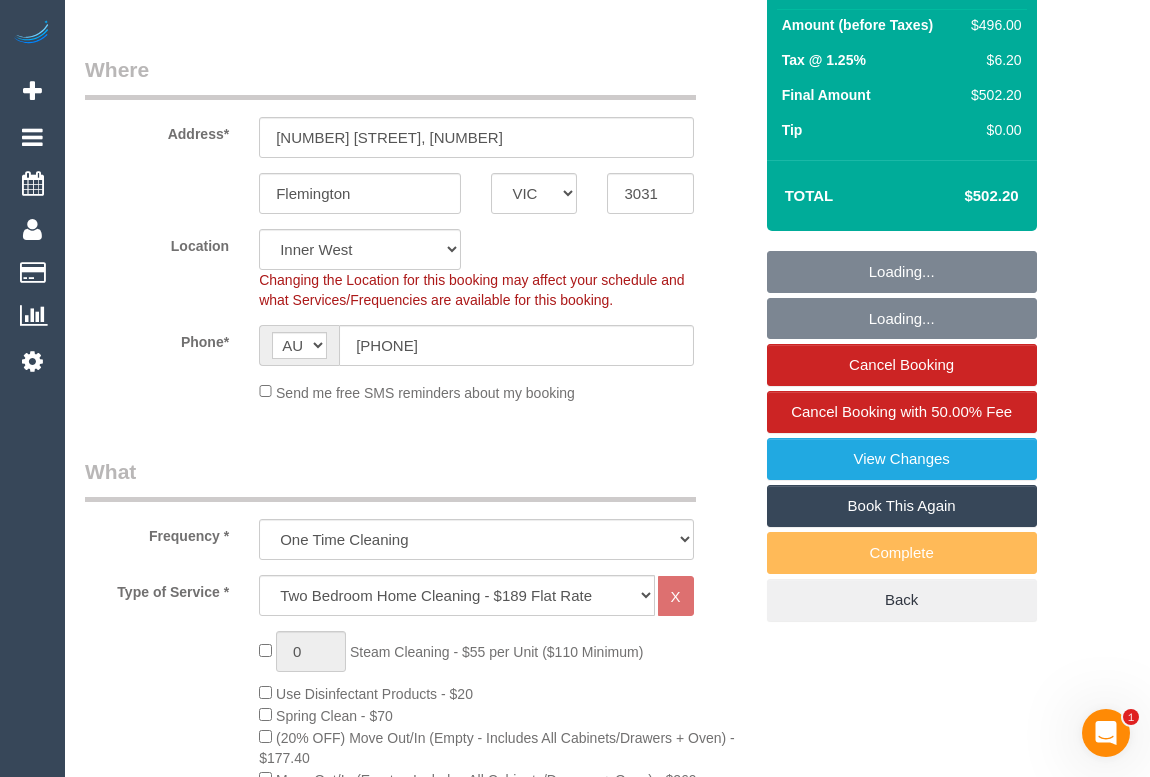 select on "object:1516" 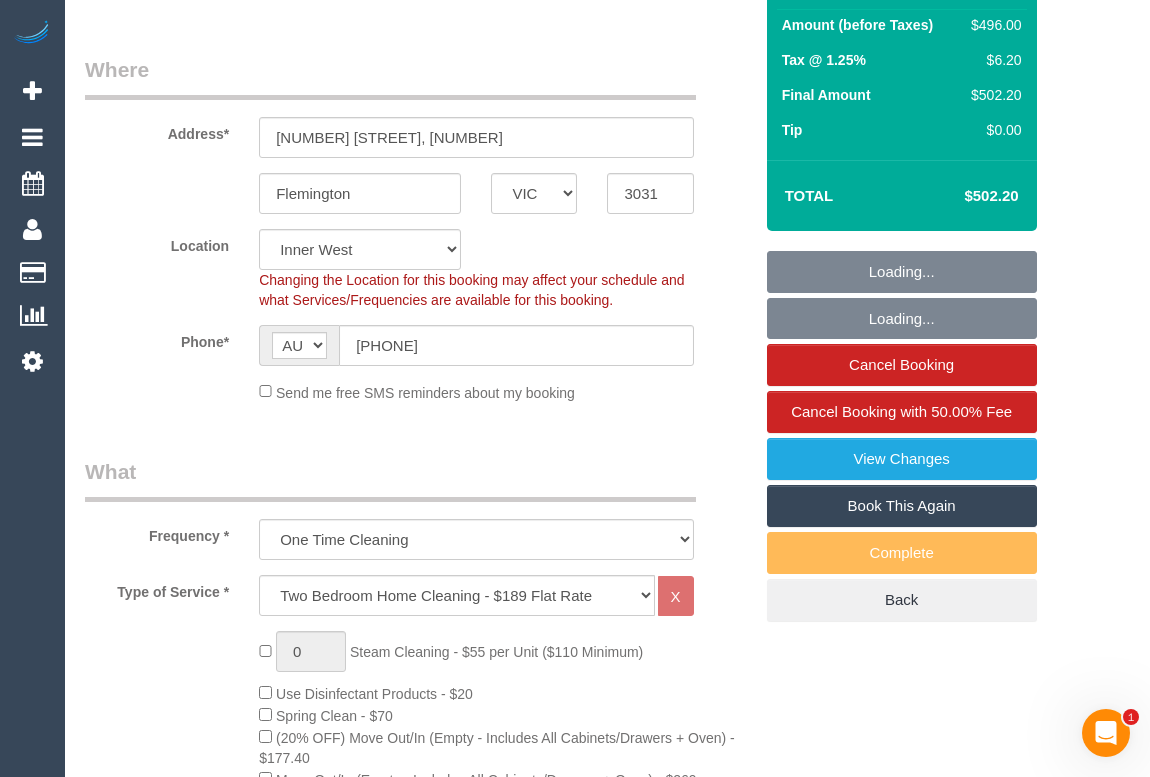 select on "spot1" 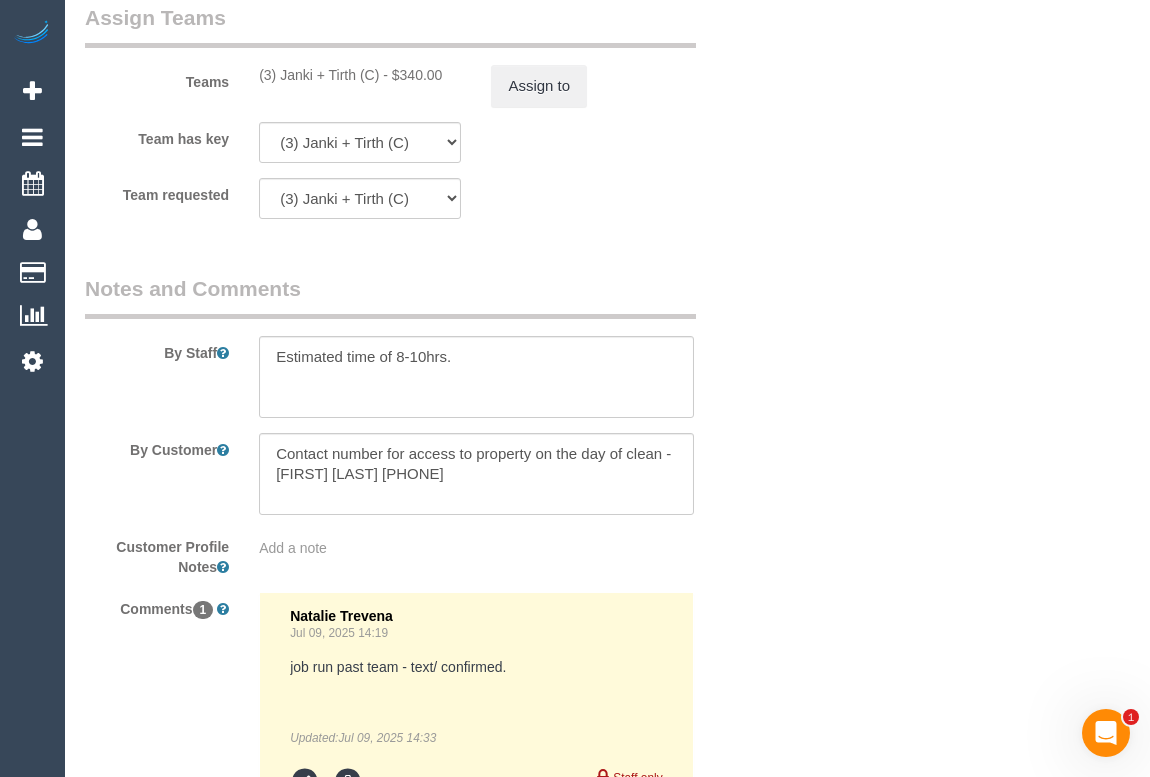 scroll, scrollTop: 3272, scrollLeft: 0, axis: vertical 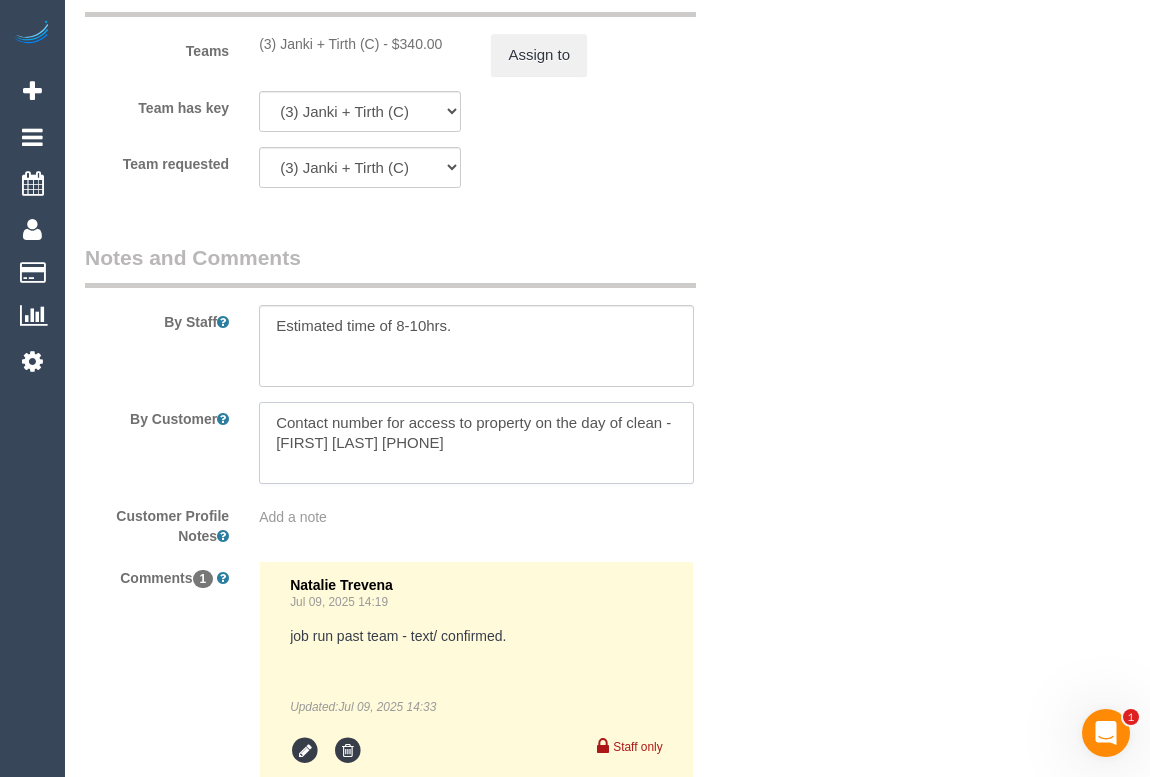 drag, startPoint x: 350, startPoint y: 469, endPoint x: 439, endPoint y: 468, distance: 89.005615 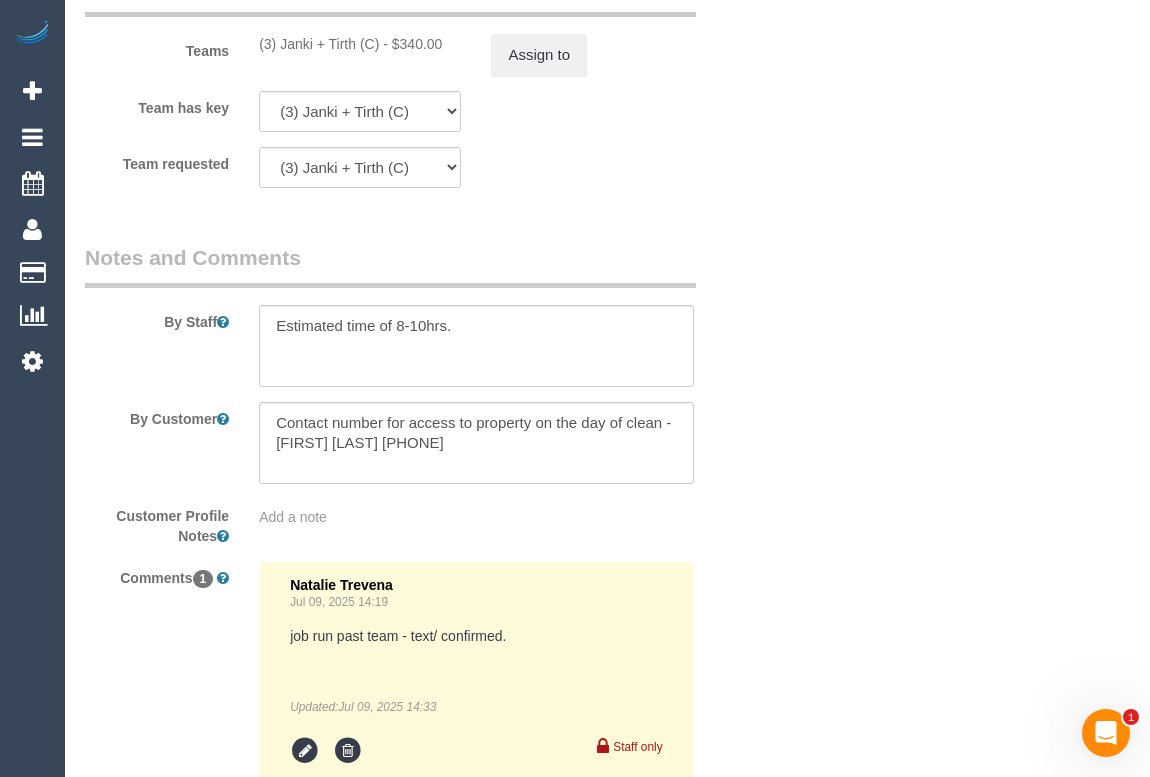 click on "Who
Email*
[EMAIL]
Name *
[FIRST]
[LAST]
Where
Address*
[NUMBER] [STREET], [NUMBER]
[CITY]
[STATE]
[STATE]
[STATE]
[STATE]
[STATE]
[STATE]
[STATE]
[STATE]
[POSTAL_CODE]
Location
Office City East (North) East (South) Inner East Inner North (East) Inner North (West) Inner South East Inner West North (East) North (West) Outer East Outer North (East) Outer North (West) Outer South East Outer West South East (East) South East (West) West (North) West (South) ZG - Central ZG - East ZG - North ZG - South" at bounding box center [418, -1124] 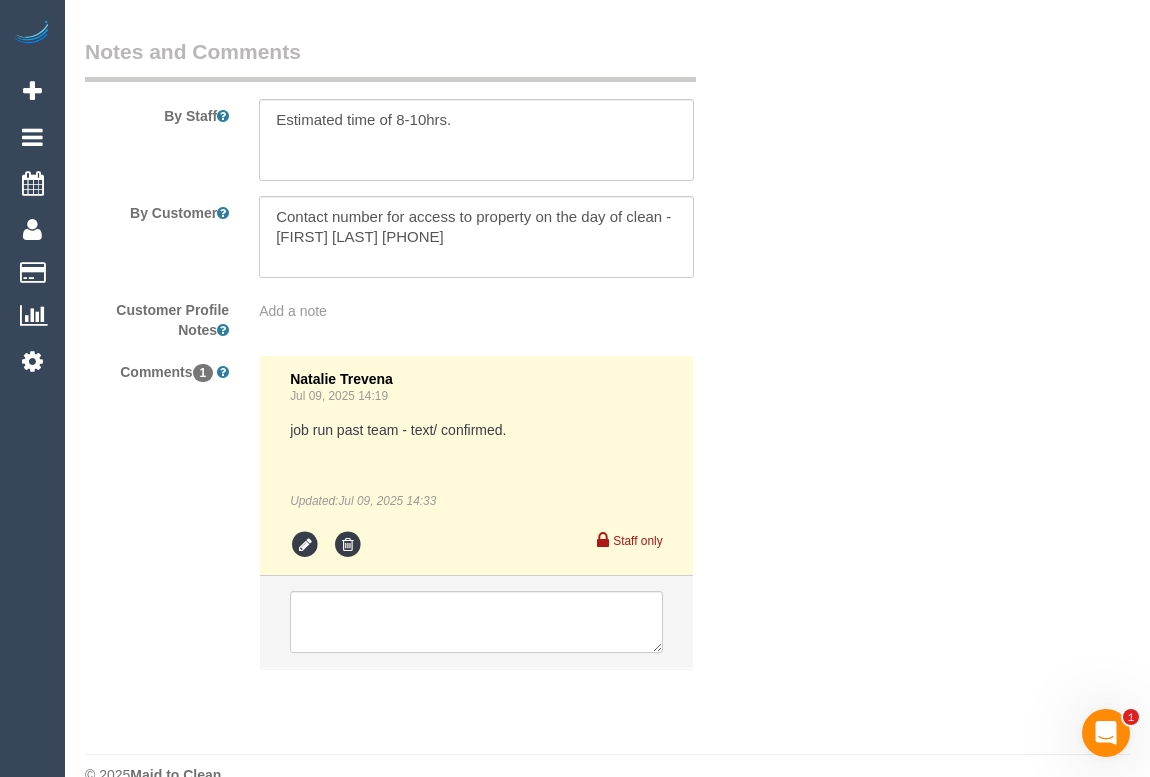 scroll, scrollTop: 3540, scrollLeft: 0, axis: vertical 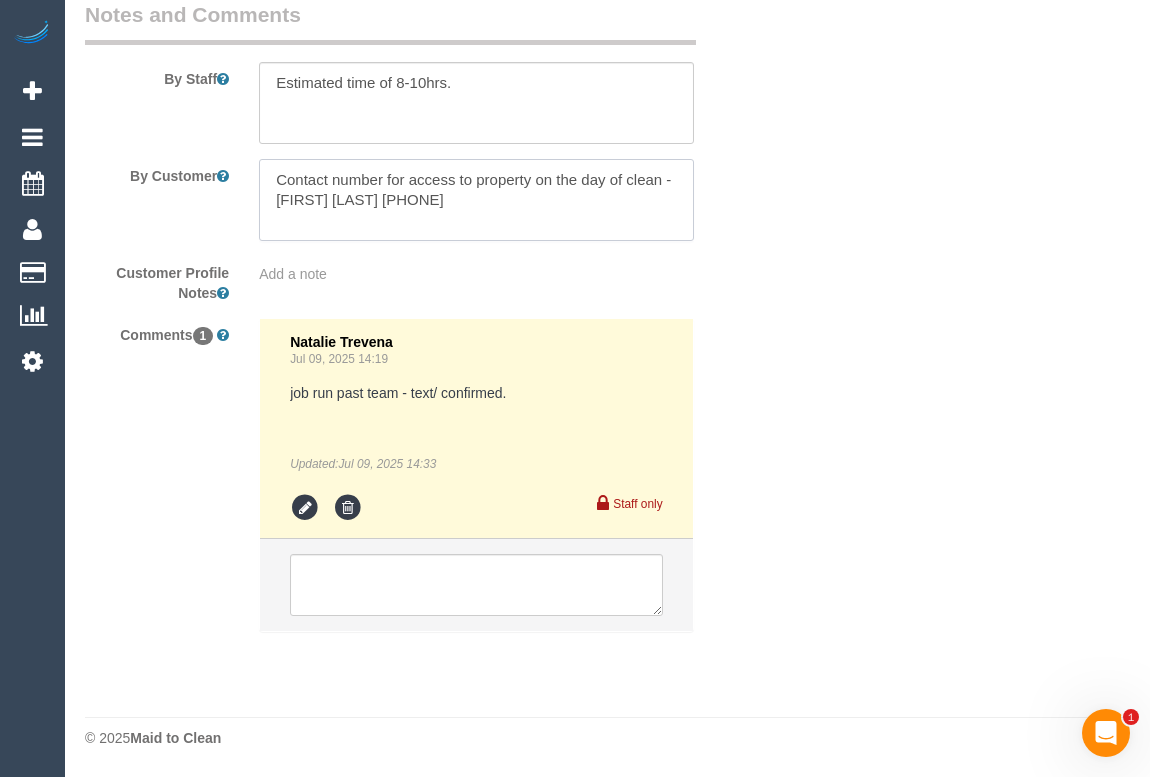 drag, startPoint x: 412, startPoint y: 195, endPoint x: 356, endPoint y: 222, distance: 62.169125 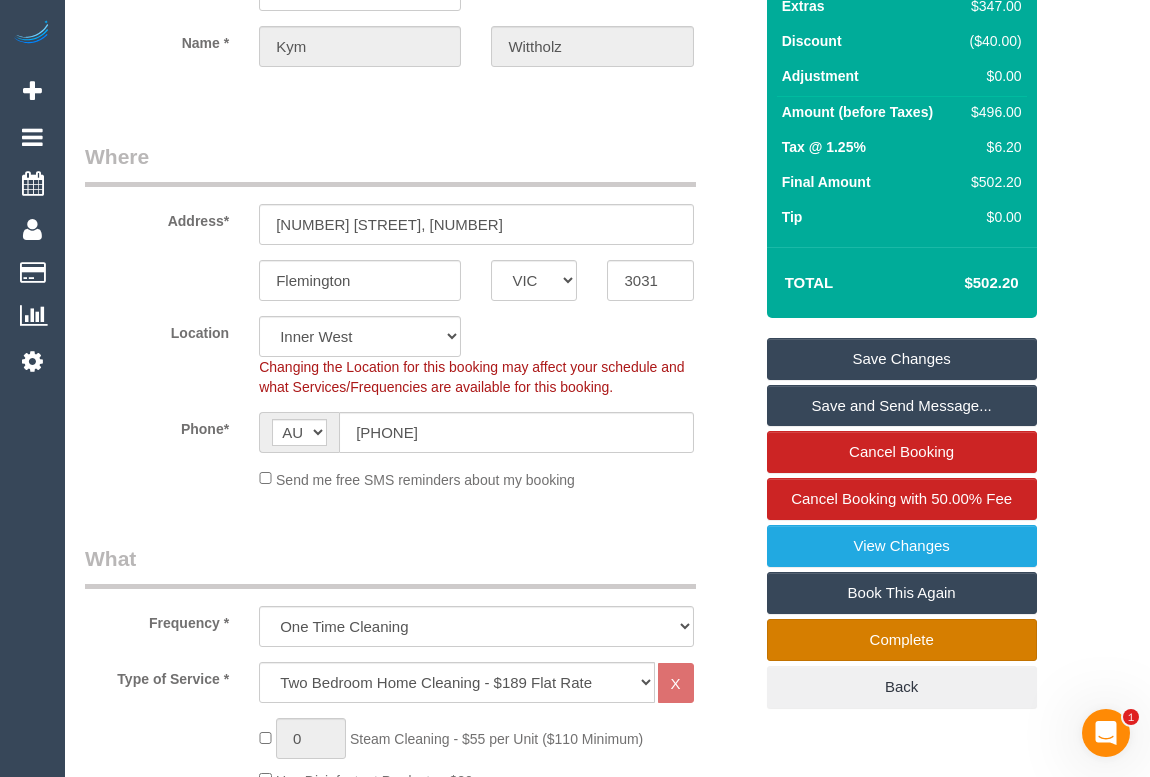 scroll, scrollTop: 454, scrollLeft: 0, axis: vertical 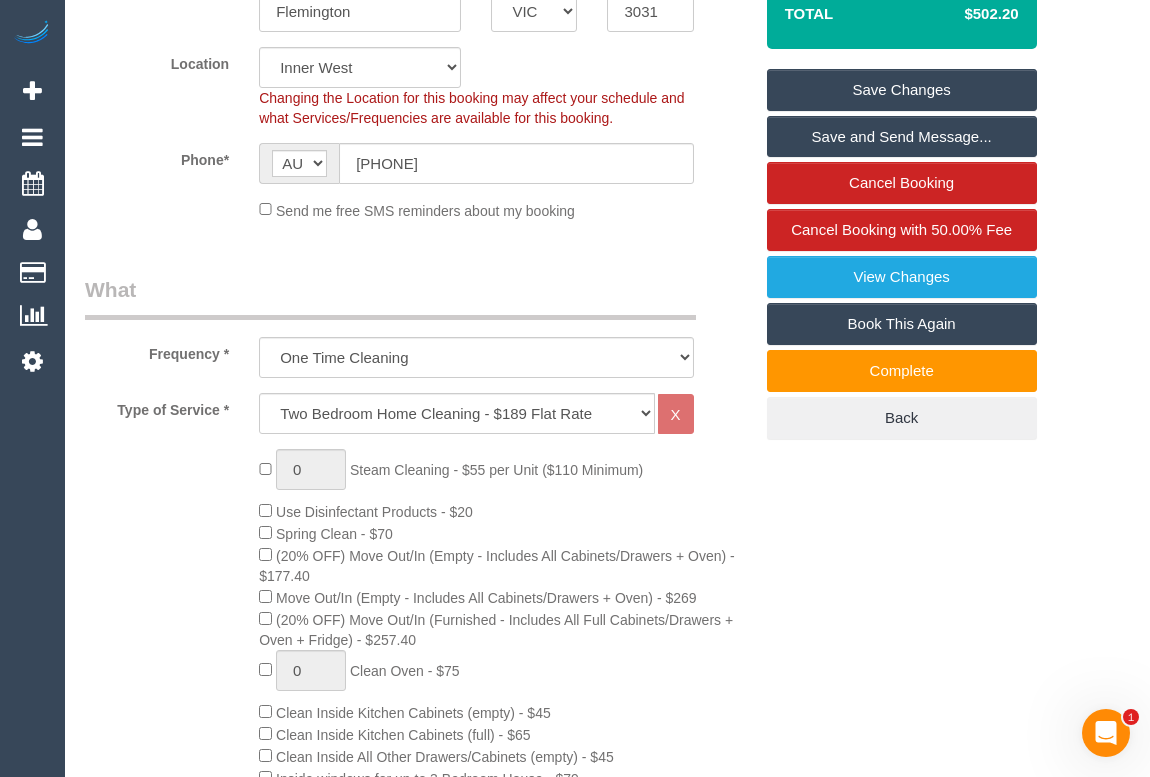 drag, startPoint x: 894, startPoint y: 117, endPoint x: 883, endPoint y: 123, distance: 12.529964 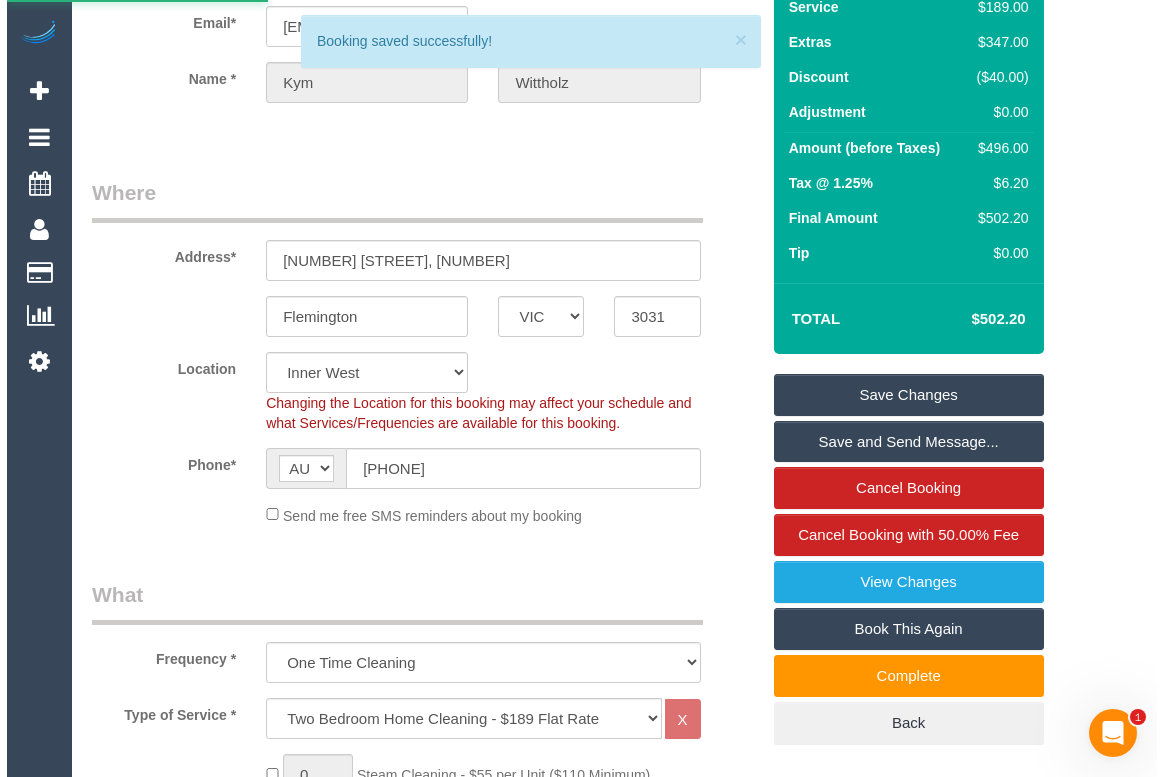 scroll, scrollTop: 0, scrollLeft: 0, axis: both 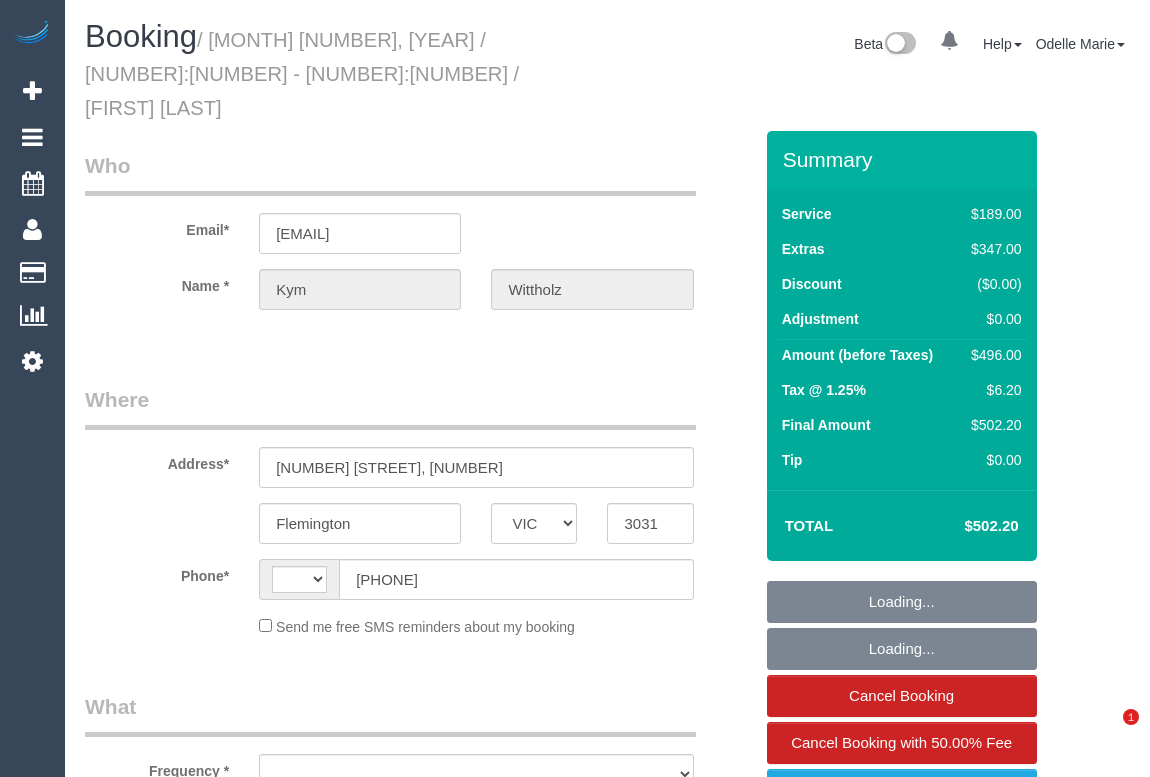select on "VIC" 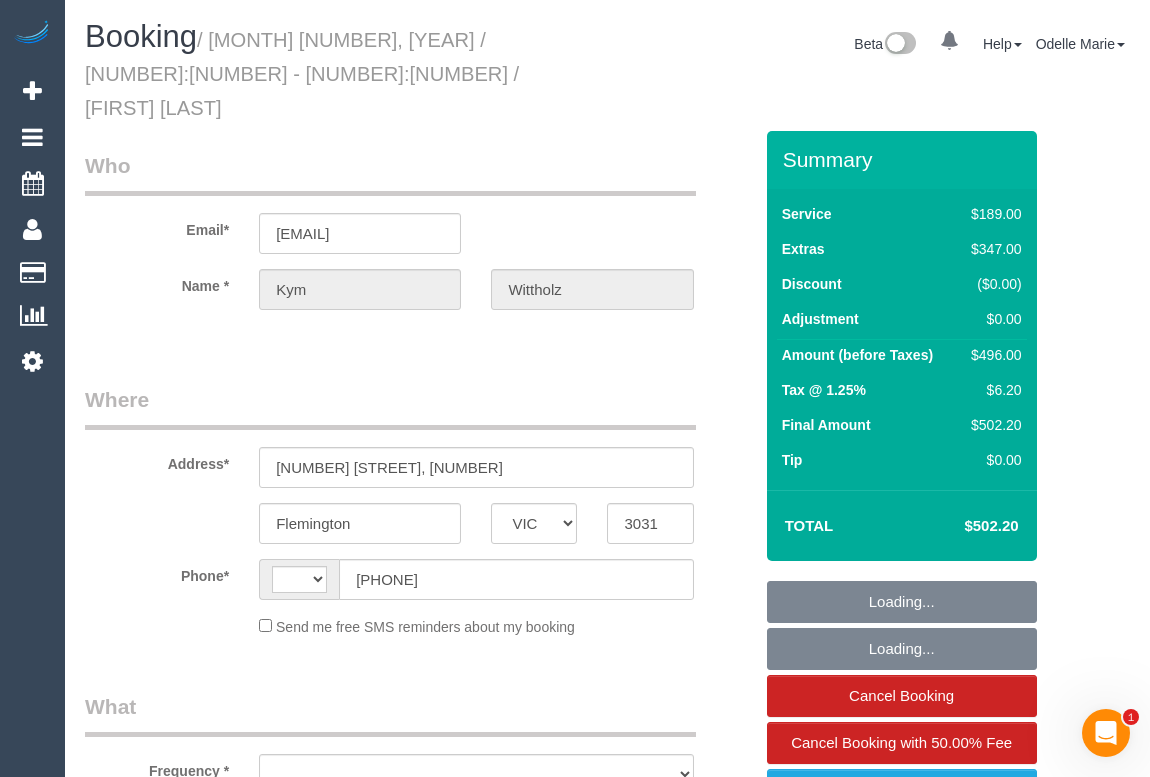 scroll, scrollTop: 0, scrollLeft: 0, axis: both 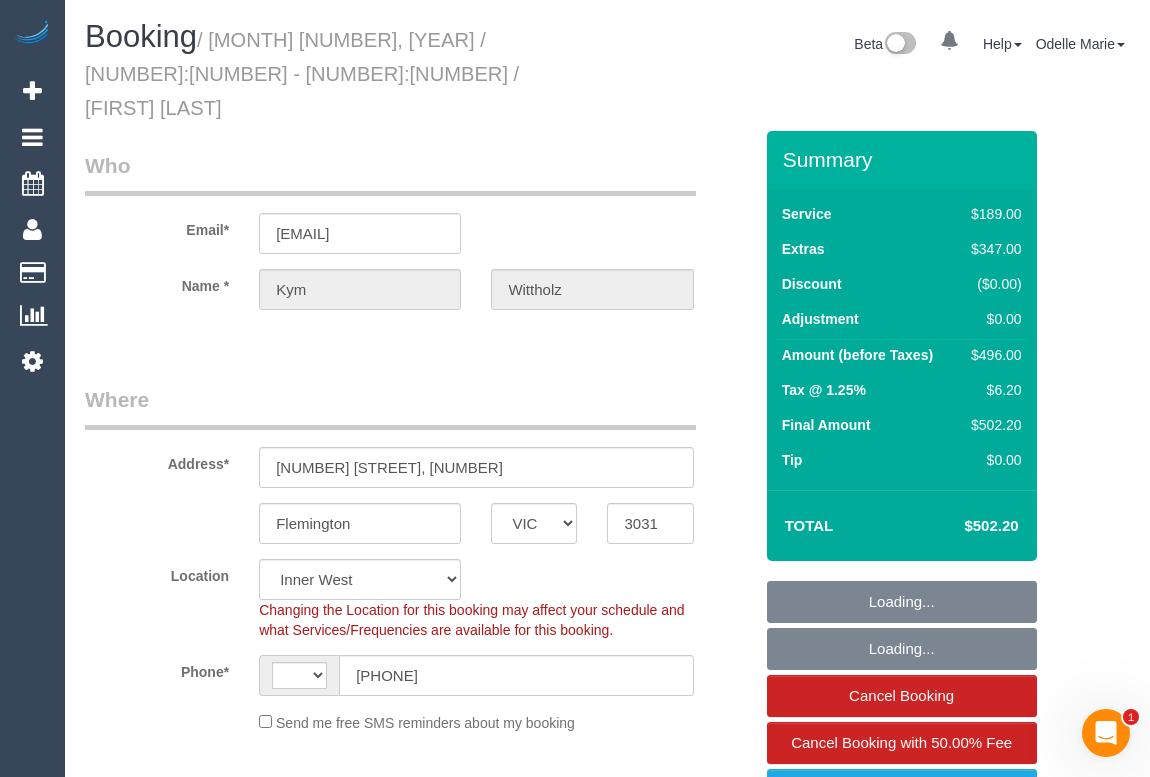 select on "string:AU" 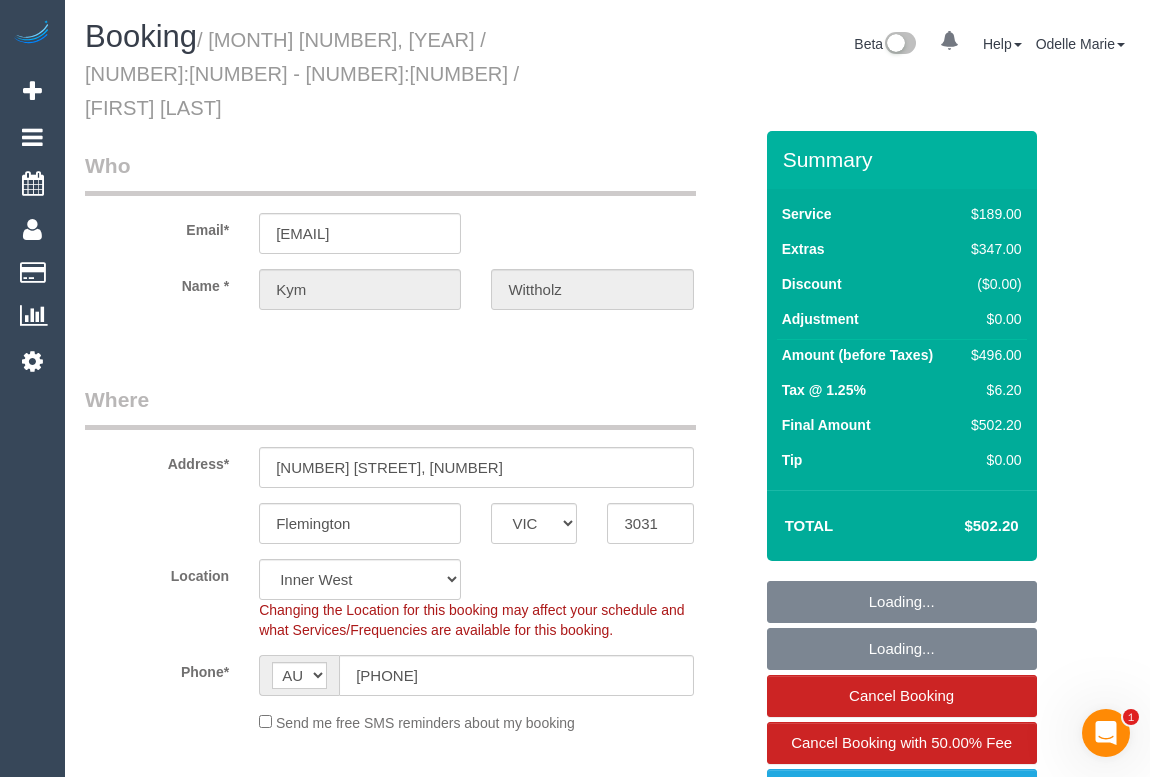 select on "object:1516" 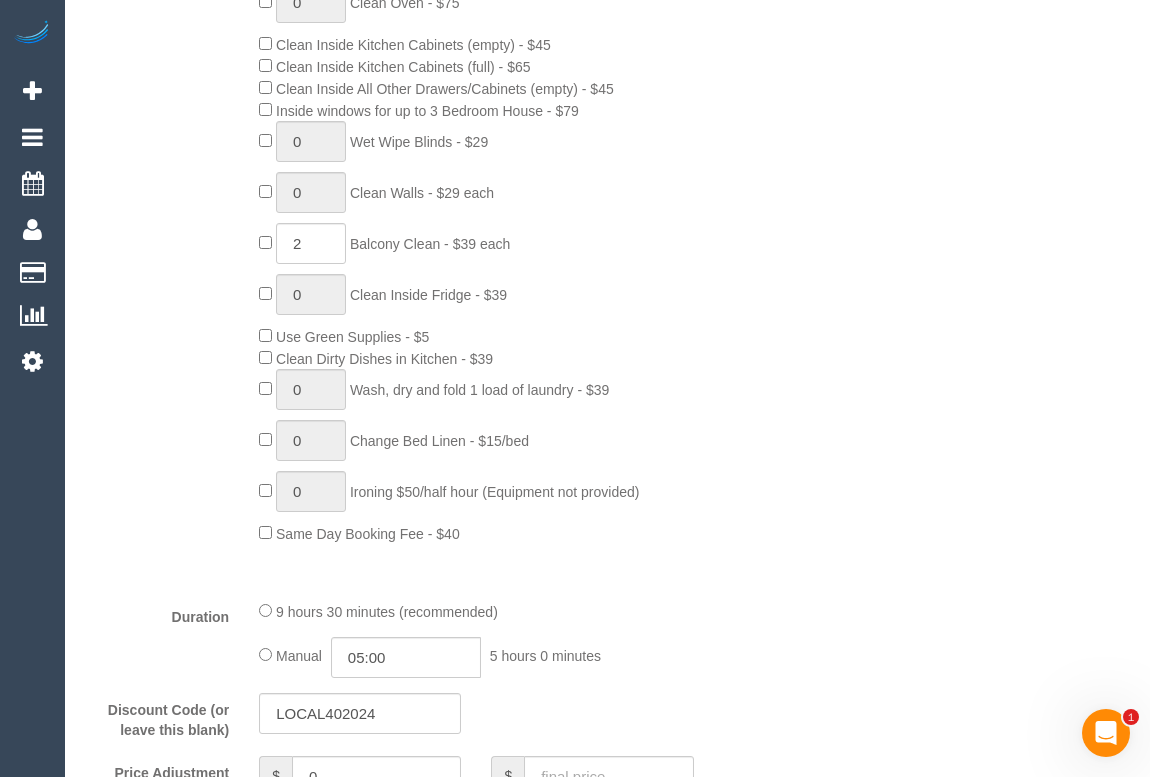 scroll, scrollTop: 1272, scrollLeft: 0, axis: vertical 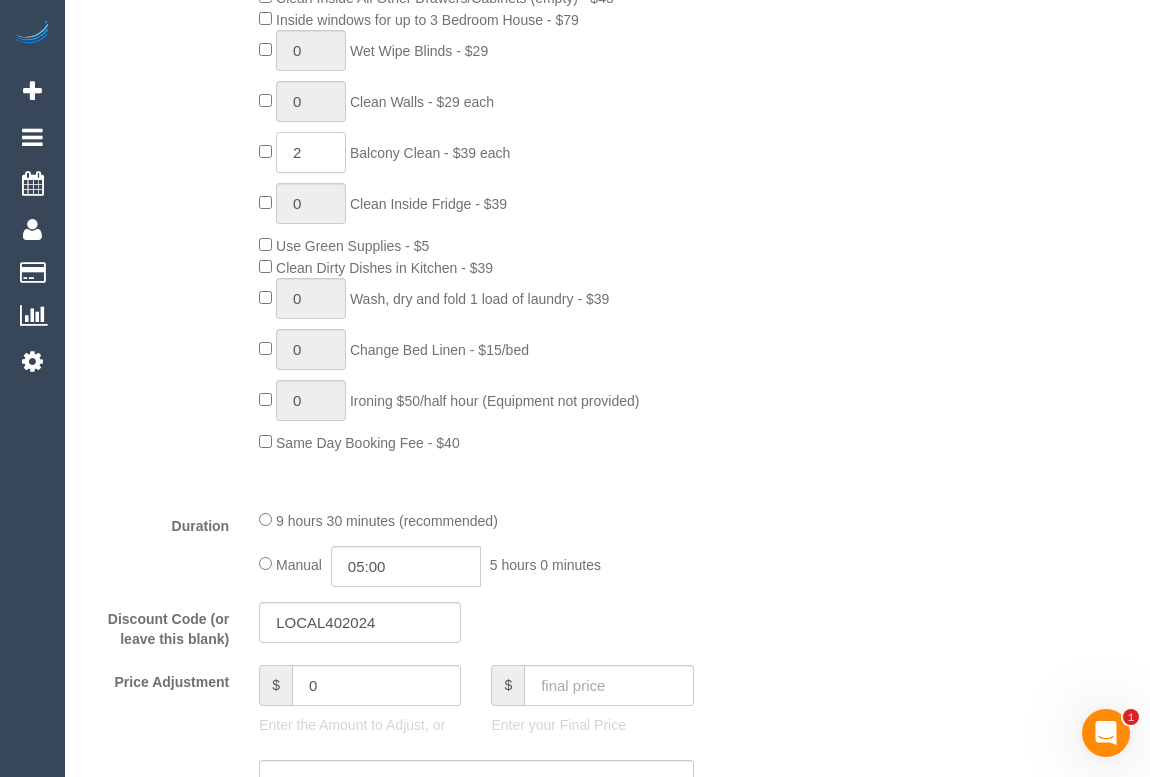 drag, startPoint x: 305, startPoint y: 124, endPoint x: 275, endPoint y: 117, distance: 30.805843 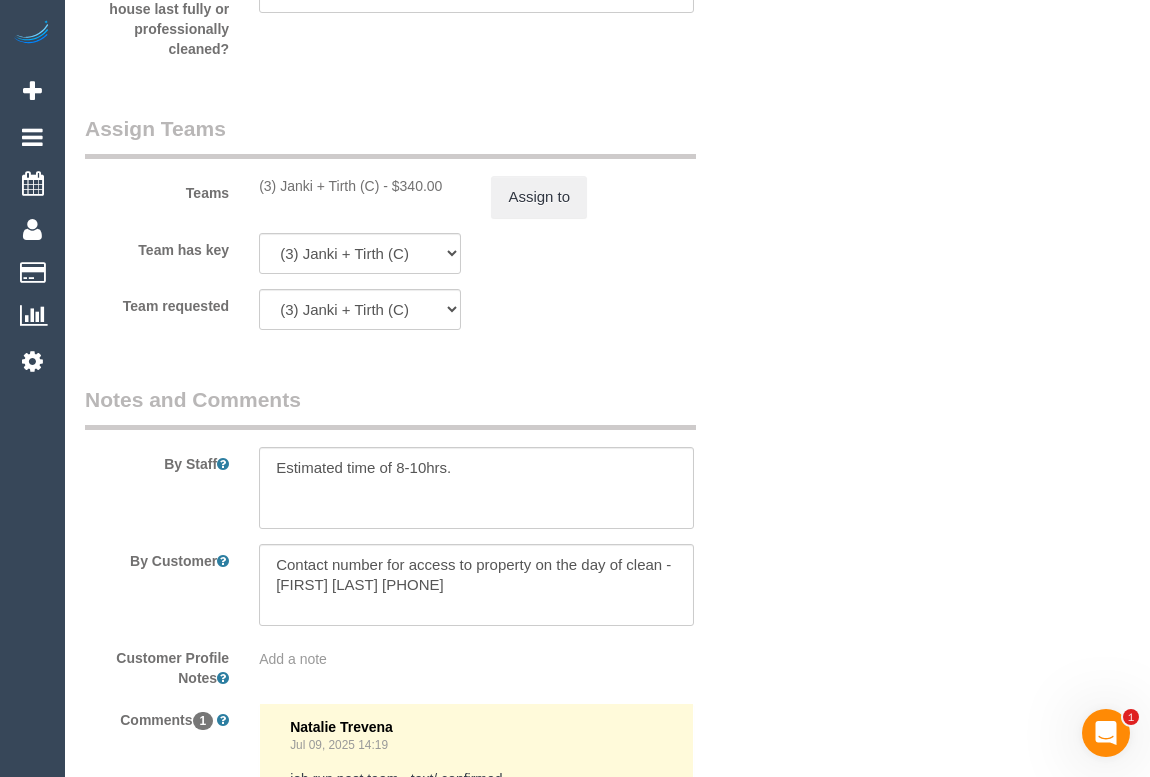 scroll, scrollTop: 3454, scrollLeft: 0, axis: vertical 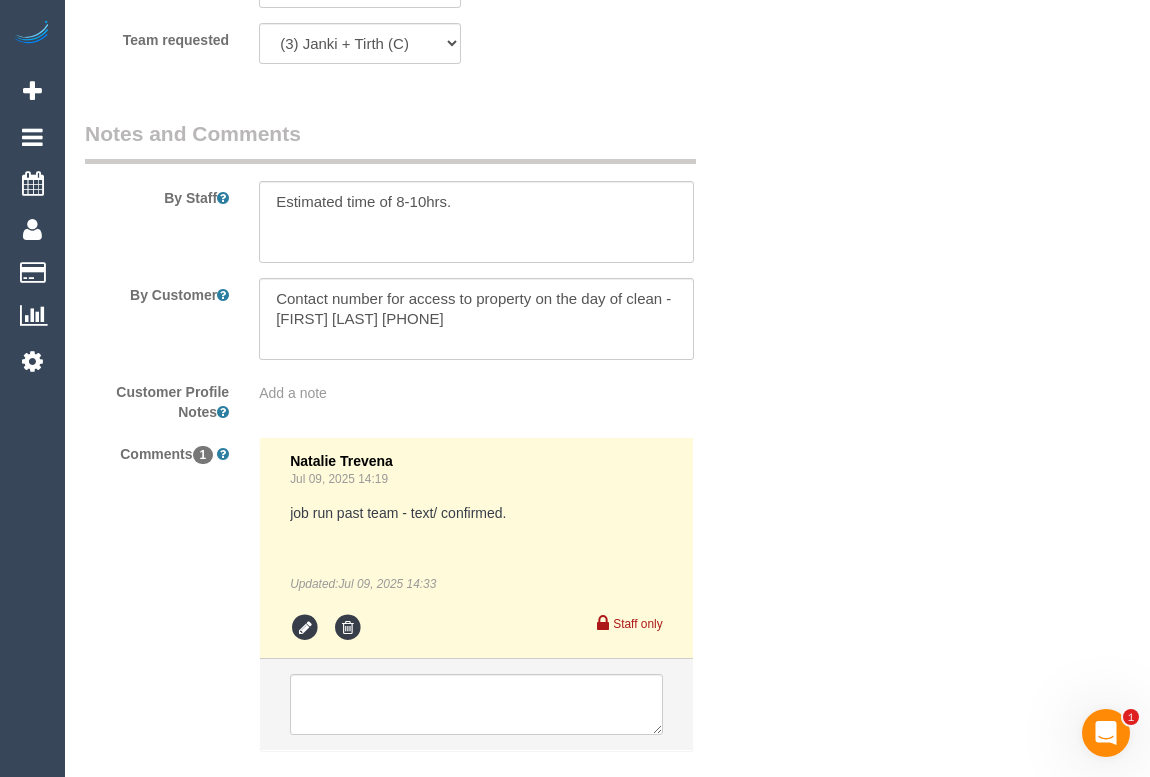 type on "3" 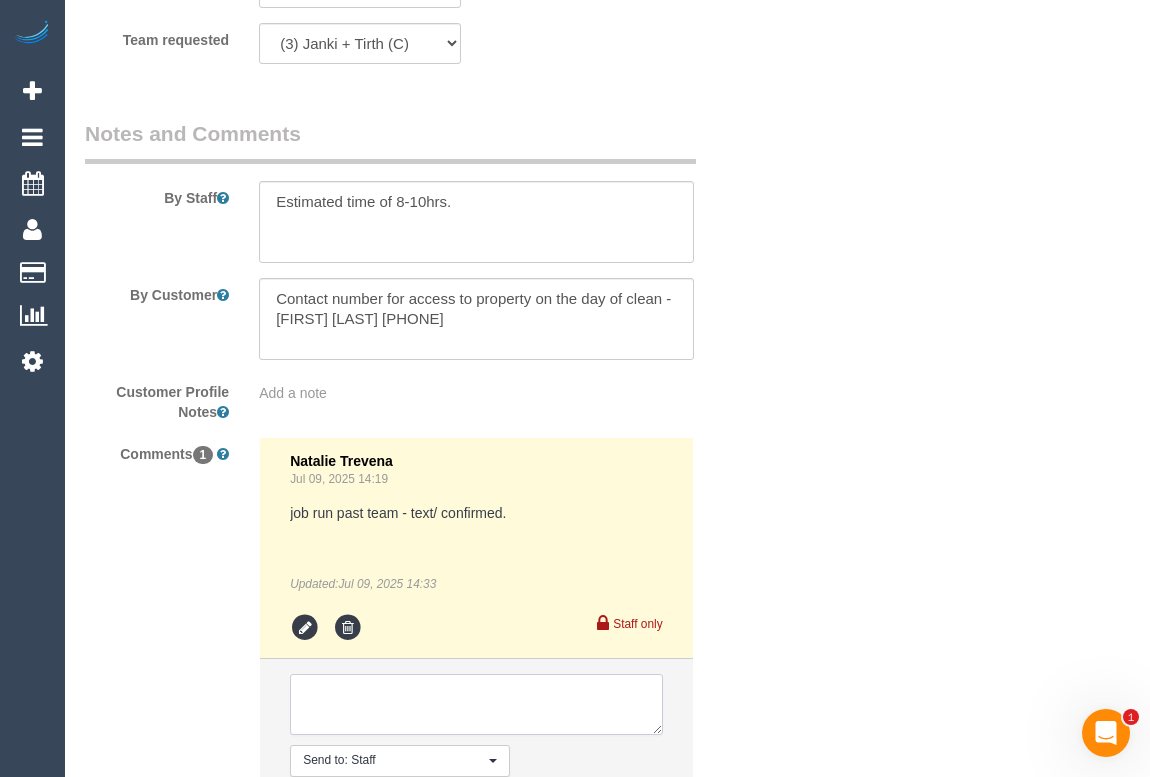 click at bounding box center (476, 705) 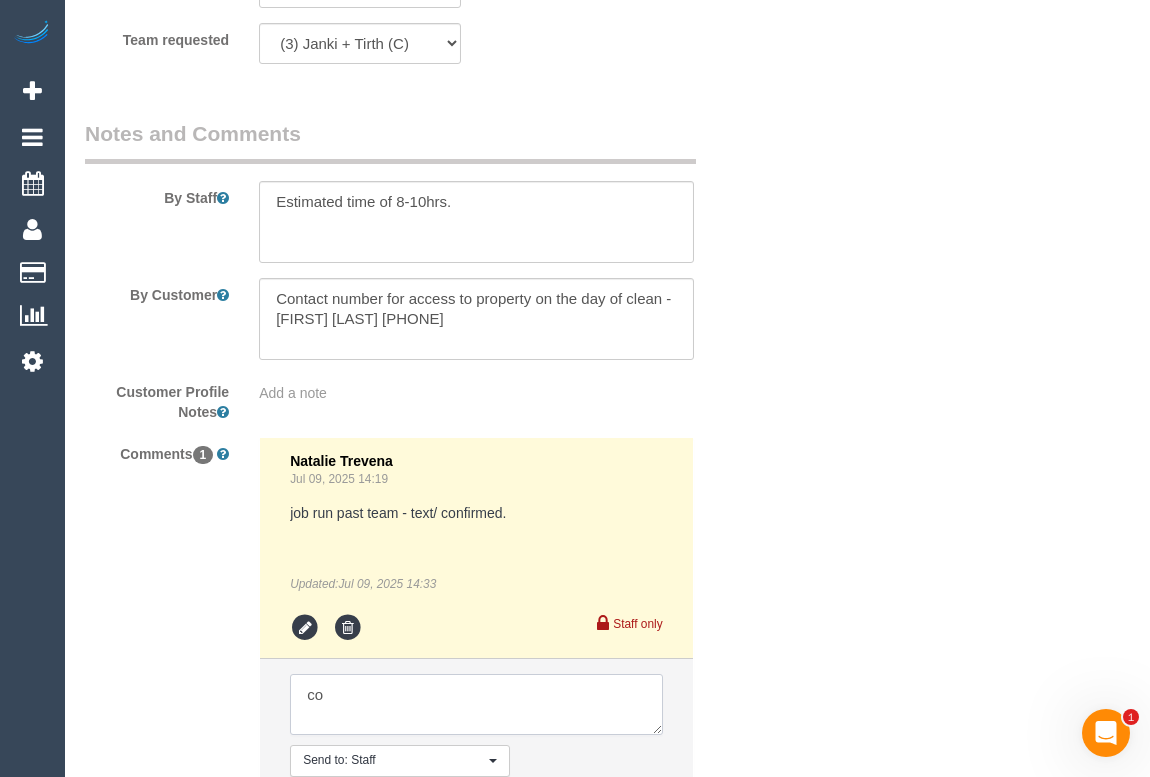 type on "c" 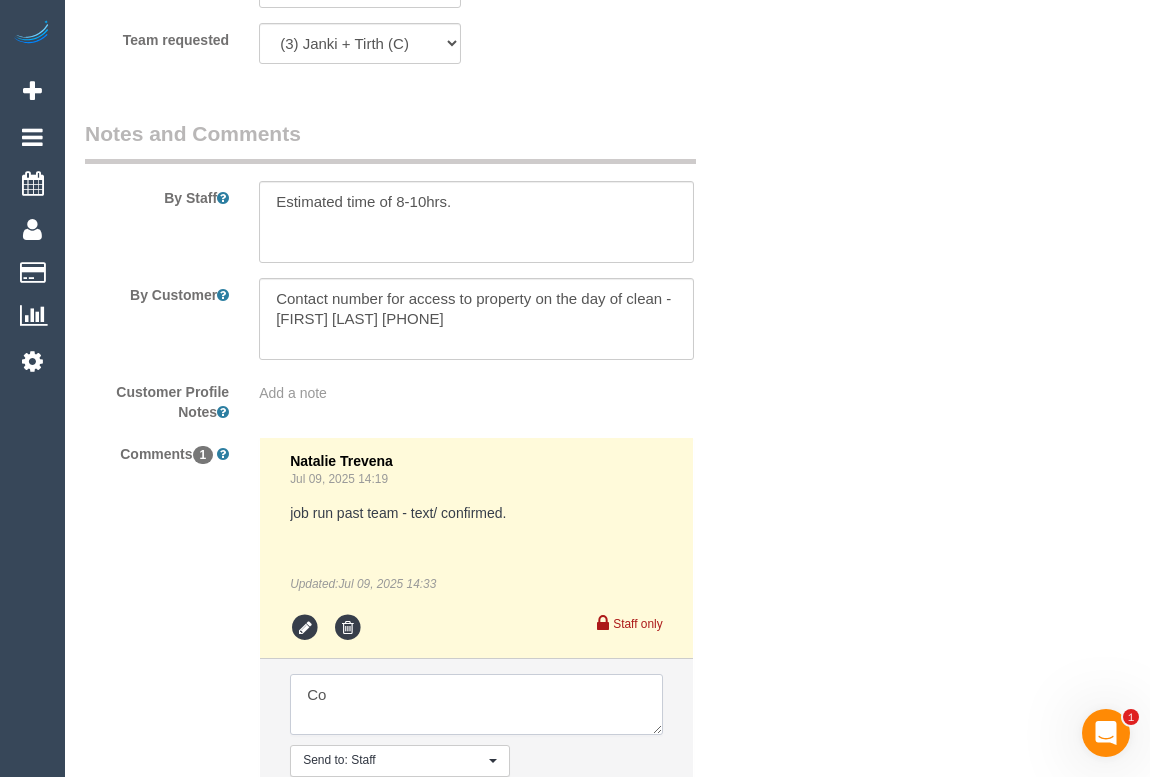 type on "C" 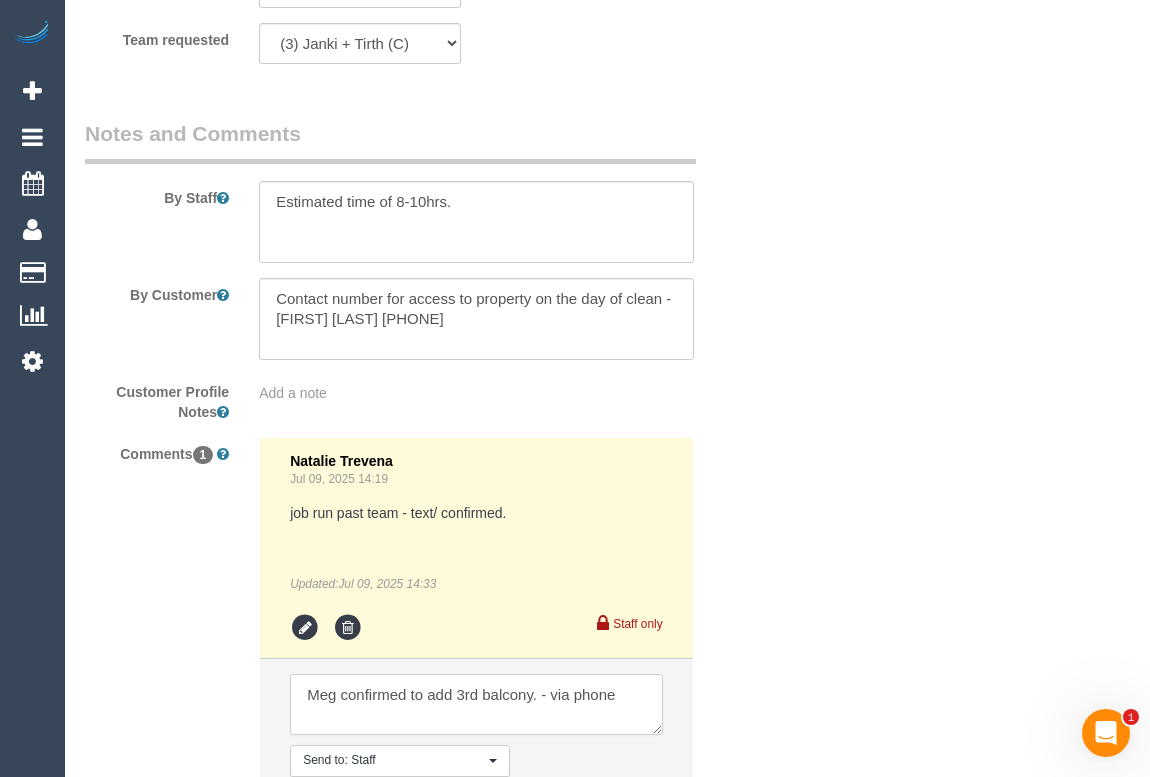 type on "Meg confirmed to add 3rd balcony. - via phone" 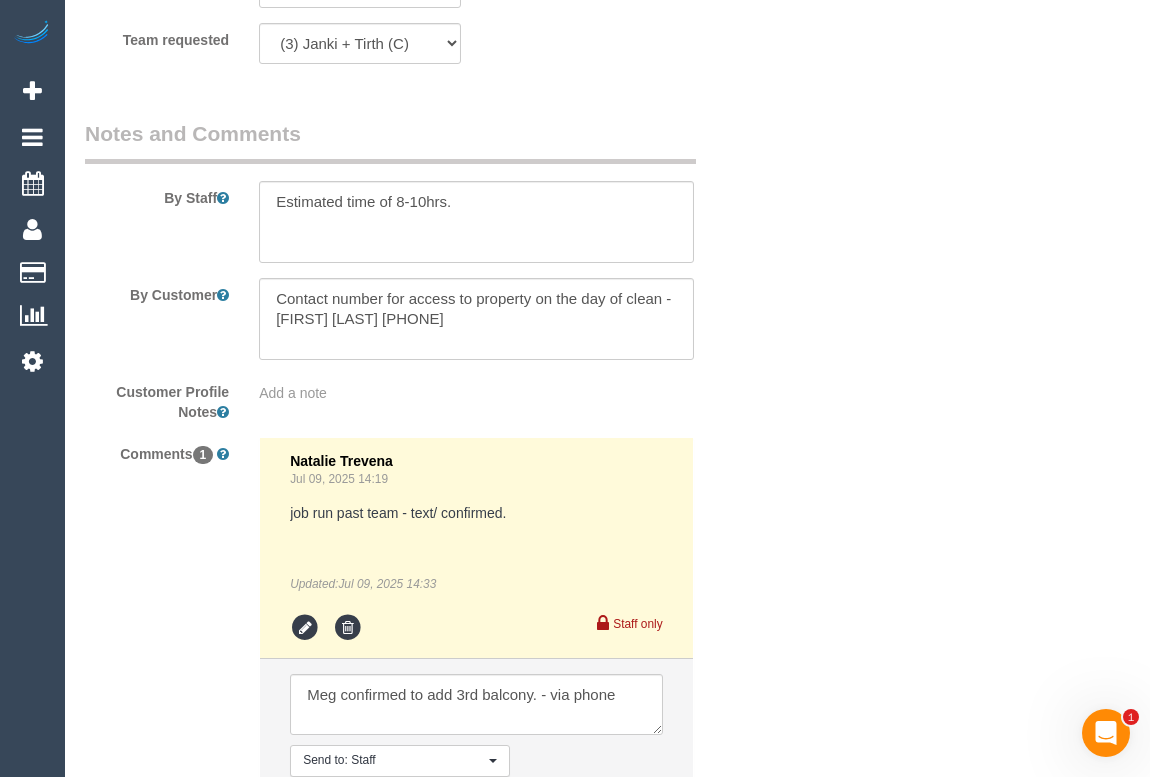 click on "Comment" at bounding box center (556, 802) 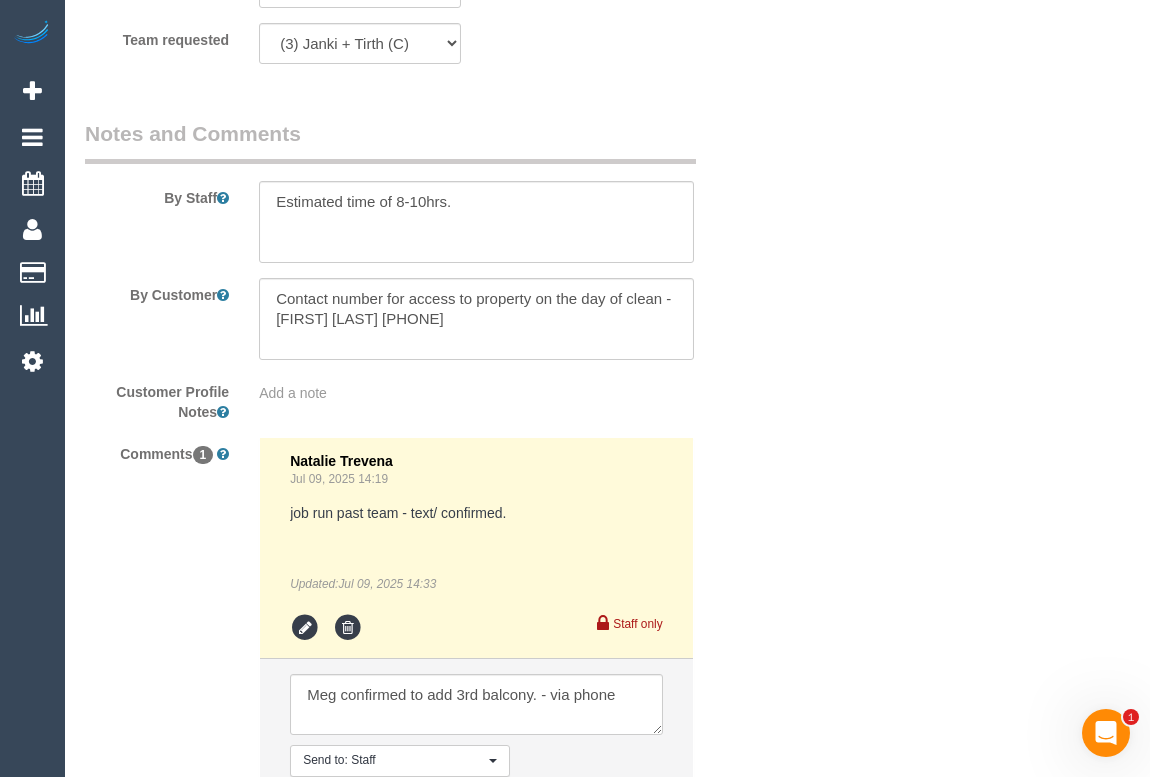type 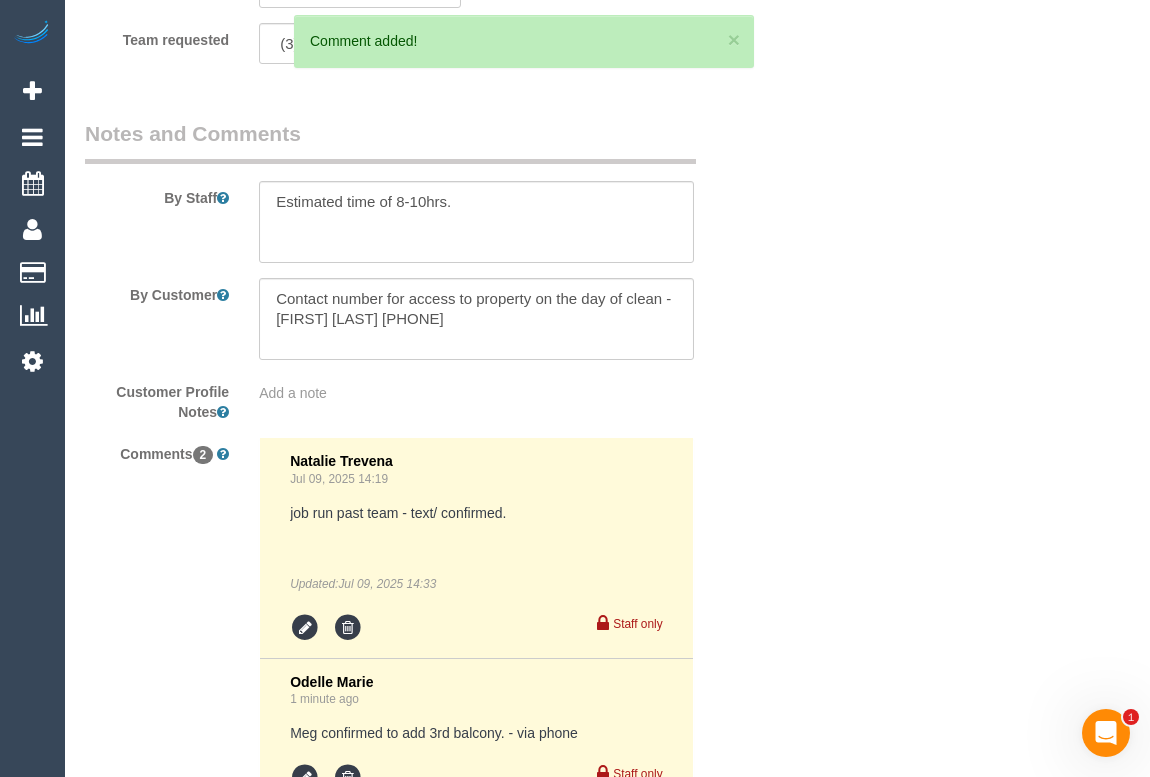 click on "Who
Email*
kymwittholz@gmail.com
Name *
Kym
Wittholz
Where
Address*
41 Dover Street, 13
Flemington
ACT
NSW
NT
QLD
SA
TAS
VIC
WA
3031
Location
Office City East (North) East (South) Inner East Inner North (East) Inner North (West) Inner South East Inner West North (East) North (West) Outer East Outer North (East) Outer North (West) Outer South East Outer West South East (East) South East (West) West (North) West (South) ZG - Central ZG - East ZG - North ZG - South" at bounding box center [607, -1173] 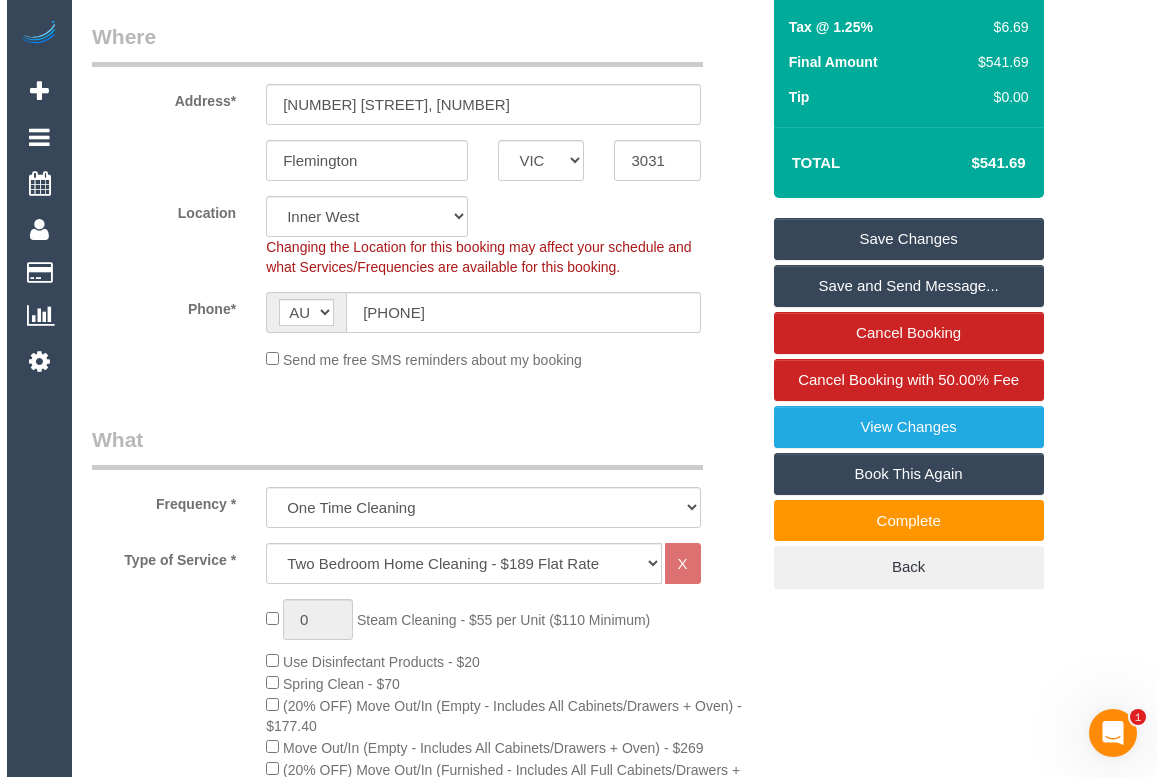 scroll, scrollTop: 0, scrollLeft: 0, axis: both 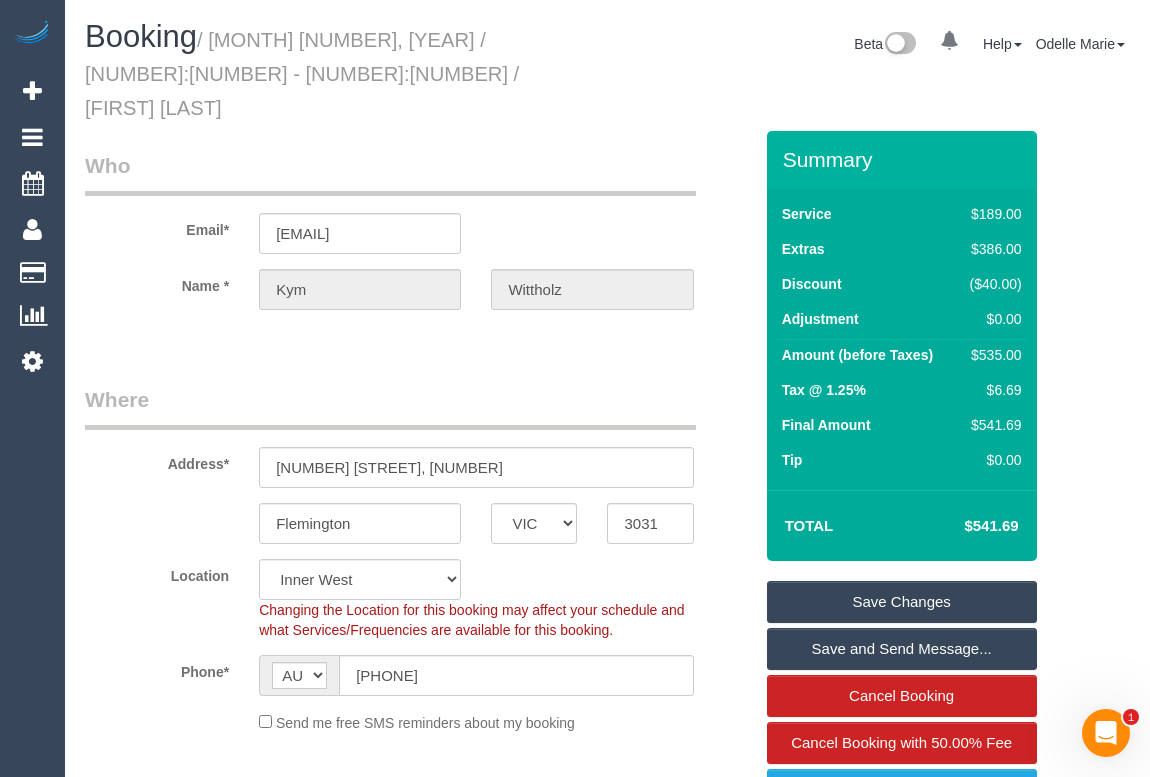 click on "Save Changes" at bounding box center [902, 602] 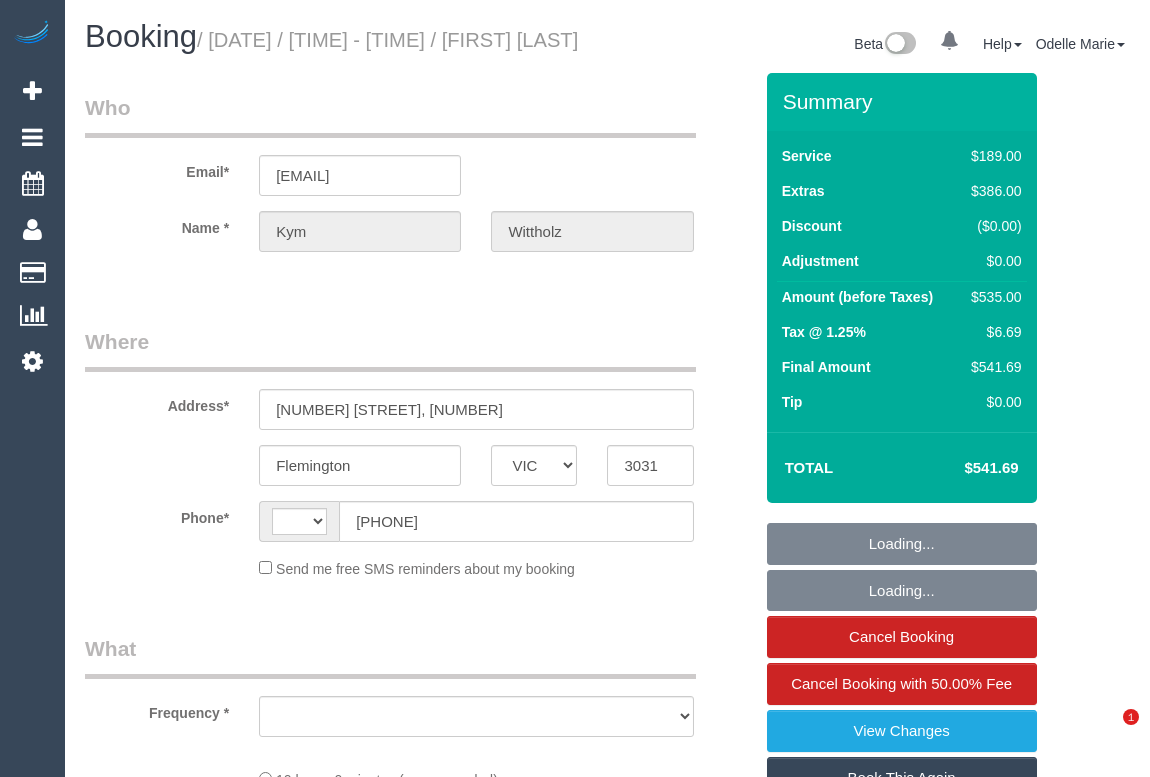 select on "VIC" 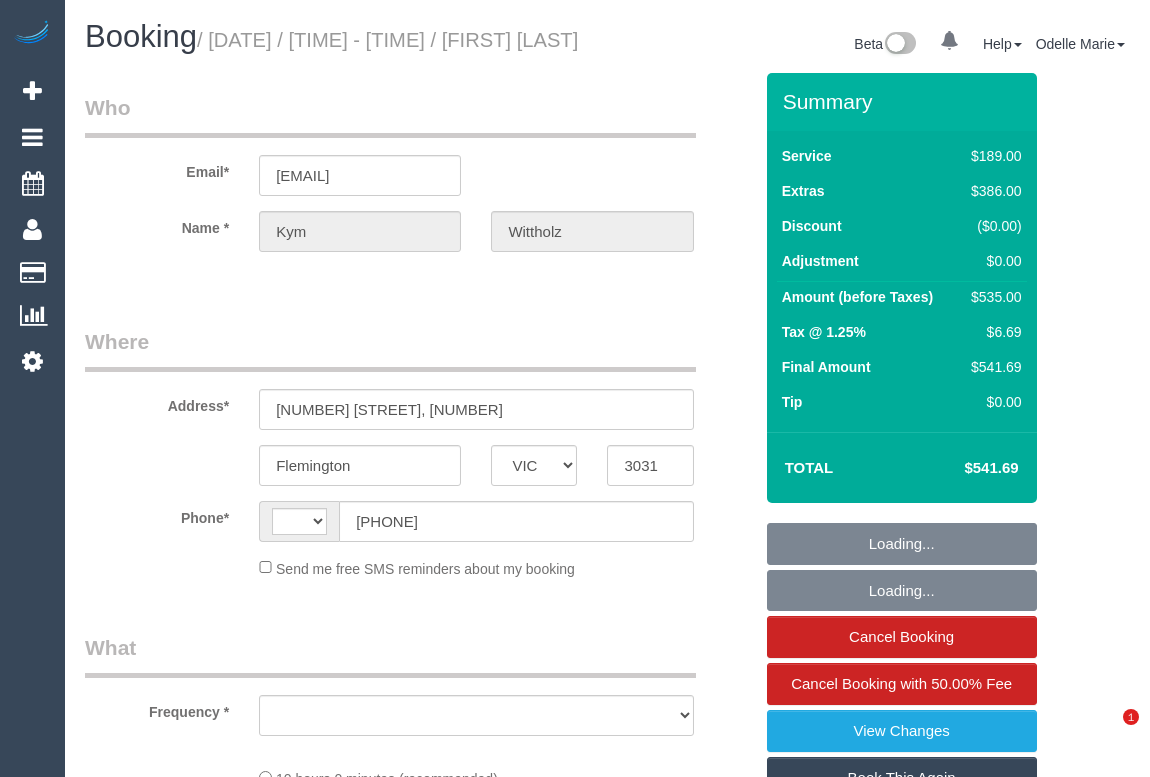 scroll, scrollTop: 0, scrollLeft: 0, axis: both 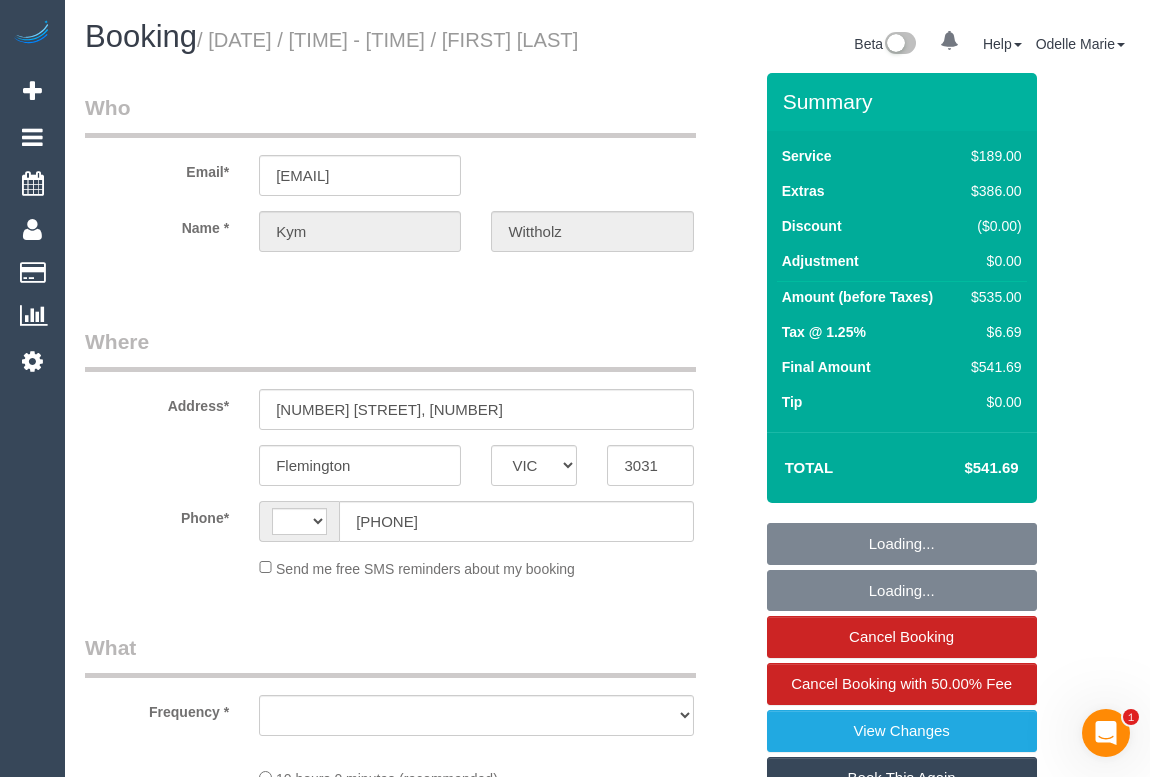 select on "string:stripe-pm_1Re56o2GScqysDRVdVItLown" 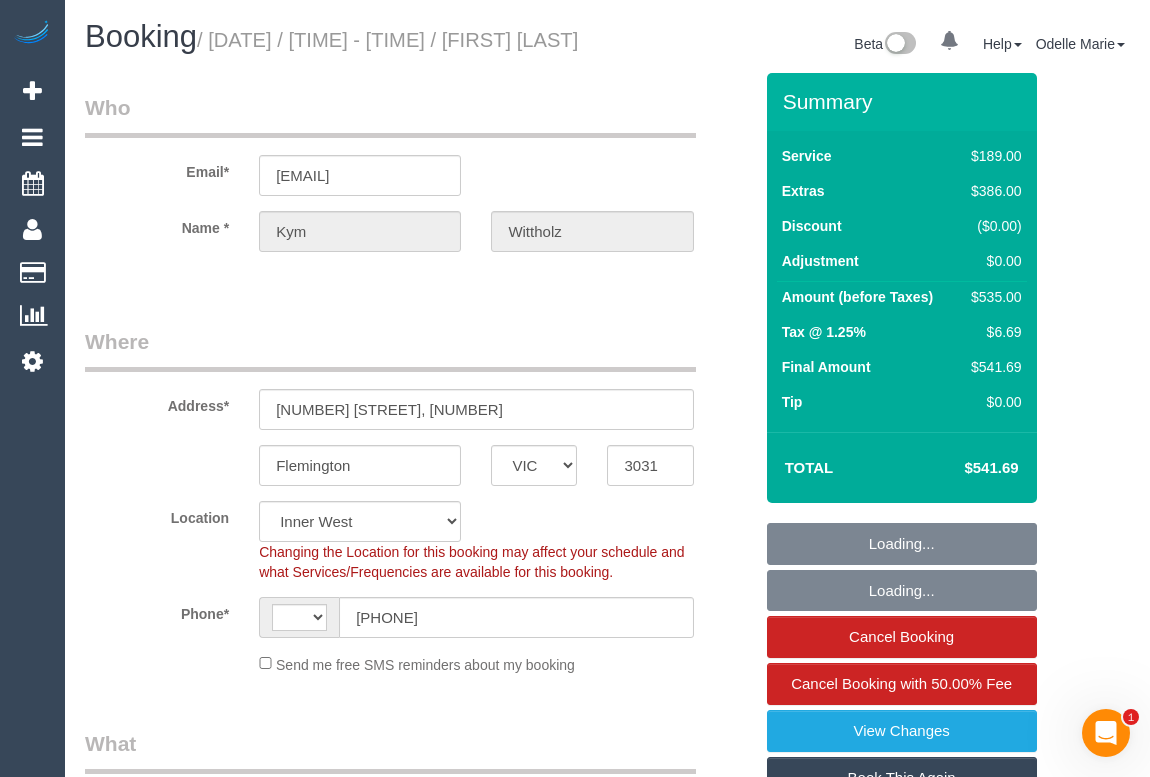select on "string:AU" 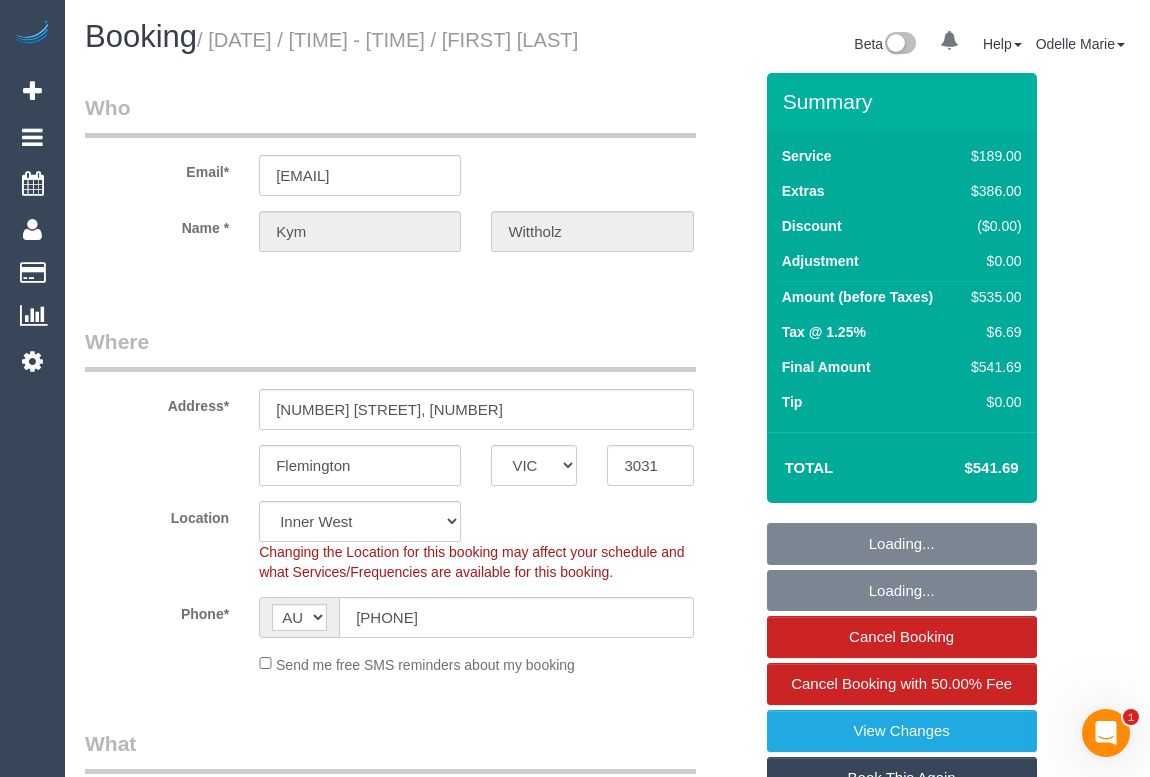 select on "object:727" 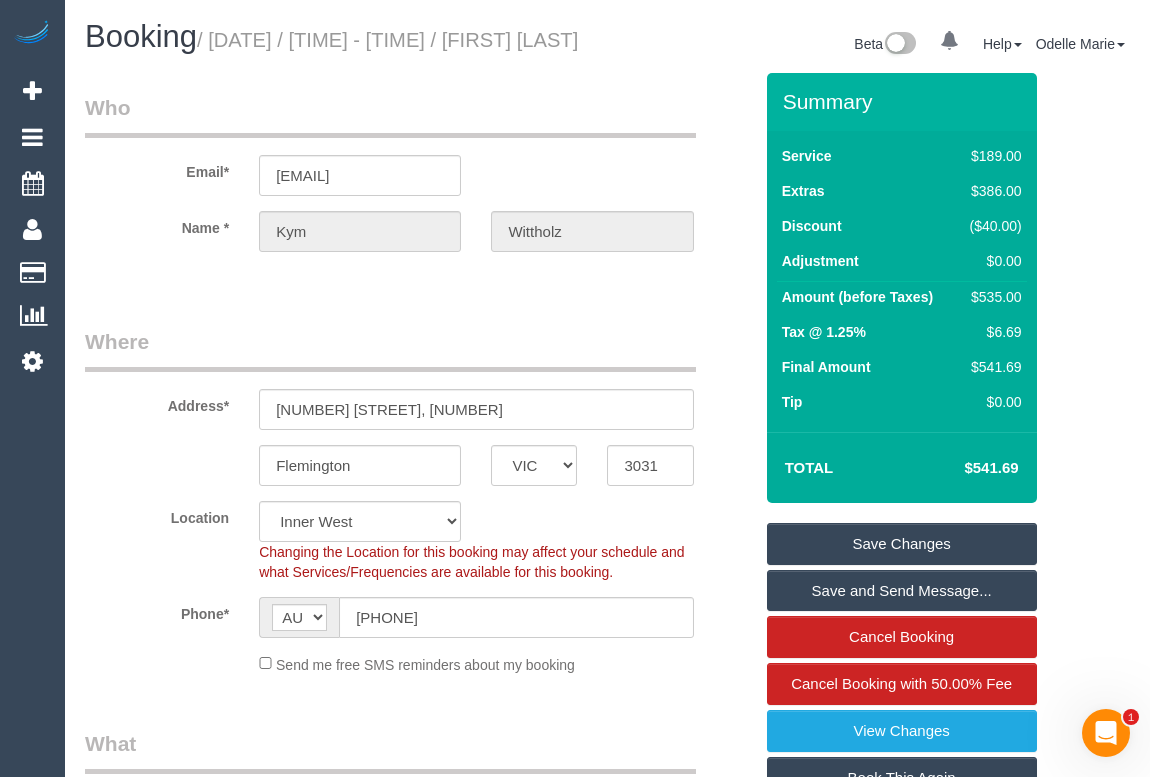 click on "$535.00" at bounding box center (992, 297) 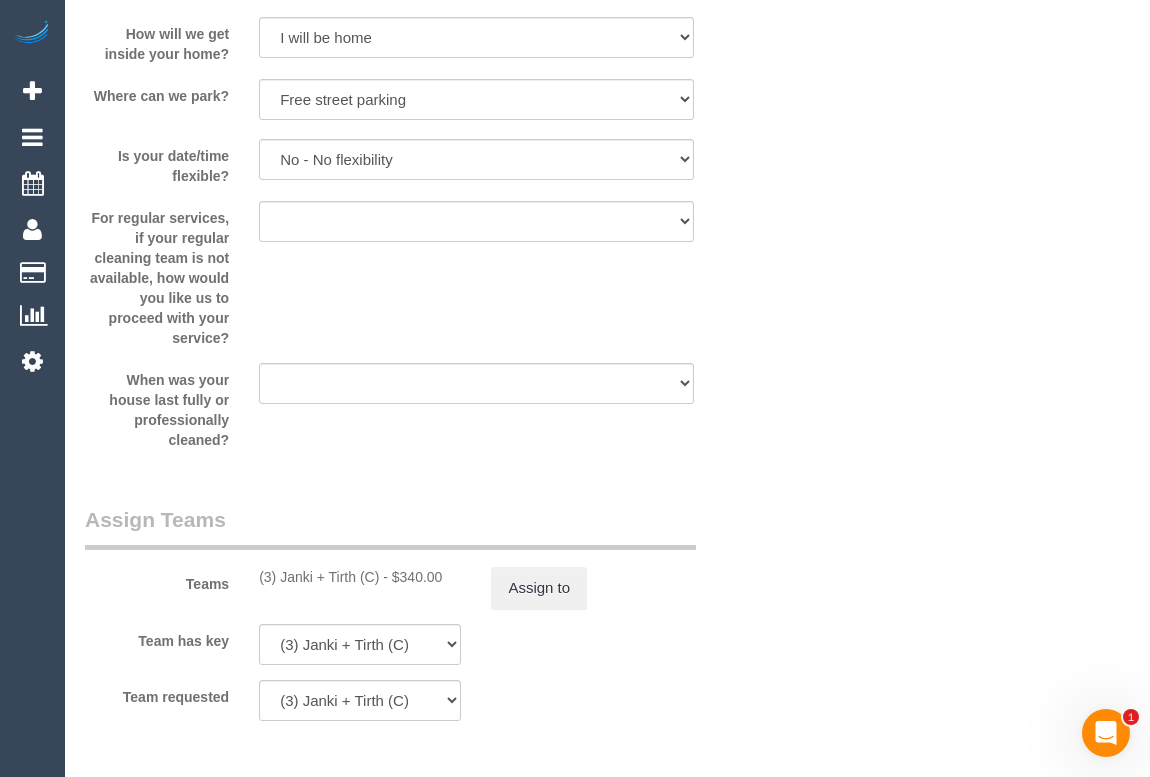 scroll, scrollTop: 2545, scrollLeft: 0, axis: vertical 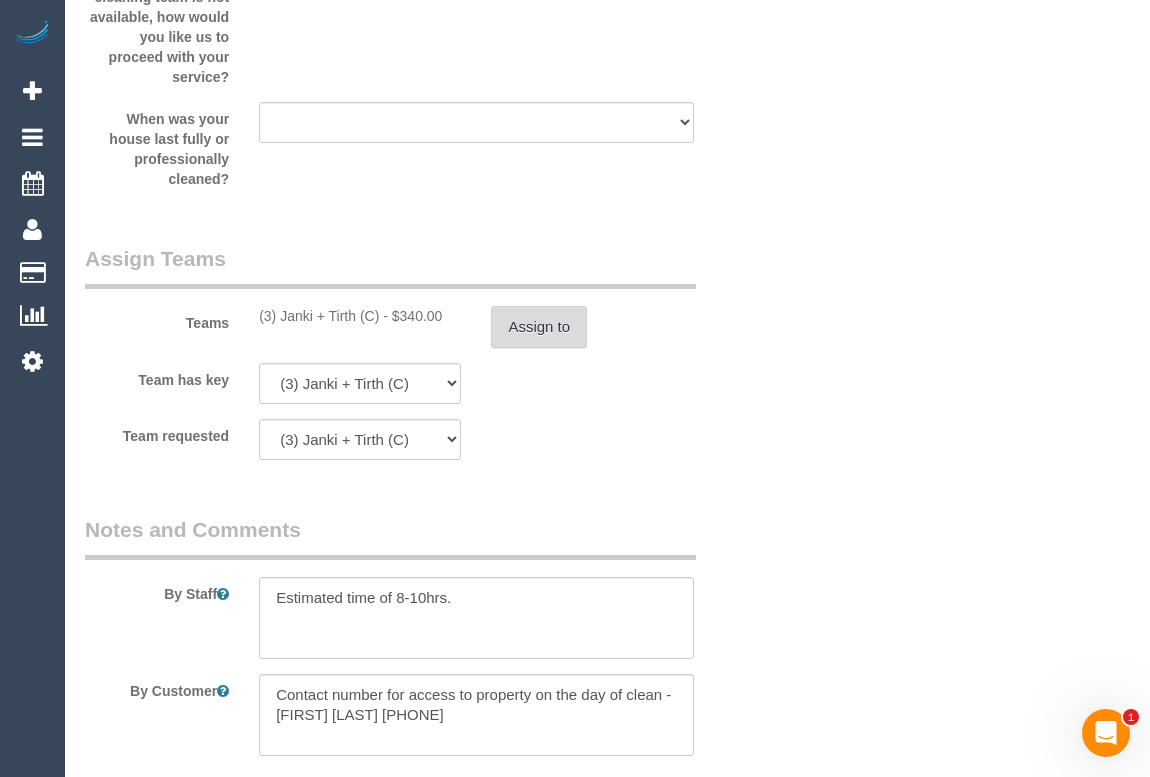 click on "Assign to" at bounding box center [539, 327] 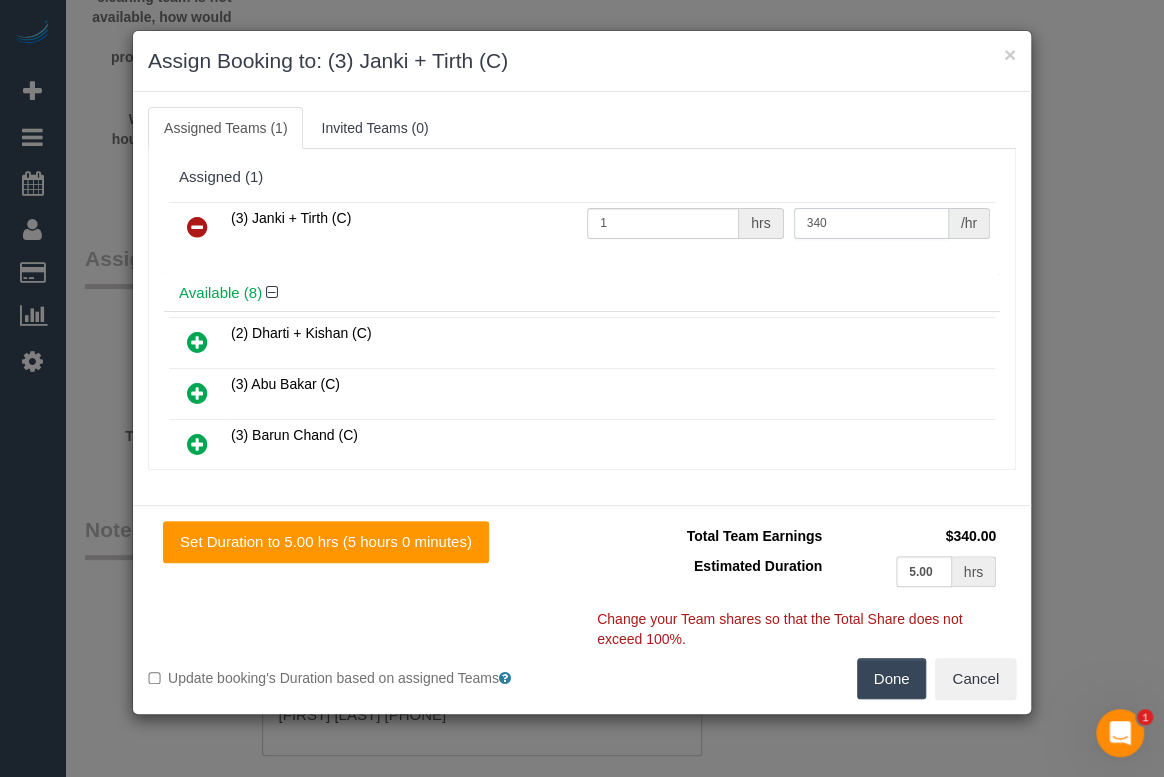 drag, startPoint x: 825, startPoint y: 221, endPoint x: 805, endPoint y: 219, distance: 20.09975 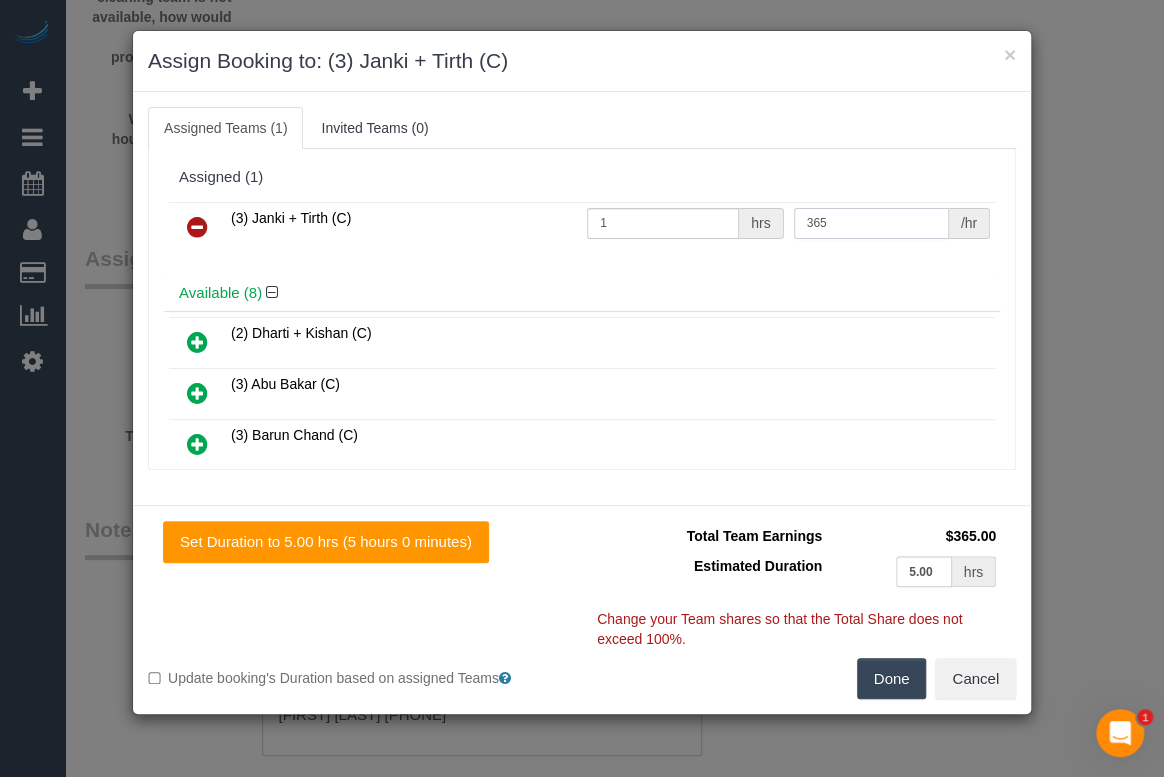 type on "365" 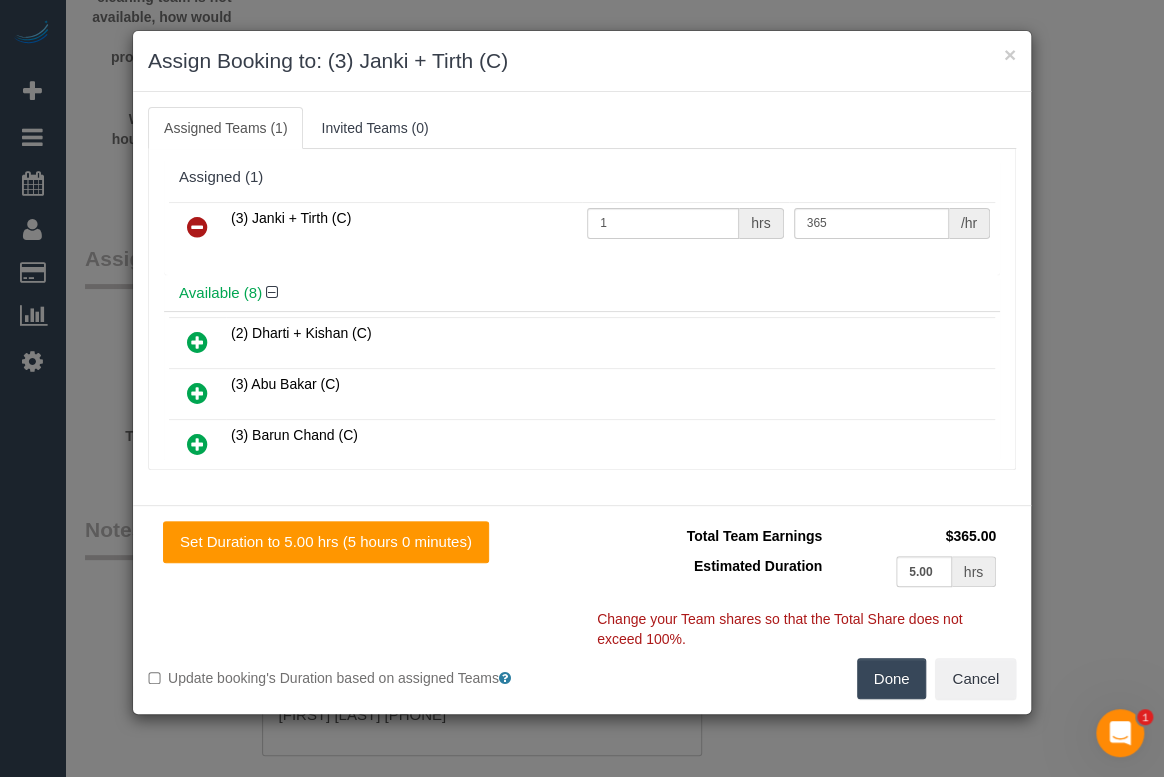click on "Done" at bounding box center (892, 679) 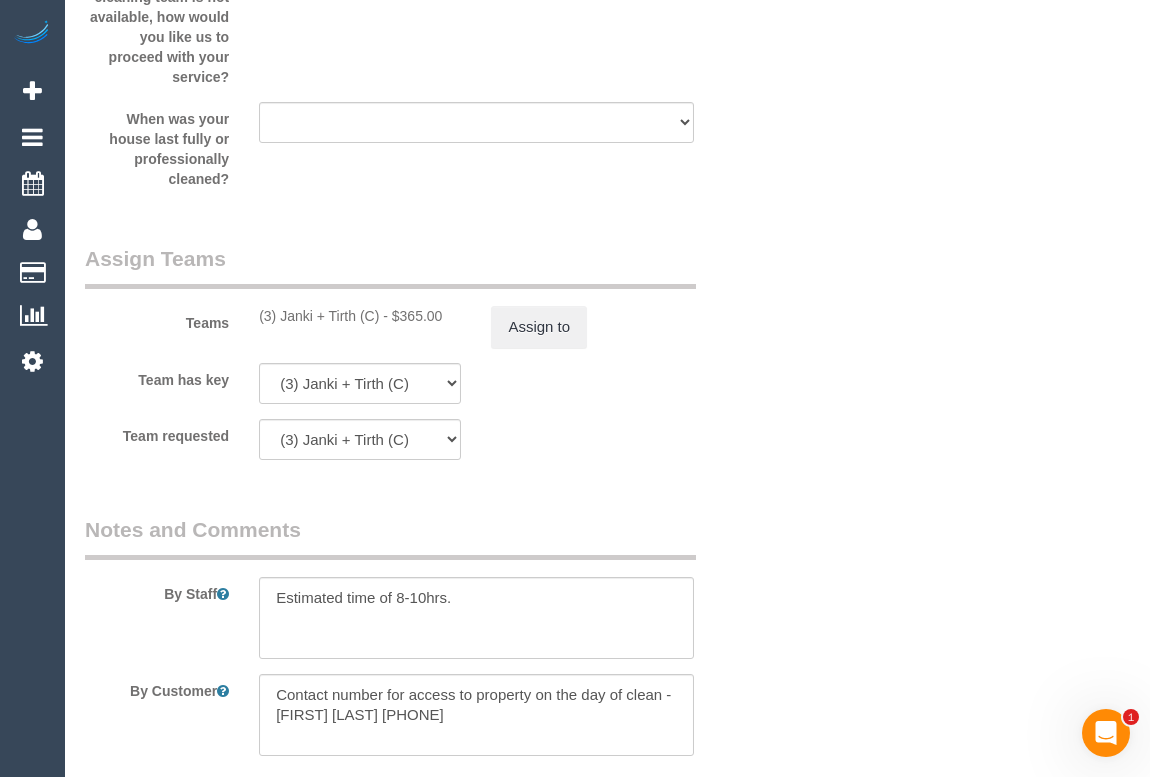 click on "Who
Email*
kymwittholz@gmail.com
Name *
Kym
Wittholz
Where
Address*
41 Dover Street, 13
Flemington
ACT
NSW
NT
QLD
SA
TAS
VIC
WA
3031
Location
Office City East (North) East (South) Inner East Inner North (East) Inner North (West) Inner South East Inner West North (East) North (West) Outer East Outer North (East) Outer North (West) Outer South East Outer West South East (East) South East (West) West (North) West (South) ZG - Central ZG - East ZG - North ZG - South" at bounding box center (607, -777) 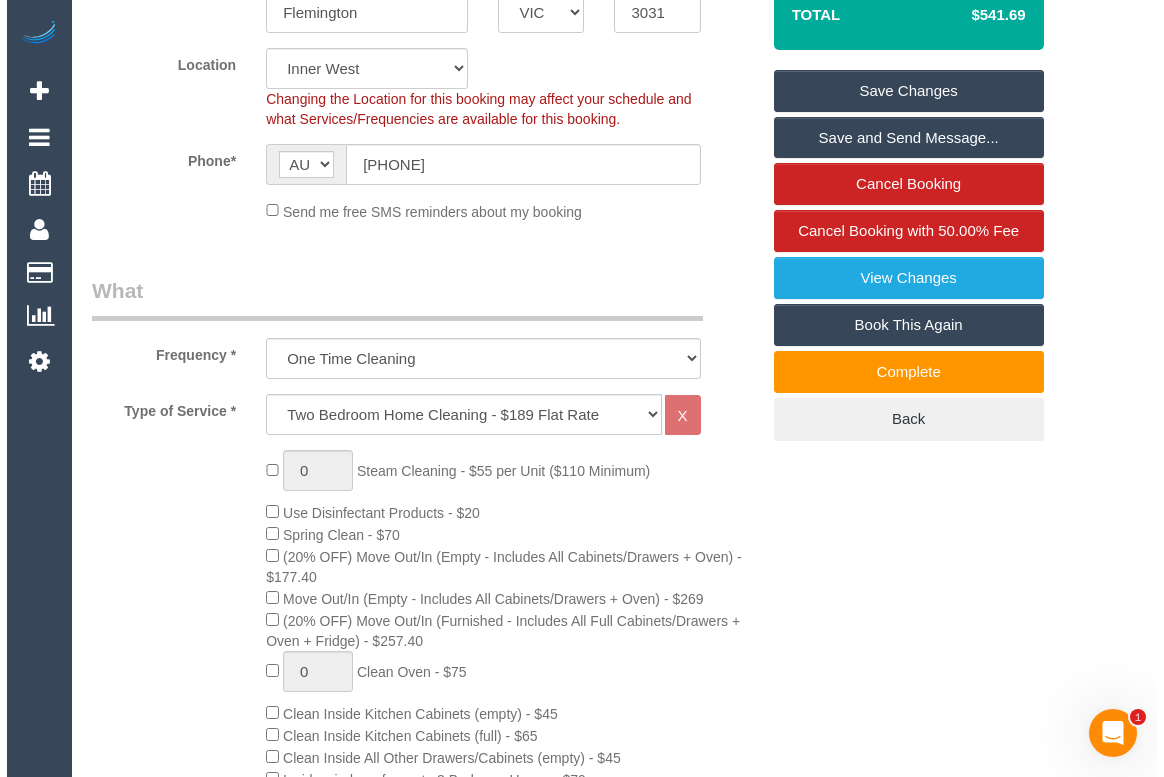 scroll, scrollTop: 0, scrollLeft: 0, axis: both 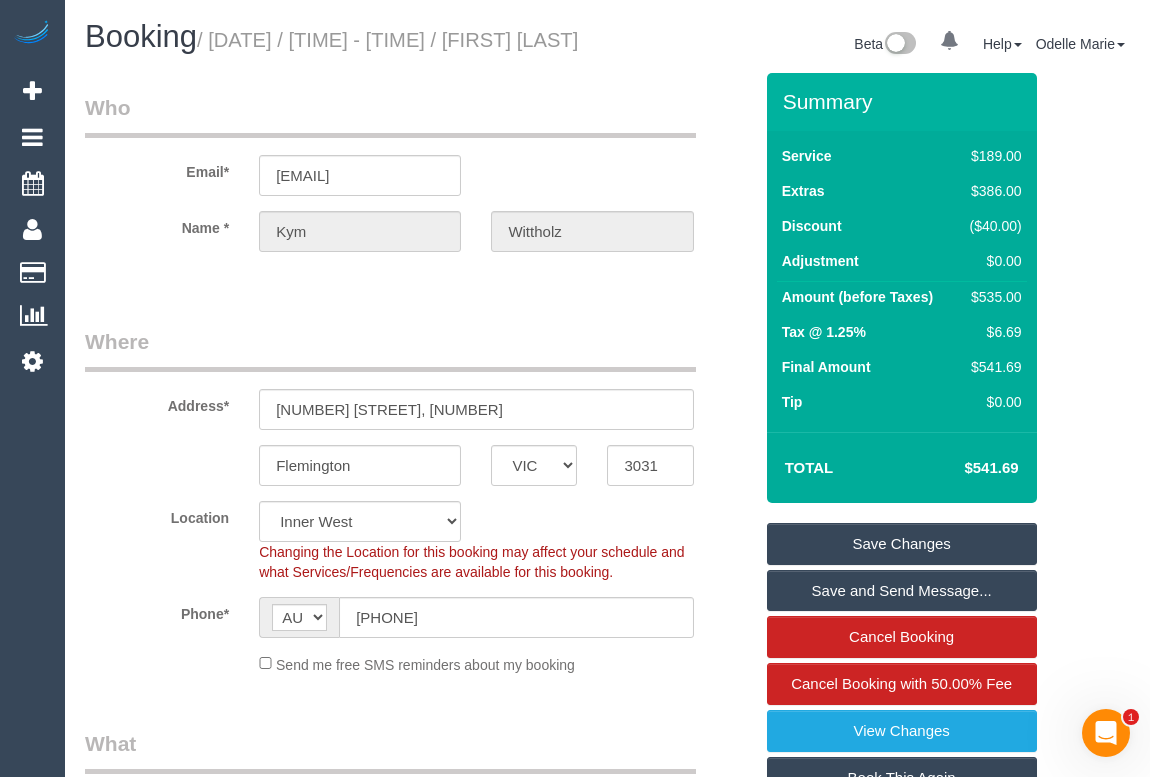 click on "Save Changes" at bounding box center (902, 544) 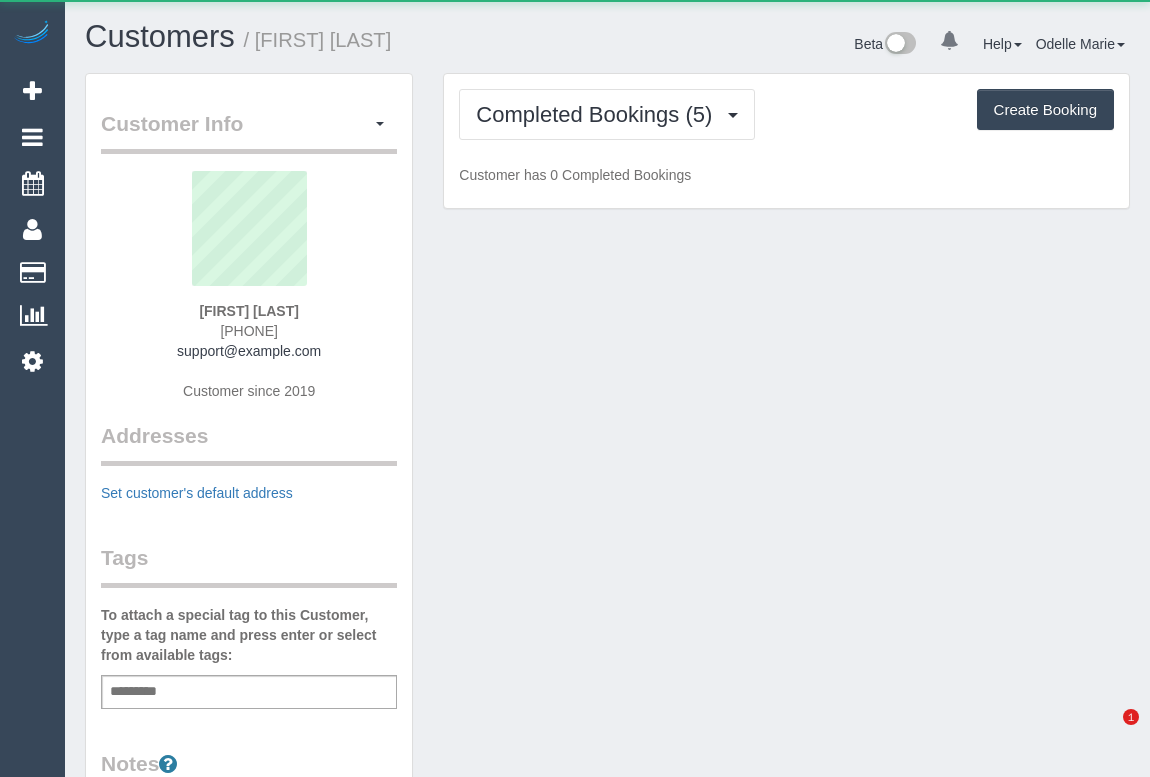scroll, scrollTop: 0, scrollLeft: 0, axis: both 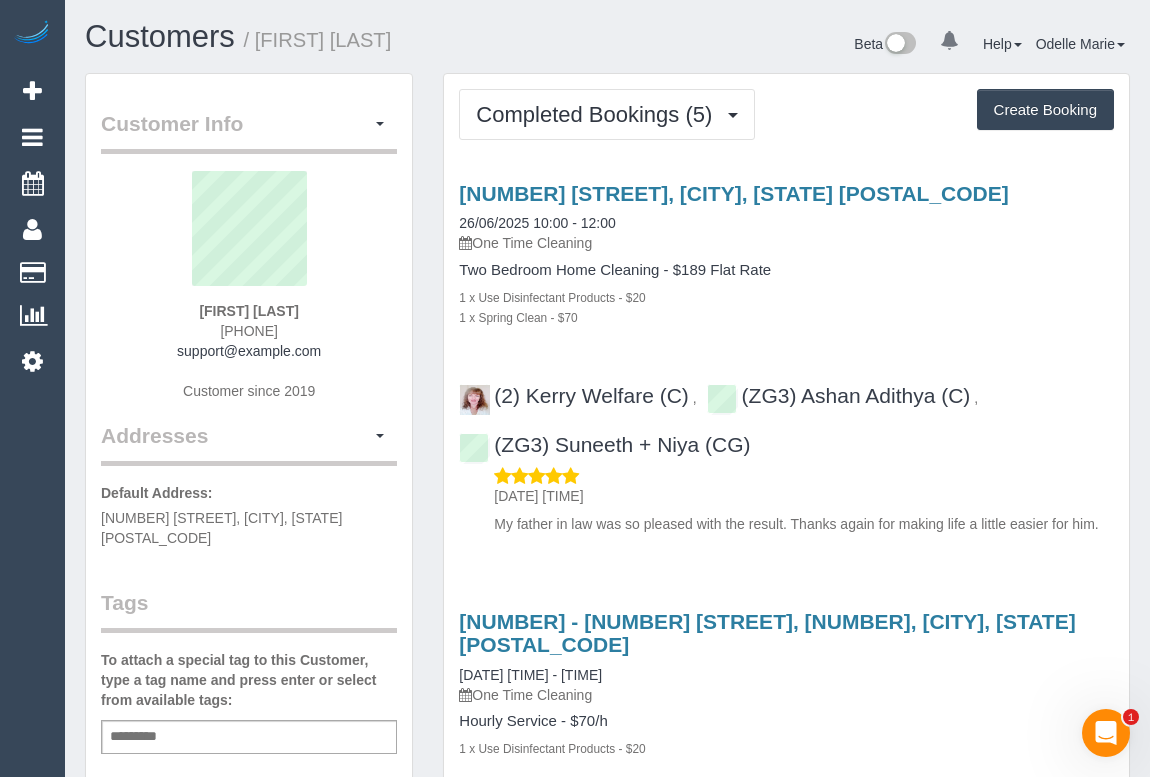 click on "One Time Cleaning" at bounding box center [786, 243] 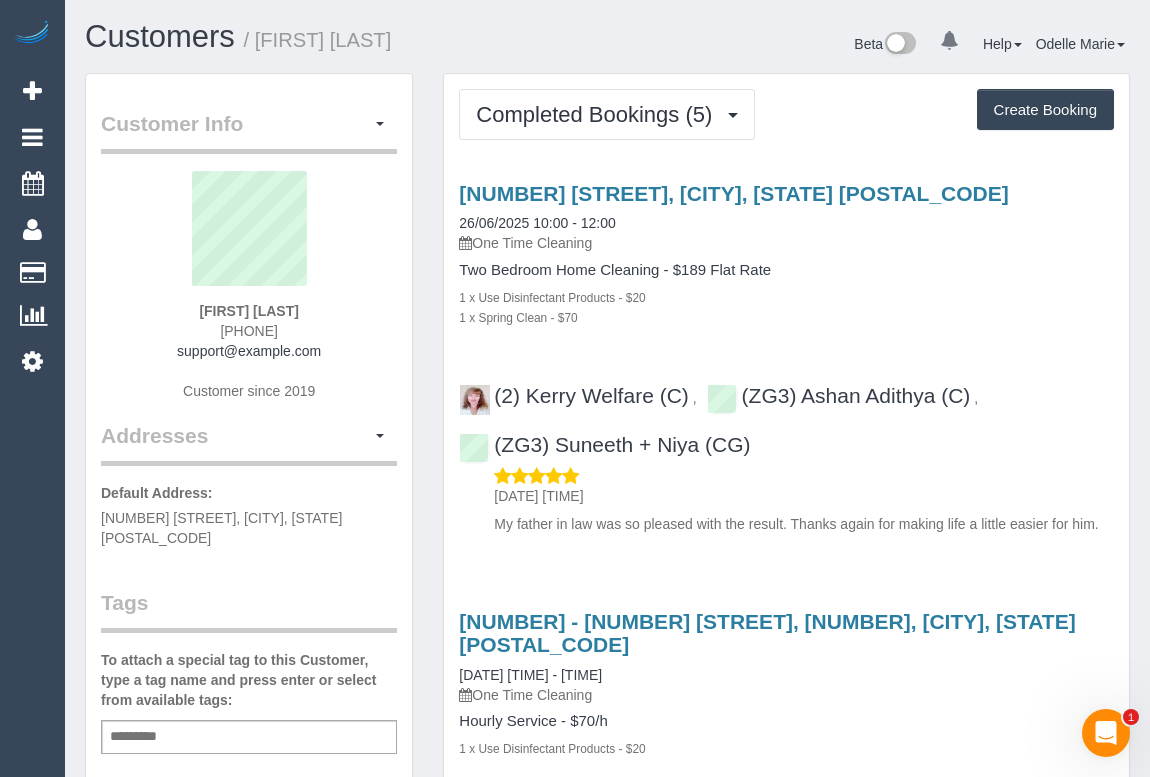 drag, startPoint x: 206, startPoint y: 332, endPoint x: 306, endPoint y: 327, distance: 100.12492 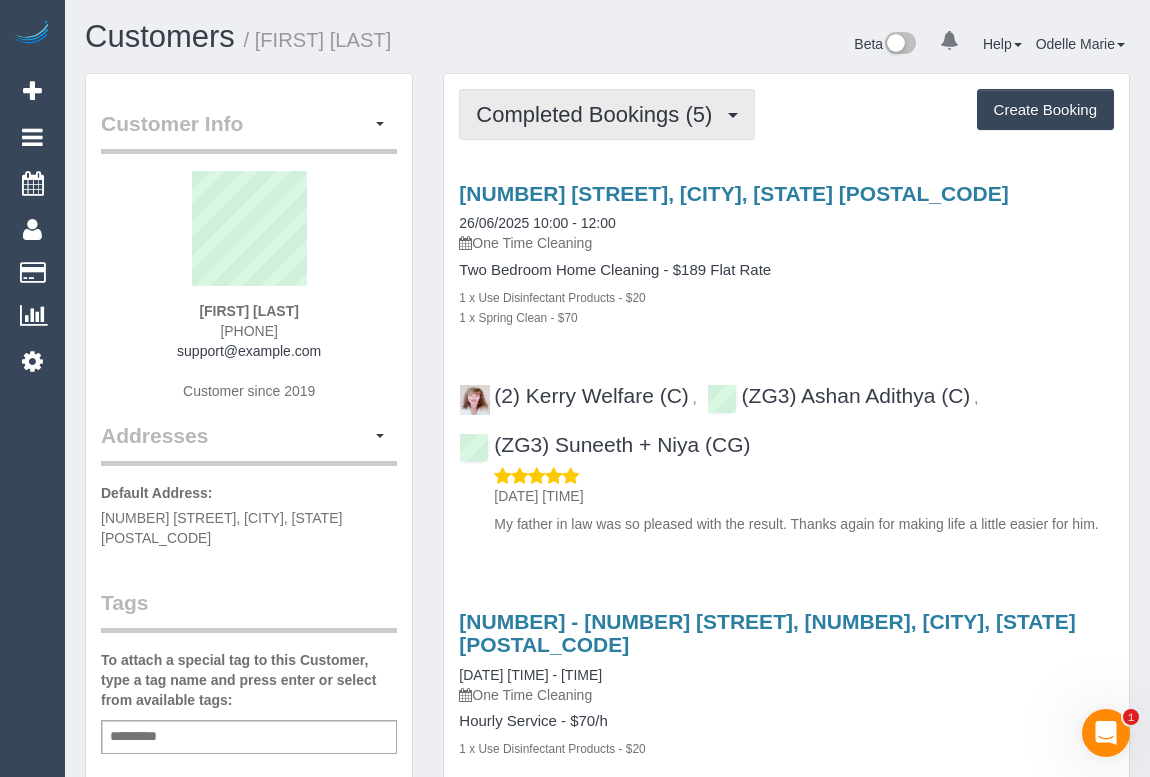 drag, startPoint x: 539, startPoint y: 120, endPoint x: 530, endPoint y: 135, distance: 17.492855 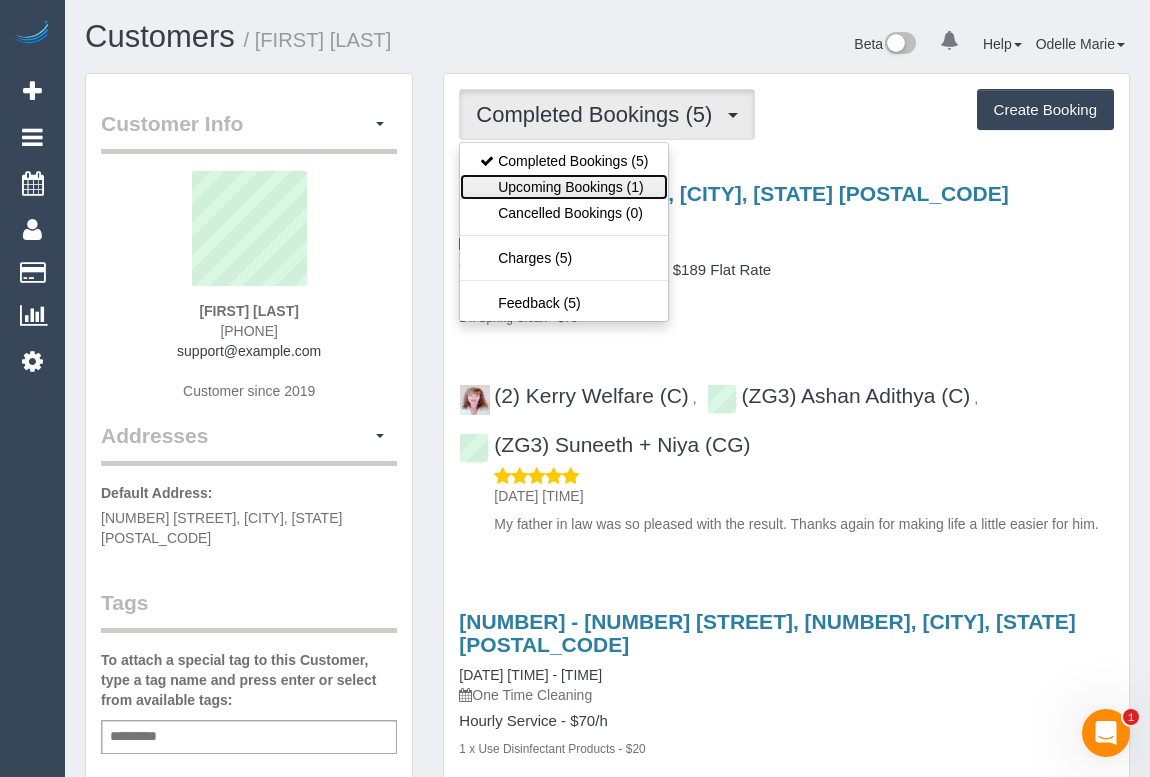 click on "Upcoming Bookings (1)" at bounding box center (564, 187) 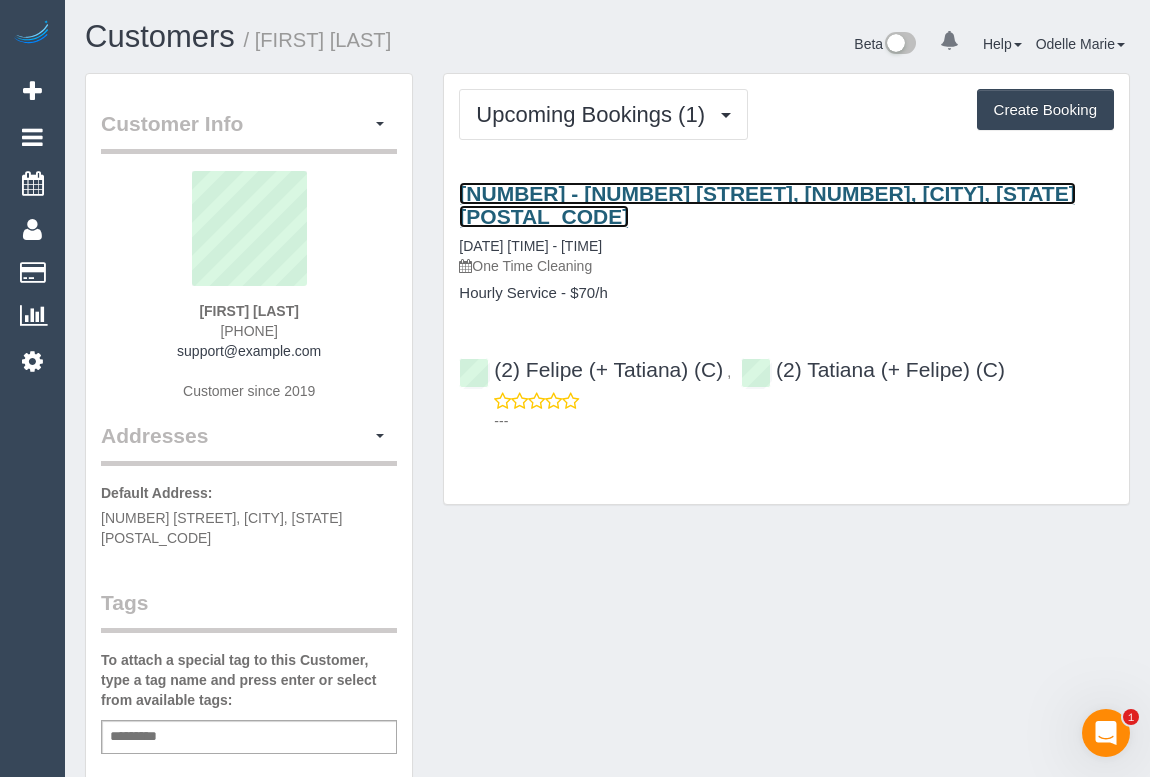 click on "[NUMBER] [STREET], [NUMBER], [CITY], [STATE] [POSTAL_CODE]" at bounding box center [767, 205] 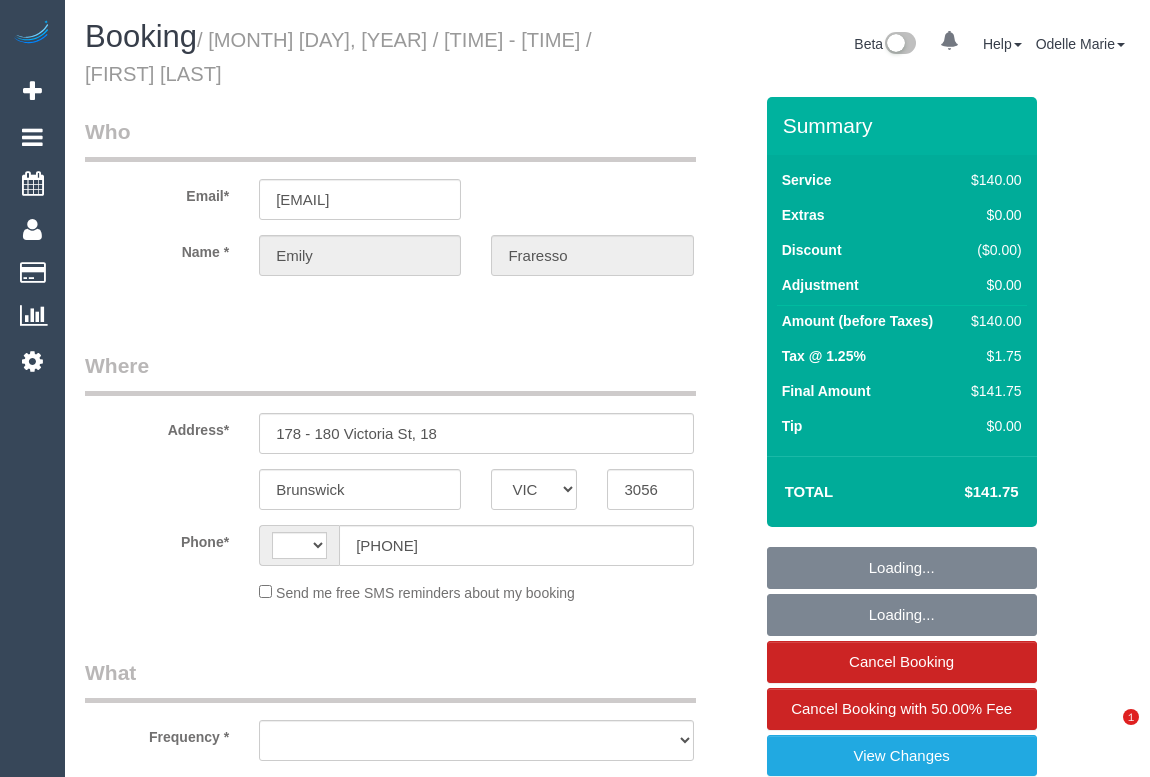 select on "VIC" 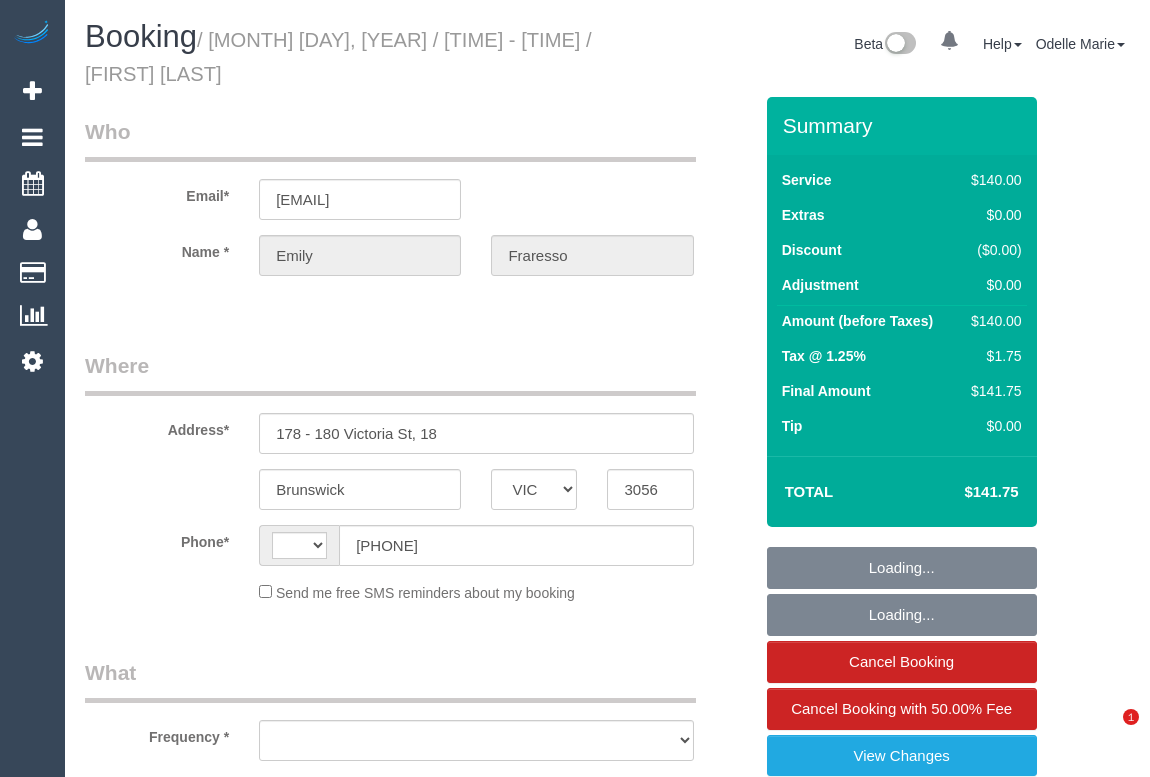 scroll, scrollTop: 0, scrollLeft: 0, axis: both 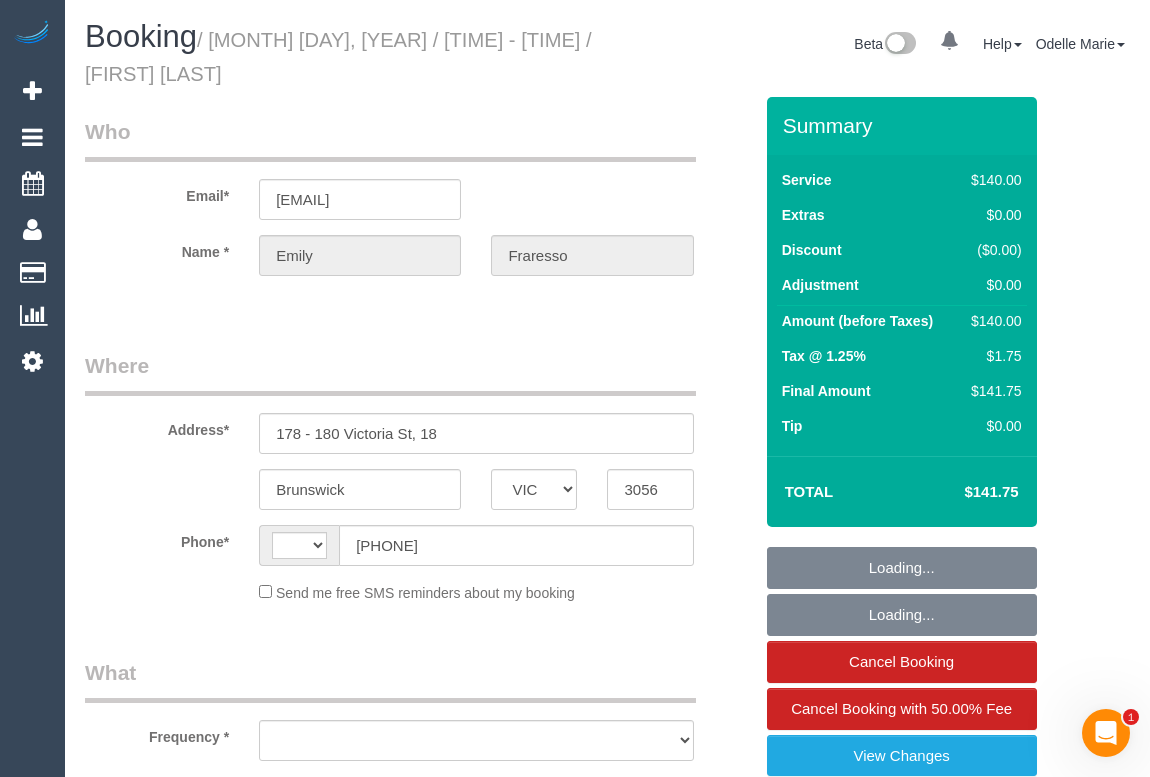 select on "object:315" 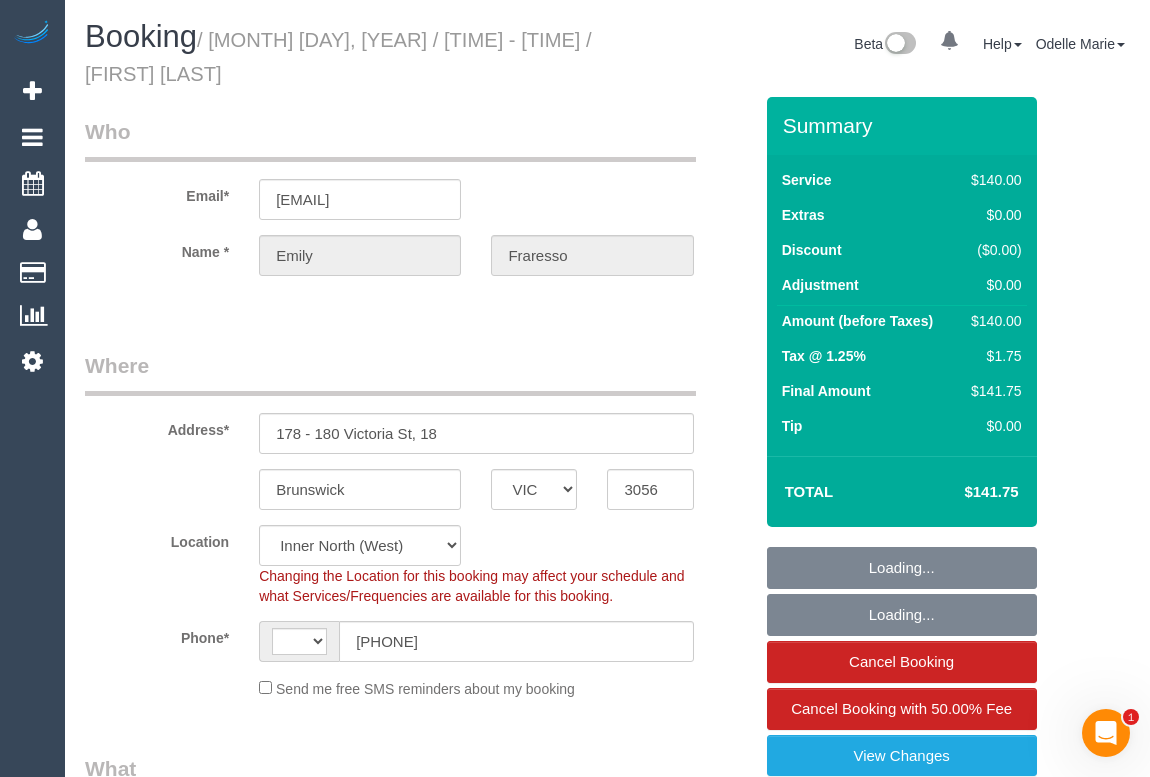 select on "object:713" 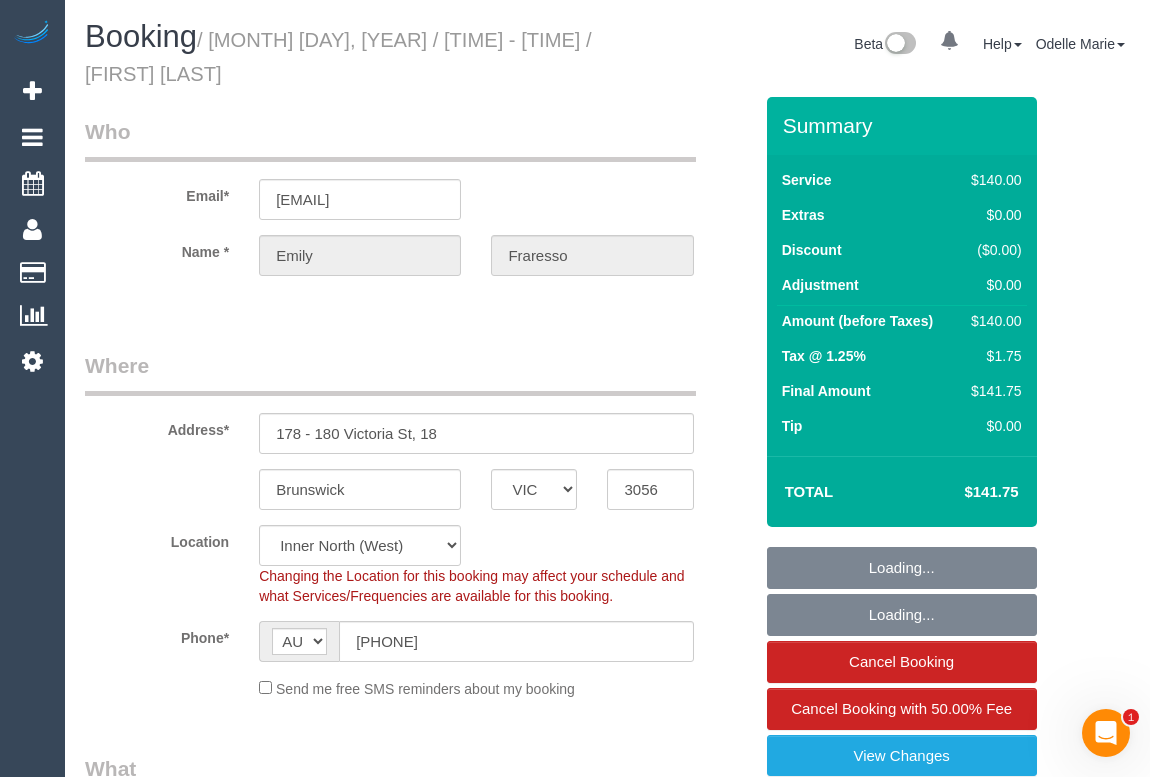 select on "string:stripe-pm_1RfXBg2GScqysDRVDp0KofnL" 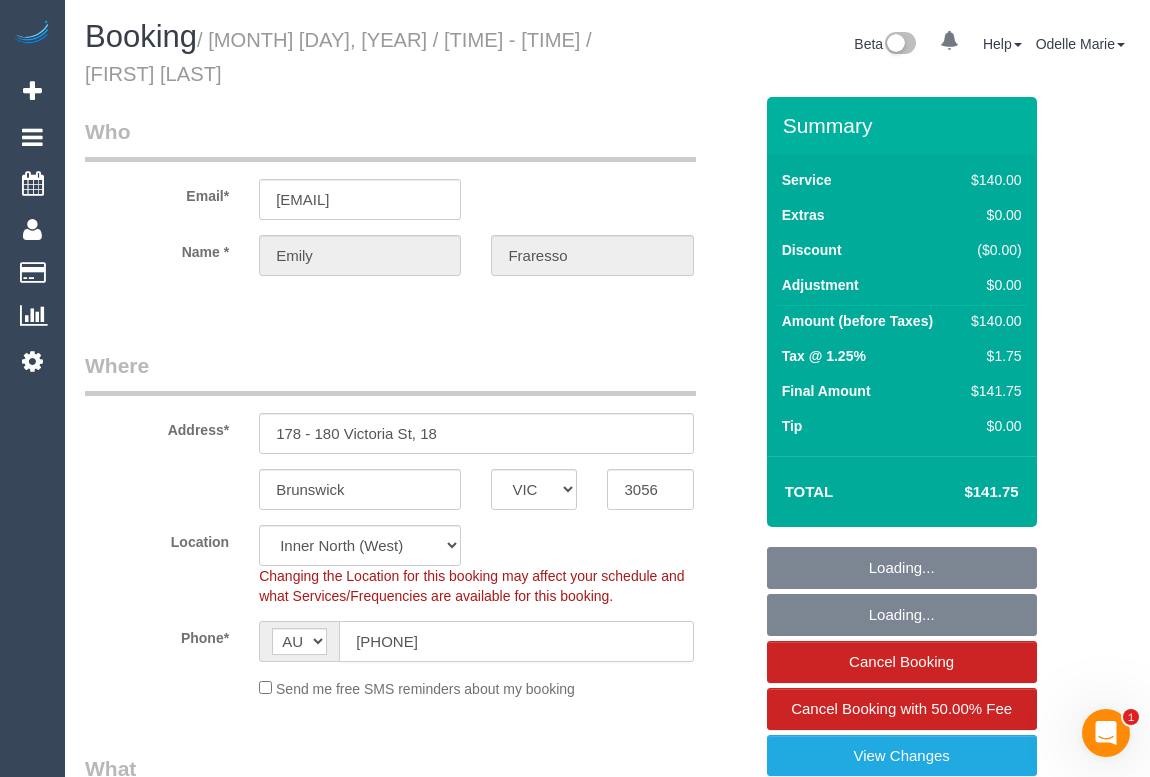 drag, startPoint x: 475, startPoint y: 639, endPoint x: 260, endPoint y: 636, distance: 215.02094 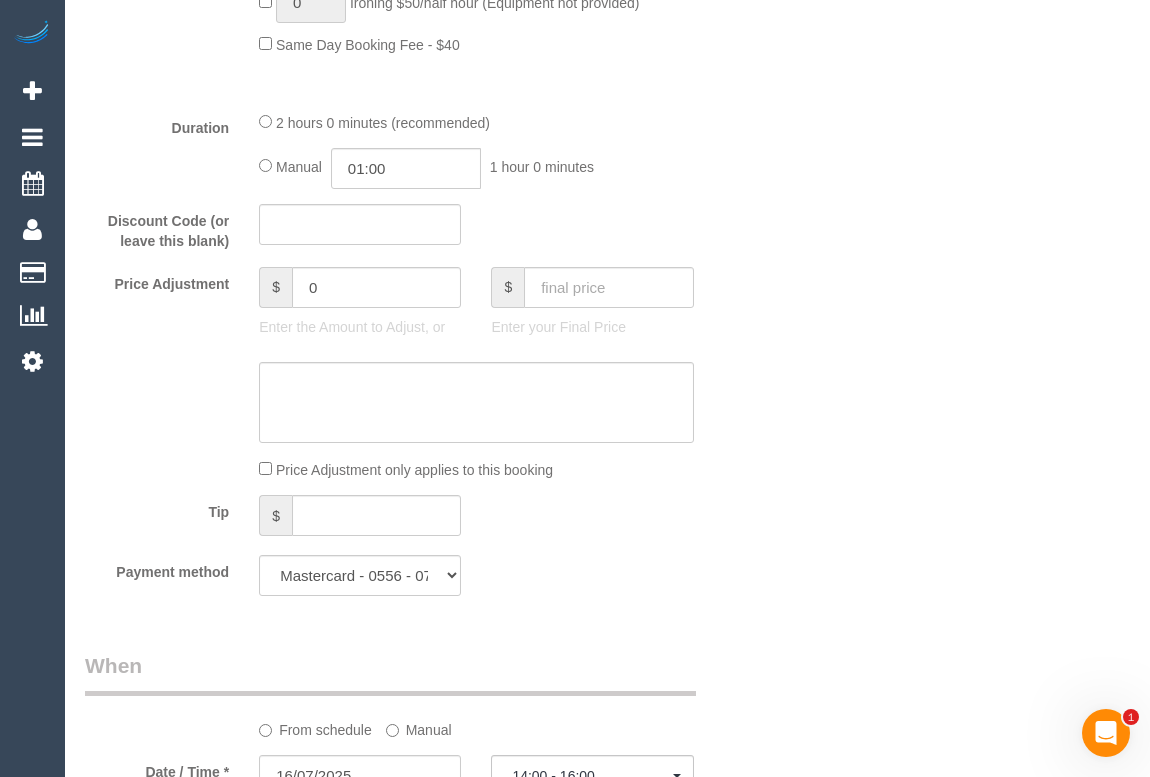 scroll, scrollTop: 1818, scrollLeft: 0, axis: vertical 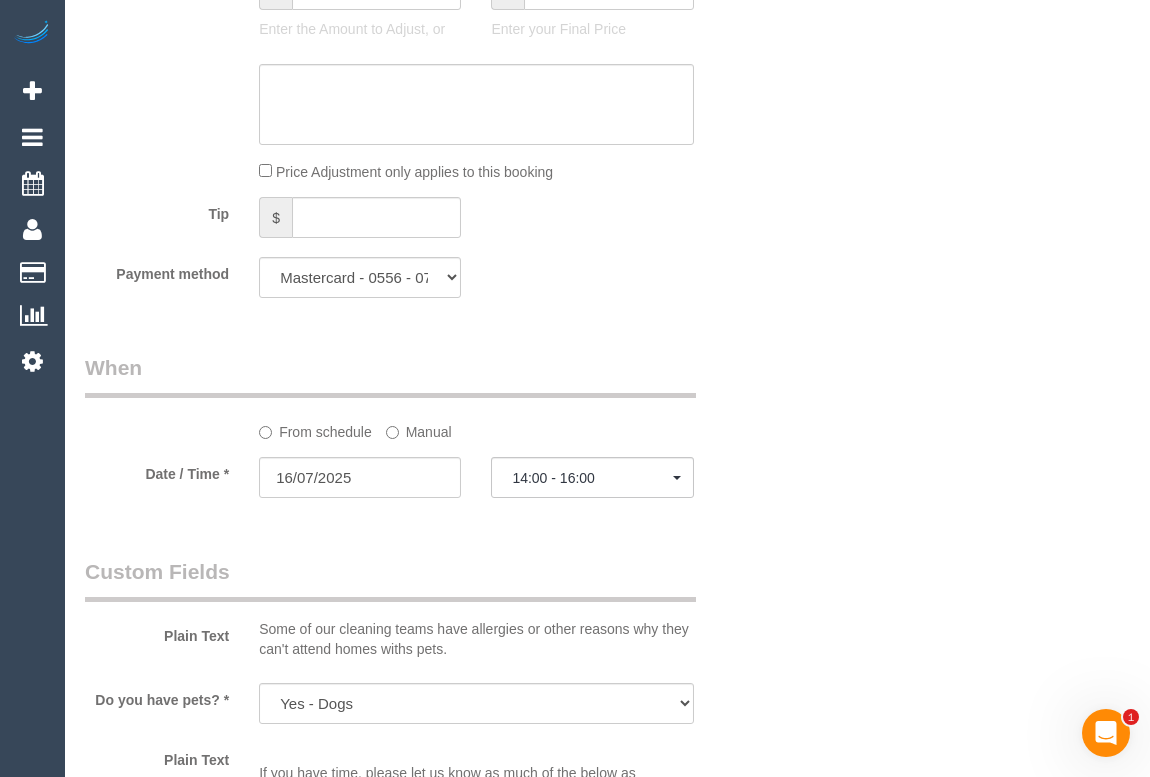 click on "Manual" 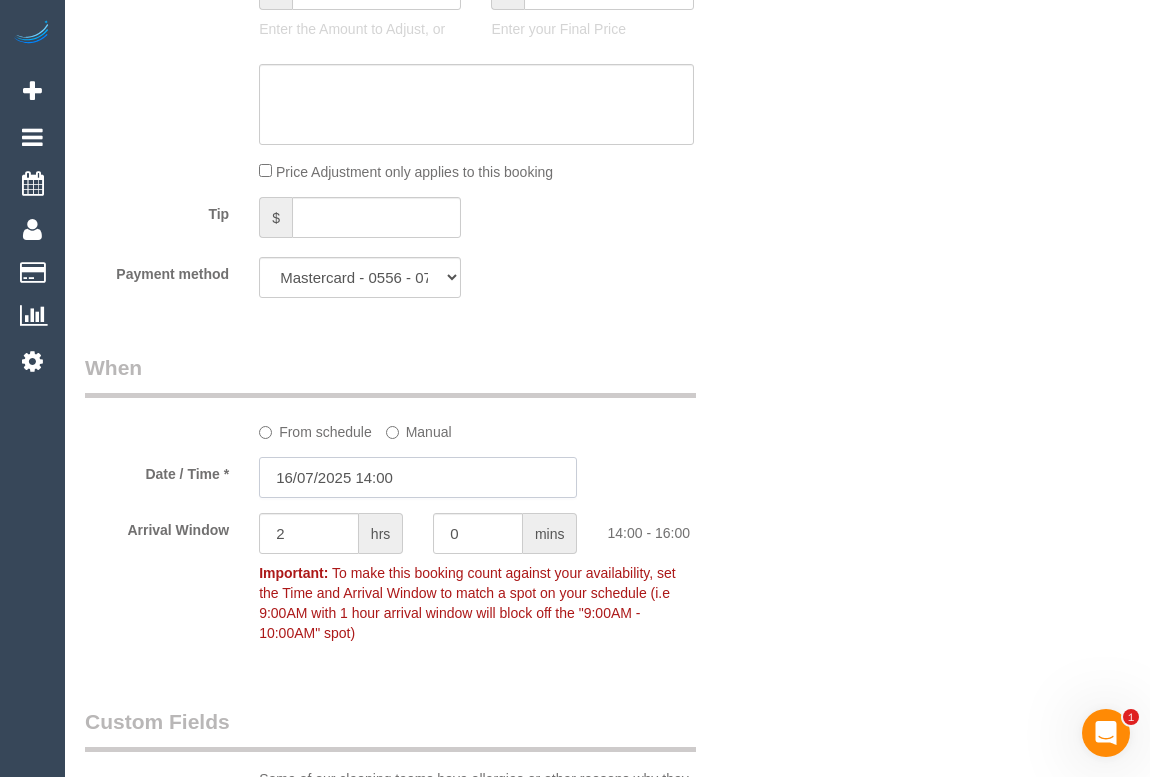 click on "16/07/2025 14:00" at bounding box center [418, 477] 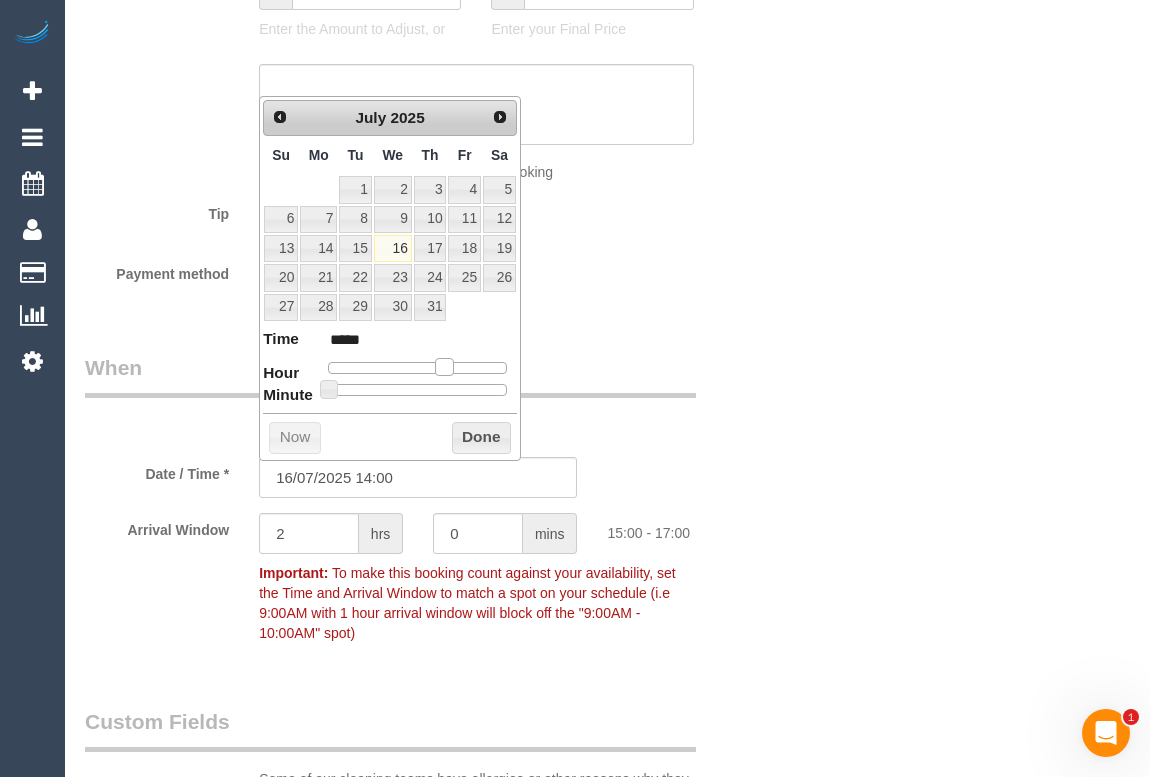 type on "16/07/2025 15:00" 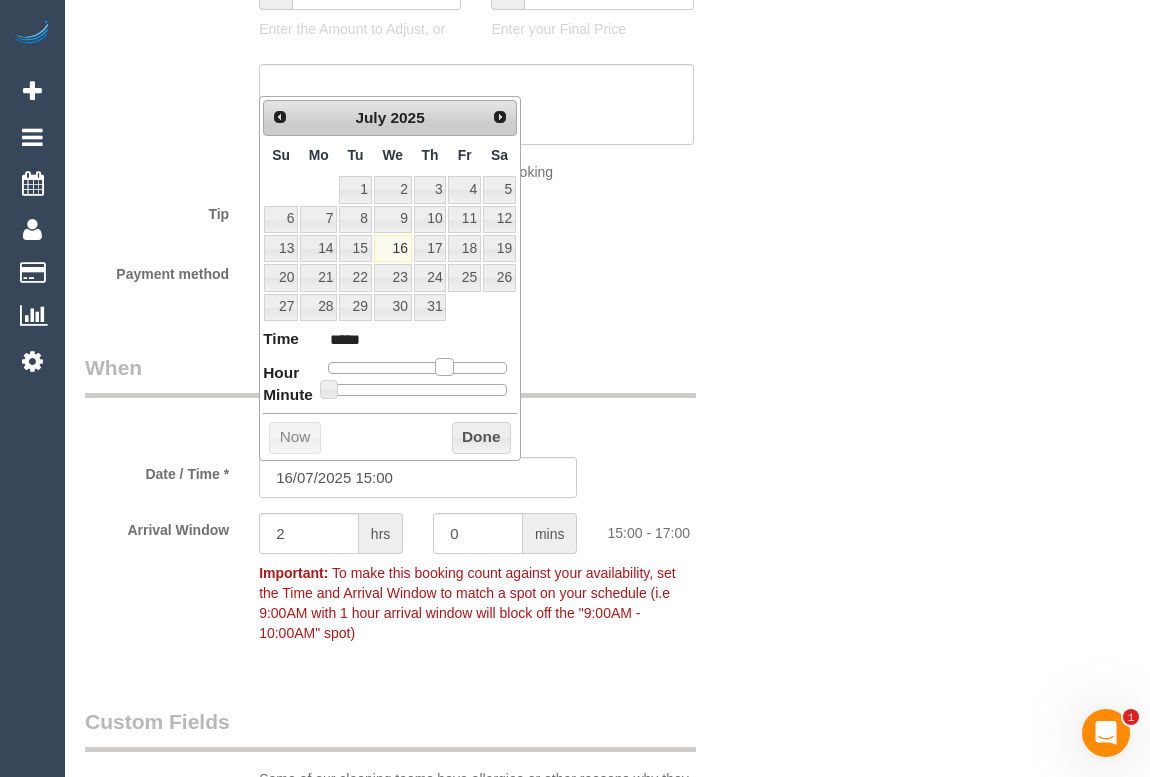 type on "16/07/2025 16:00" 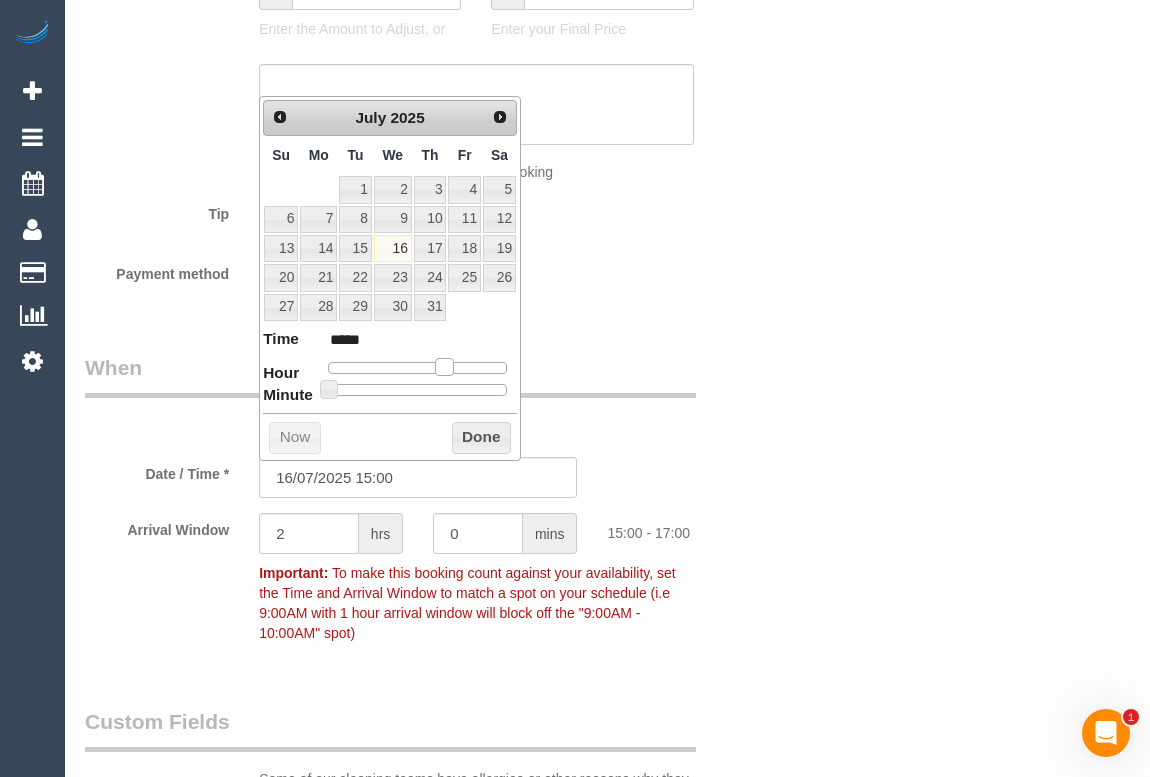 type on "*****" 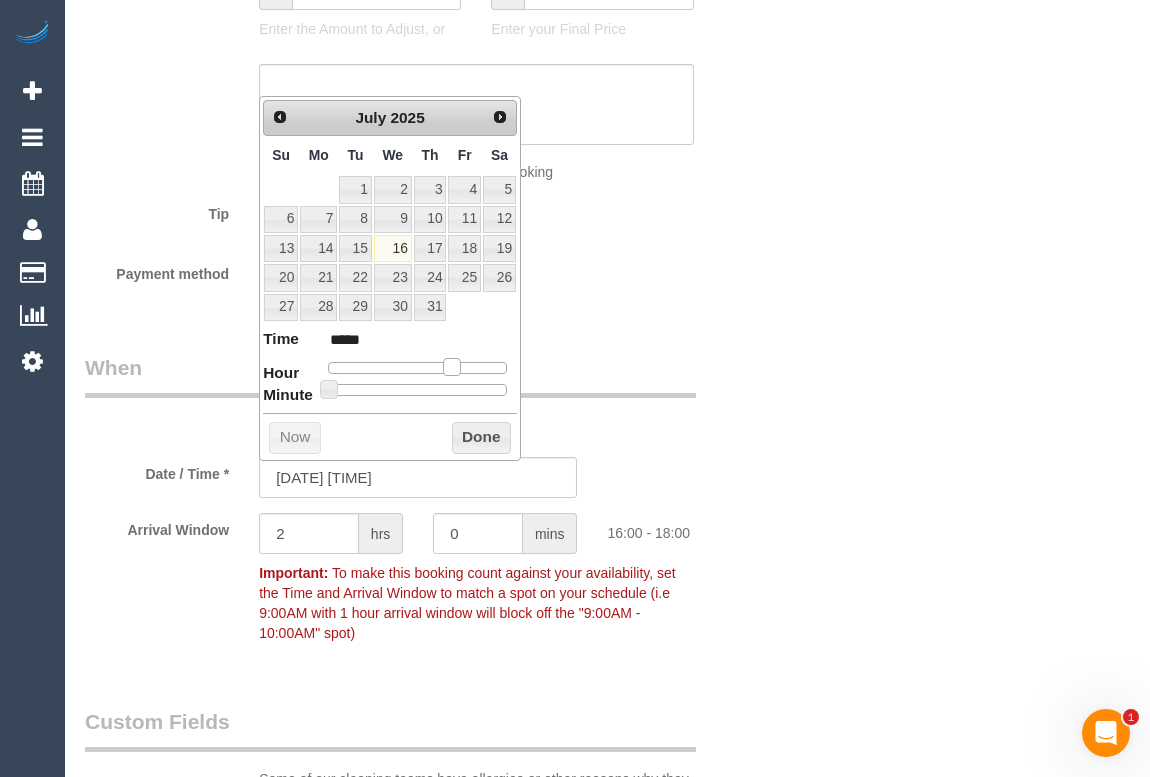 click at bounding box center (452, 367) 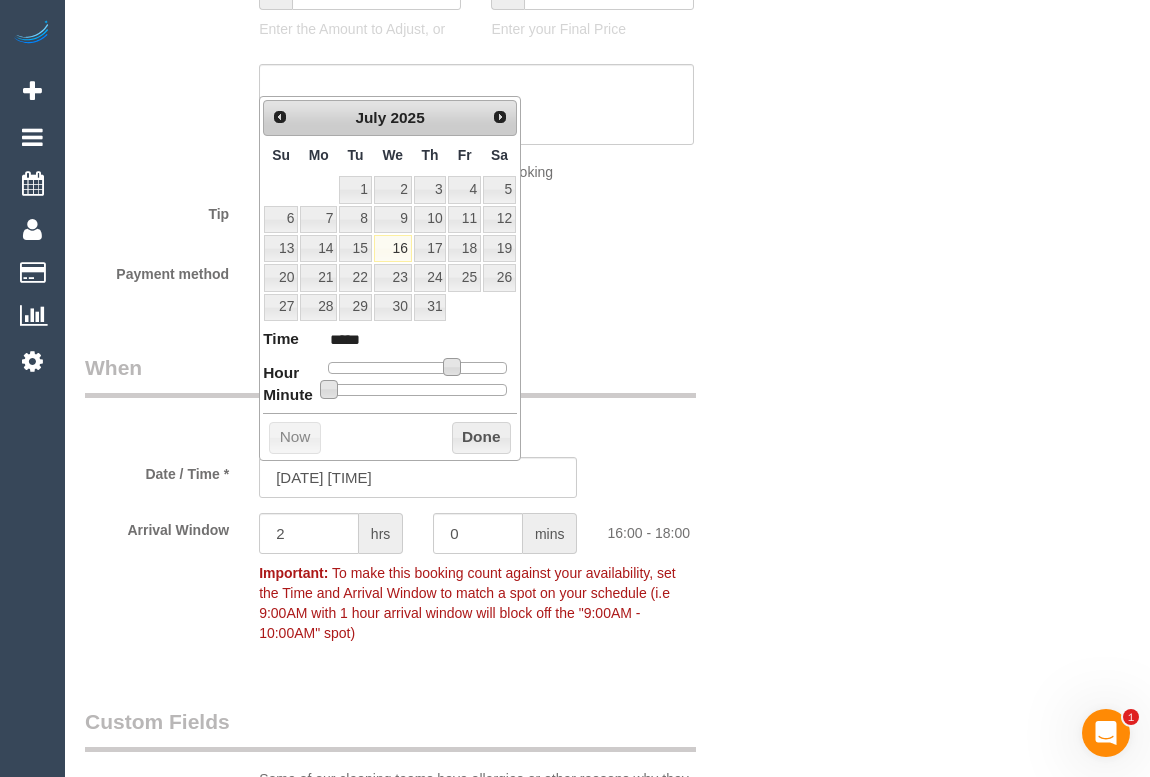type on "16/07/2025 16:05" 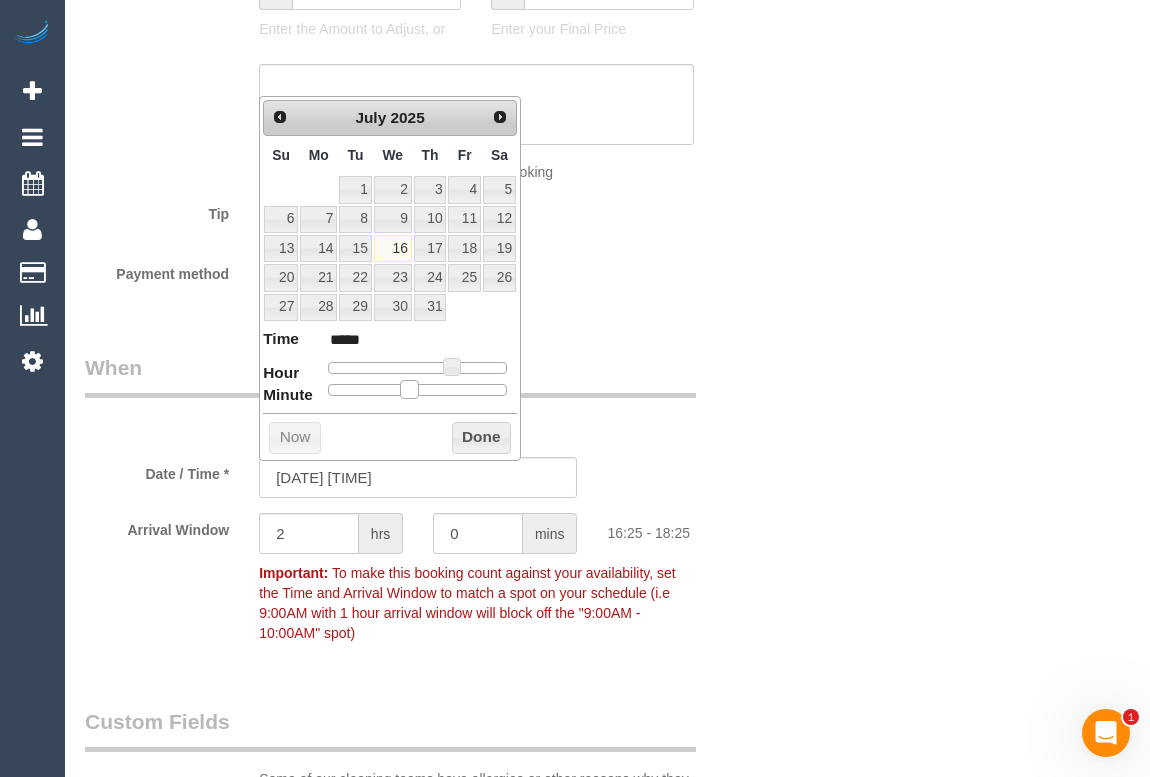 type on "16/07/2025 16:20" 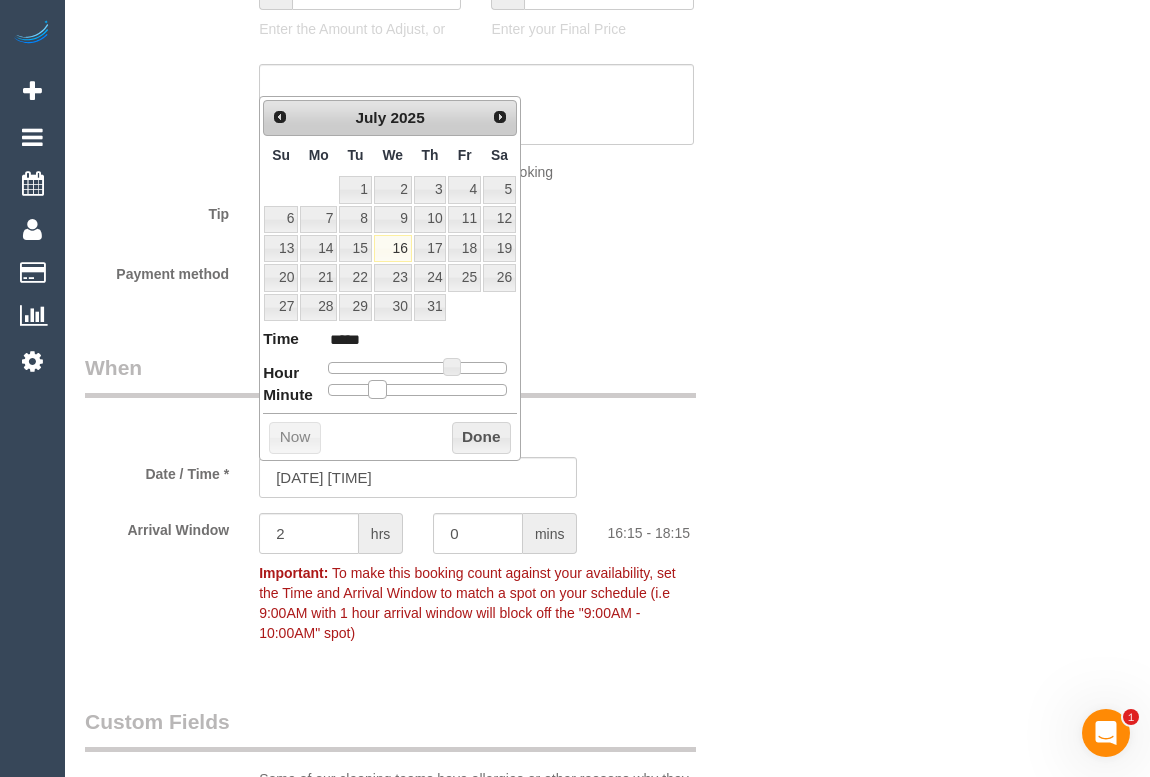 drag, startPoint x: 328, startPoint y: 386, endPoint x: 393, endPoint y: 400, distance: 66.4906 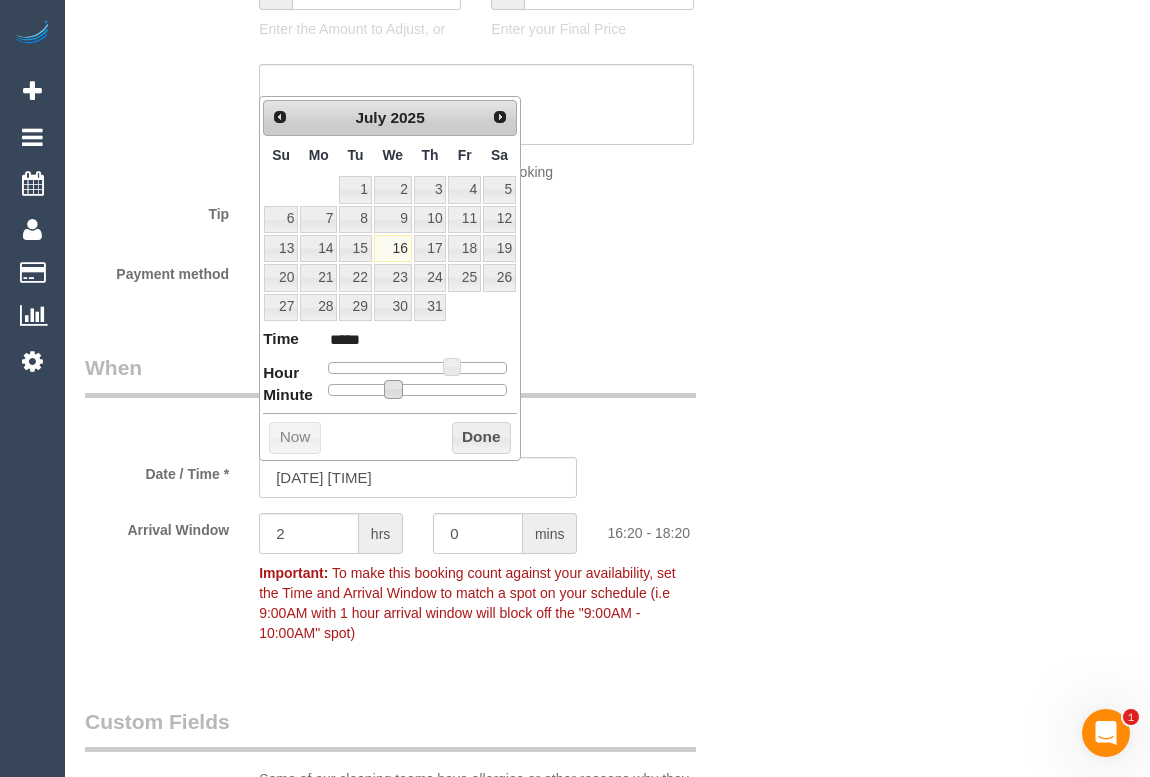 type on "16/07/2025 16:20" 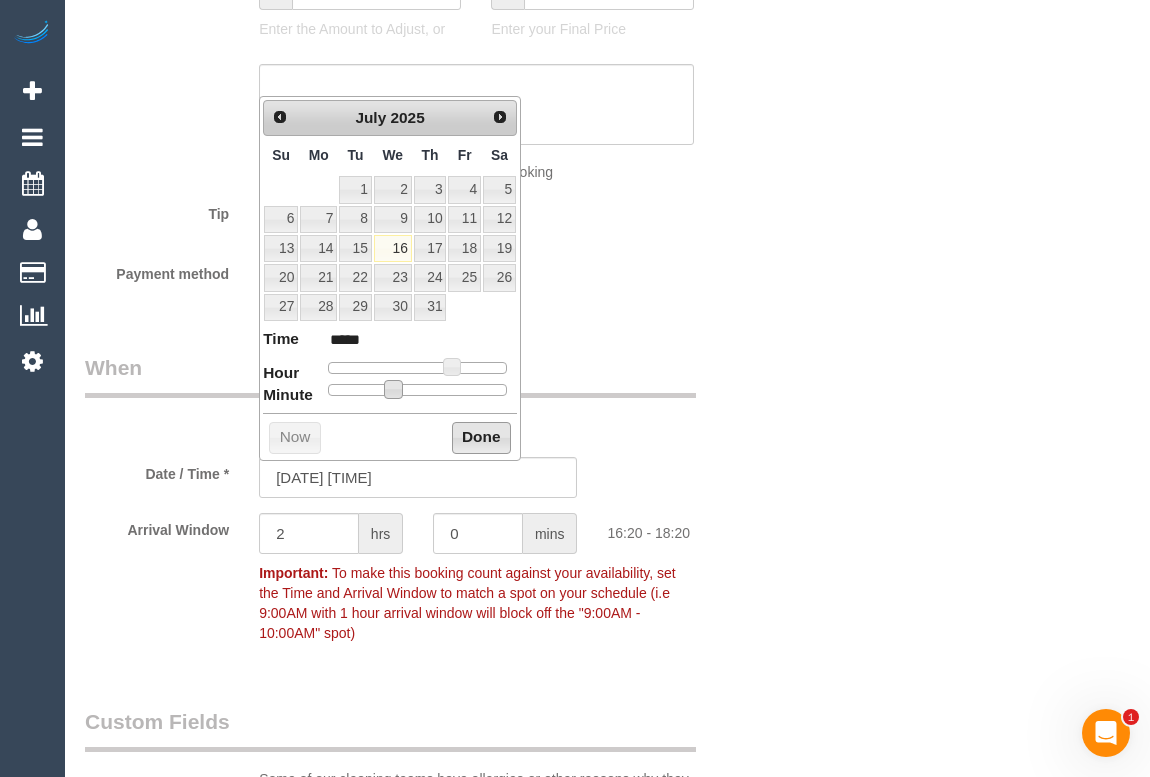 click on "Done" at bounding box center (481, 438) 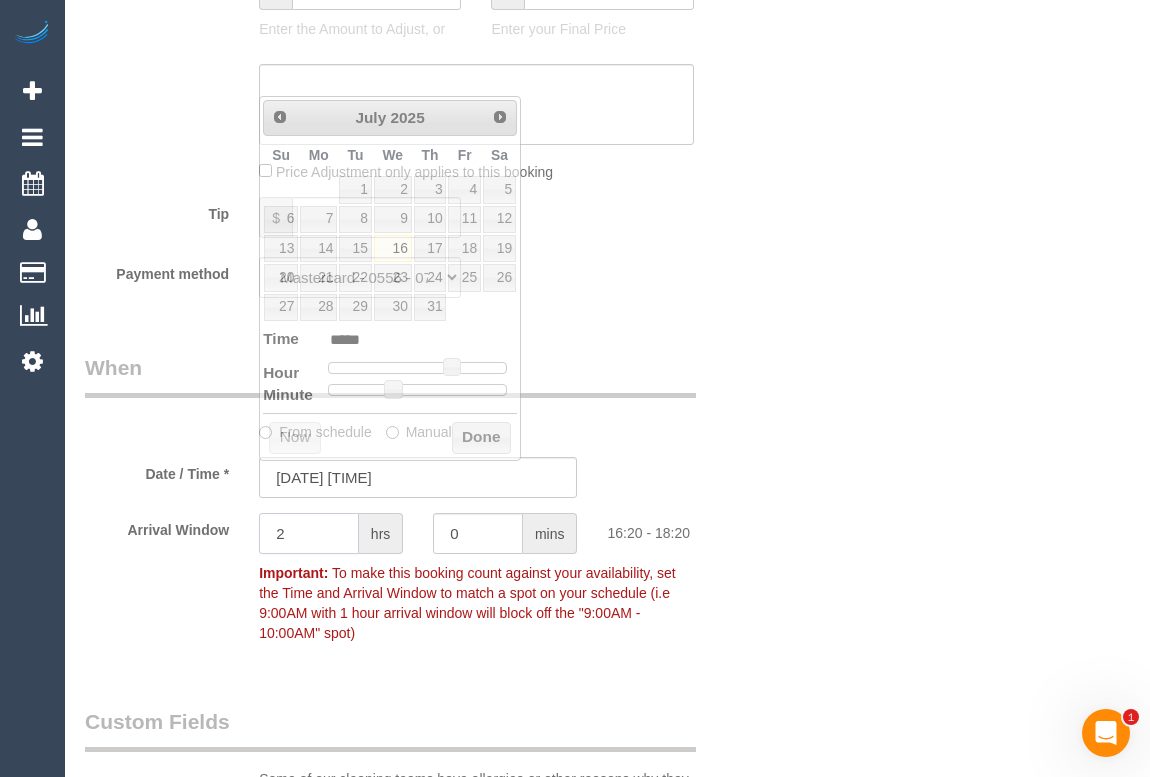 click on "2
hrs" 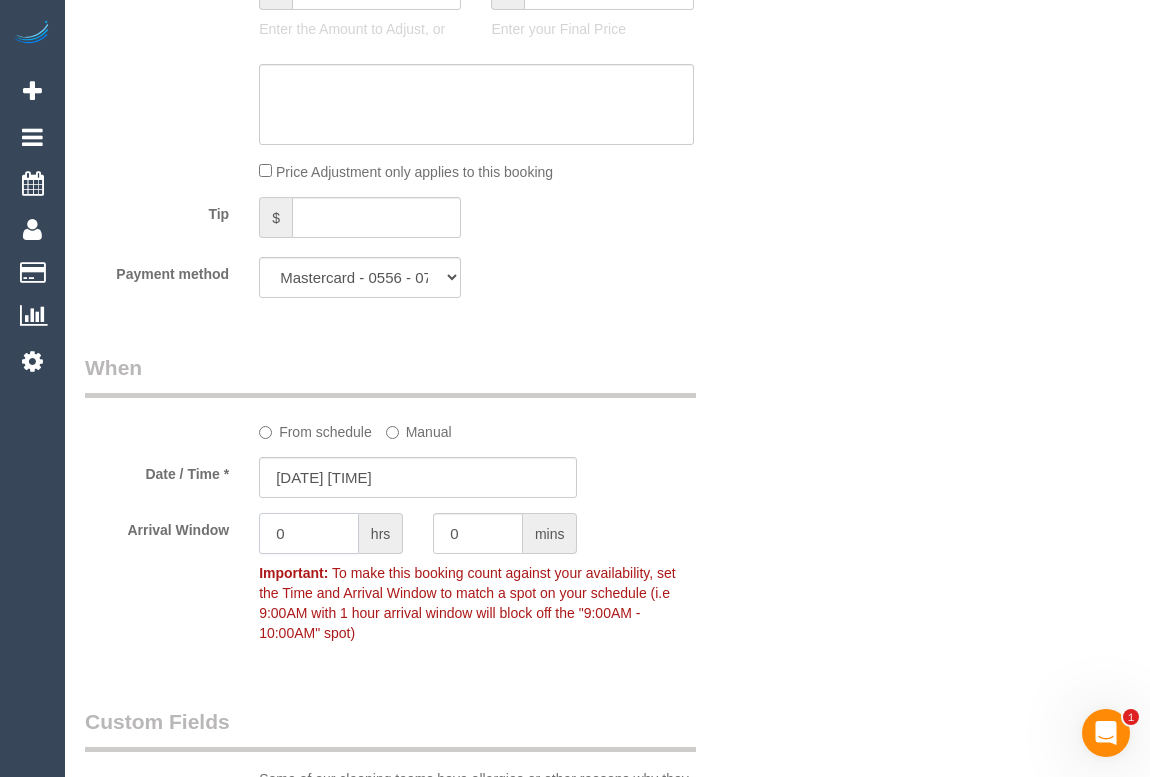 type on "0" 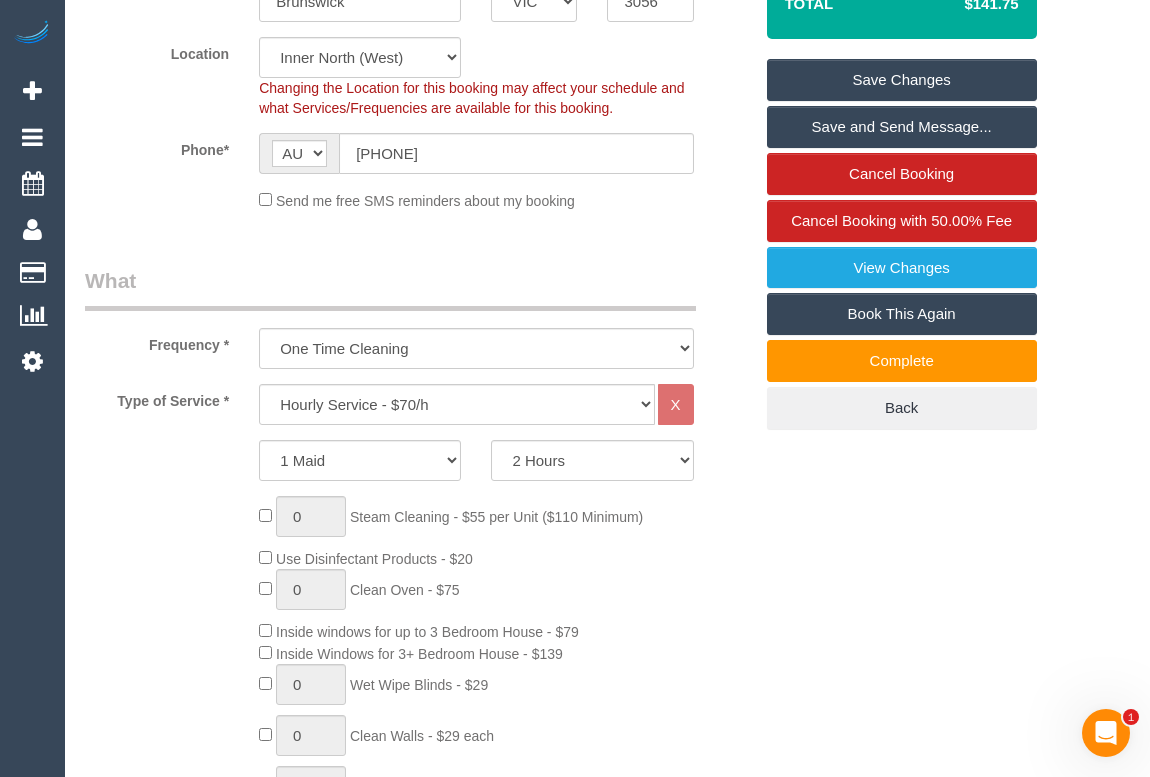 scroll, scrollTop: 306, scrollLeft: 0, axis: vertical 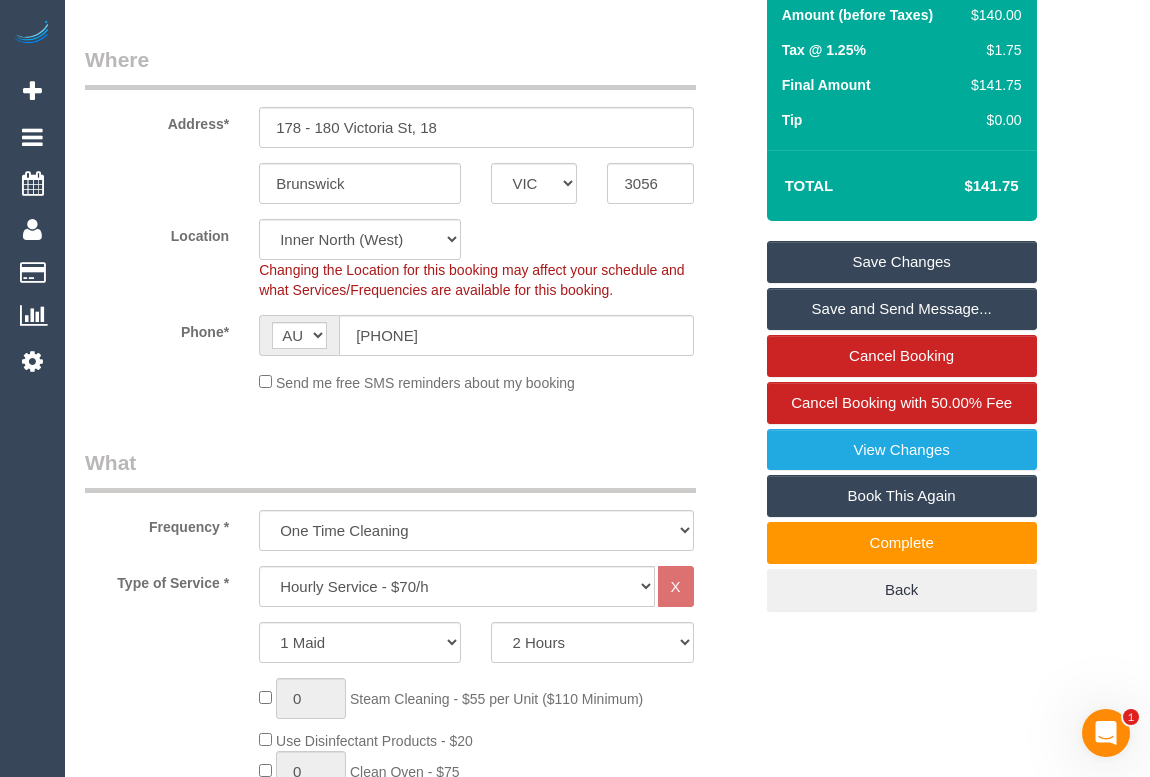type on "15" 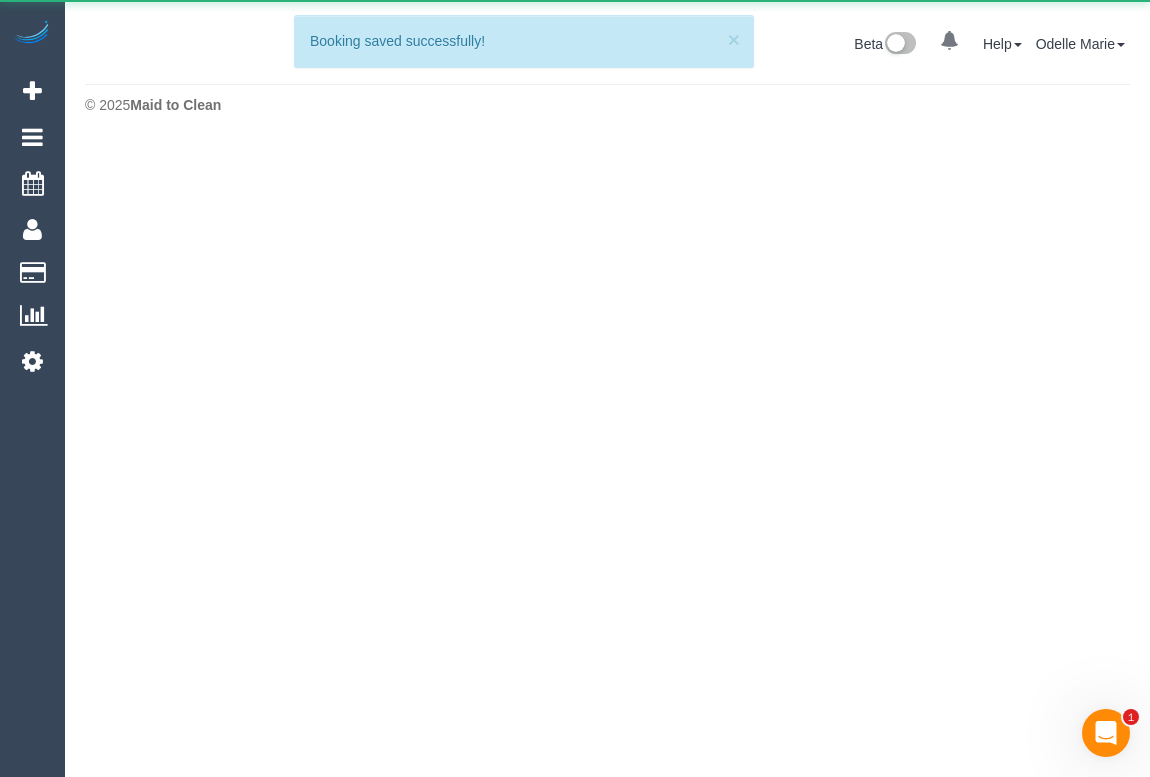 scroll, scrollTop: 0, scrollLeft: 0, axis: both 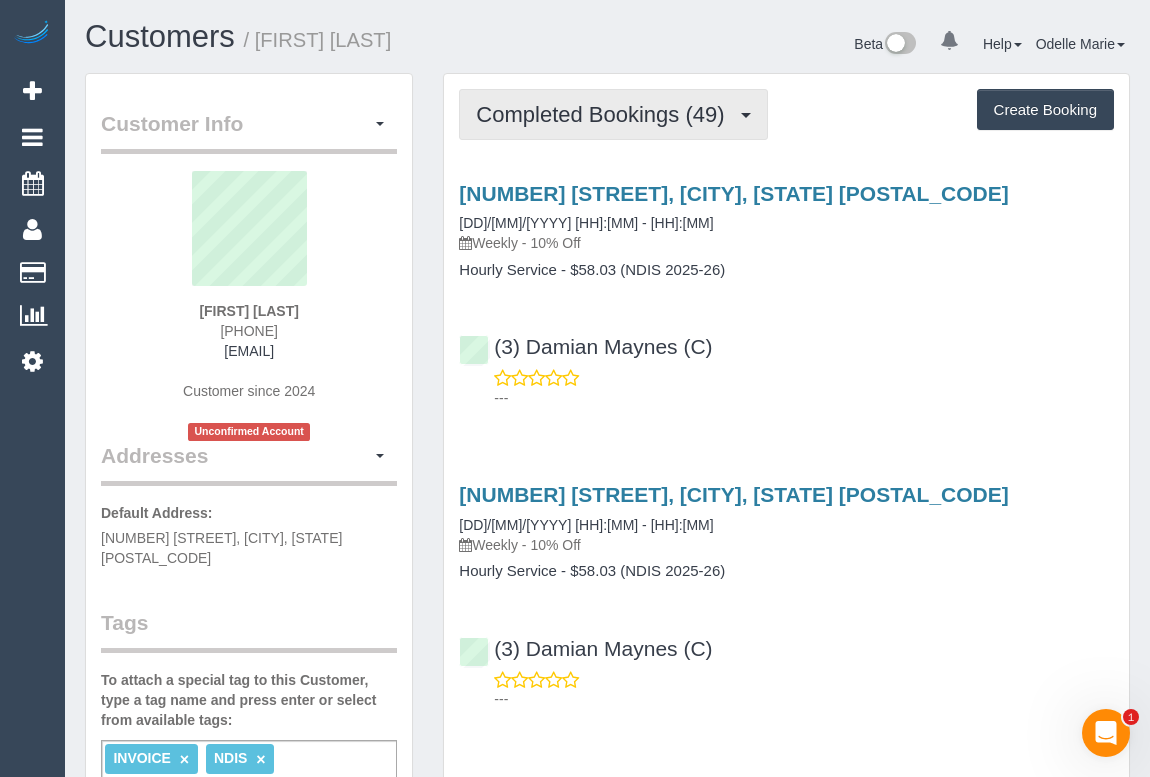 click on "Completed Bookings (49)" at bounding box center (613, 114) 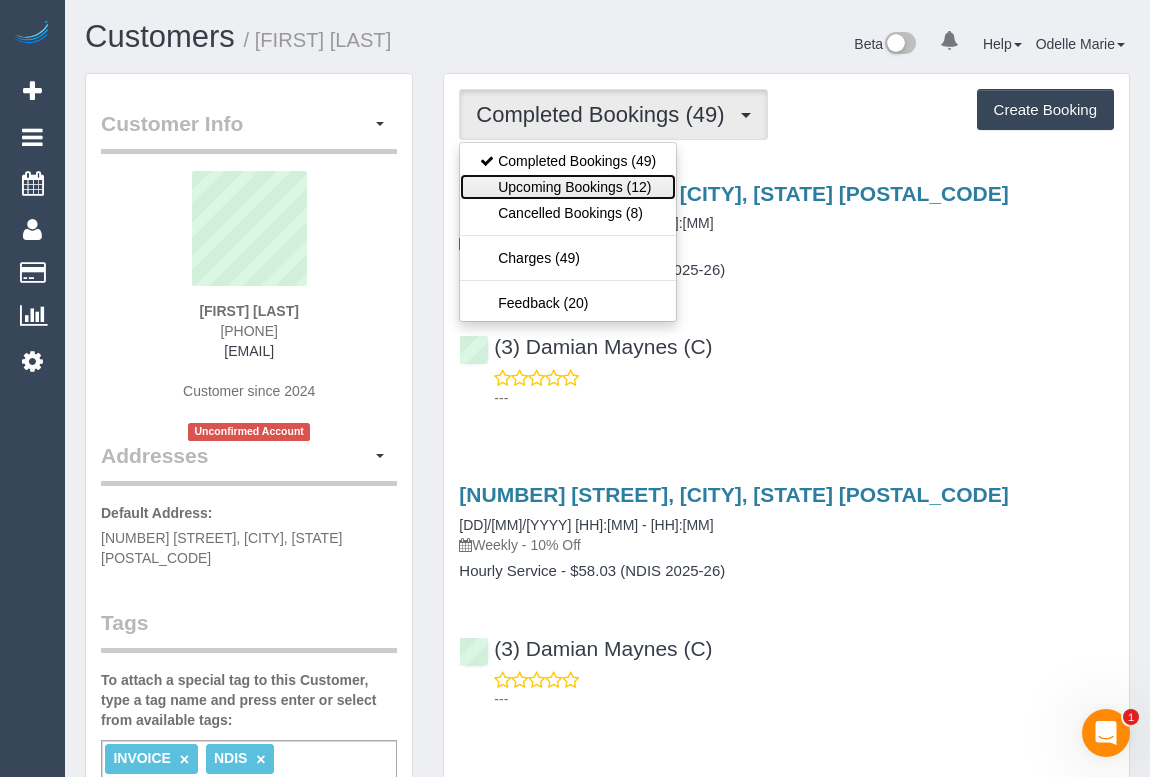 click on "Upcoming Bookings (12)" at bounding box center [568, 187] 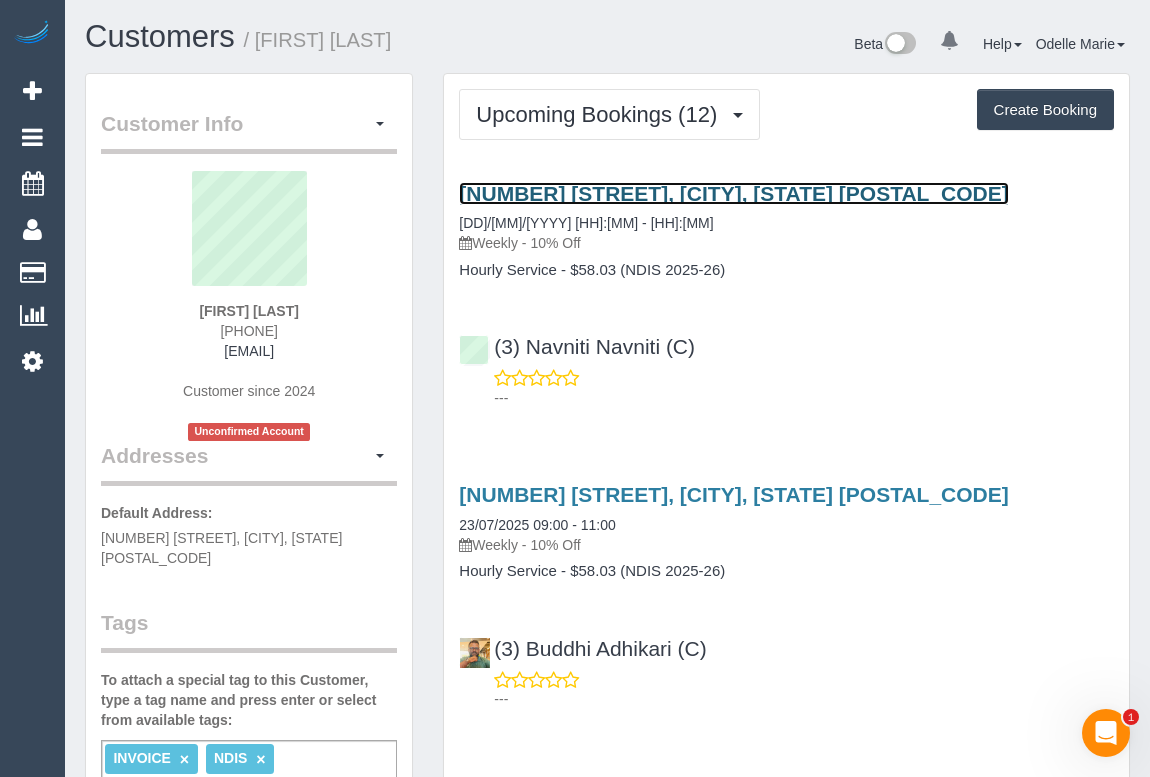 click on "[NUMBER] [STREET], [CITY], [STATE] [POSTAL_CODE]" at bounding box center [733, 193] 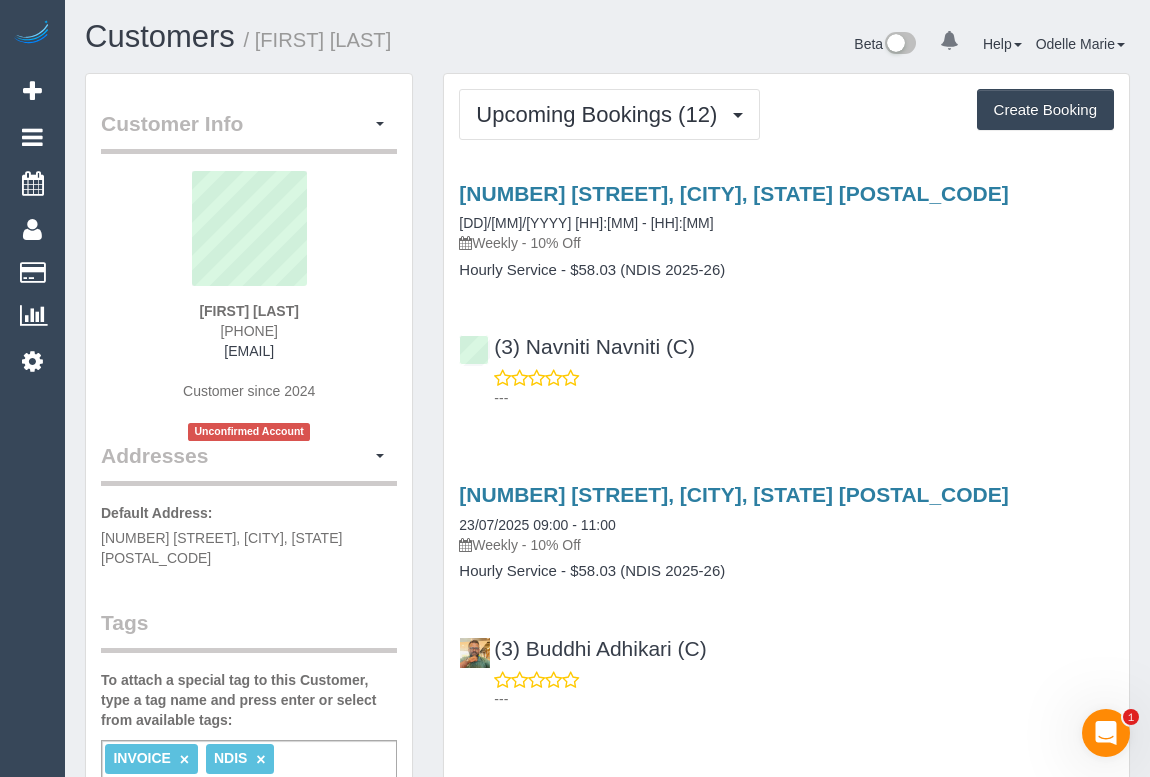 click on "---" at bounding box center [786, 388] 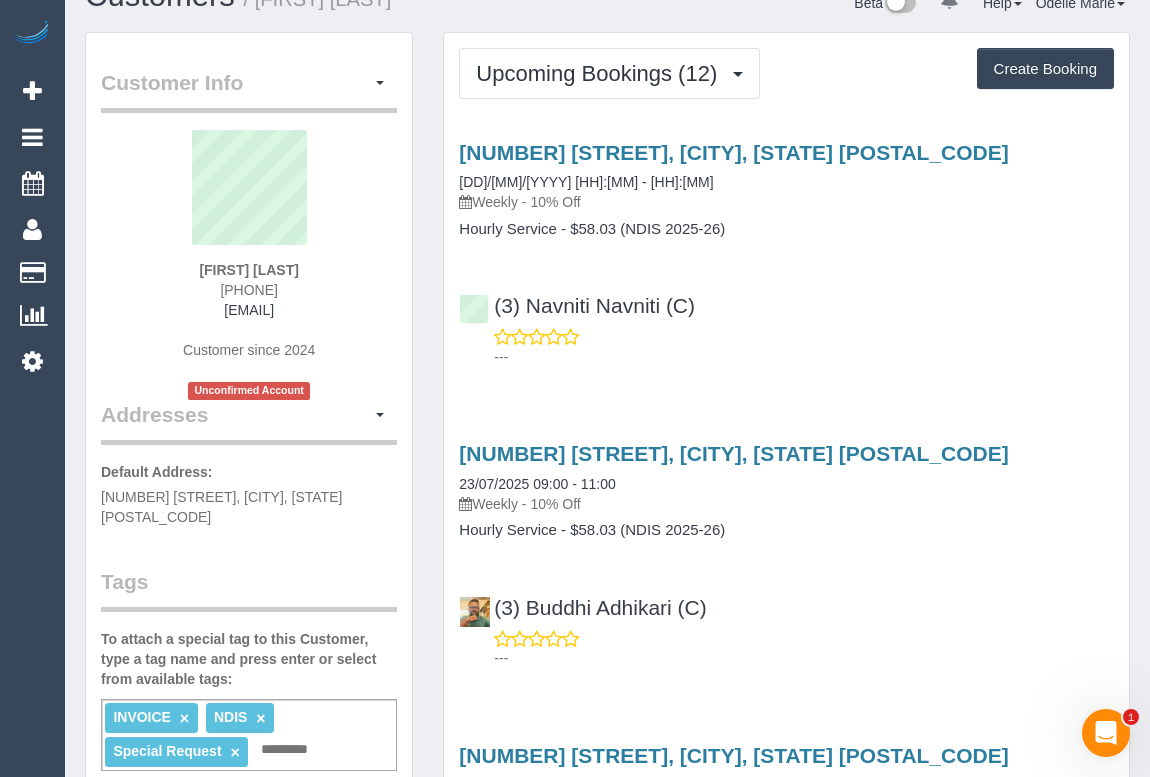 scroll, scrollTop: 0, scrollLeft: 0, axis: both 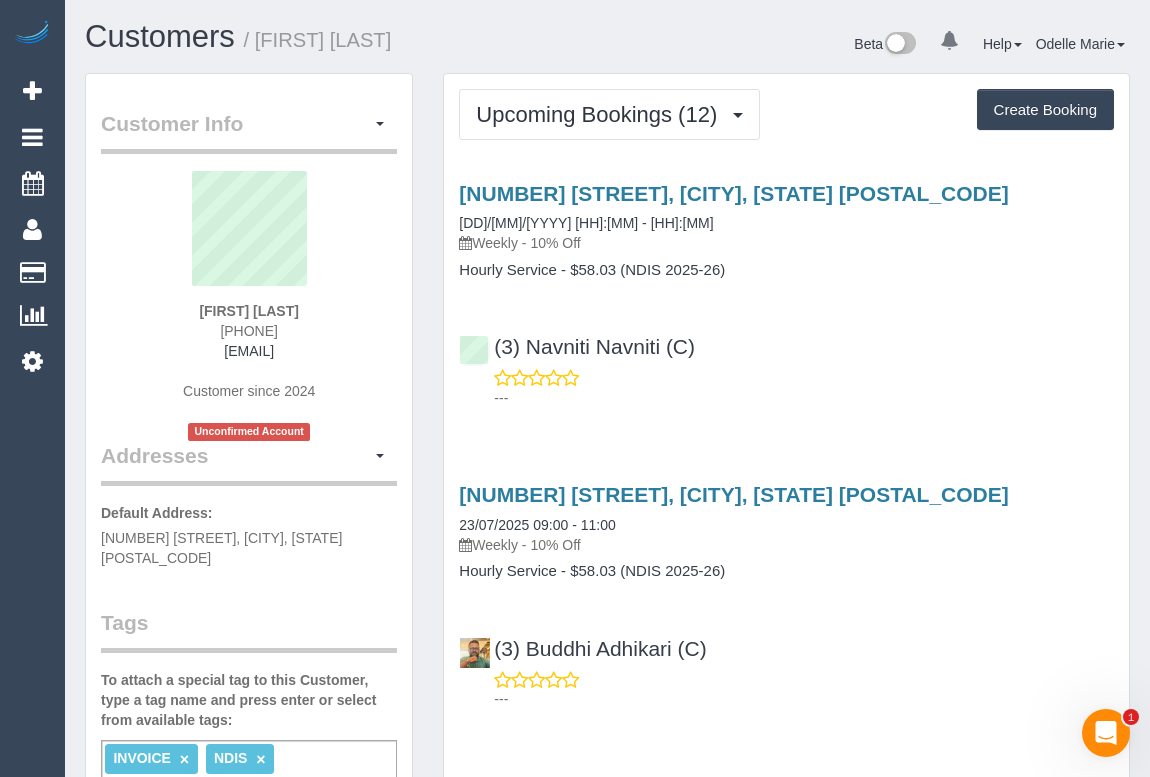 click on "---" at bounding box center (804, 398) 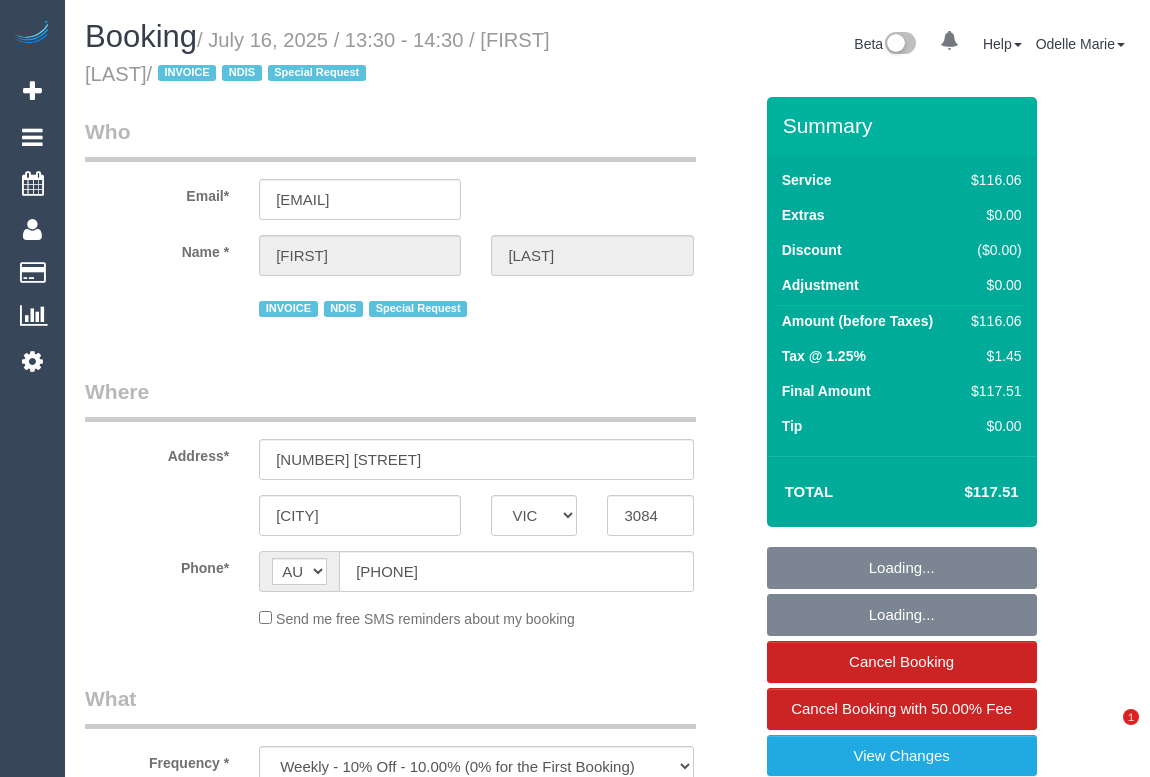 select on "VIC" 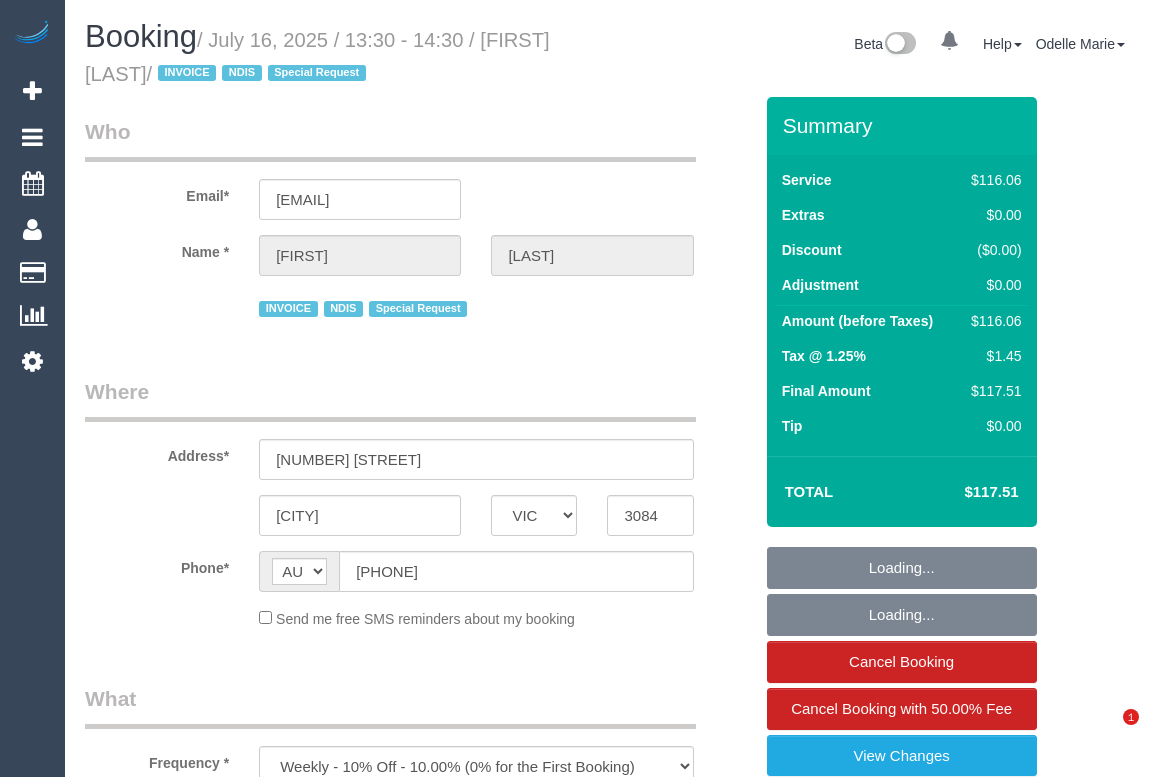 select on "number:27" 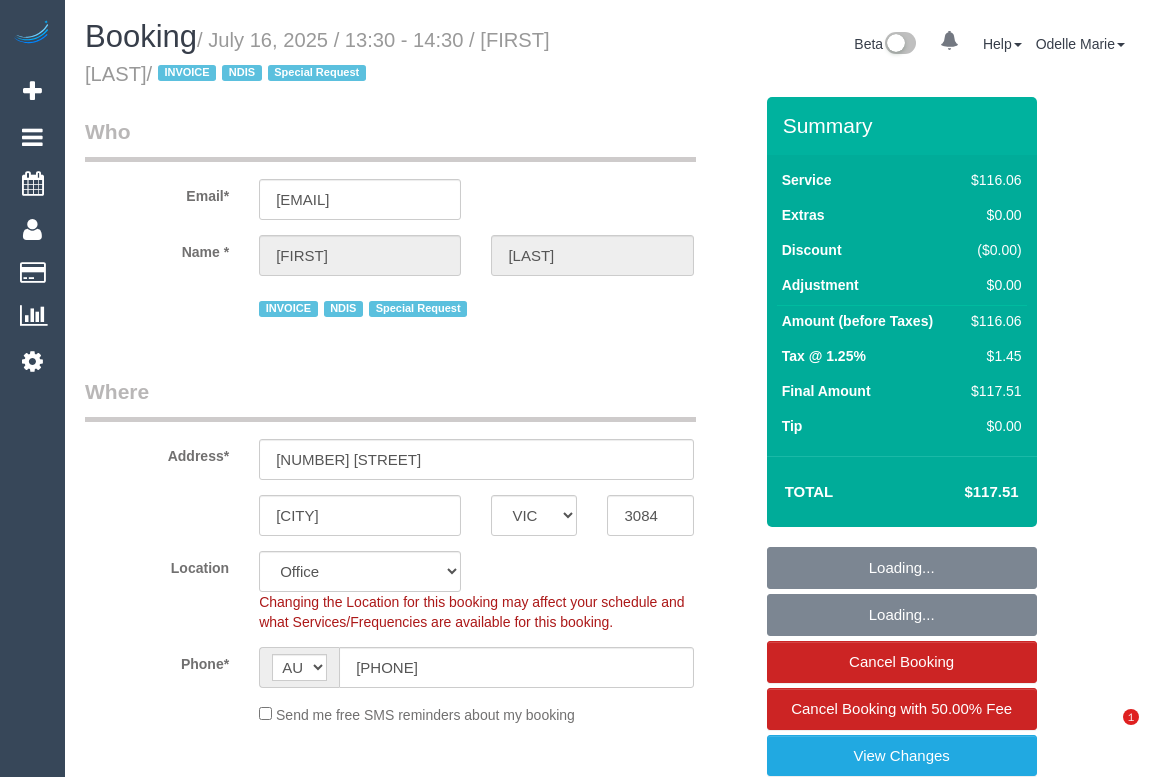 scroll, scrollTop: 0, scrollLeft: 0, axis: both 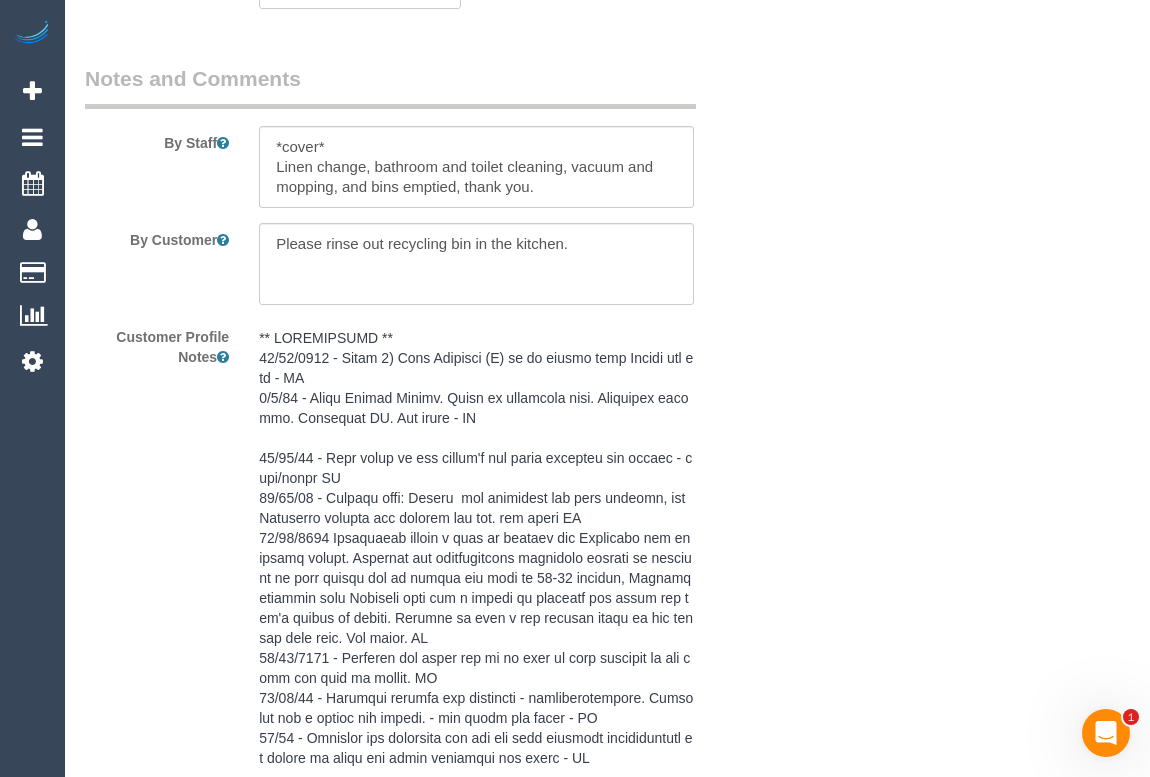 click on "Who
Email*
btferrie@gmail.com
Name *
Bernadette
Ferrie
INVOICE
NDIS
Special Request
Where
Address*
22 Cantala Avenue
Rosanna
ACT
NSW
NT
QLD
SA
TAS
VIC
WA
3084
Location
Office City East (North) East (South) Inner East Inner North (East) Inner North (West) Inner South East Inner West North (East) North (West) Outer East Outer North (East) Outer North (West) Outer South East Outer West South East (East) South East (West) West (North) ZG - East" at bounding box center (607, -575) 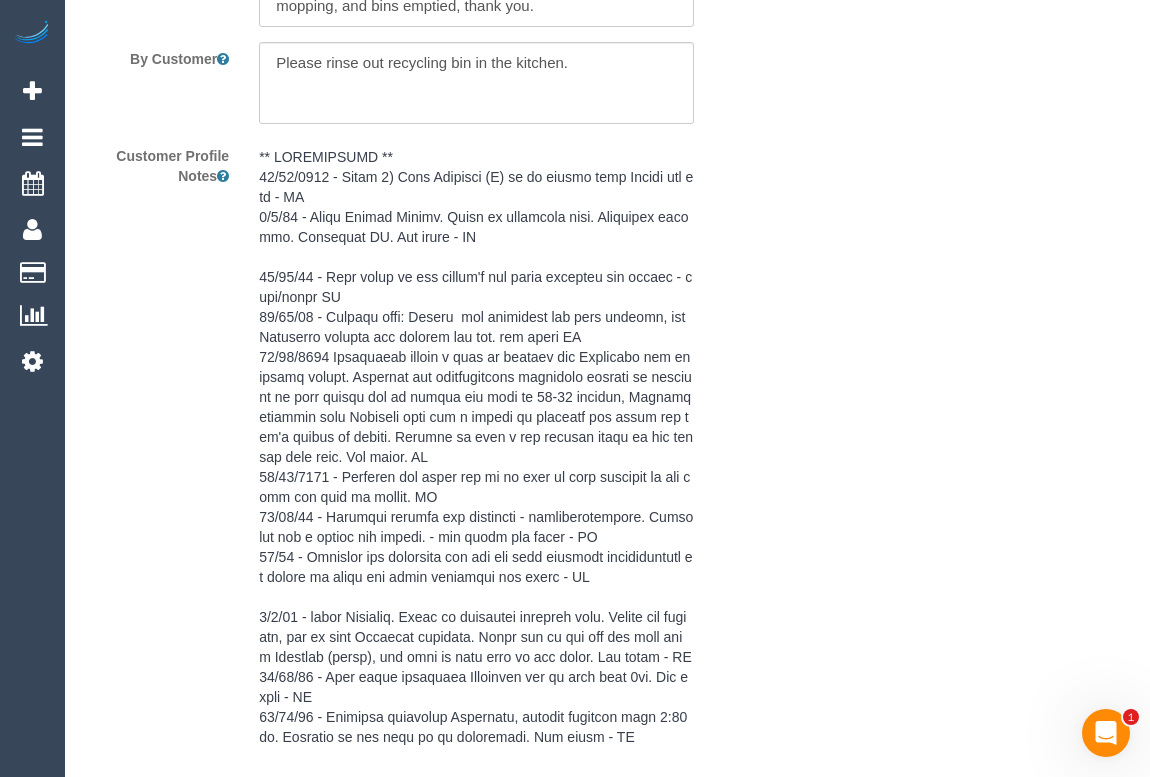 scroll, scrollTop: 2818, scrollLeft: 0, axis: vertical 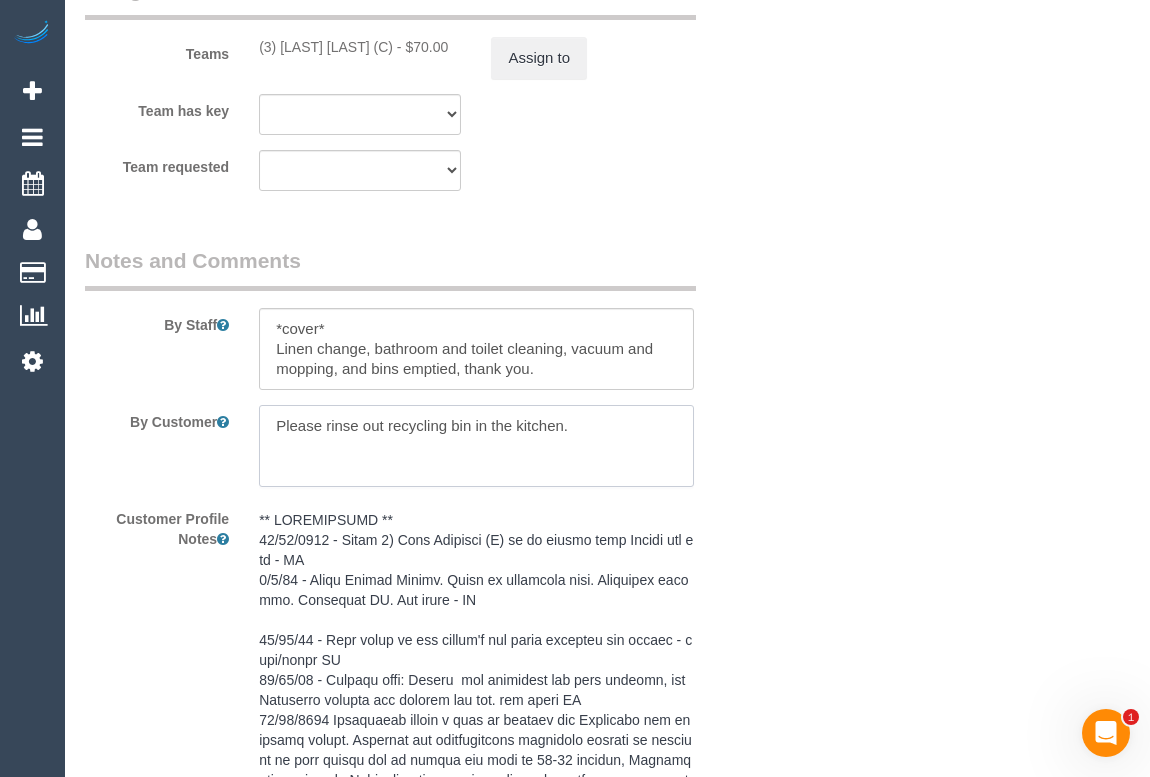 click at bounding box center [476, 446] 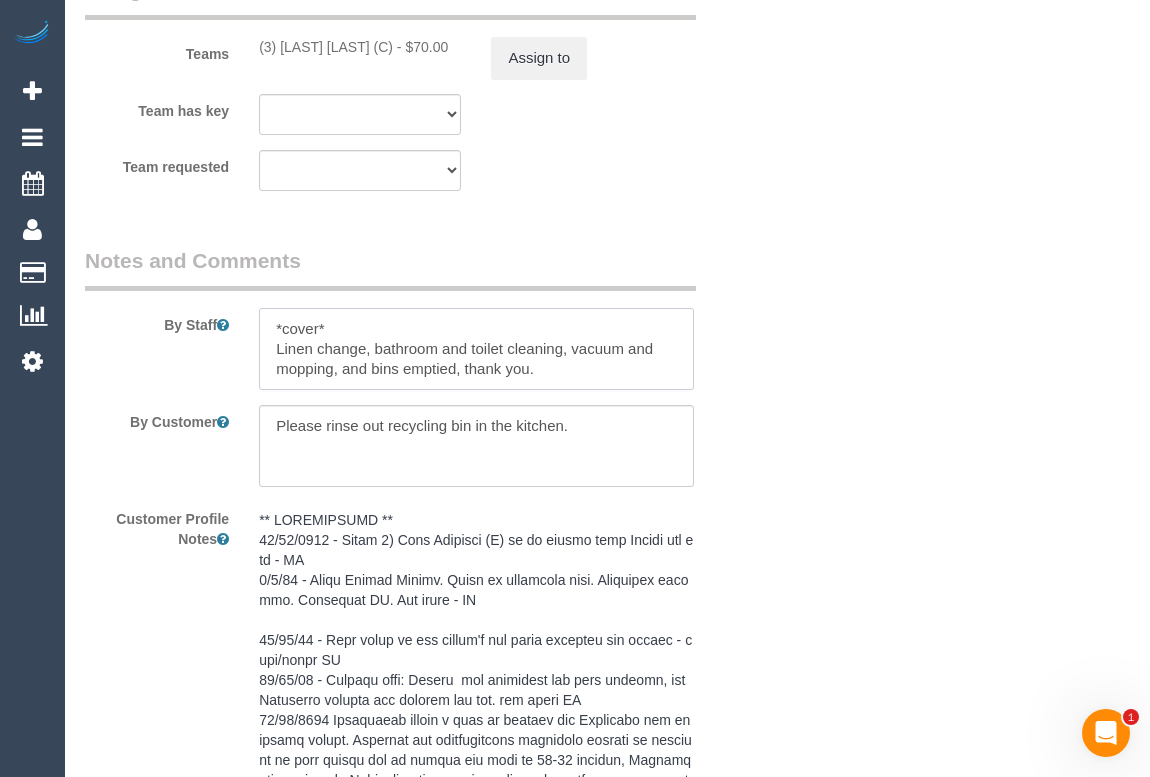click at bounding box center [476, 349] 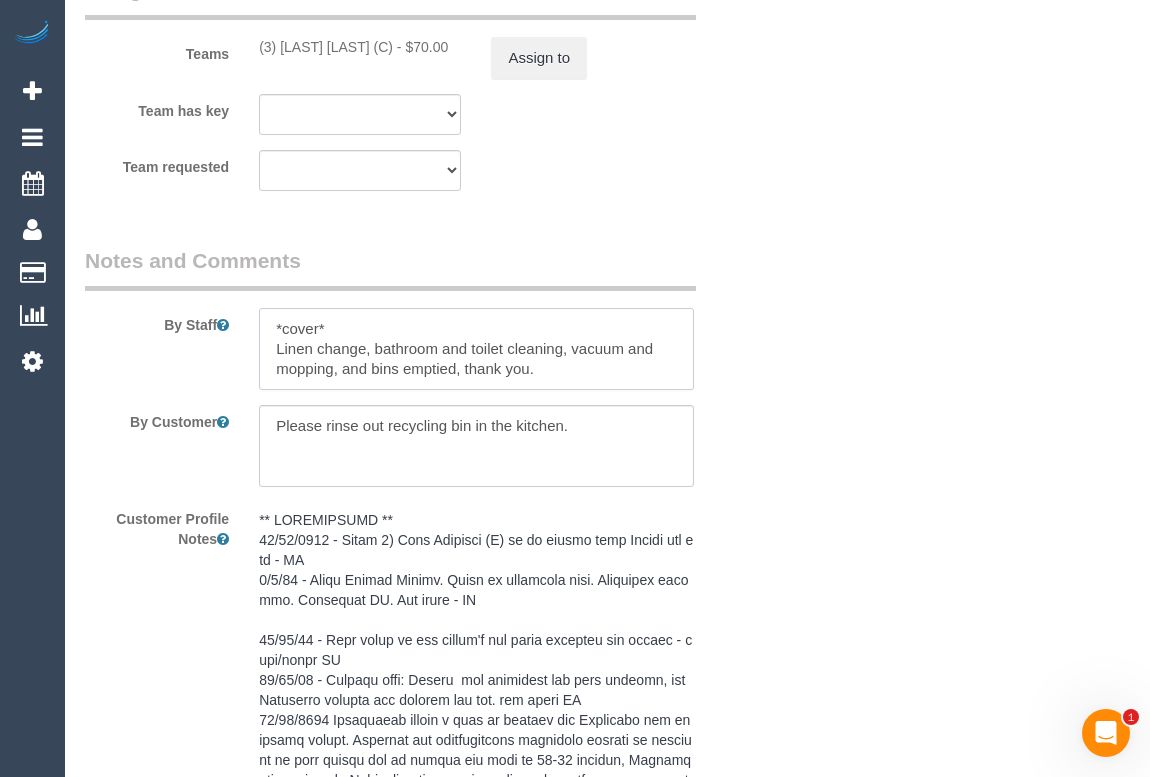 scroll, scrollTop: 8, scrollLeft: 0, axis: vertical 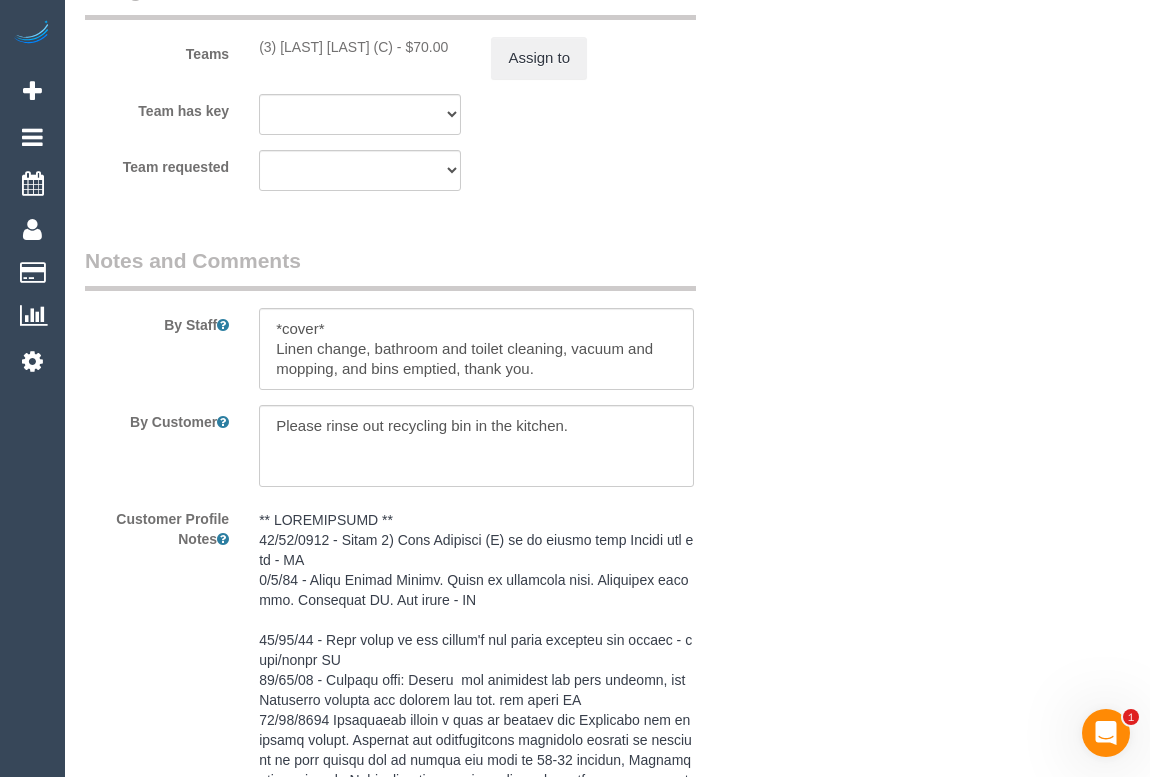 click on "Who
Email*
btferrie@gmail.com
Name *
Bernadette
Ferrie
INVOICE
NDIS
Special Request
Where
Address*
22 Cantala Avenue
Rosanna
ACT
NSW
NT
QLD
SA
TAS
VIC
WA
3084
Location
Office City East (North) East (South) Inner East Inner North (East) Inner North (West) Inner South East Inner West North (East) North (West) Outer East Outer North (East) Outer North (West) Outer South East Outer West South East (East) South East (West) West (North) ZG - East" at bounding box center [607, -393] 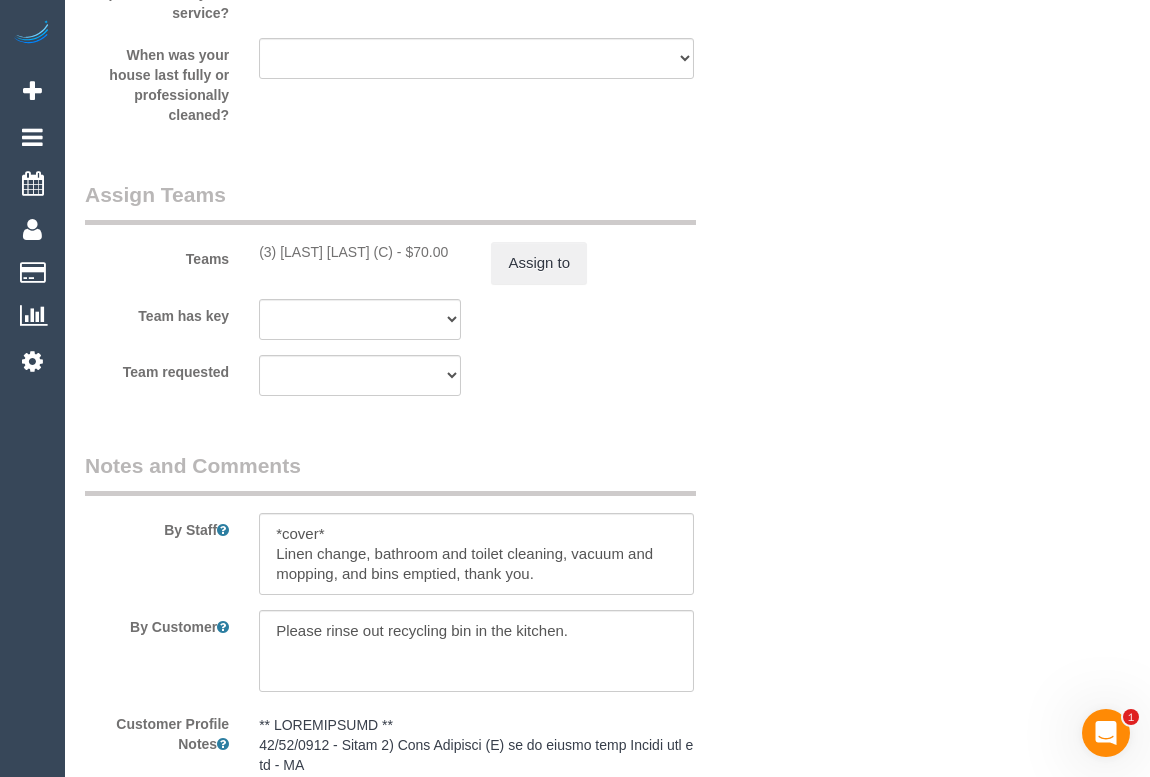 scroll, scrollTop: 2818, scrollLeft: 0, axis: vertical 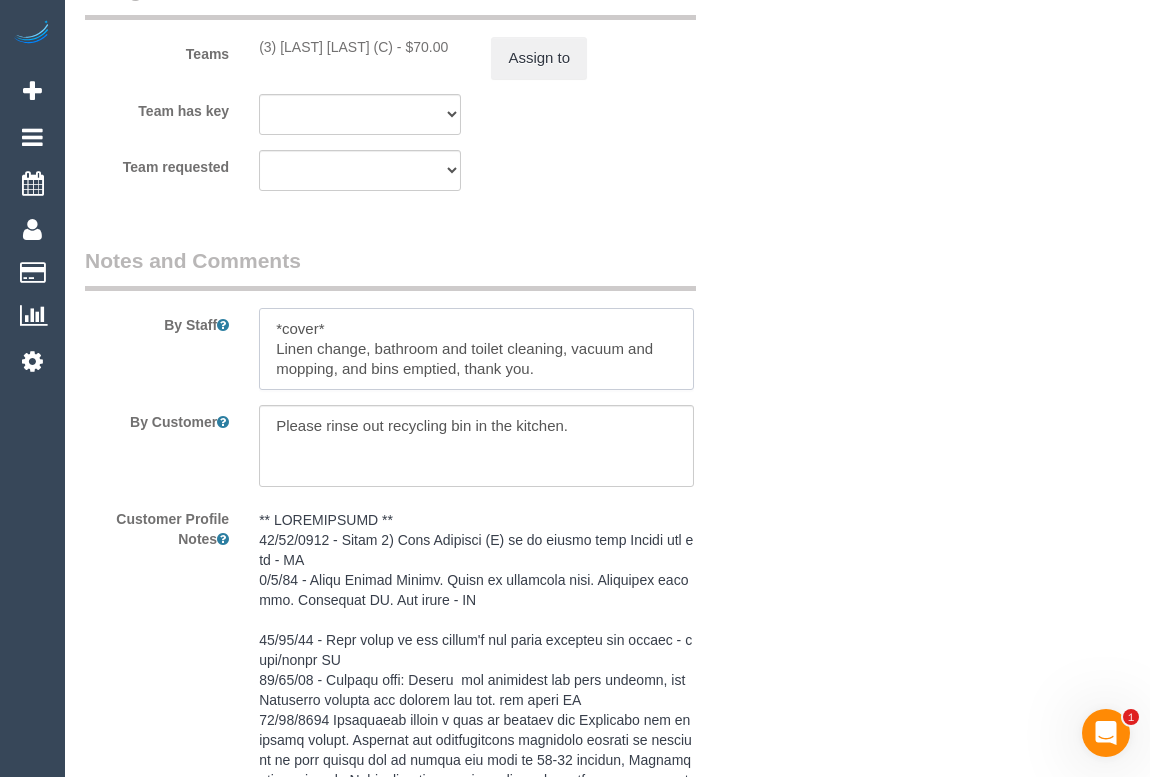 click at bounding box center [476, 349] 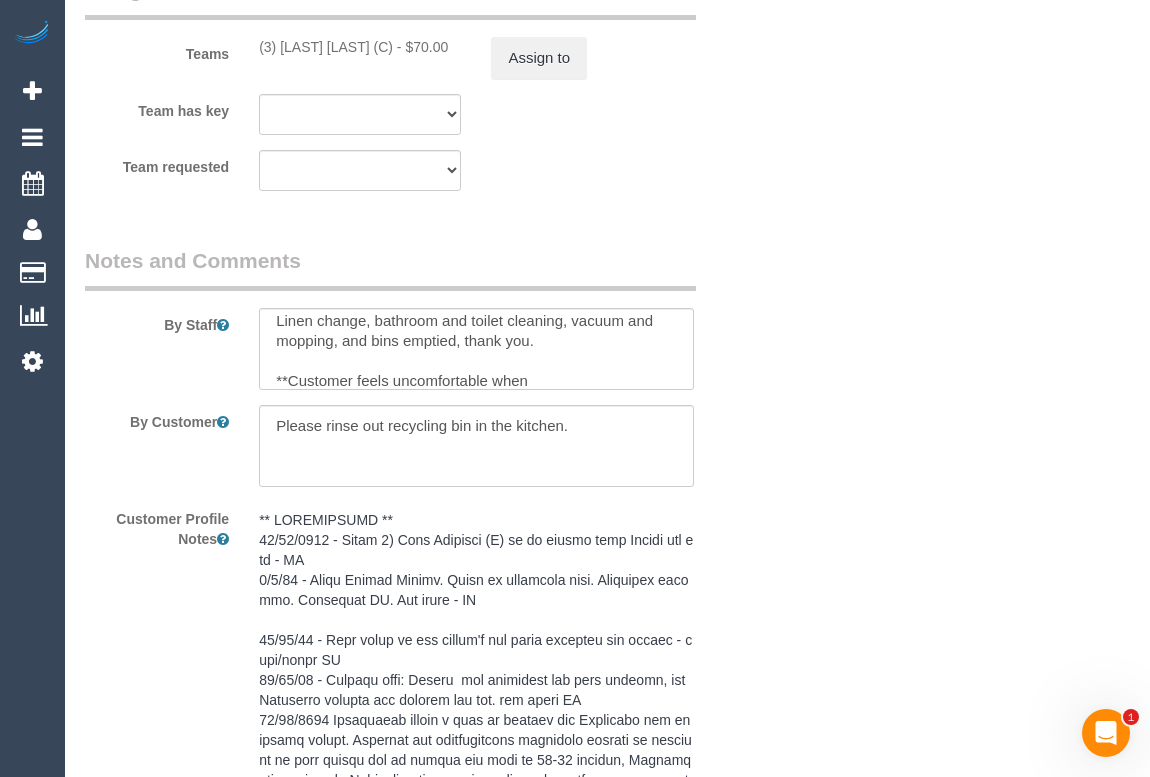 drag, startPoint x: 1052, startPoint y: 309, endPoint x: 981, endPoint y: 306, distance: 71.063354 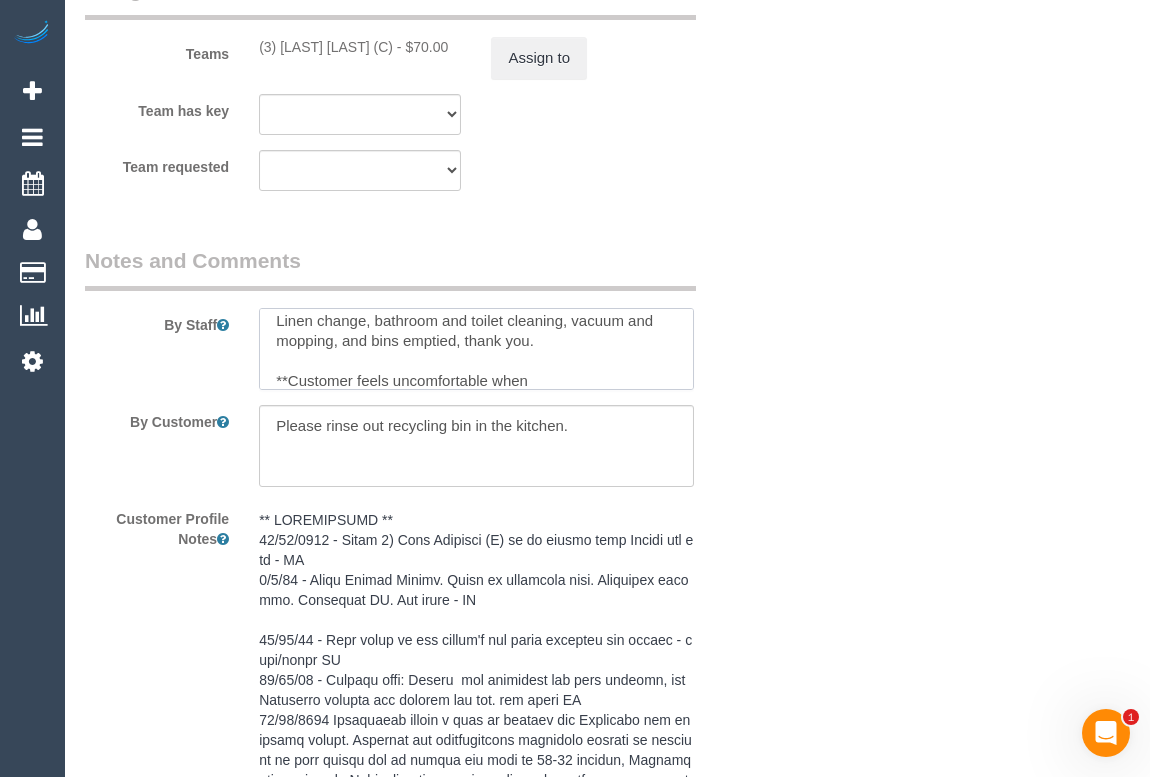 scroll, scrollTop: 60, scrollLeft: 0, axis: vertical 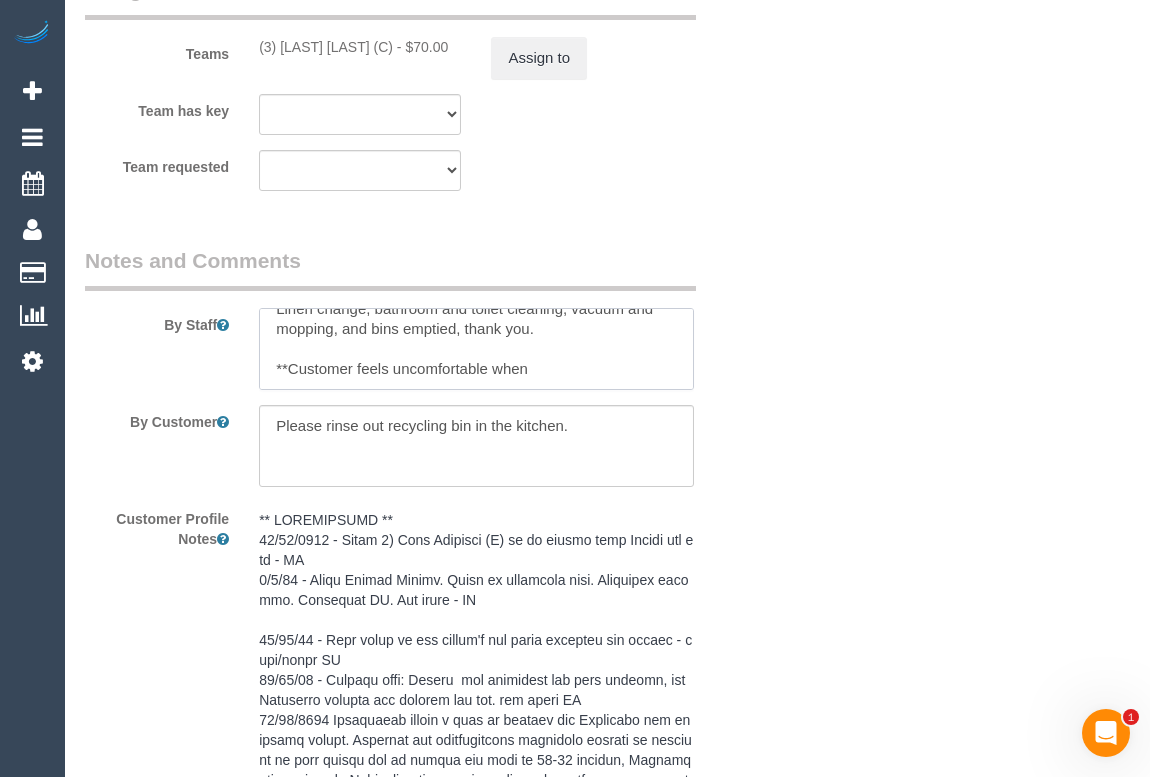drag, startPoint x: 471, startPoint y: 377, endPoint x: 306, endPoint y: 374, distance: 165.02727 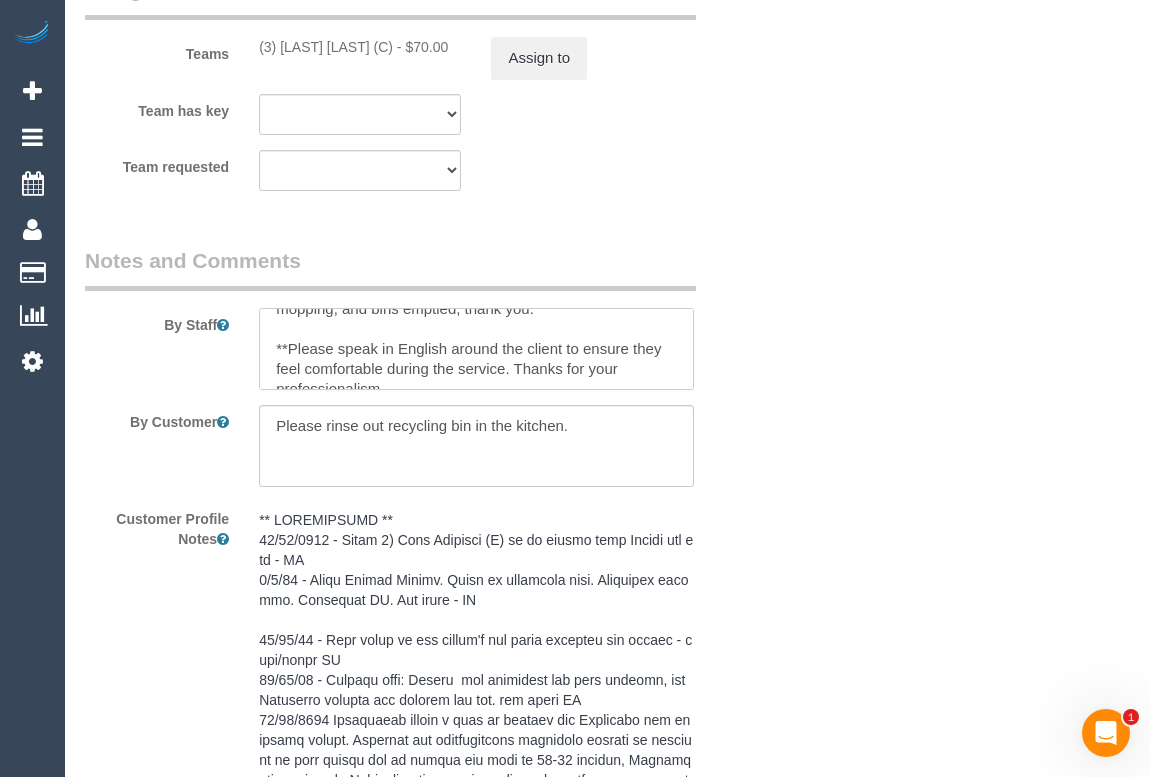 scroll, scrollTop: 68, scrollLeft: 0, axis: vertical 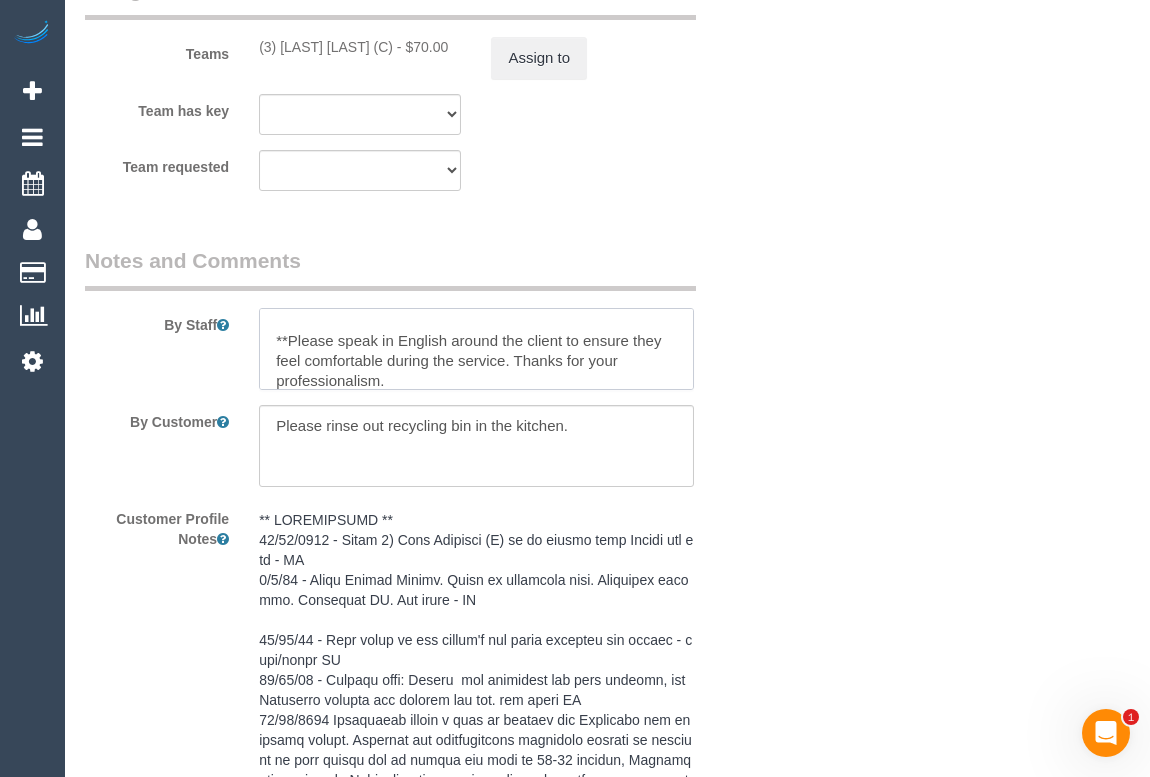 click at bounding box center (476, 349) 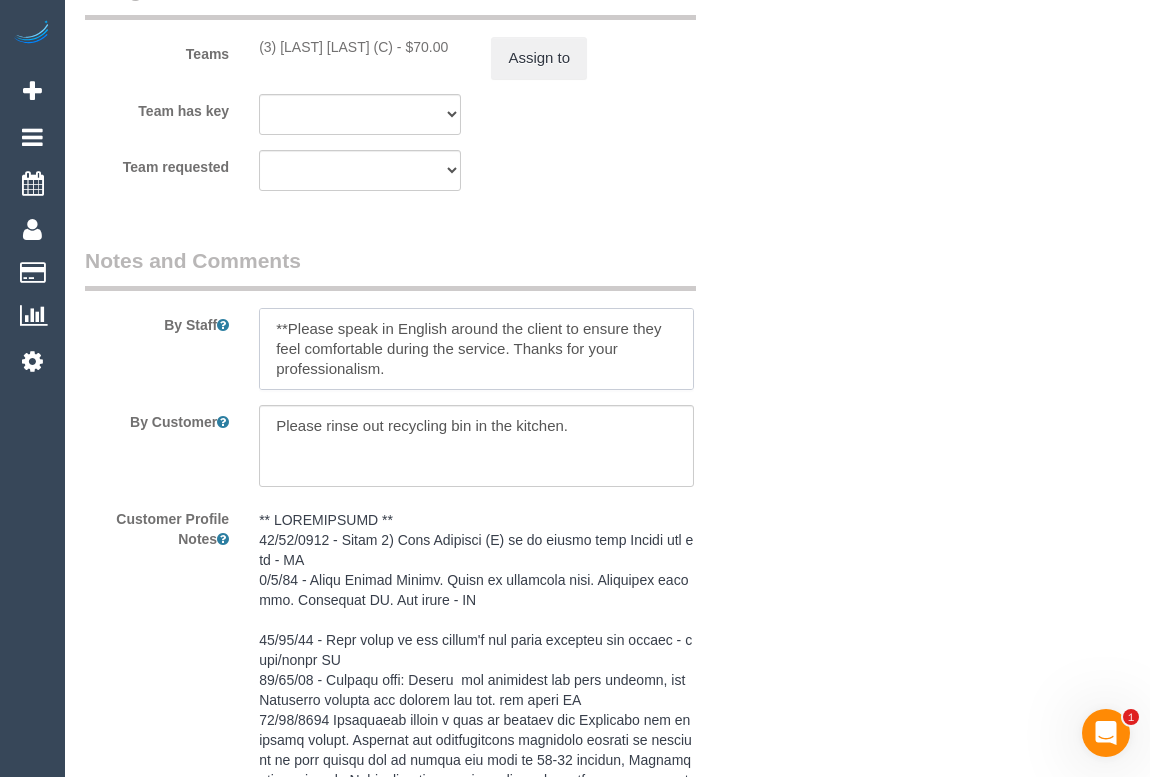 drag, startPoint x: 557, startPoint y: 353, endPoint x: 565, endPoint y: 383, distance: 31.04835 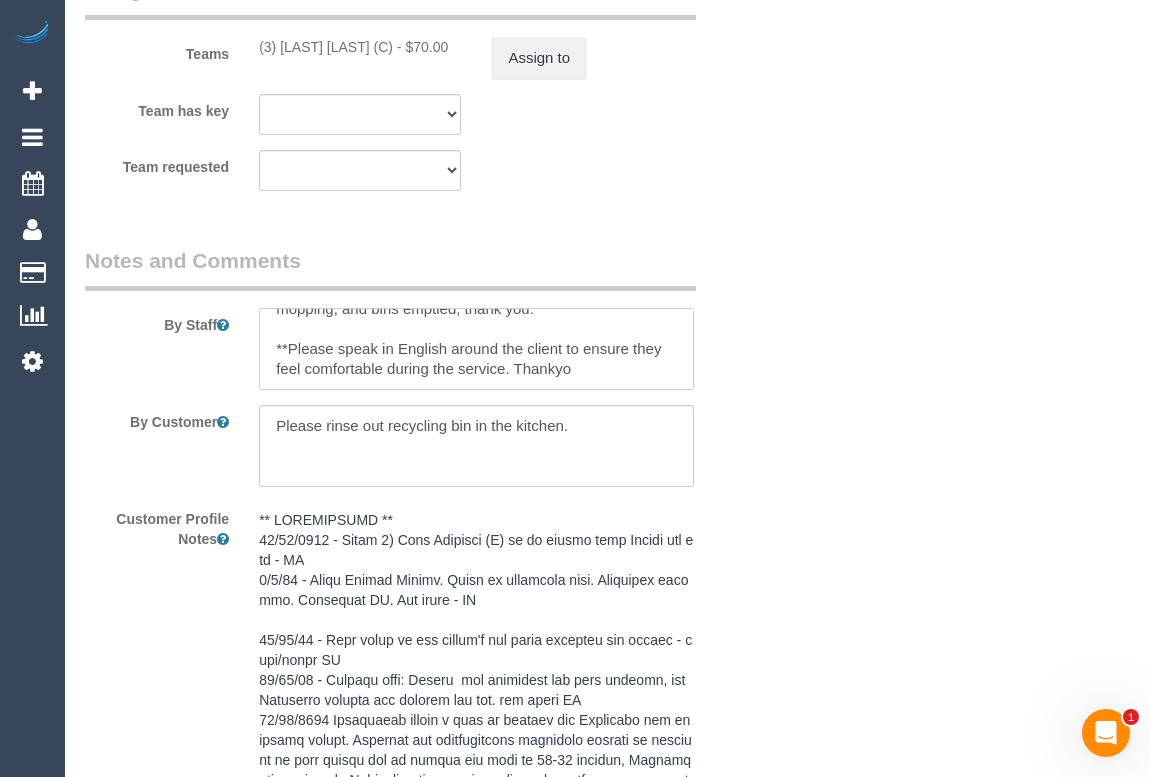 scroll, scrollTop: 60, scrollLeft: 0, axis: vertical 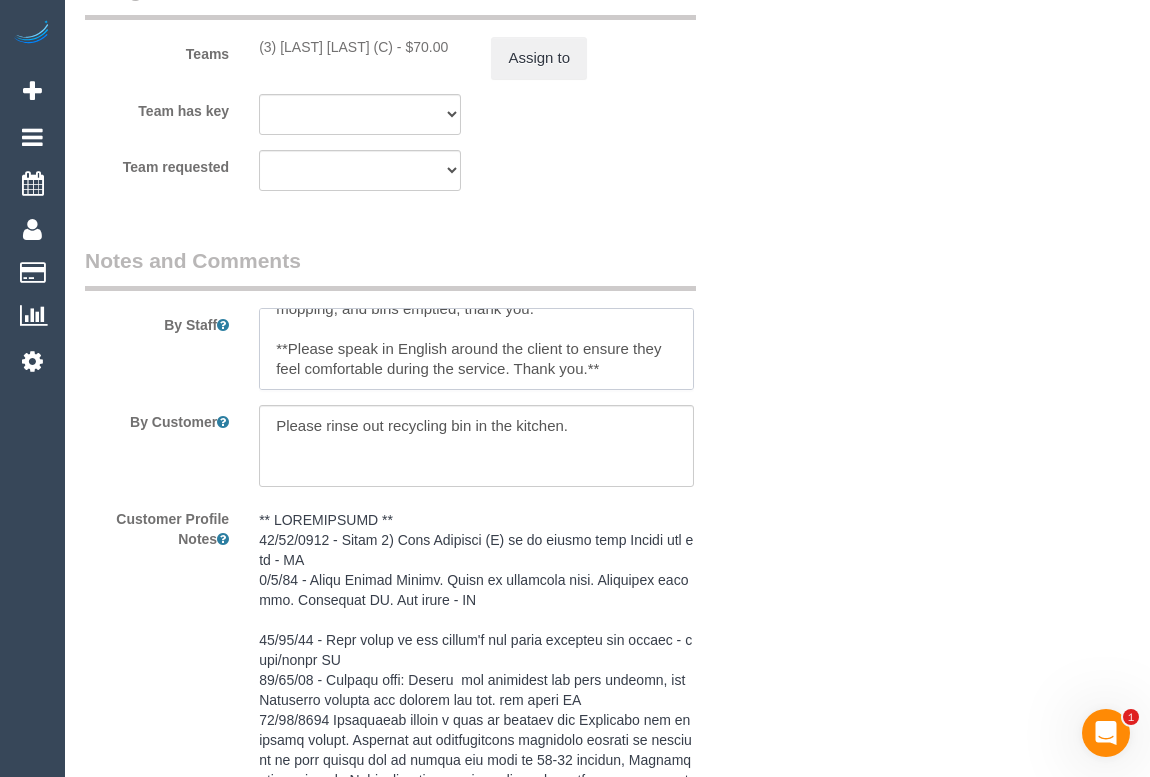 type on "*cover*
Linen change, bathroom and toilet cleaning, vacuum and mopping, and bins emptied, thank you.
**Please speak in English around the client to ensure they feel comfortable during the service. Thank you.**" 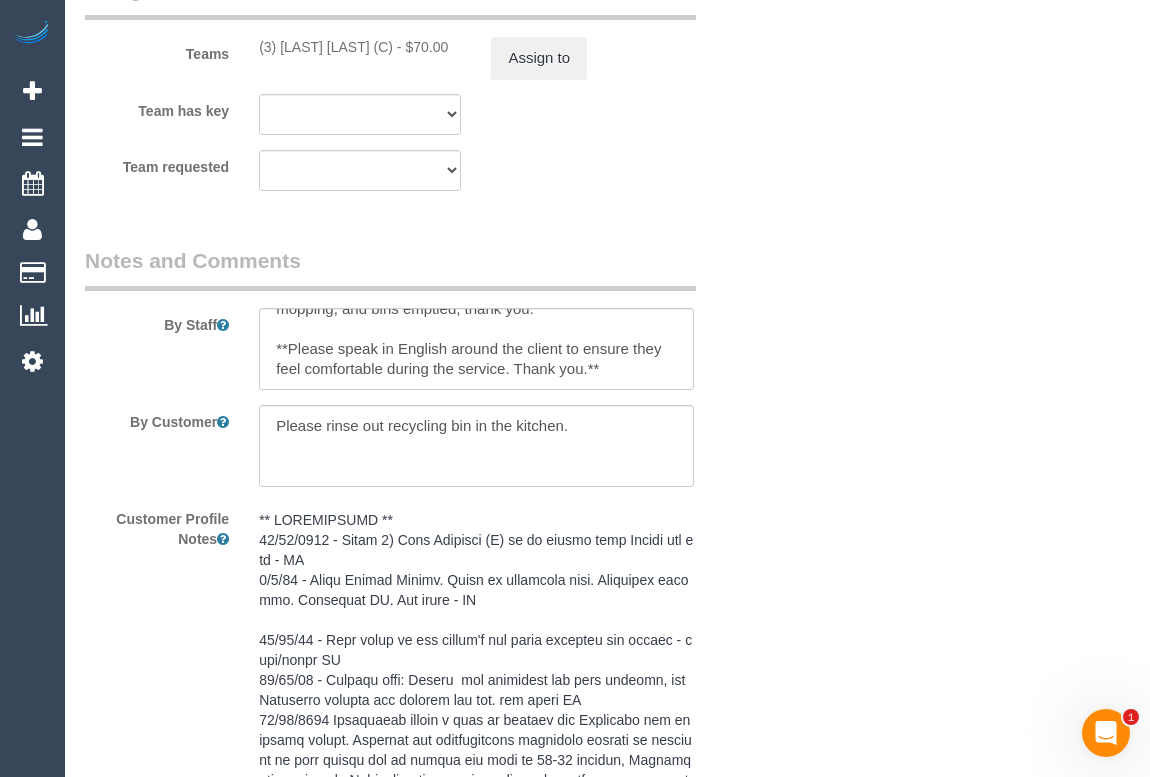 click on "Who
Email*
btferrie@gmail.com
Name *
Bernadette
Ferrie
INVOICE
NDIS
Special Request
Where
Address*
22 Cantala Avenue
Rosanna
ACT
NSW
NT
QLD
SA
TAS
VIC
WA
3084
Location
Office City East (North) East (South) Inner East Inner North (East) Inner North (West) Inner South East Inner West North (East) North (West) Outer East Outer North (East) Outer North (West) Outer South East Outer West South East (East) South East (West) West (North) ZG - East" at bounding box center (607, -393) 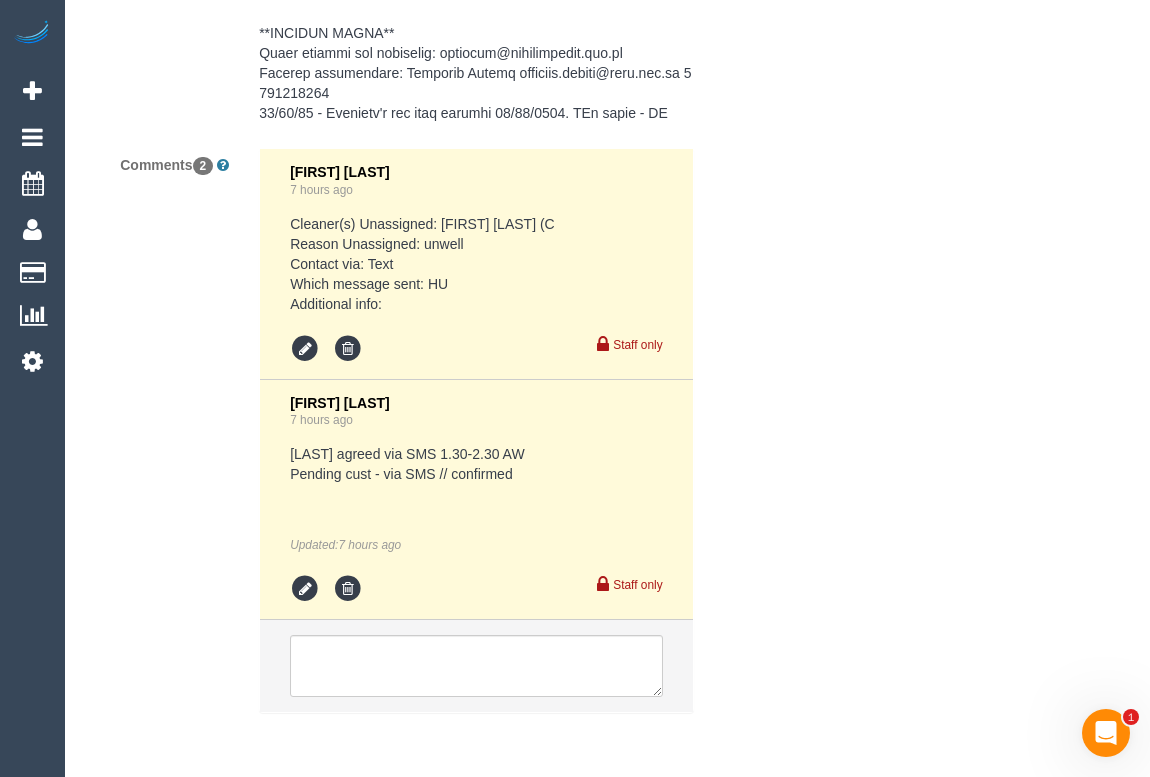 scroll, scrollTop: 4062, scrollLeft: 0, axis: vertical 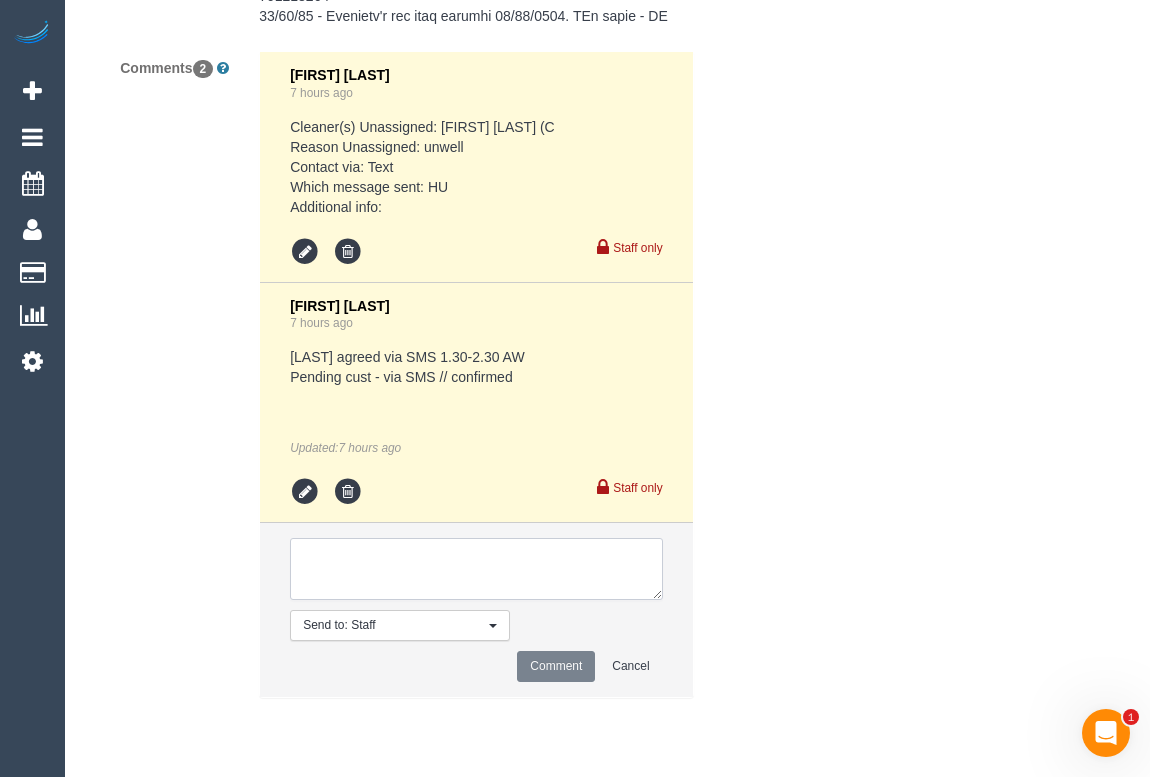 click at bounding box center [476, 569] 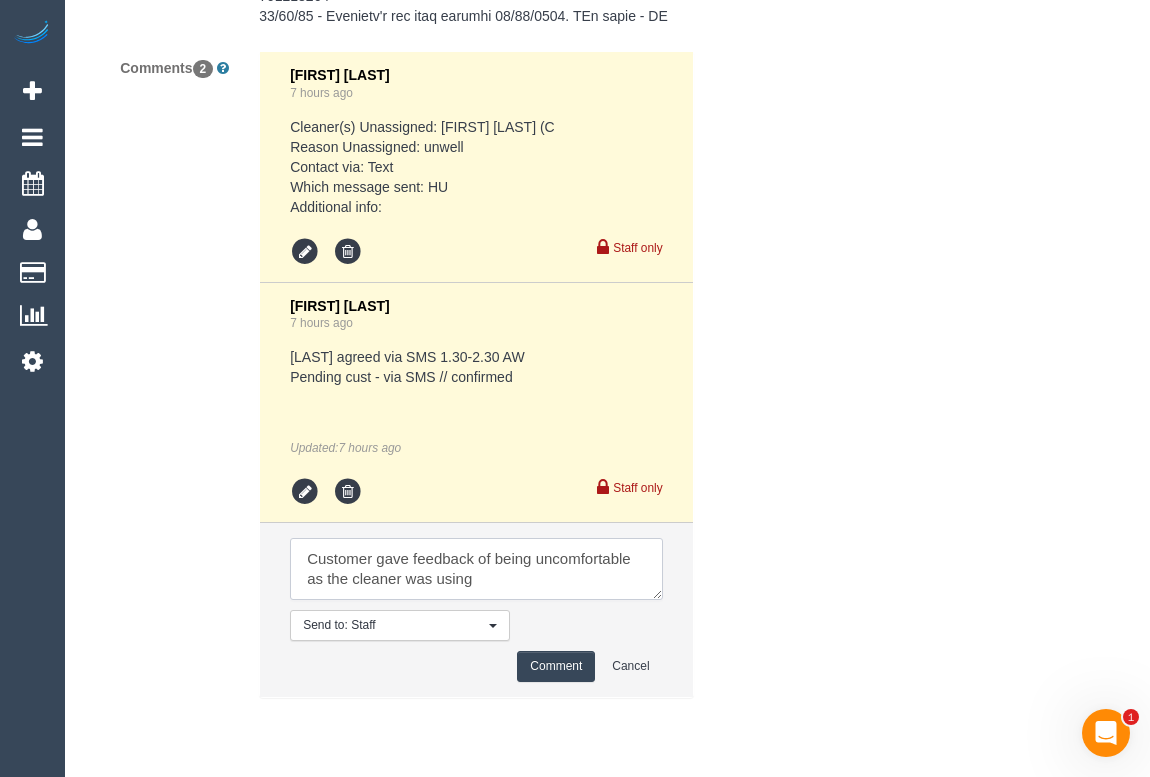click at bounding box center (476, 569) 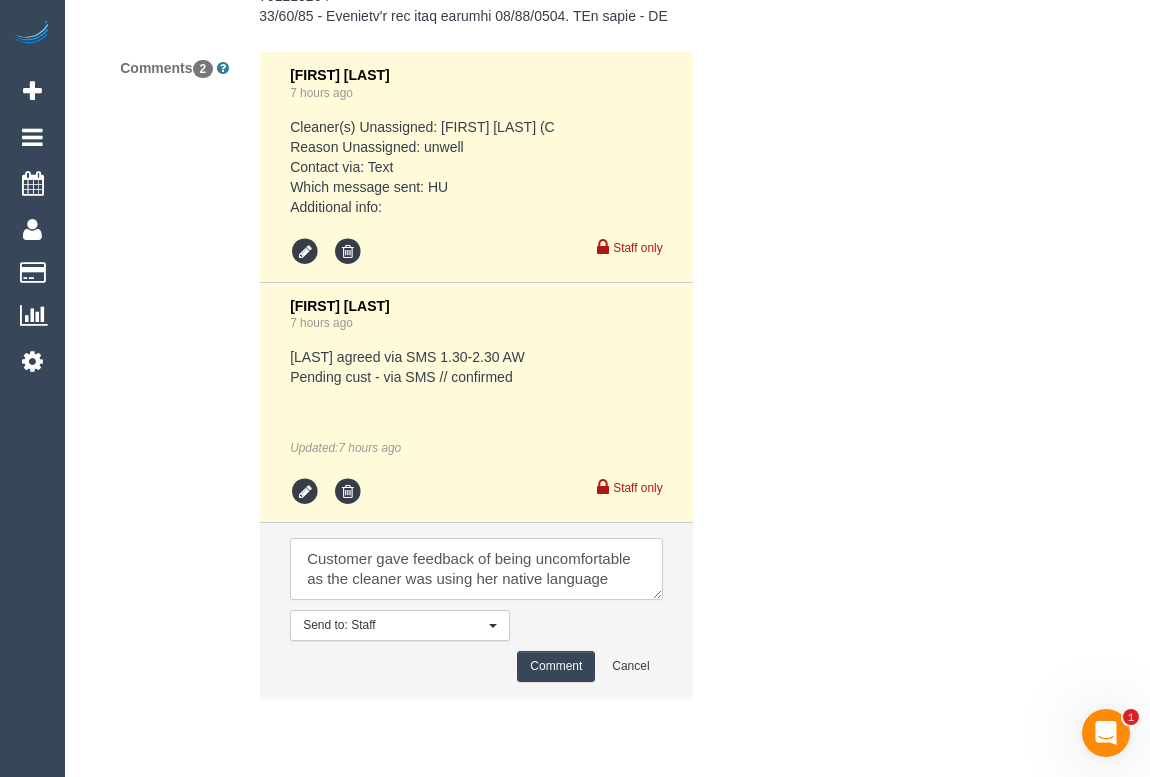 click at bounding box center (476, 569) 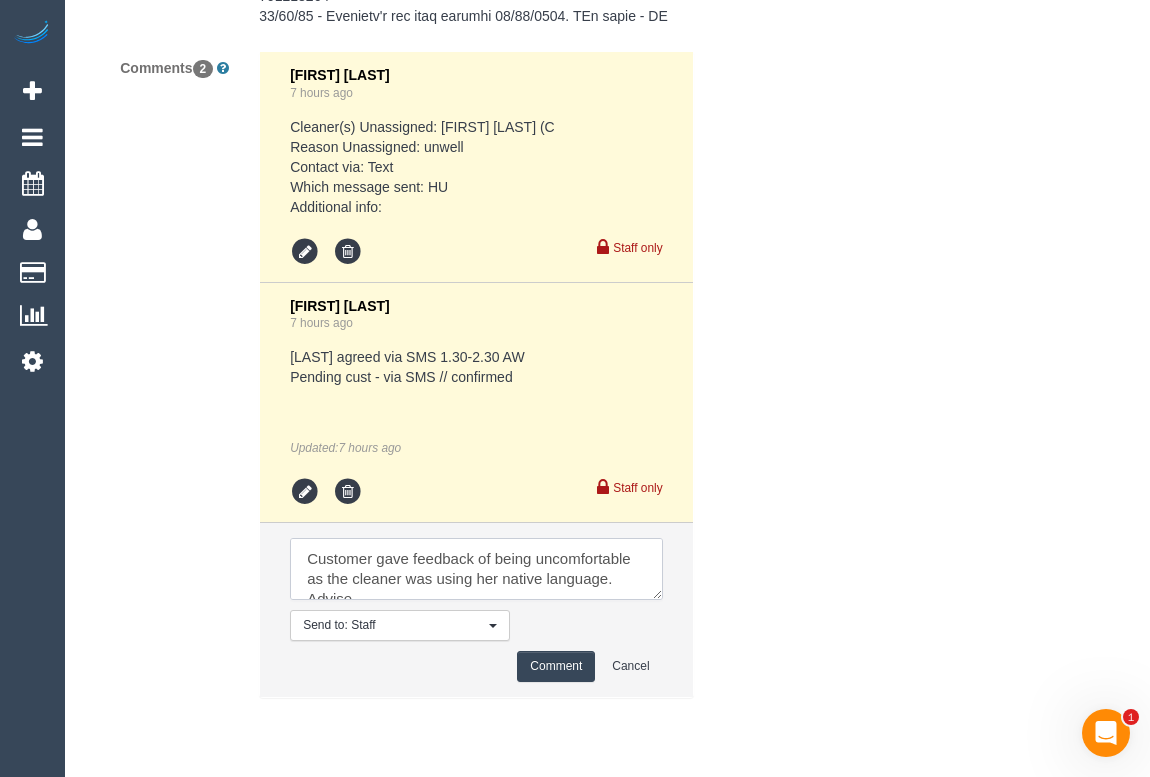 scroll, scrollTop: 7, scrollLeft: 0, axis: vertical 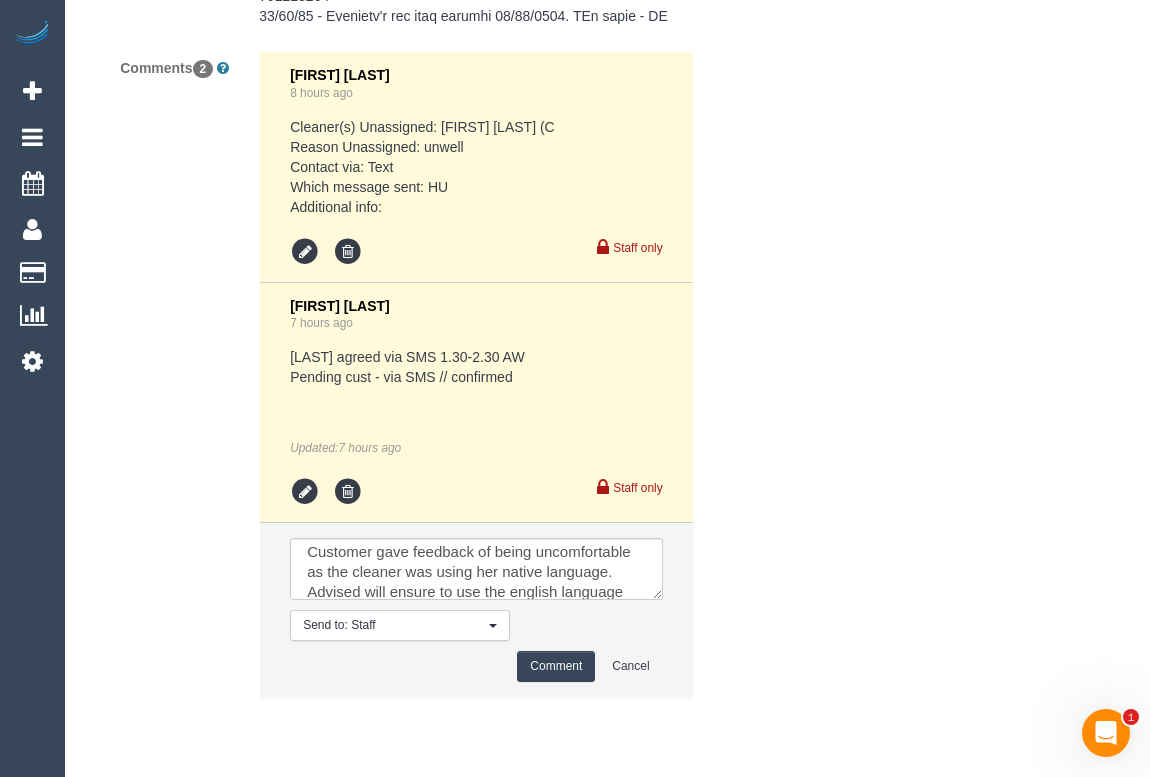 click on "Who
Email*
btferrie@gmail.com
Name *
Bernadette
Ferrie
INVOICE
NDIS
Special Request
Where
Address*
22 Cantala Avenue
Rosanna
ACT
NSW
NT
QLD
SA
TAS
VIC
WA
3084
Location
Office City East (North) East (South) Inner East Inner North (East) Inner North (West) Inner South East Inner West North (East) North (West) Outer East Outer North (East) Outer North (West) Outer South East Outer West South East (East) South East (West) West (North) ZG - East" at bounding box center [607, -1596] 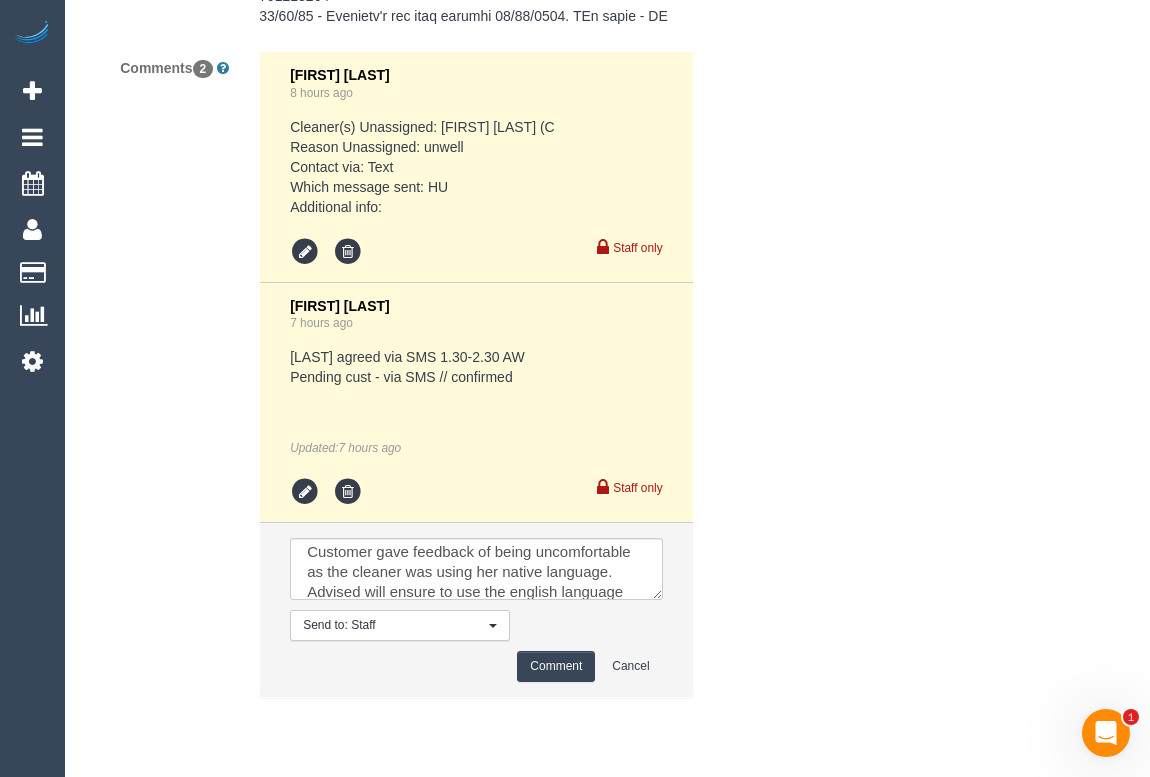 scroll, scrollTop: 0, scrollLeft: 0, axis: both 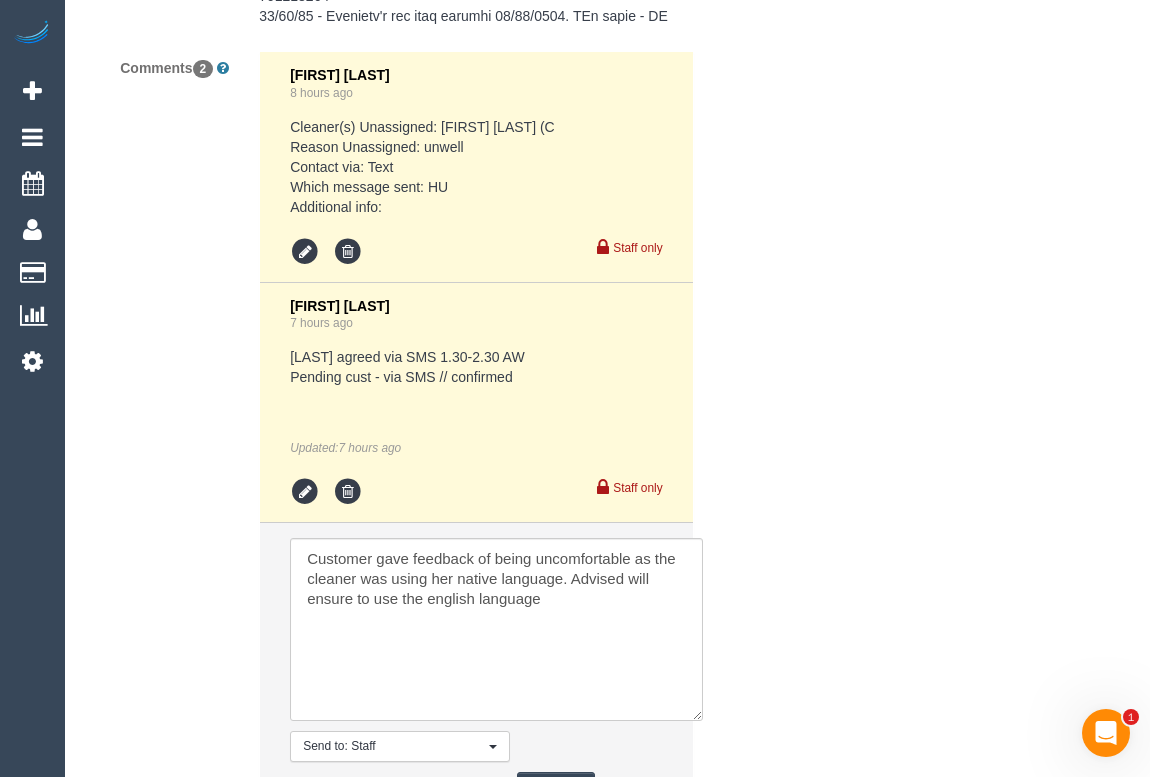 drag, startPoint x: 660, startPoint y: 610, endPoint x: 701, endPoint y: 731, distance: 127.75758 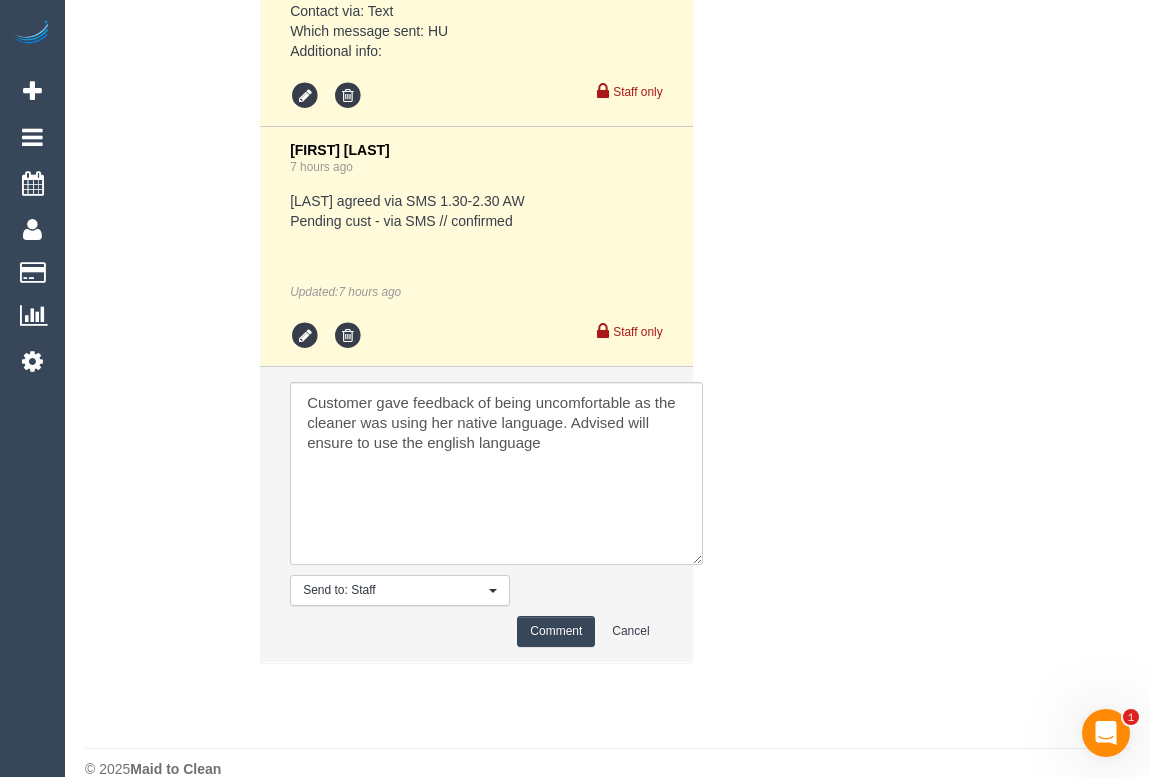 scroll, scrollTop: 4244, scrollLeft: 0, axis: vertical 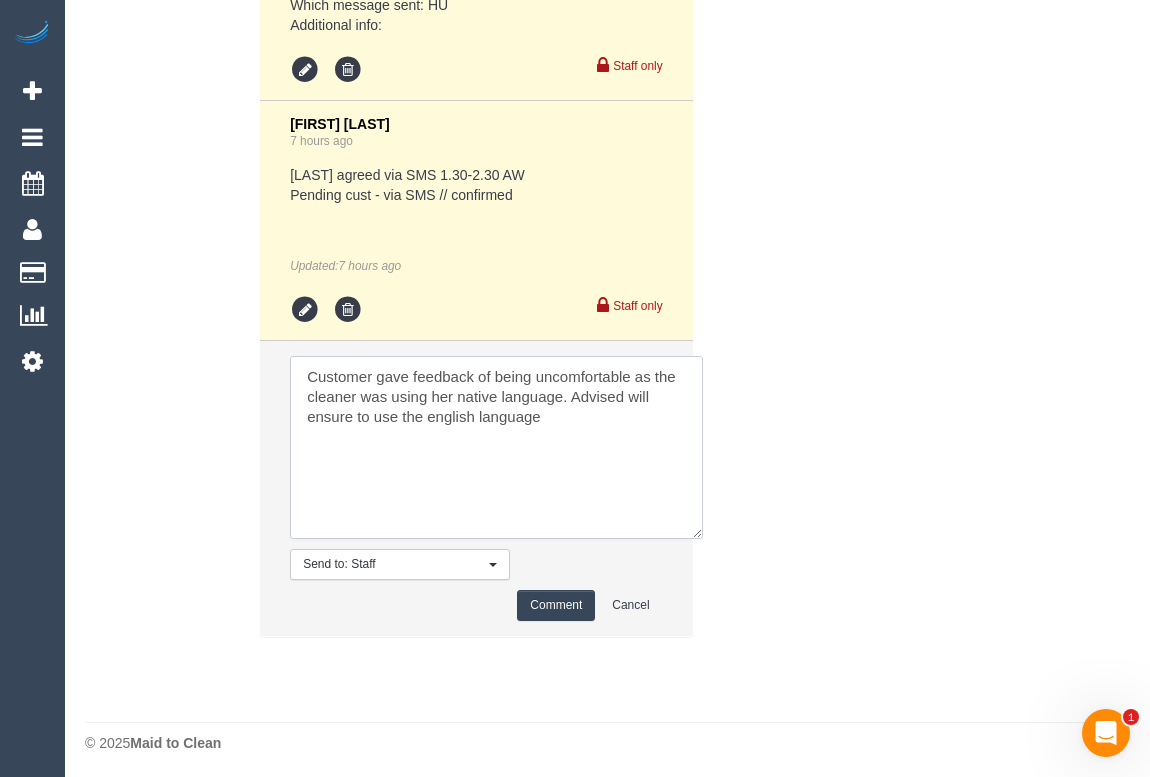 click at bounding box center (496, 447) 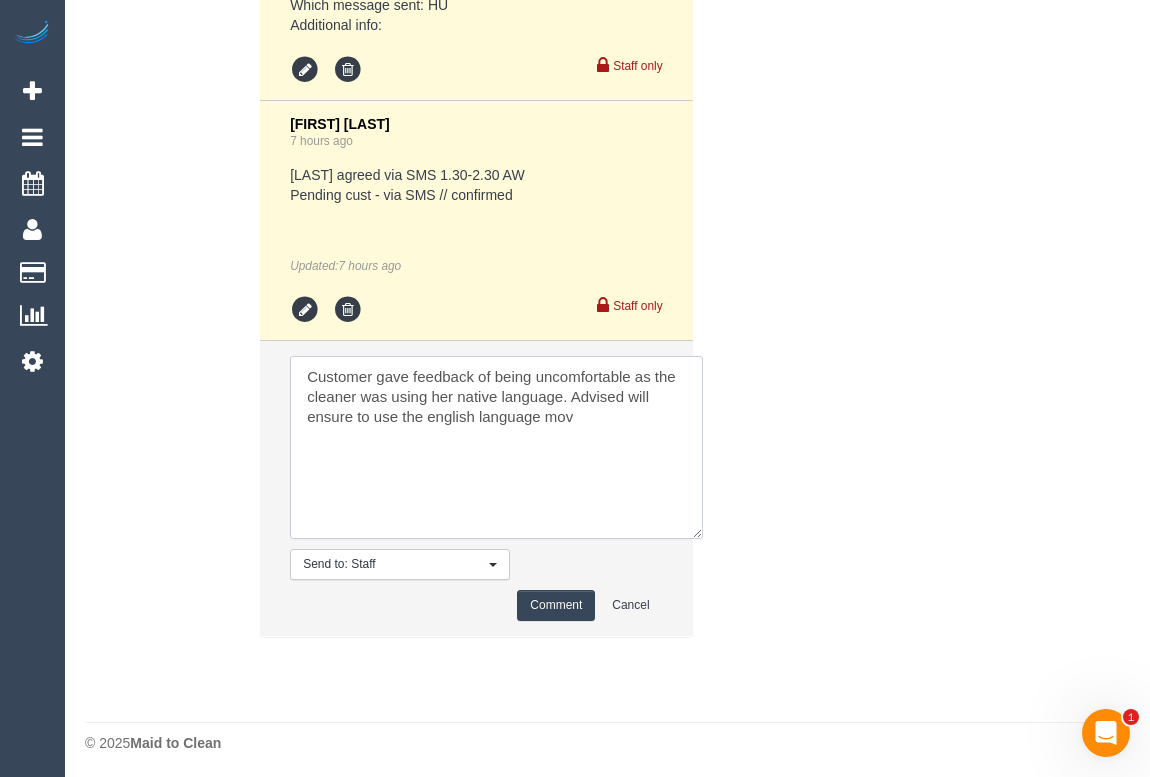 drag, startPoint x: 571, startPoint y: 412, endPoint x: 587, endPoint y: 441, distance: 33.12099 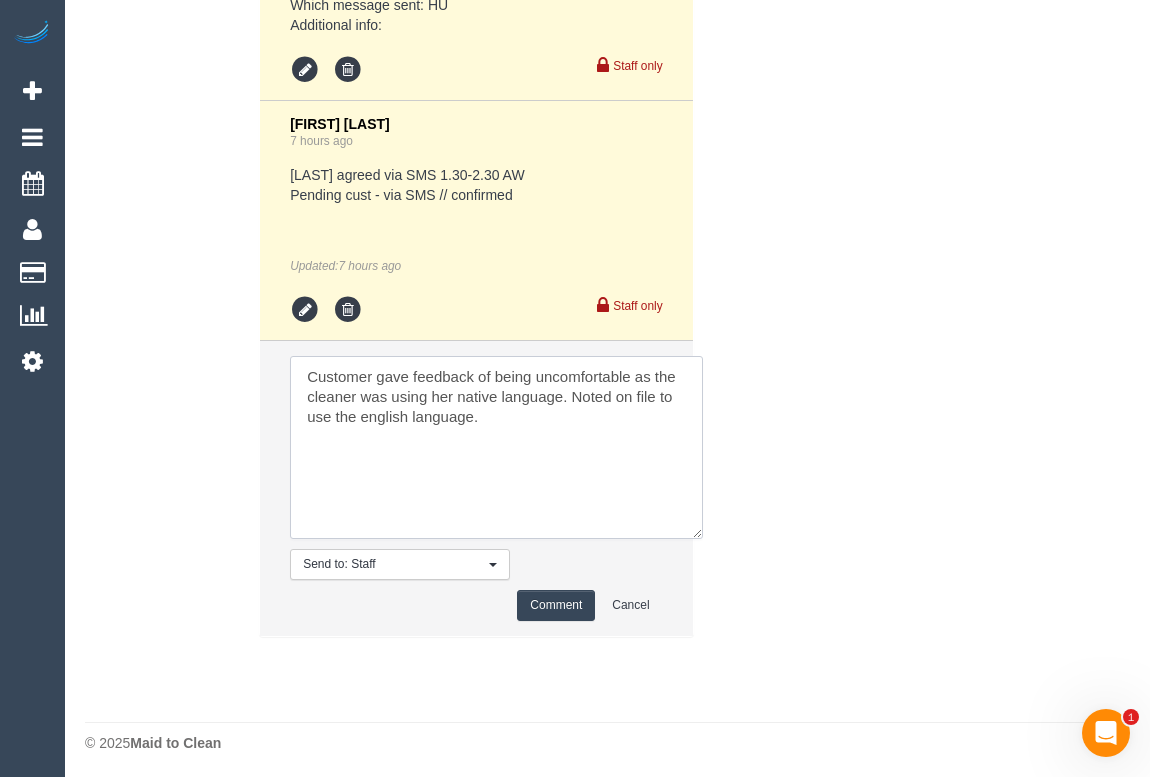 drag, startPoint x: 335, startPoint y: 428, endPoint x: 356, endPoint y: 429, distance: 21.023796 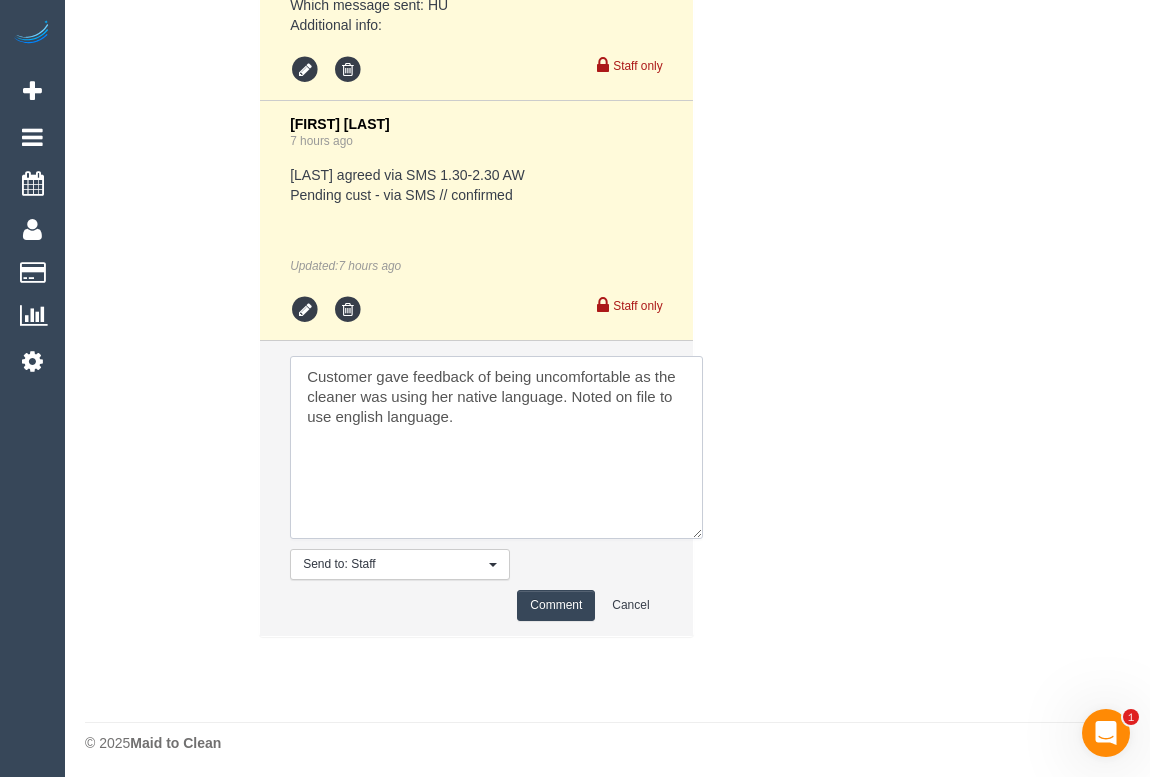 drag, startPoint x: 387, startPoint y: 427, endPoint x: 439, endPoint y: 423, distance: 52.153618 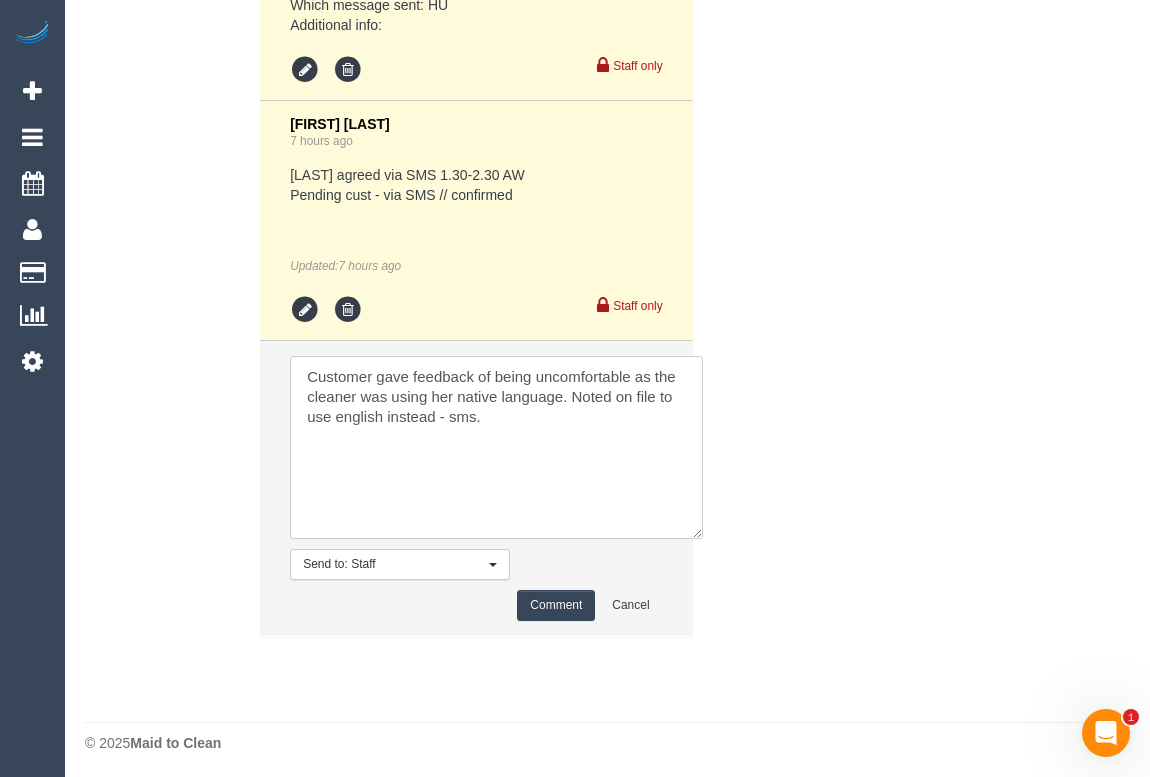 type on "Customer gave feedback of being uncomfortable as the cleaner was using her native language. Noted on file to use english instead - sms." 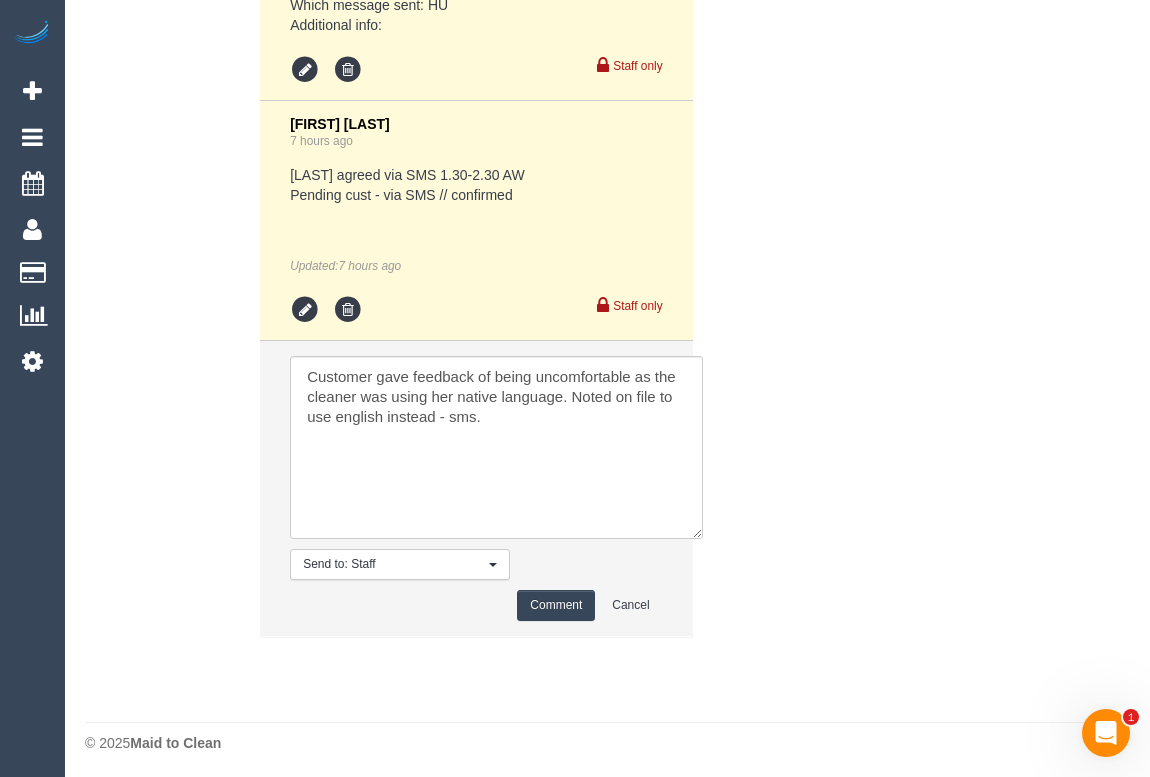 click on "Comment" at bounding box center [556, 605] 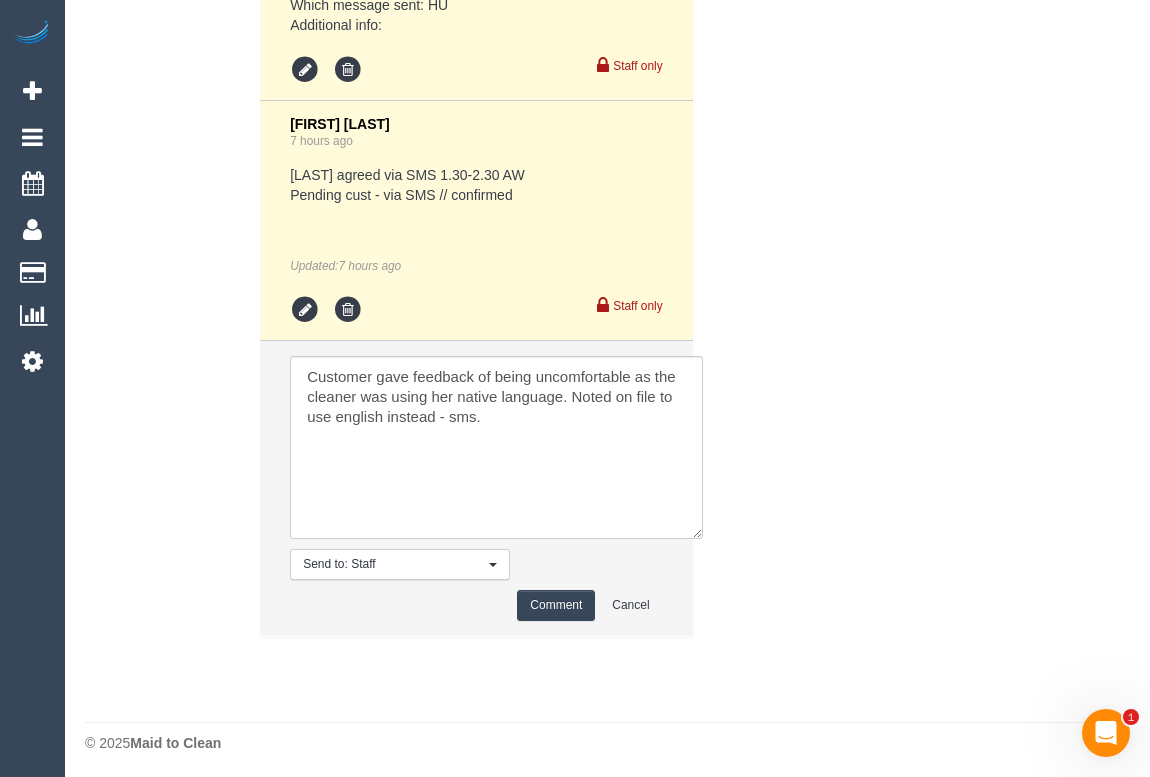 type 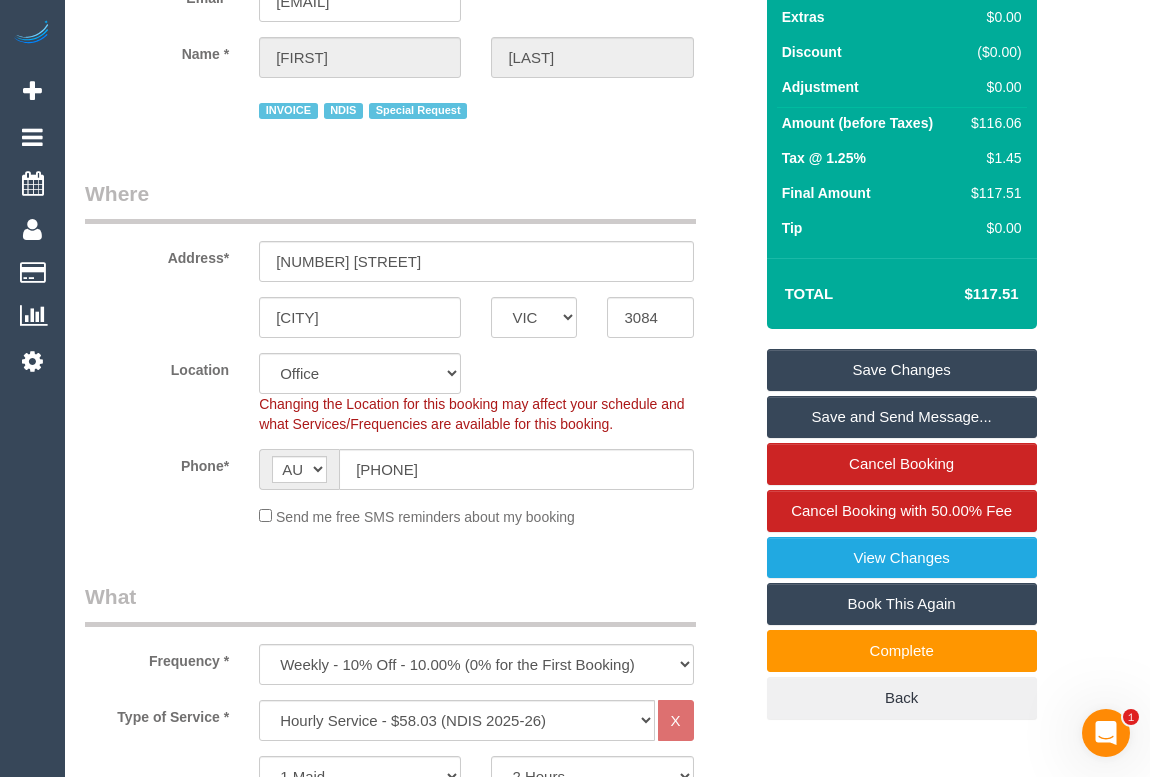 scroll, scrollTop: 100, scrollLeft: 0, axis: vertical 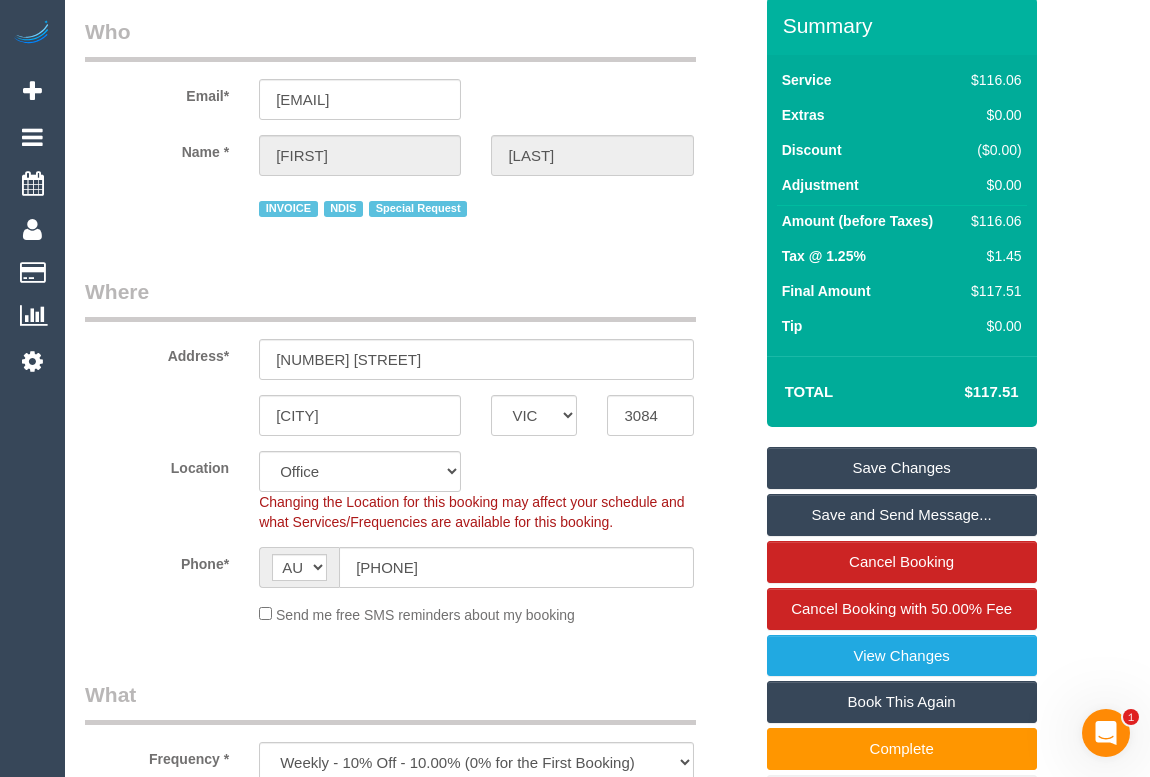 click on "Save Changes" at bounding box center (902, 468) 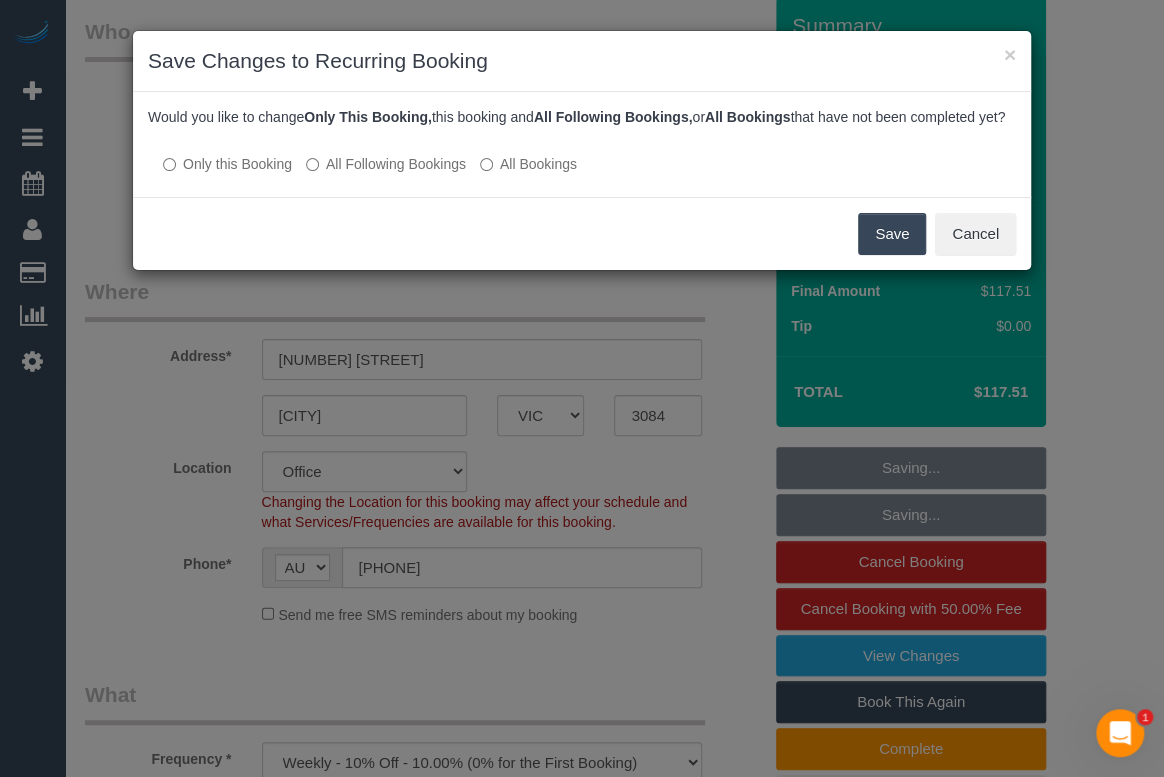 click on "All Following Bookings" at bounding box center (386, 164) 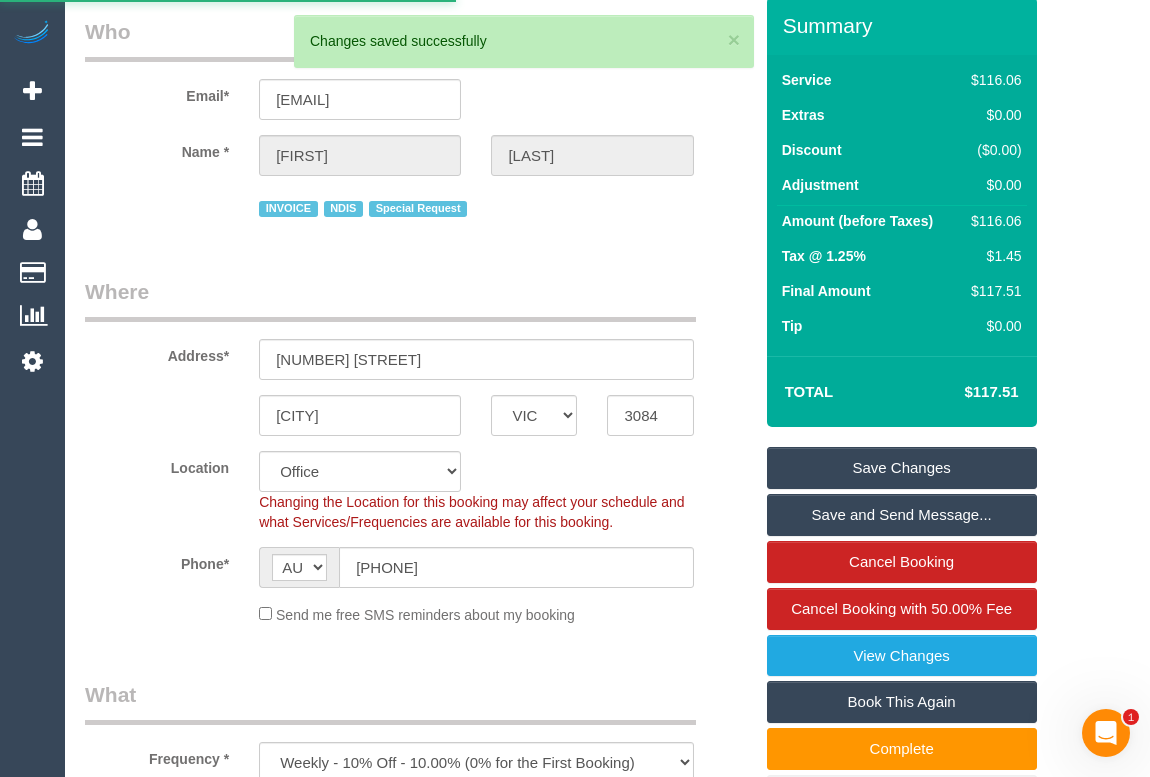 scroll, scrollTop: 0, scrollLeft: 0, axis: both 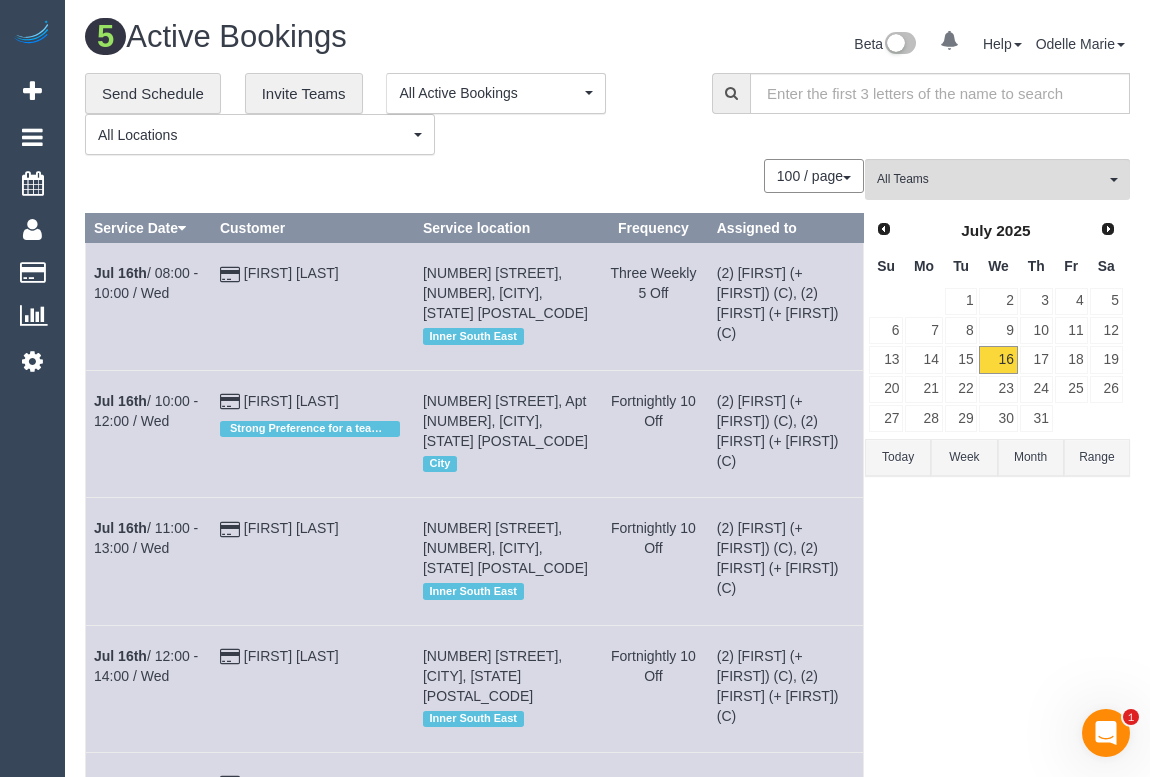 click on "All Teams
Remove Team Filters
We are loading your active teams.
Prev Next July   2025 Su Mo Tu We Th Fr Sa     1 2 3 4 5 6 7 8 9 10 11 12 13 14 15 16 17 18 19 20 21 22 23 24 25 26 27 28 29 30 31
Today
Week
Month
Range" at bounding box center (997, 566) 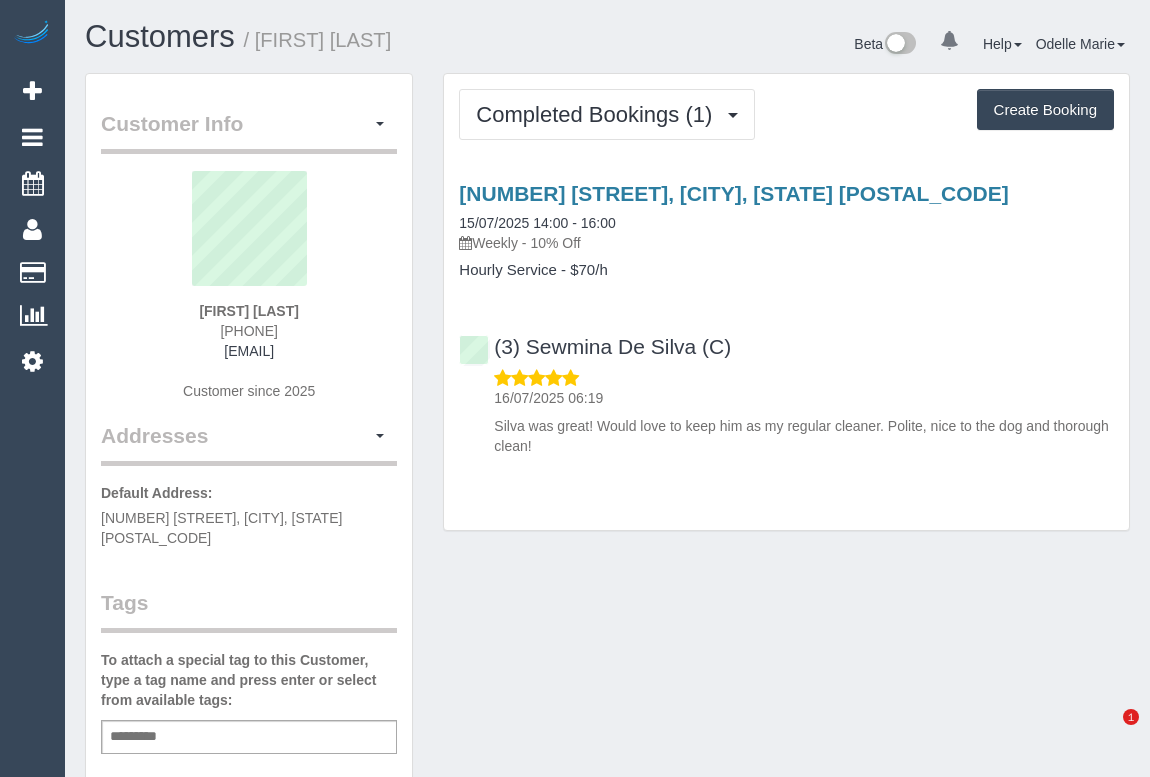 scroll, scrollTop: 0, scrollLeft: 0, axis: both 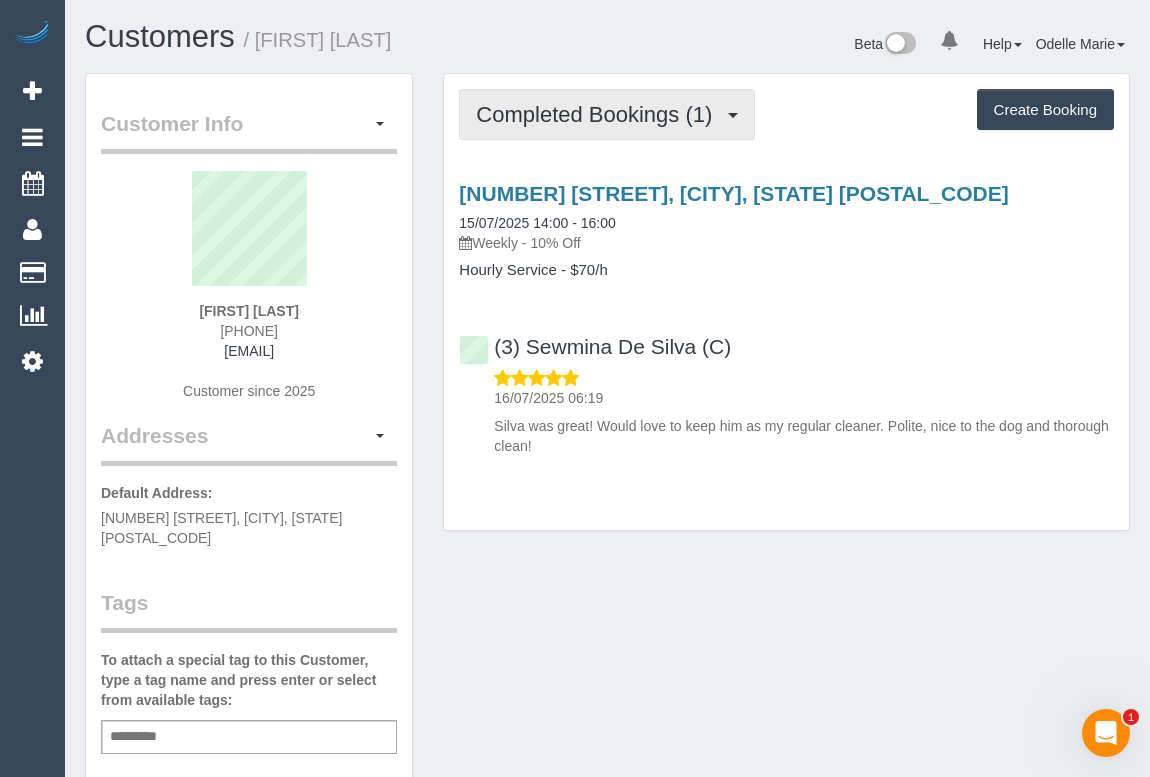 drag, startPoint x: 603, startPoint y: 117, endPoint x: 583, endPoint y: 163, distance: 50.159744 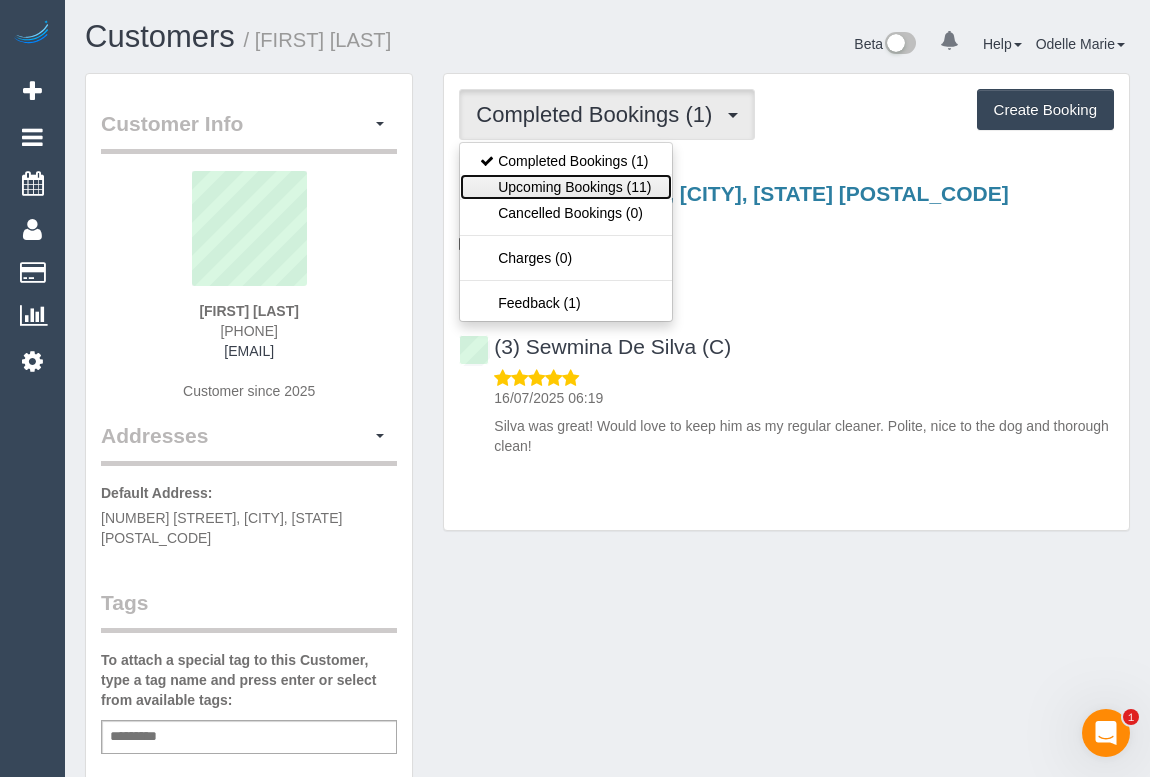 click on "Upcoming Bookings (11)" at bounding box center (565, 187) 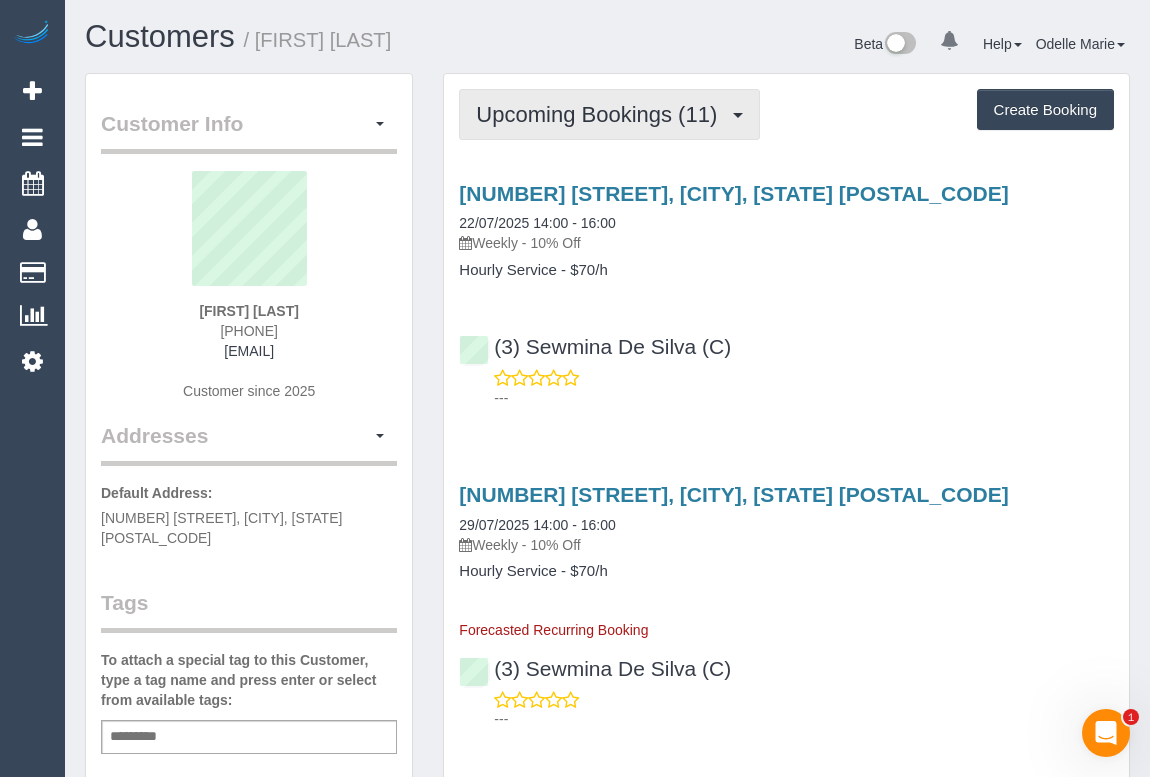 click on "Upcoming Bookings (11)" at bounding box center [601, 114] 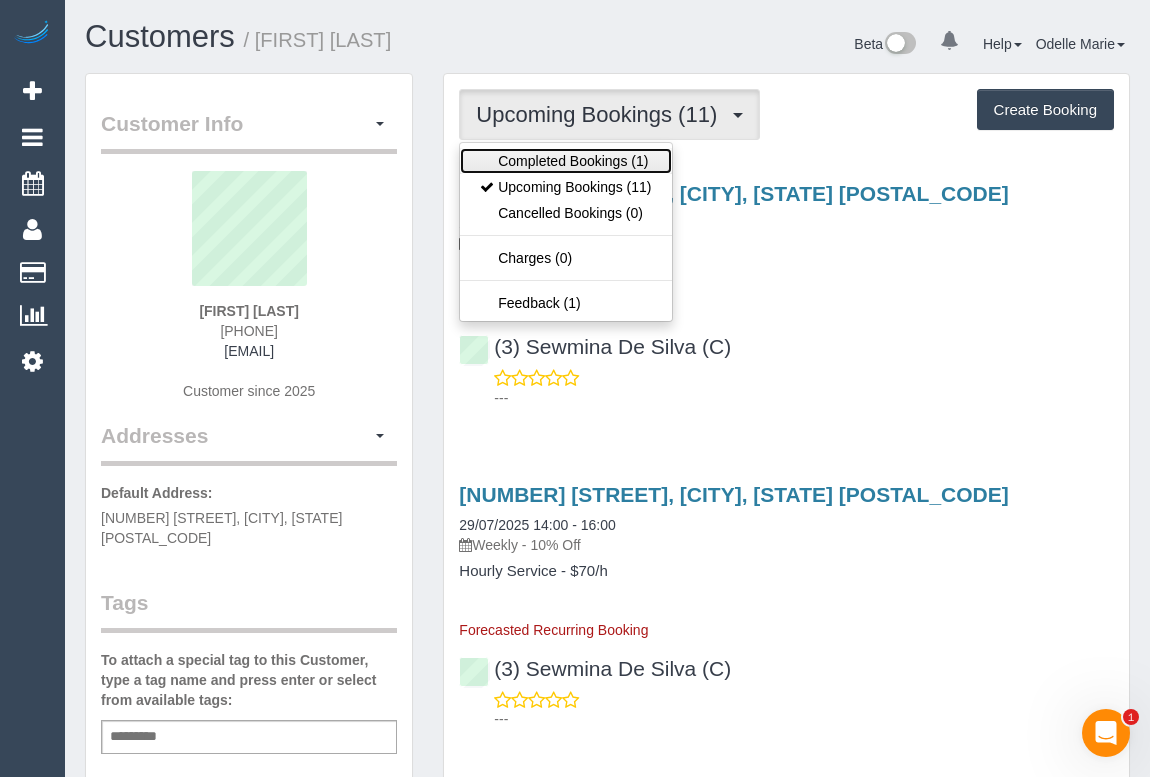 click on "Completed Bookings (1)" at bounding box center (565, 161) 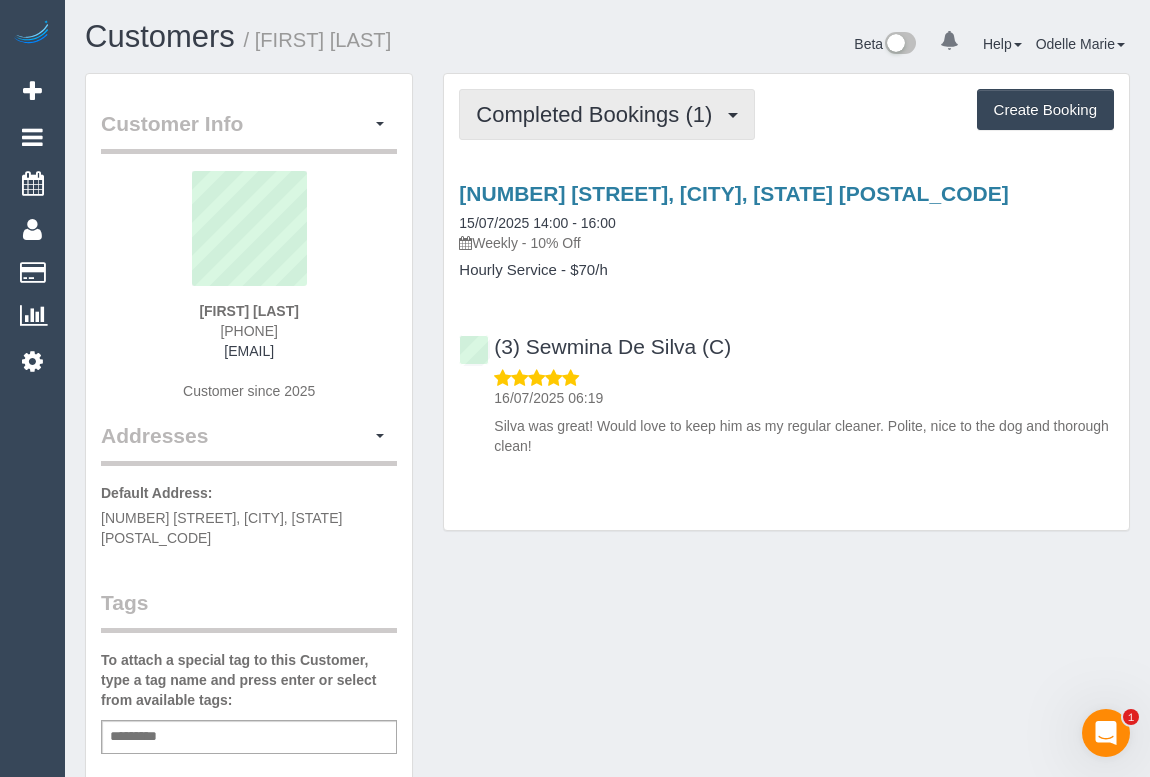 click on "Completed Bookings (1)" at bounding box center [599, 114] 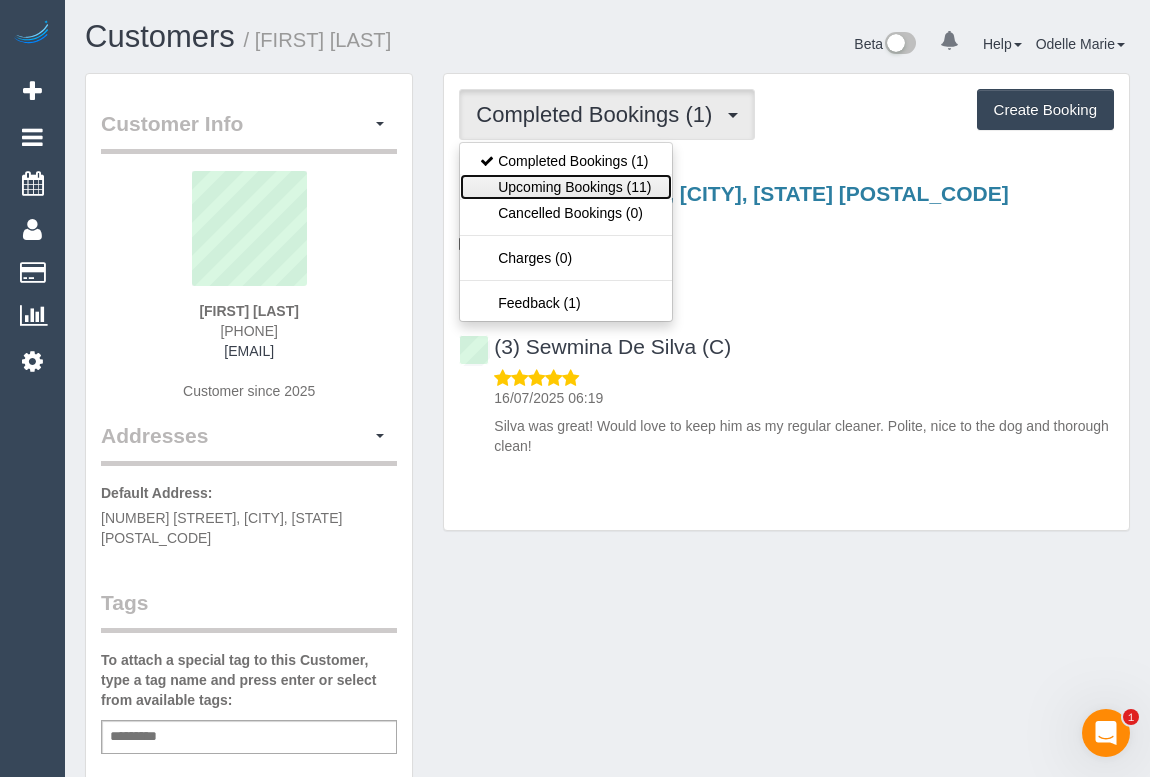 click on "Upcoming Bookings (11)" at bounding box center (565, 187) 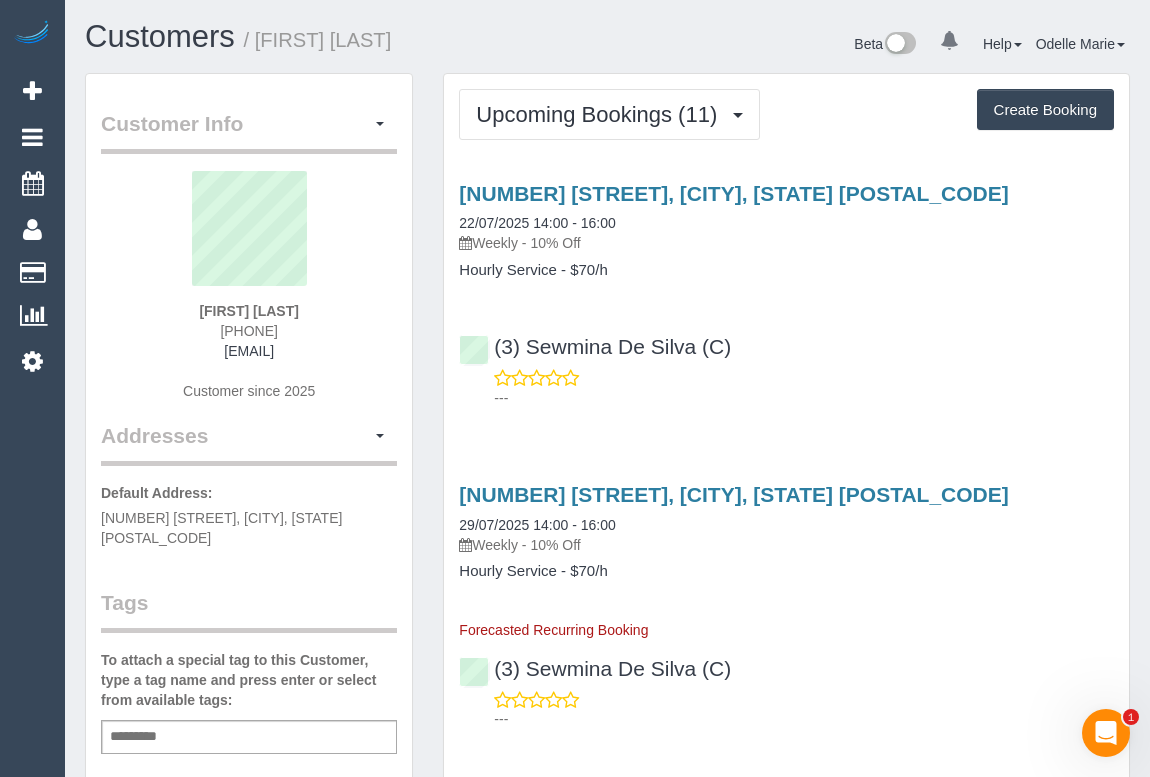 drag, startPoint x: 180, startPoint y: 301, endPoint x: 332, endPoint y: 300, distance: 152.0033 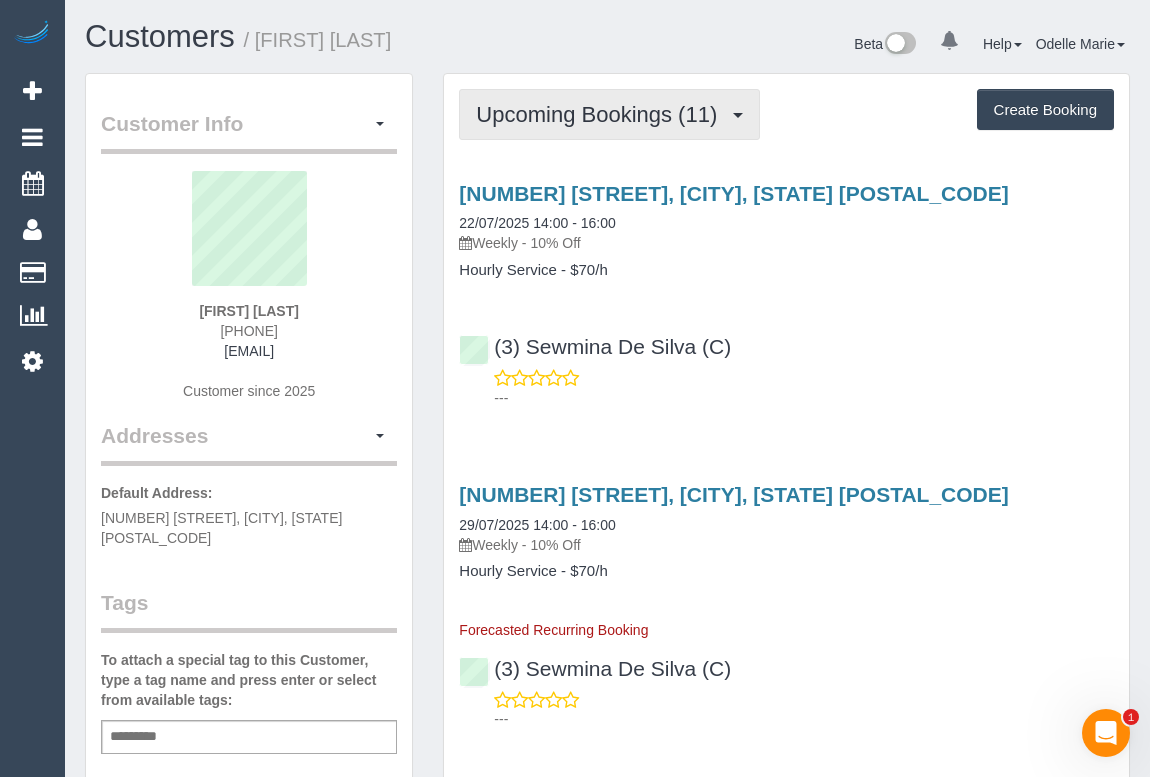drag, startPoint x: 552, startPoint y: 111, endPoint x: 550, endPoint y: 136, distance: 25.079872 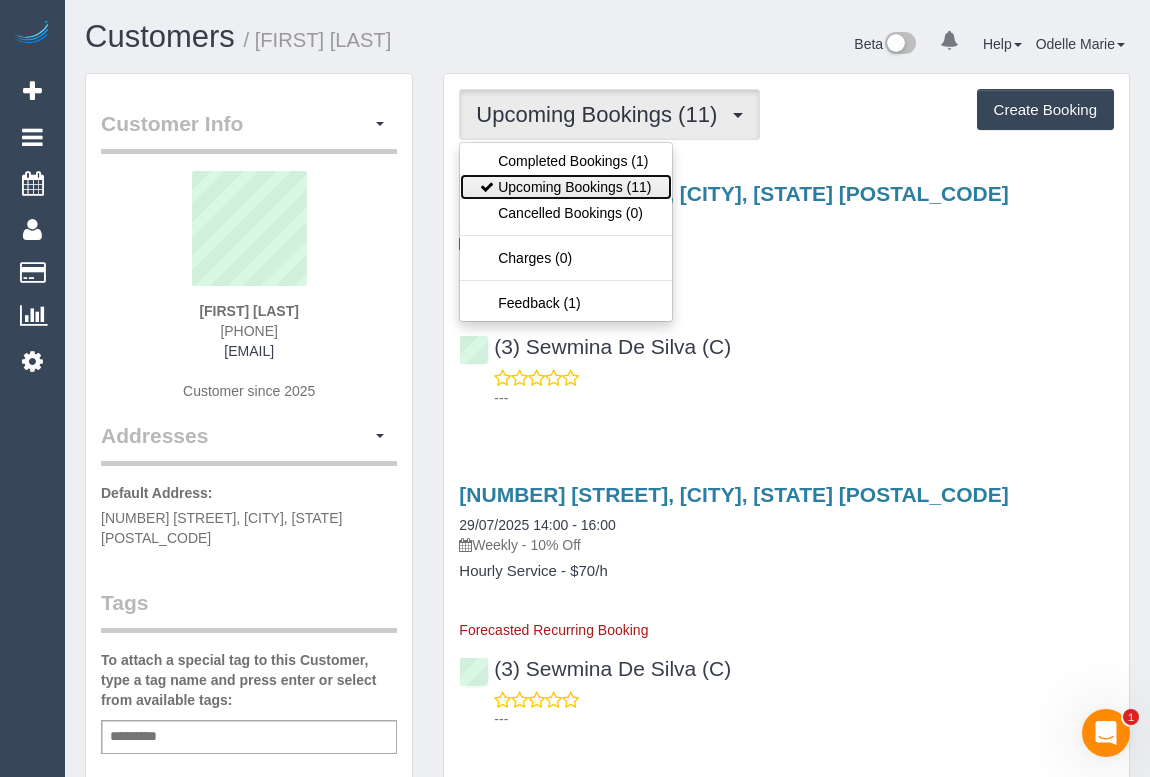 click on "Upcoming Bookings (11)" at bounding box center (565, 187) 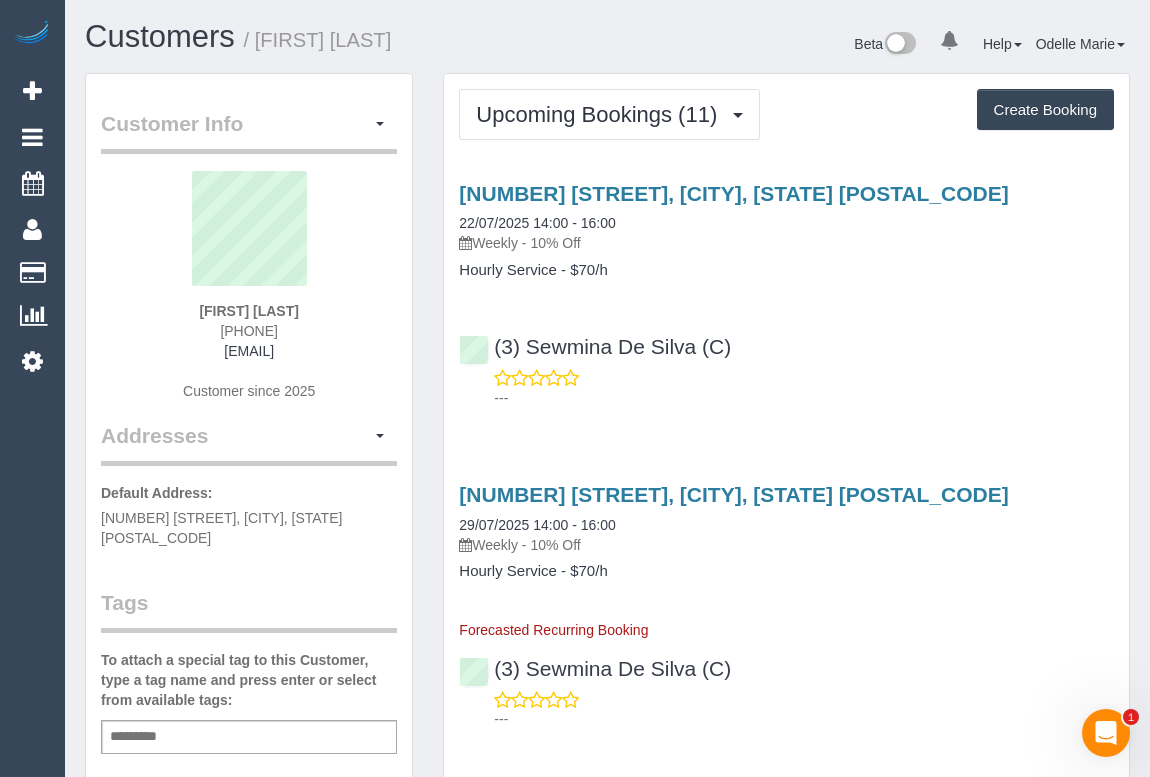 click on "Hourly Service - $70/h" at bounding box center (786, 270) 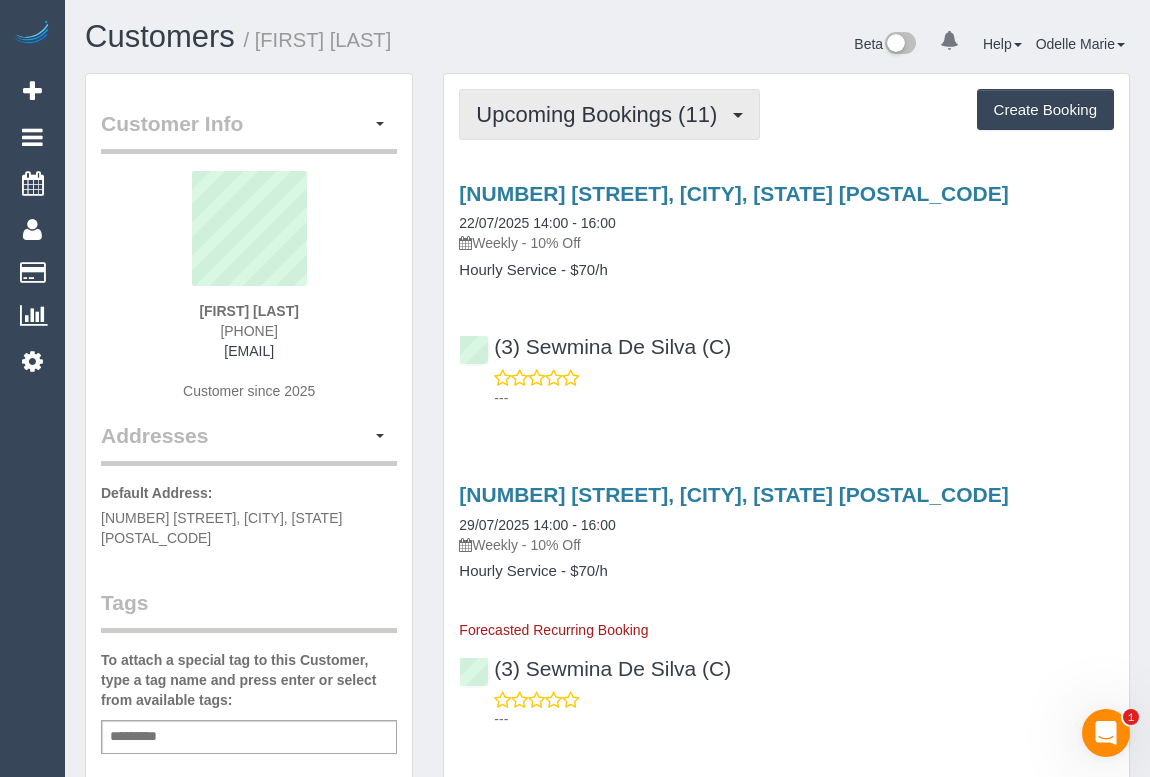 click on "Upcoming Bookings (11)" at bounding box center [601, 114] 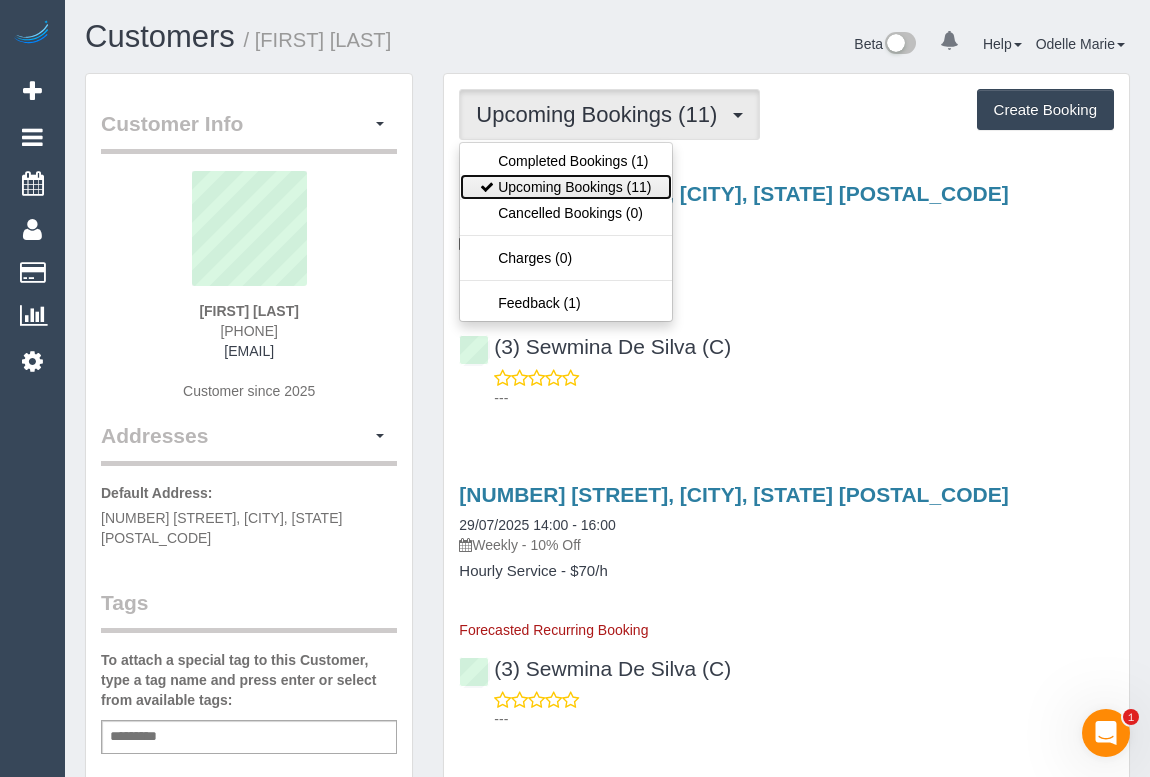 click on "Upcoming Bookings (11)" at bounding box center [565, 187] 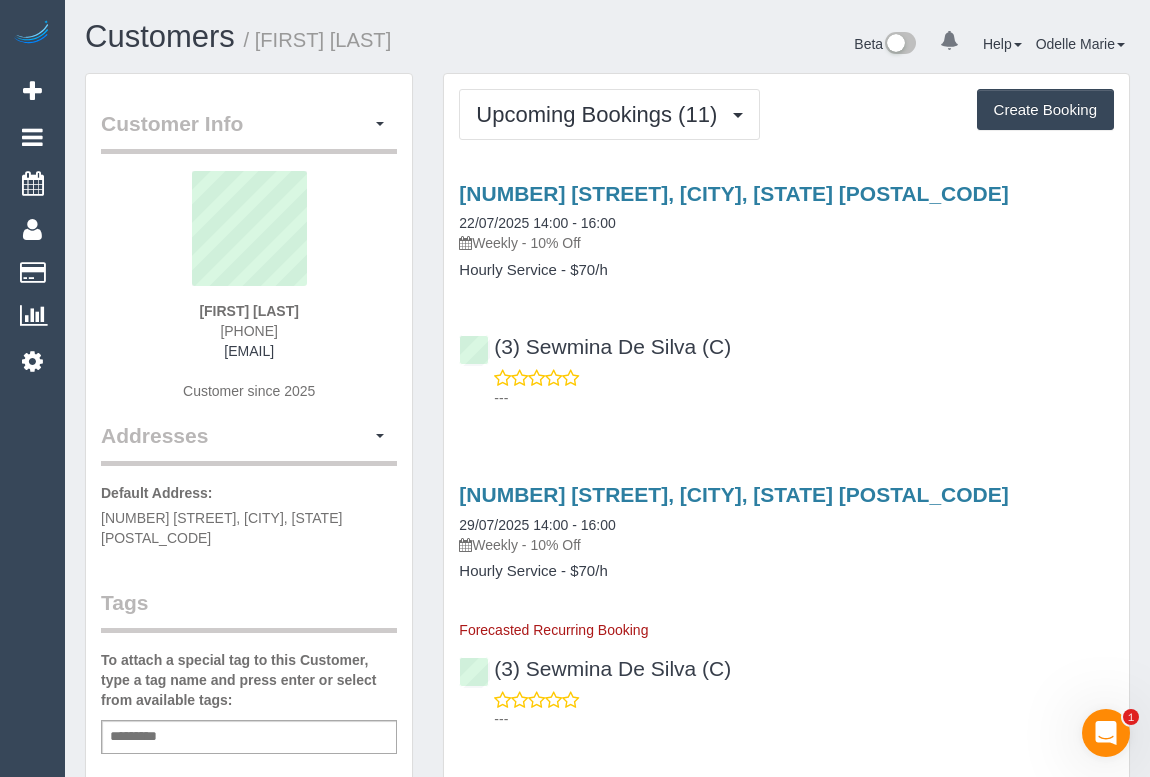 click on "33 Hunter St, Richmond, VIC 3121" at bounding box center (786, 494) 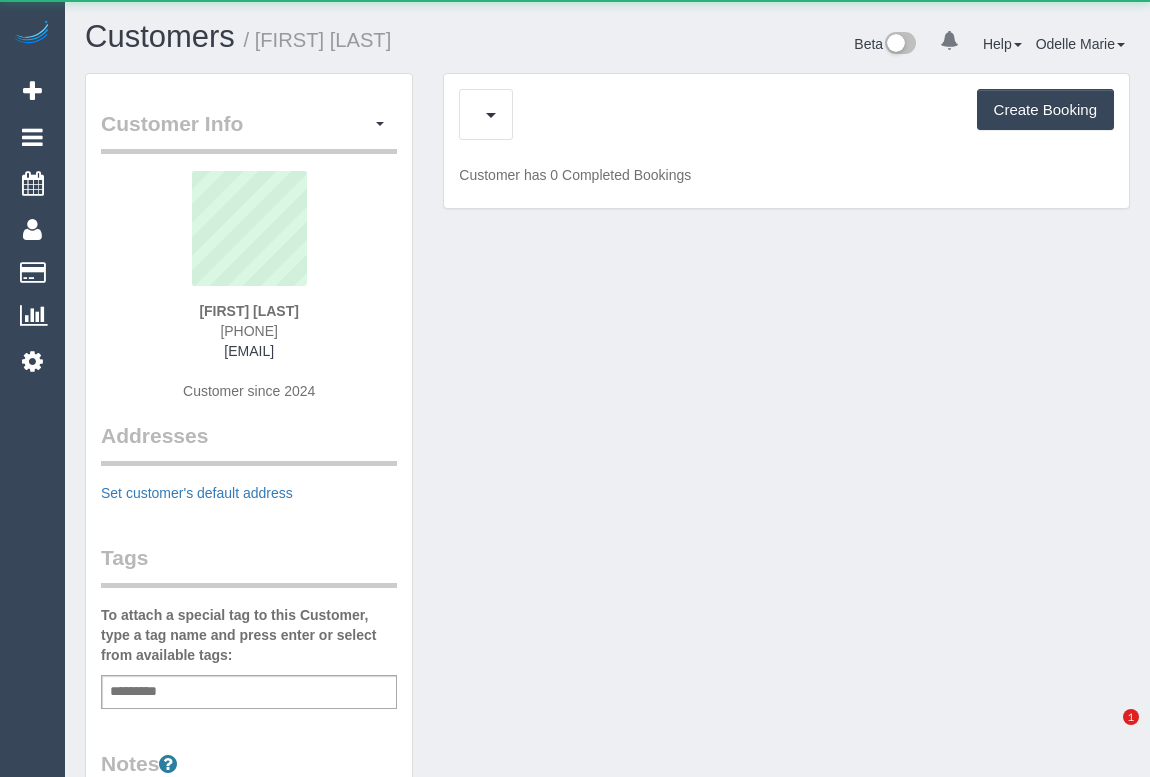 scroll, scrollTop: 0, scrollLeft: 0, axis: both 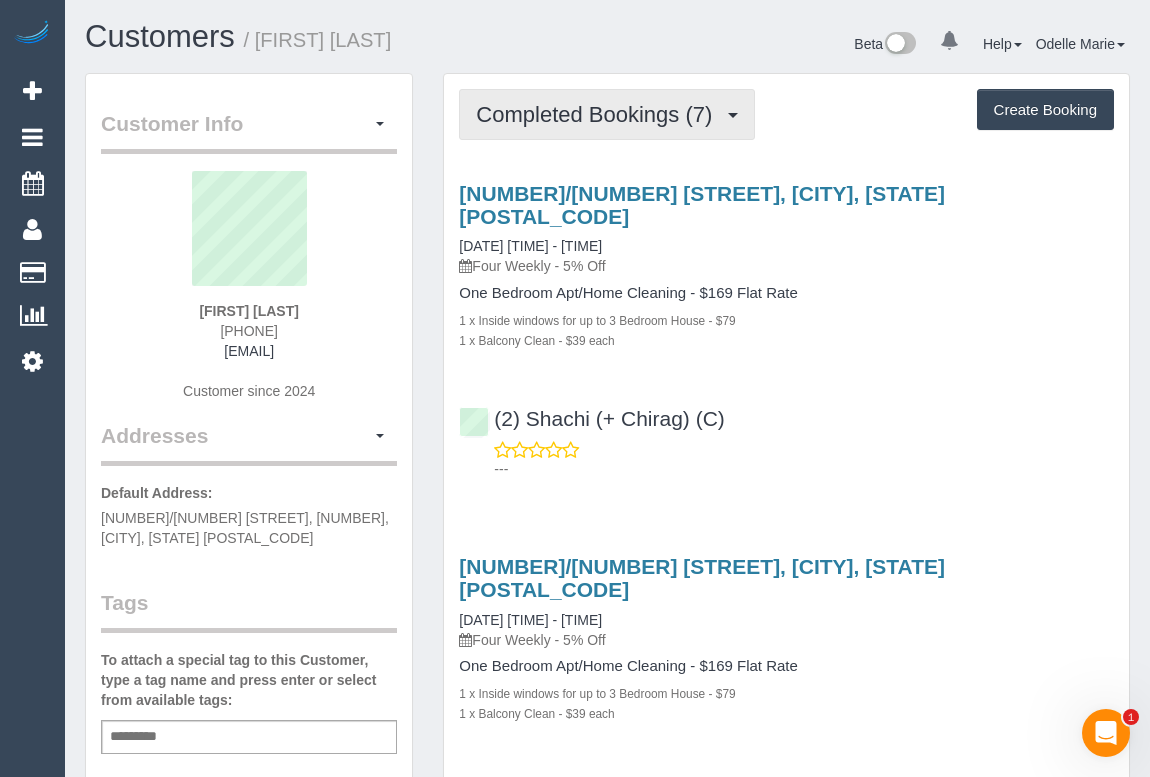 click on "Completed Bookings (7)" at bounding box center (607, 114) 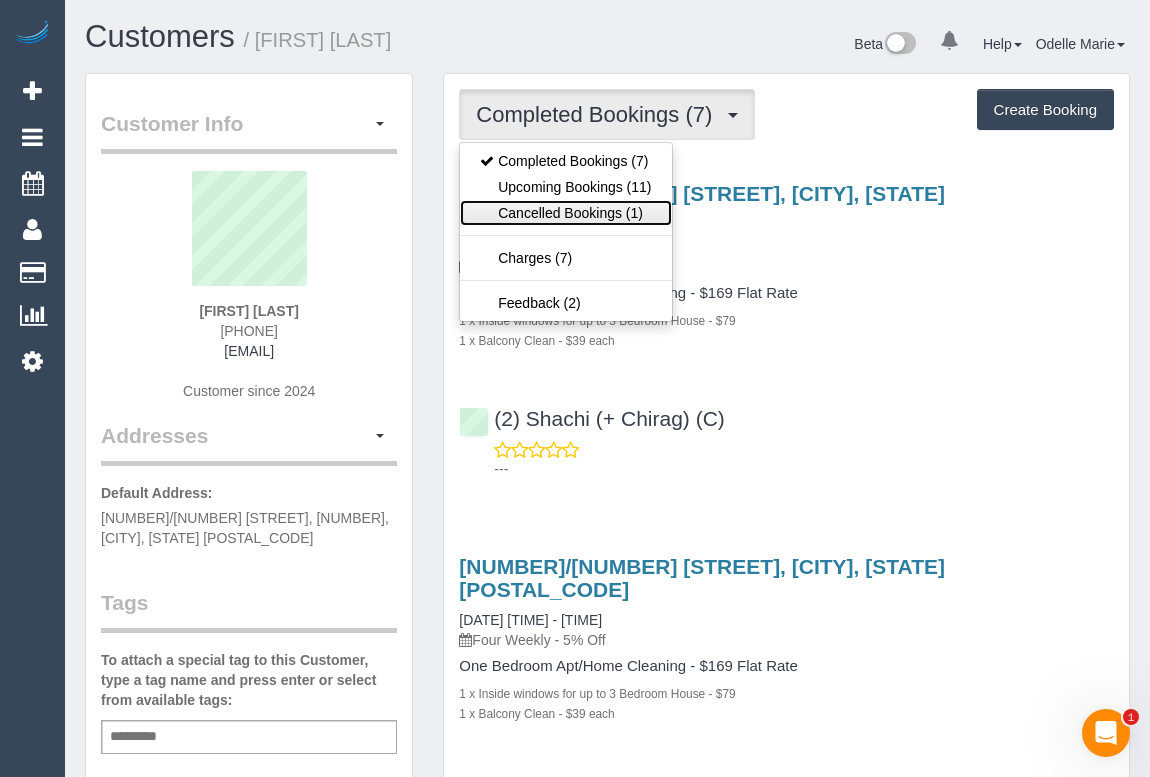 click on "Cancelled Bookings (1)" at bounding box center [565, 213] 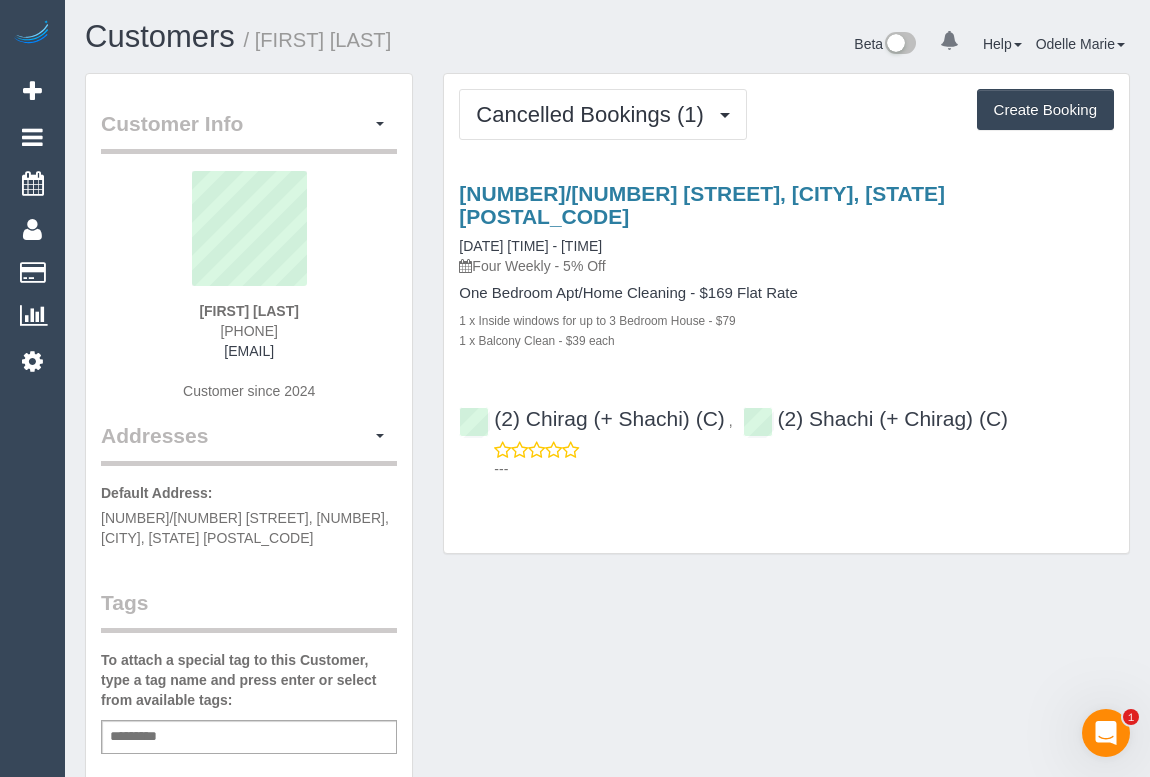 click on "1 x Balcony Clean - $39 each" at bounding box center (786, 340) 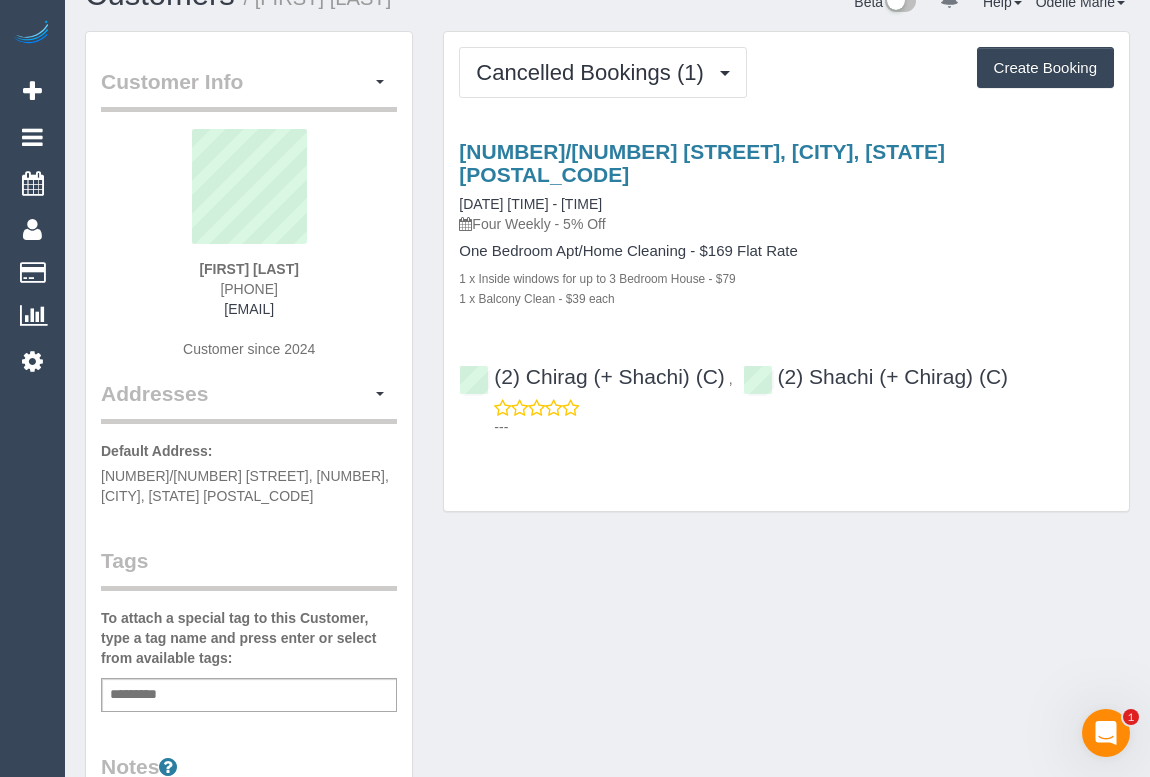 scroll, scrollTop: 0, scrollLeft: 0, axis: both 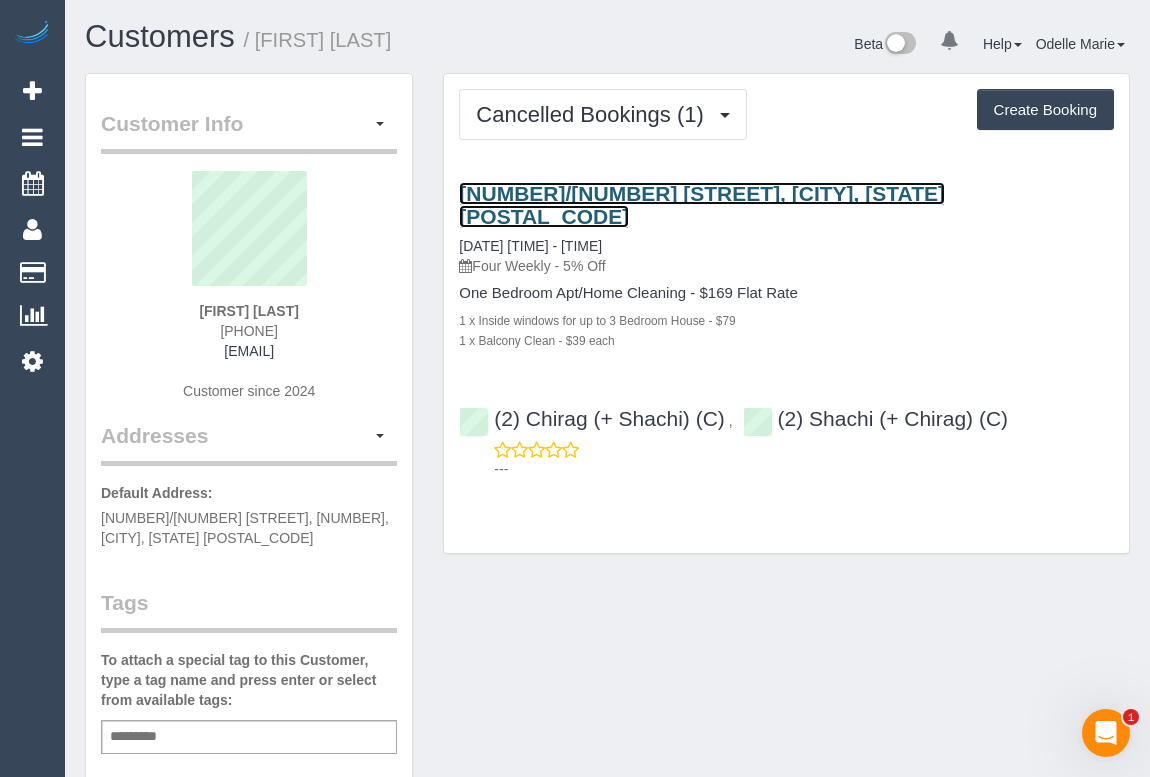 click on "[NUMBER]/[NUMBER] [STREET], [CITY], [STATE] [POSTAL_CODE]" at bounding box center (702, 205) 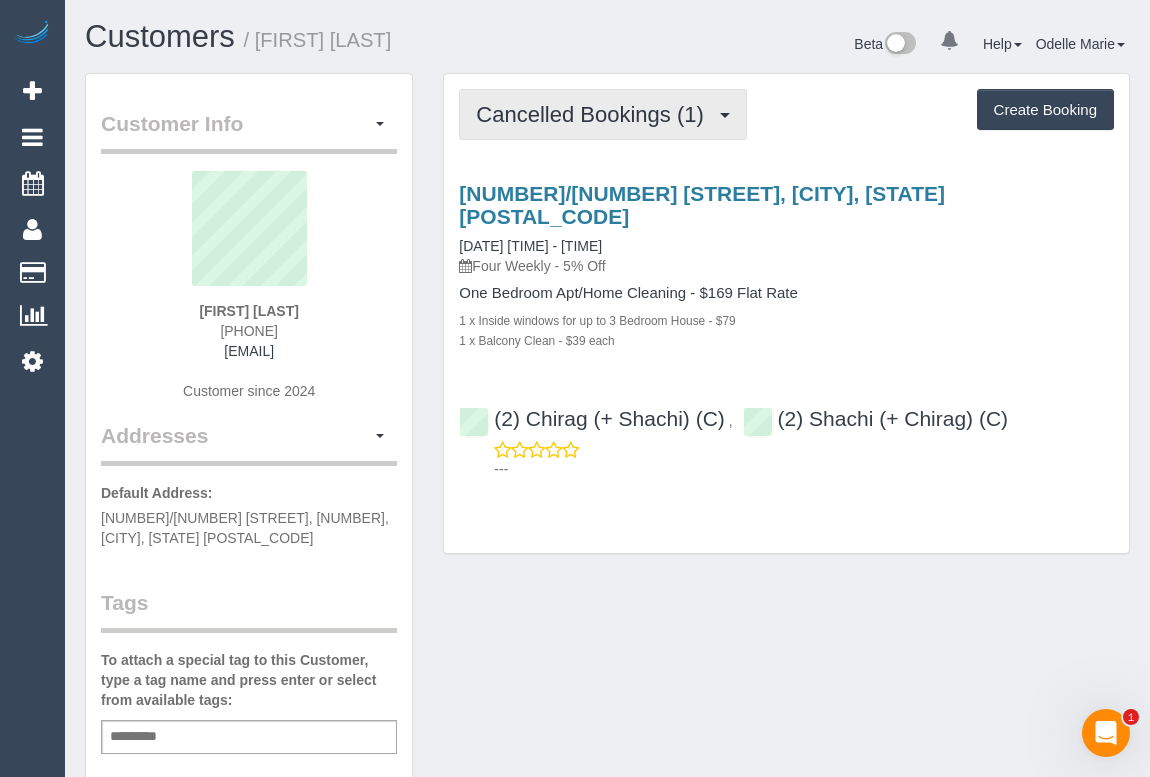 click on "Cancelled Bookings (1)" at bounding box center [594, 114] 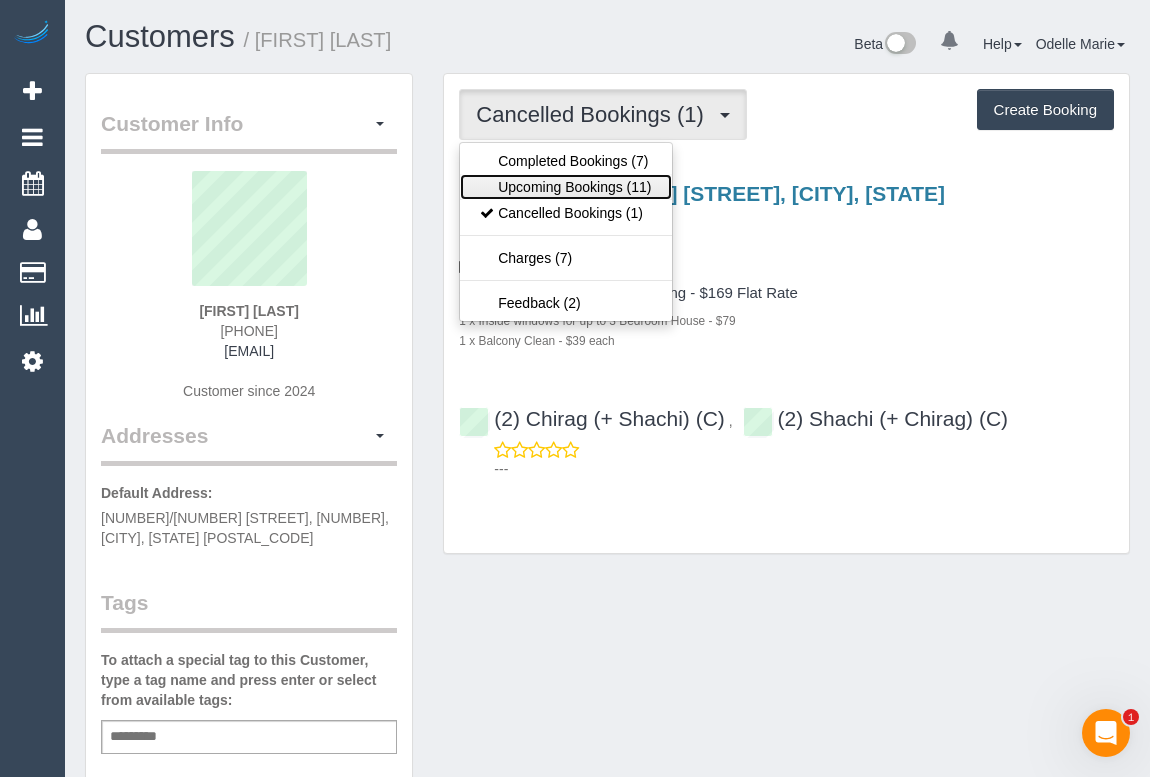 click on "Upcoming Bookings (11)" at bounding box center [565, 187] 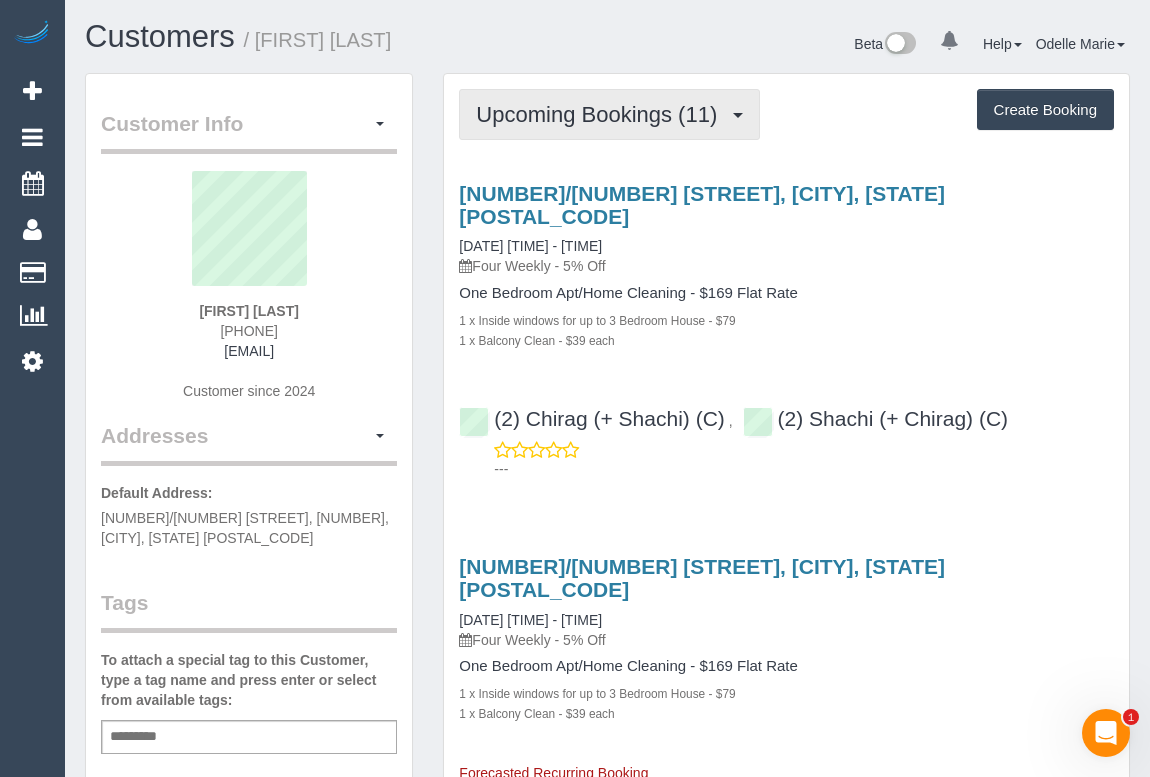 drag, startPoint x: 617, startPoint y: 195, endPoint x: 581, endPoint y: 109, distance: 93.230896 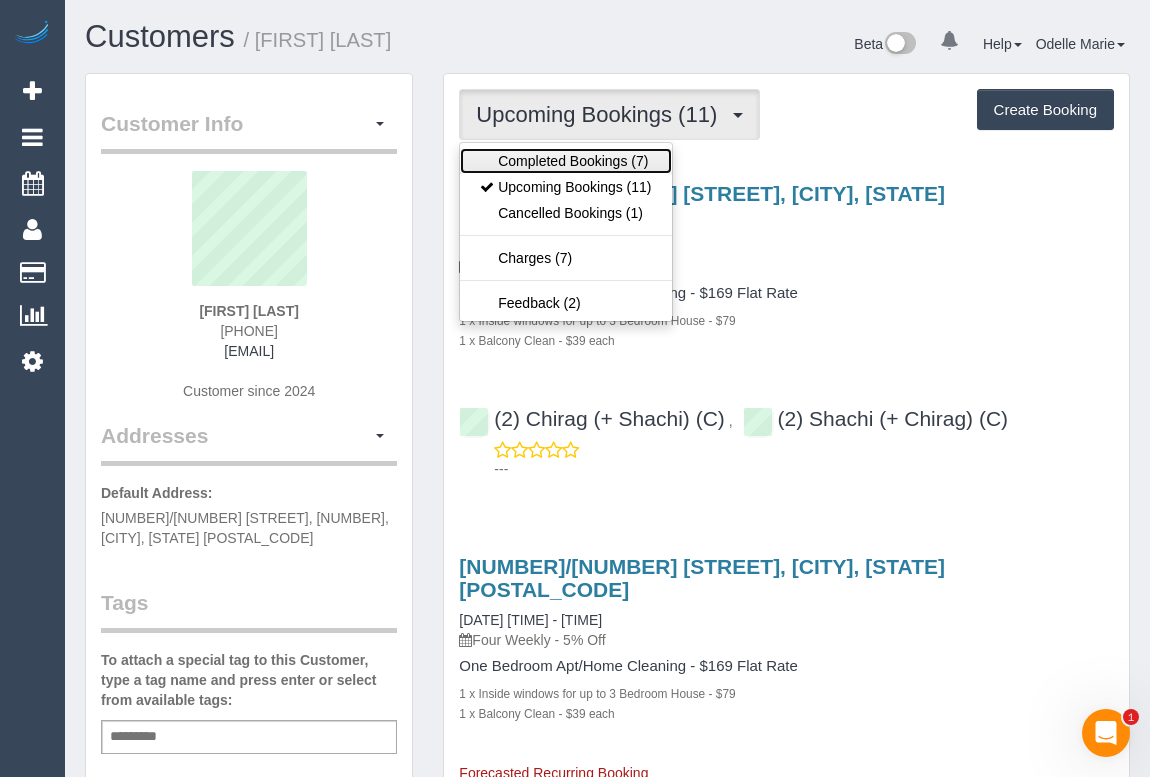 click on "Completed Bookings (7)" at bounding box center [565, 161] 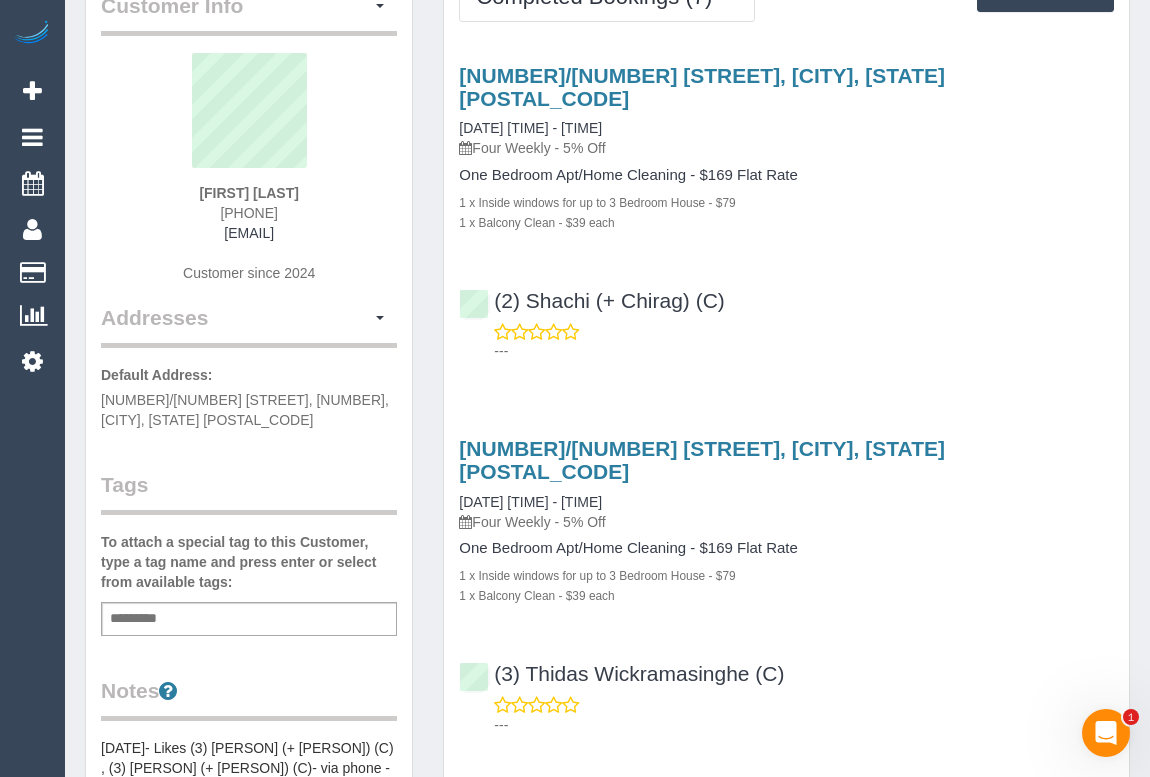 scroll, scrollTop: 0, scrollLeft: 0, axis: both 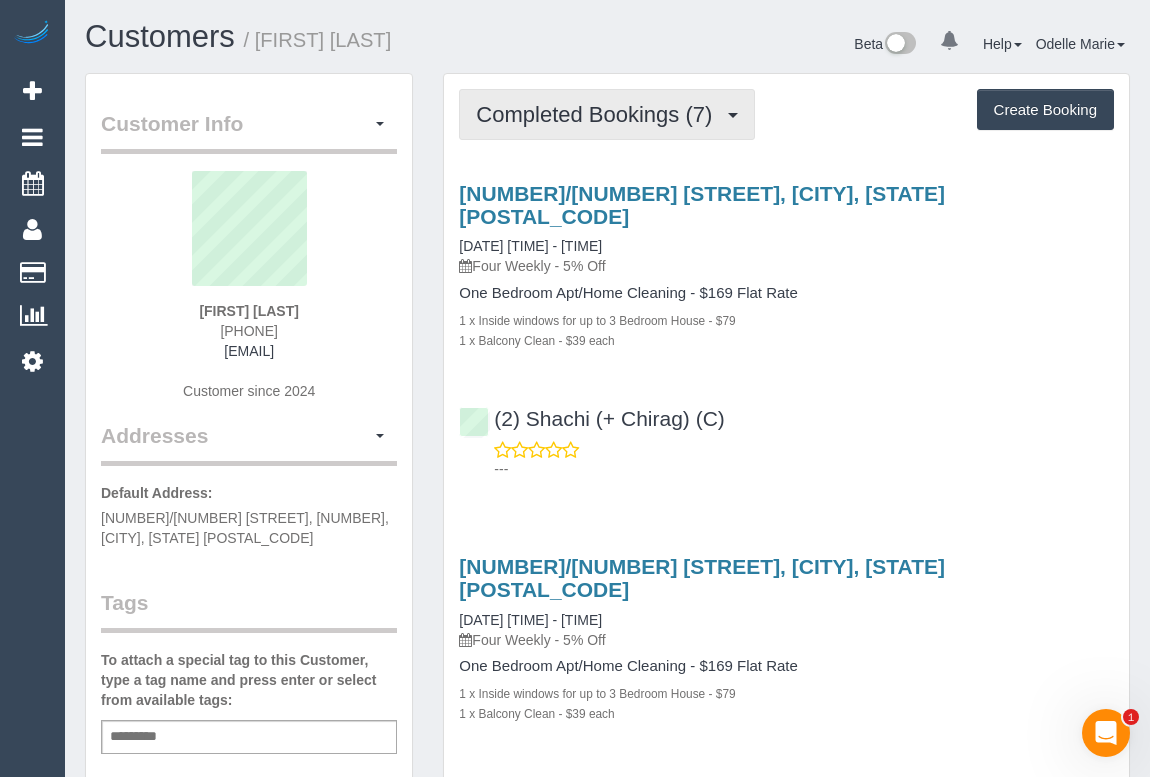 click on "Completed Bookings (7)" at bounding box center (599, 114) 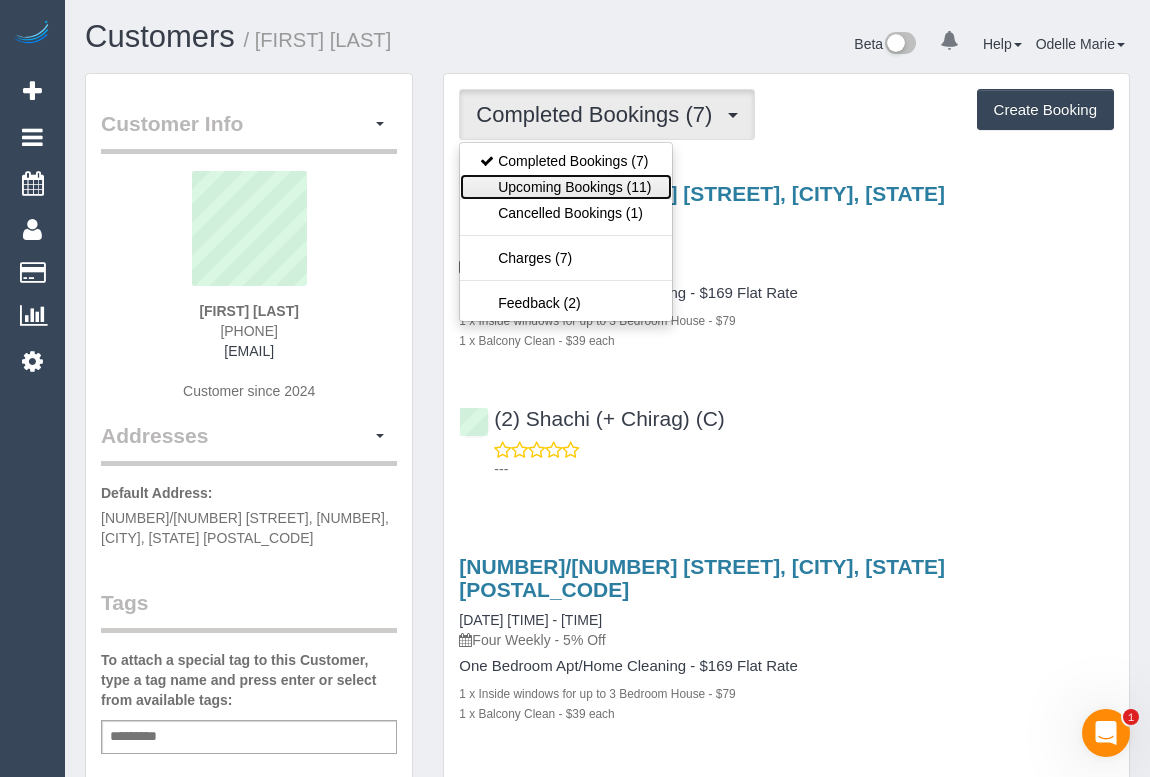 click on "Upcoming Bookings (11)" at bounding box center (565, 187) 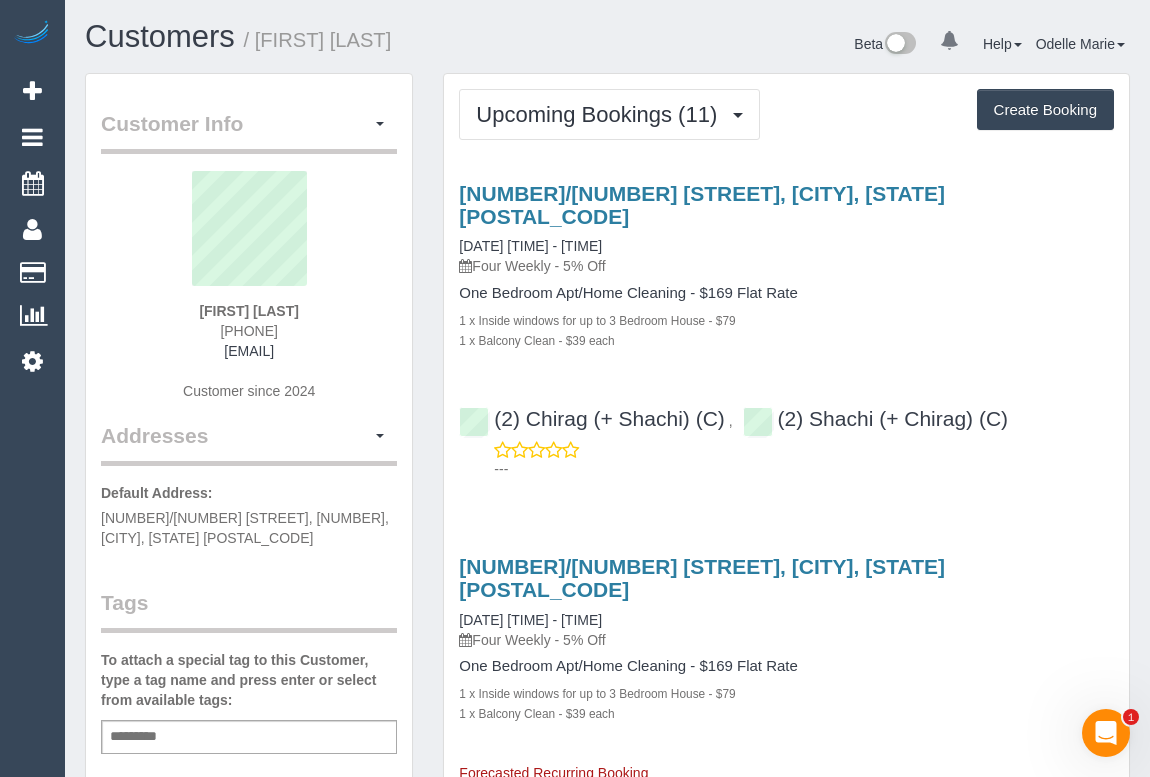 click on "Upcoming Bookings (11)
Completed Bookings (7)
Upcoming Bookings (11)
Cancelled Bookings (1)
Charges (7)
Feedback (2)
Create Booking" at bounding box center (786, 114) 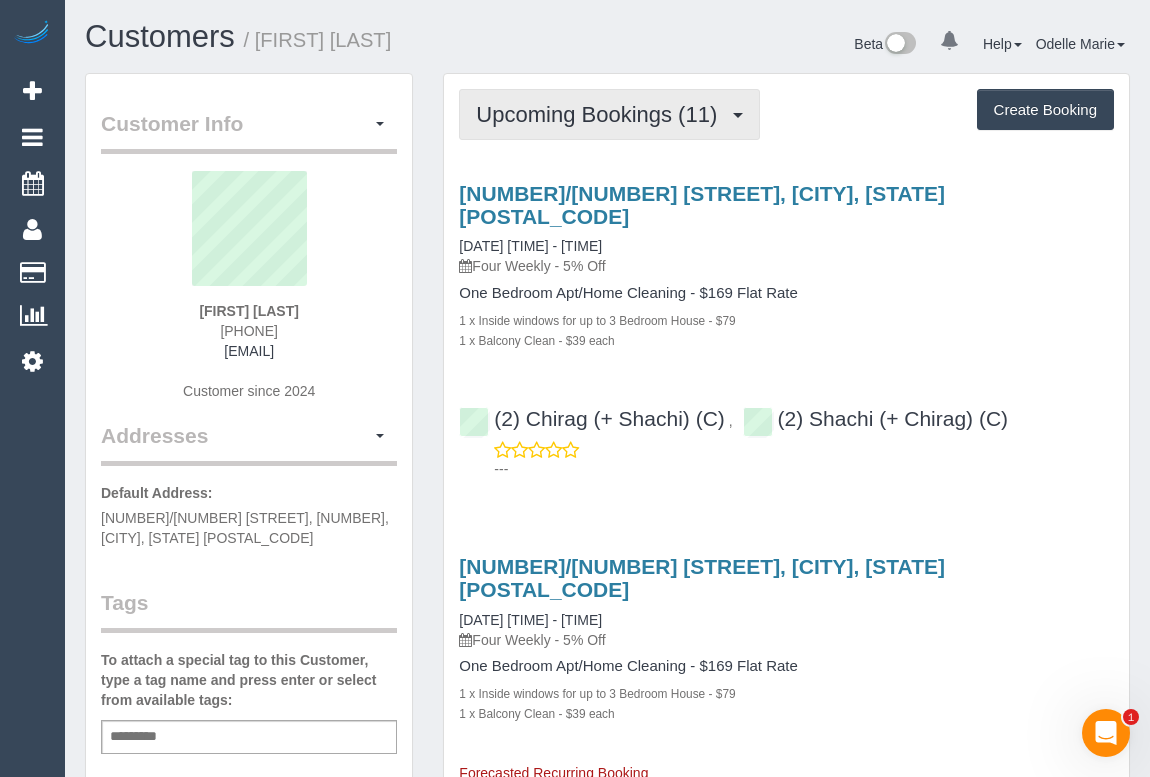 click on "Upcoming Bookings (11)" at bounding box center (601, 114) 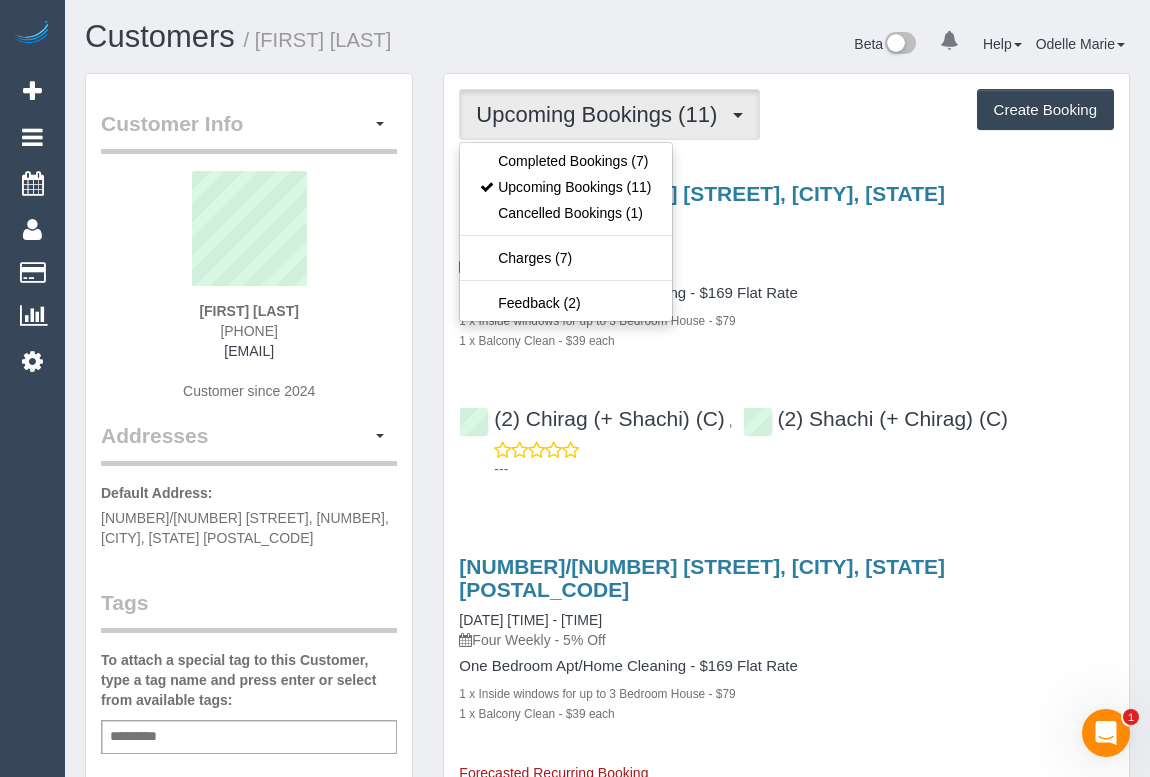 click on "Upcoming Bookings (11)
Completed Bookings (7)
Upcoming Bookings (11)
Cancelled Bookings (1)
Charges (7)
Feedback (2)
Create Booking
Service
Feedback" at bounding box center [786, 2279] 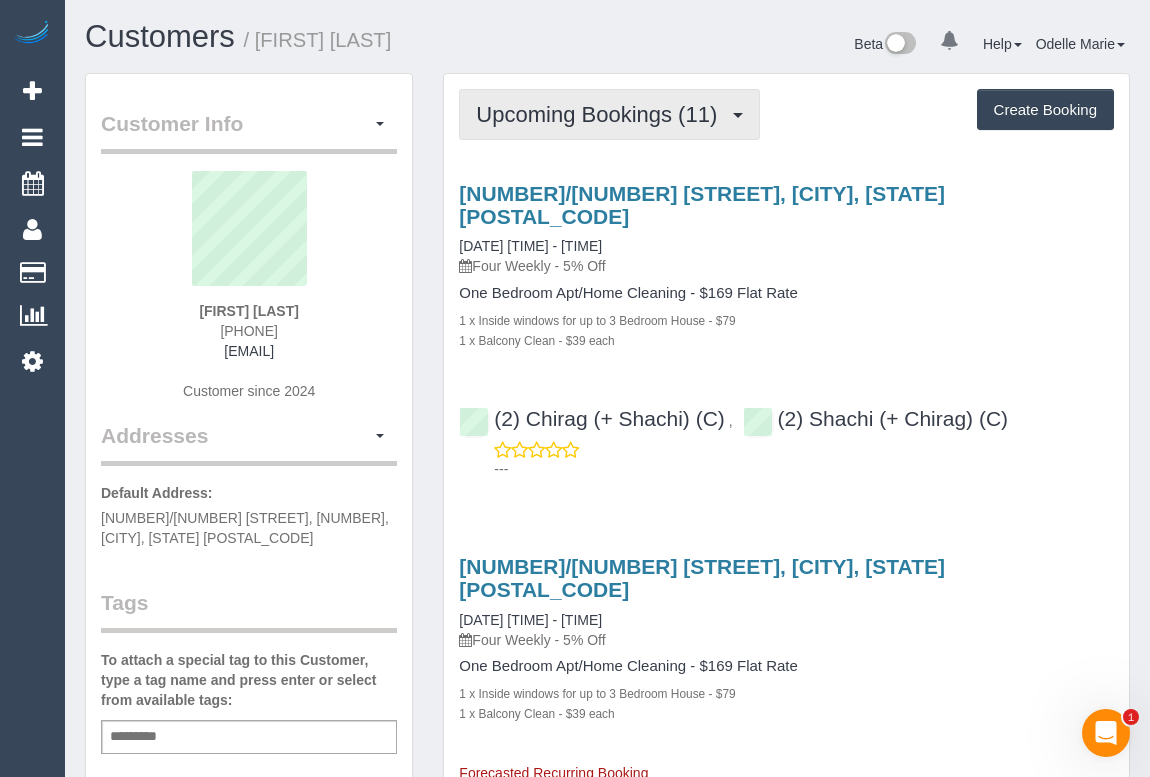 click on "Upcoming Bookings (11)" at bounding box center [601, 114] 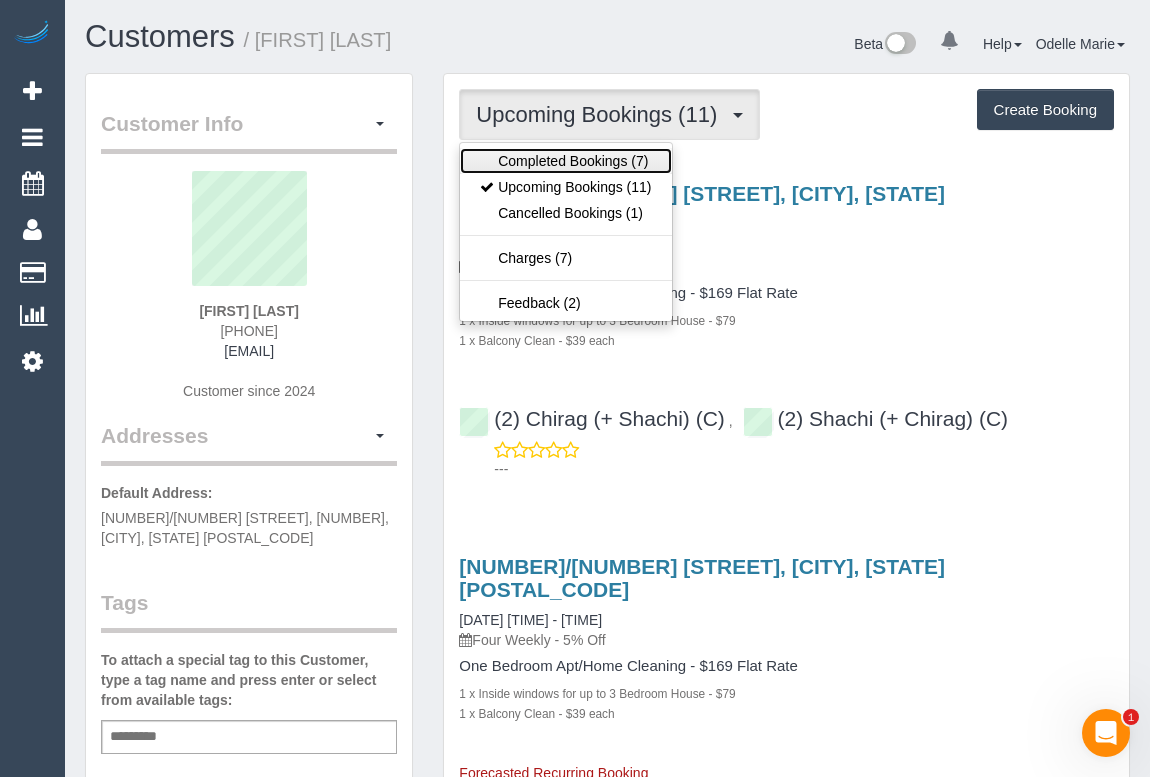click on "Completed Bookings (7)" at bounding box center (565, 161) 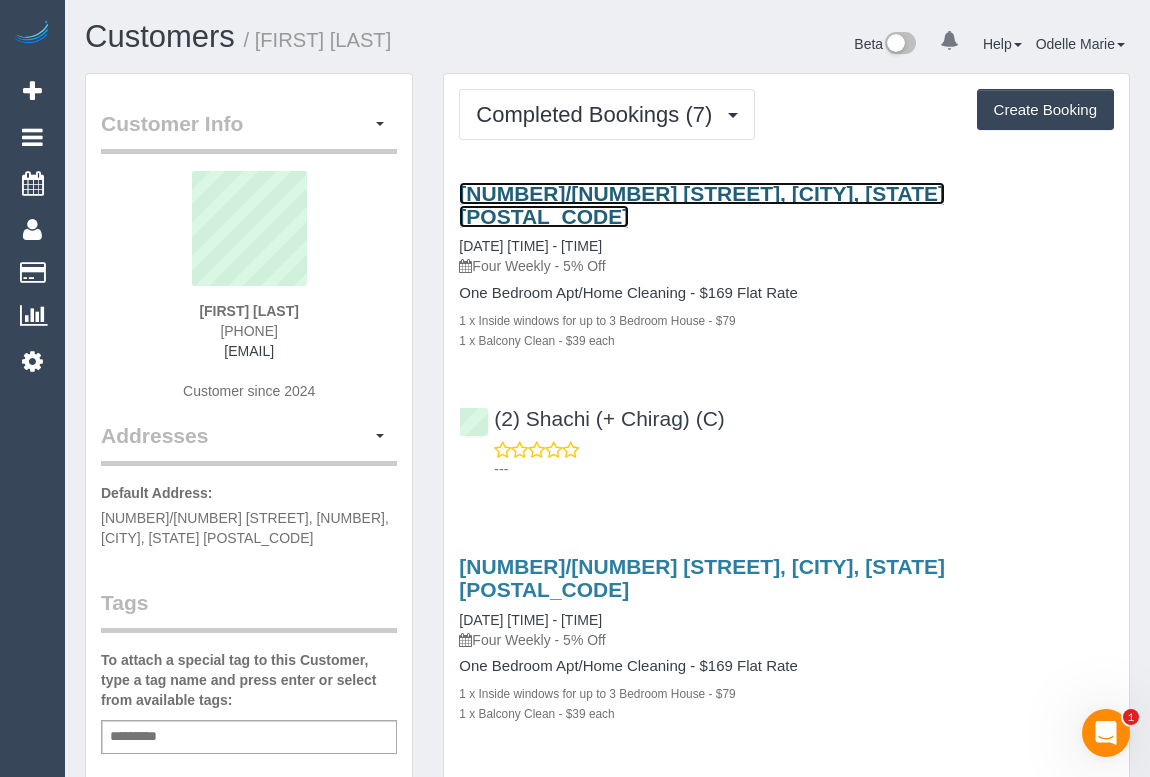 click on "[NUMBER]/[NUMBER] [STREET], [CITY], [STATE] [POSTAL_CODE]" at bounding box center (702, 205) 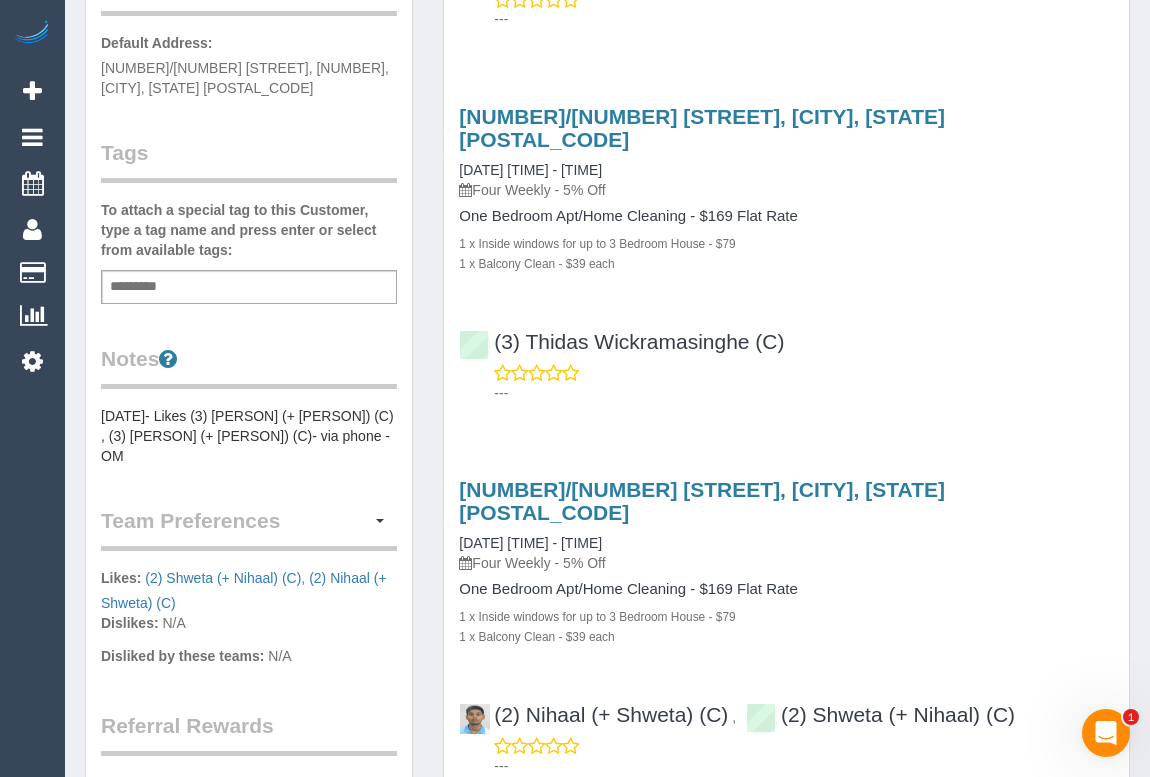 scroll, scrollTop: 0, scrollLeft: 0, axis: both 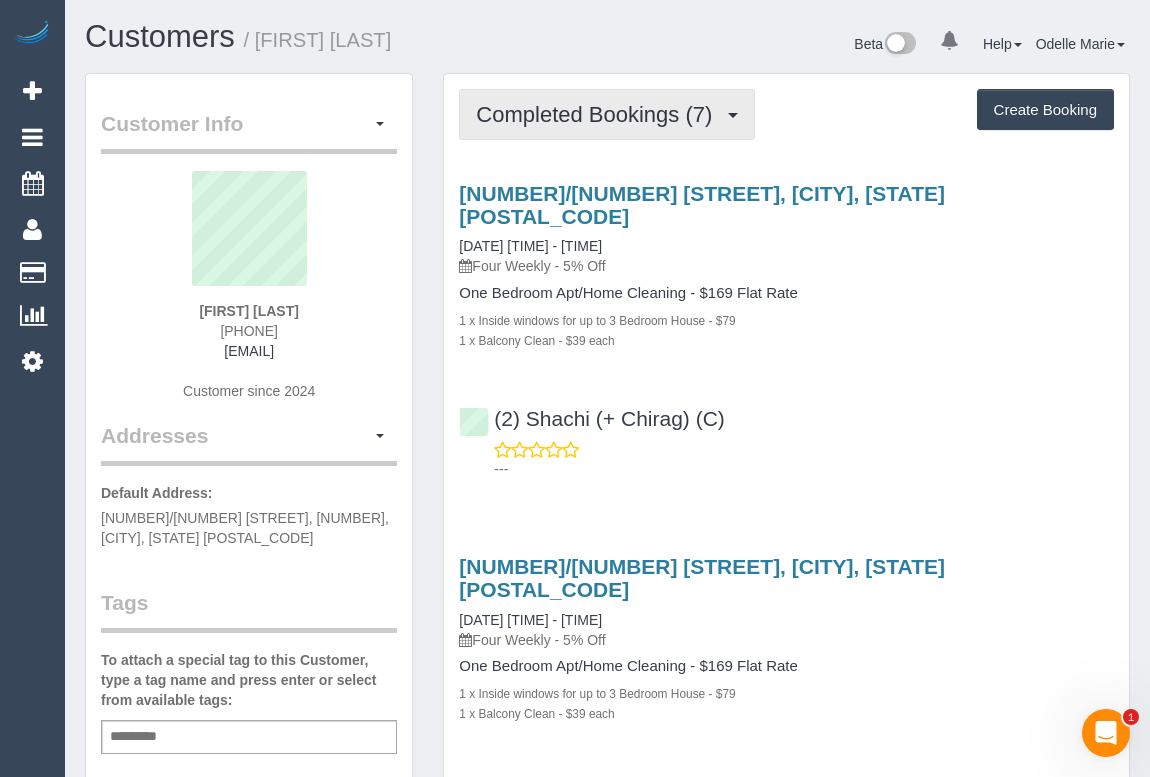 click on "Completed Bookings (7)" at bounding box center (599, 114) 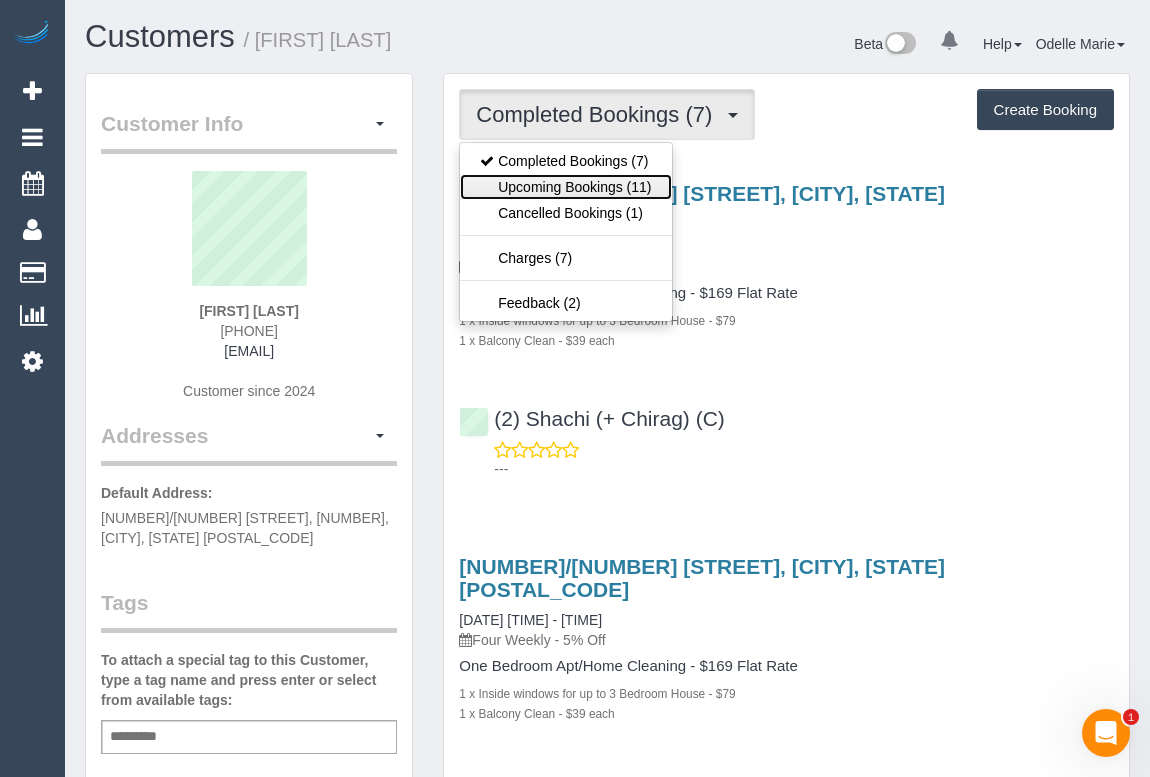 click on "Upcoming Bookings (11)" at bounding box center (565, 187) 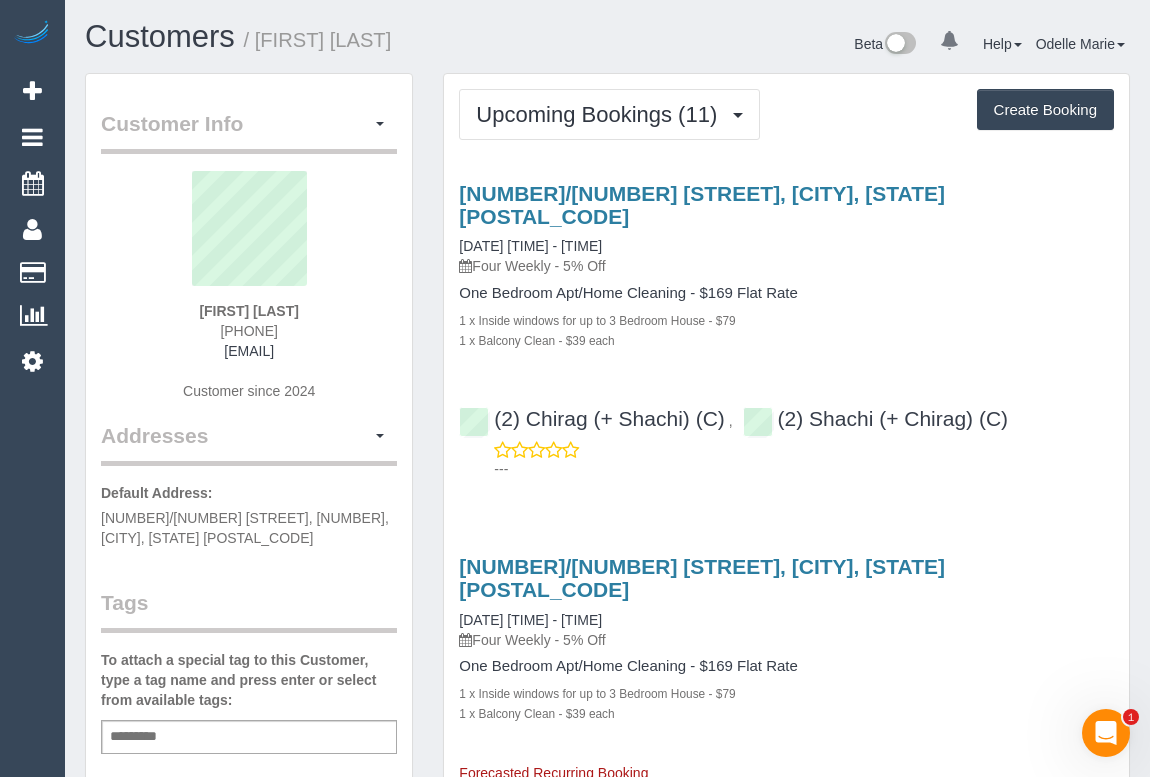click on "1 x Balcony Clean - $39 each" at bounding box center [786, 340] 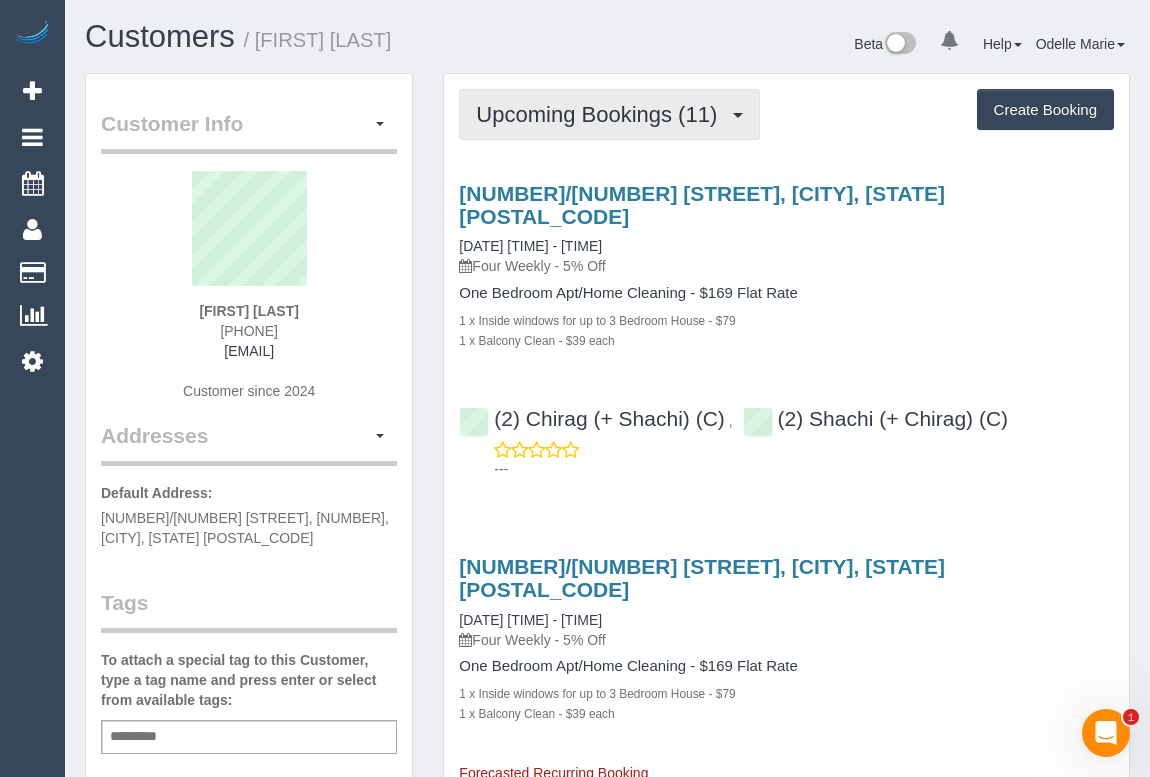 click on "Upcoming Bookings (11)" at bounding box center (601, 114) 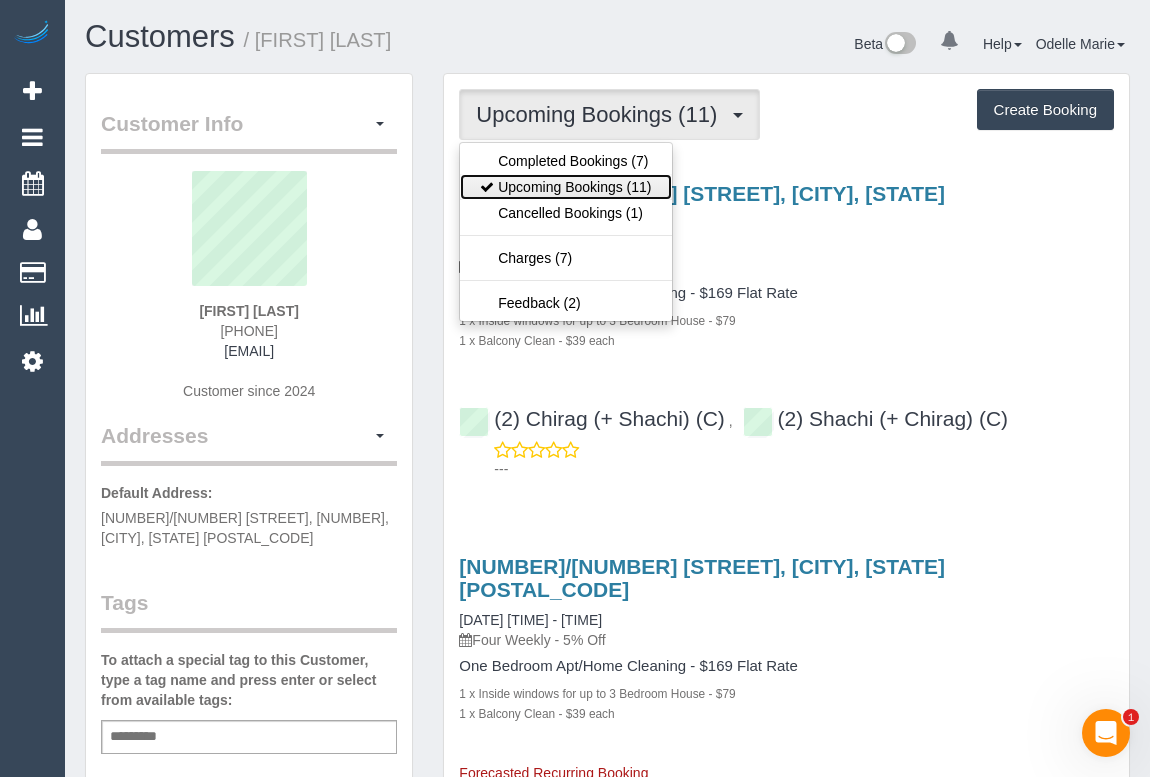 click on "Upcoming Bookings (11)" at bounding box center [565, 187] 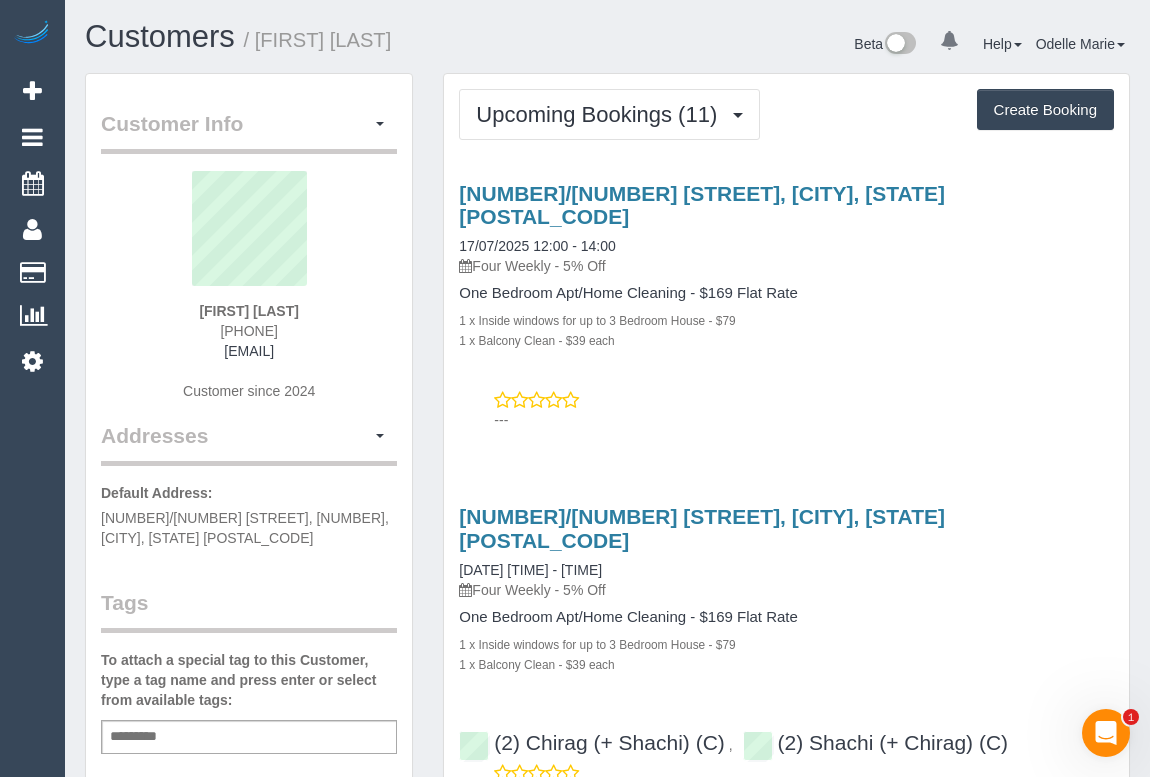 click on "[NUMBER]/[NUMBER] [STREET], [CITY], [STATE] [POSTAL_CODE]
[DATE] [TIME] - [TIME]
Four Weekly - 5% Off
One Bedroom Apt/Home Cleaning - $169 Flat Rate
1 x Inside windows for up to 3 Bedroom House - $79
1 x Balcony Clean - $39 each
---" at bounding box center [786, 302] 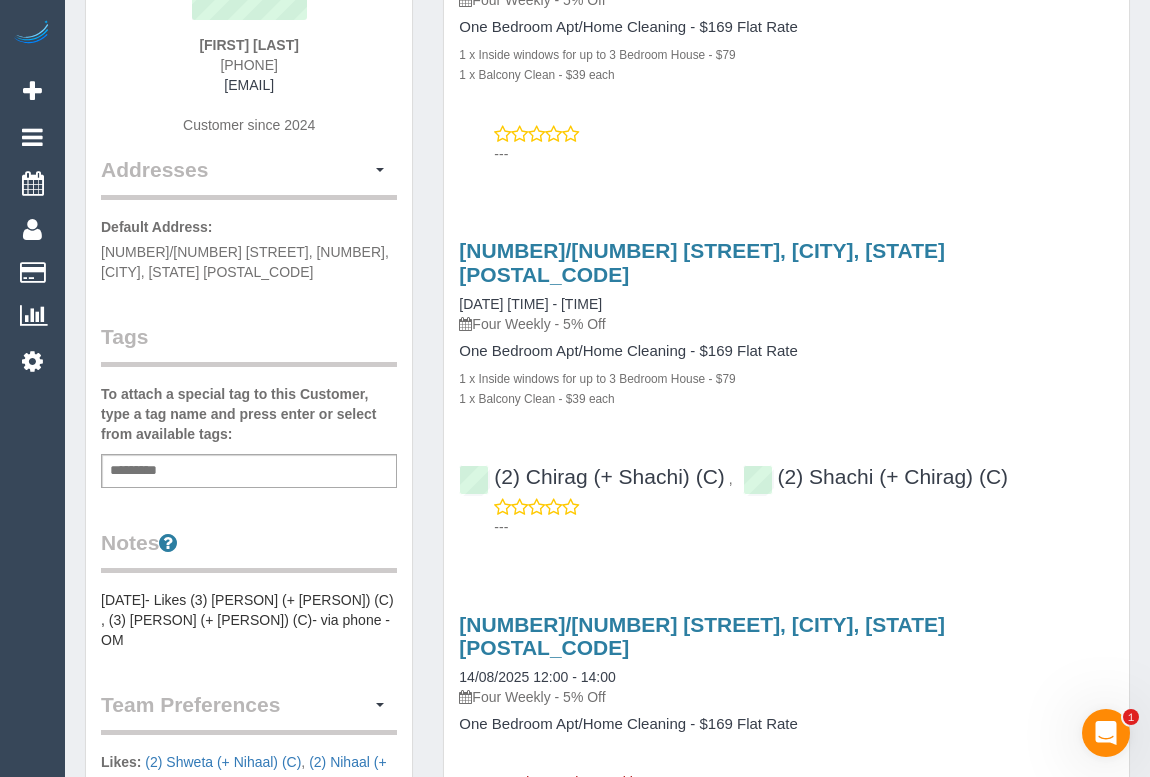 scroll, scrollTop: 454, scrollLeft: 0, axis: vertical 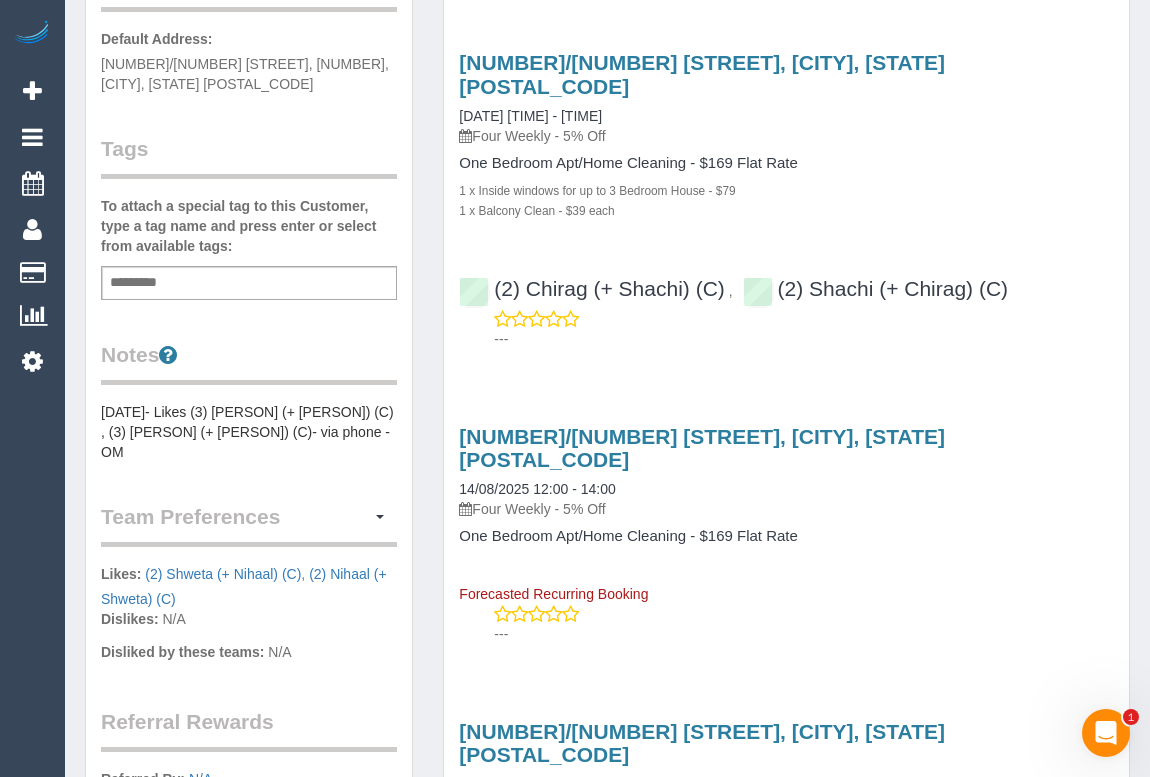 click on "[DATE]- Likes (3) [PERSON] (+ [PERSON]) (C) , (3) [PERSON] (+ [PERSON]) (C)- via phone - OM" at bounding box center (249, 432) 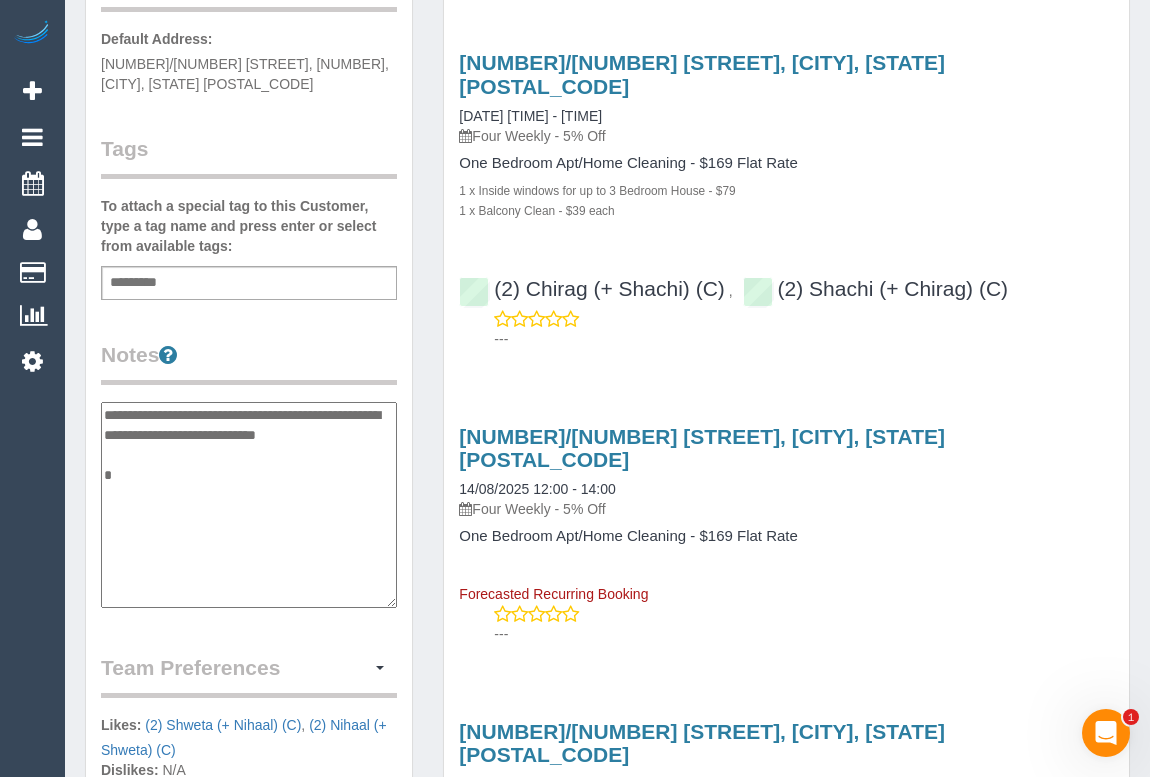 click on "**********" at bounding box center (249, 505) 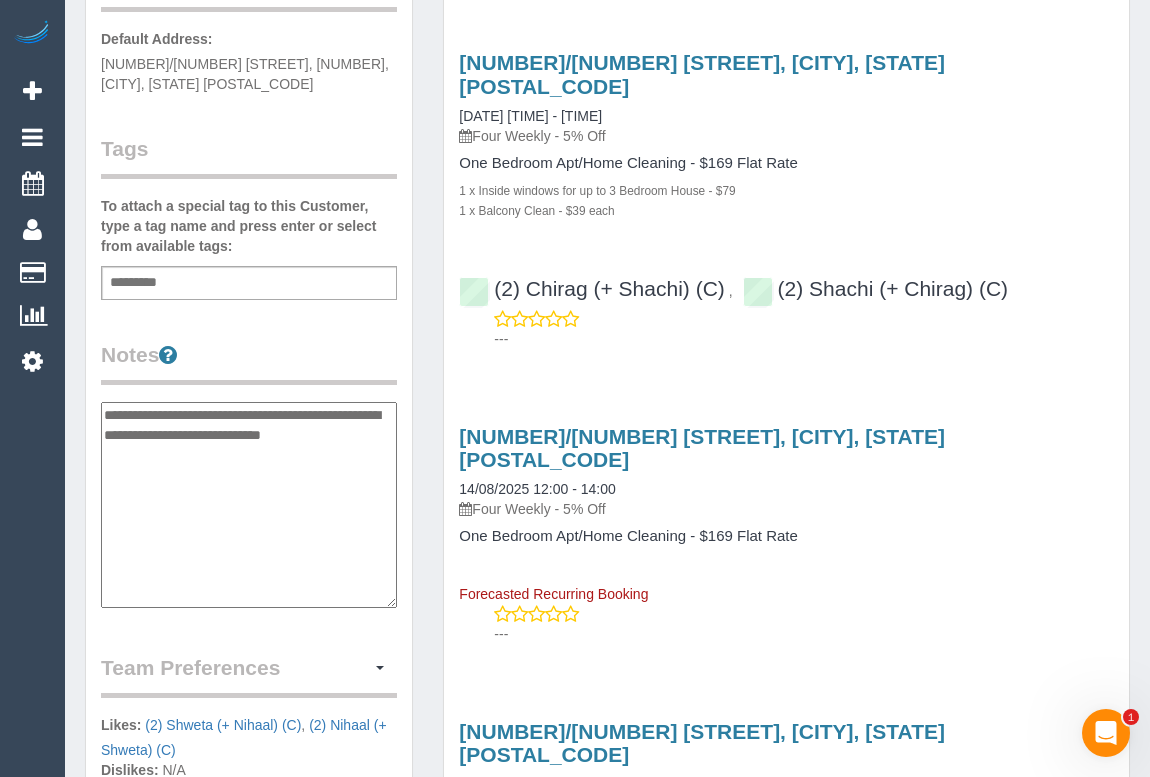 click on "**********" at bounding box center (249, 505) 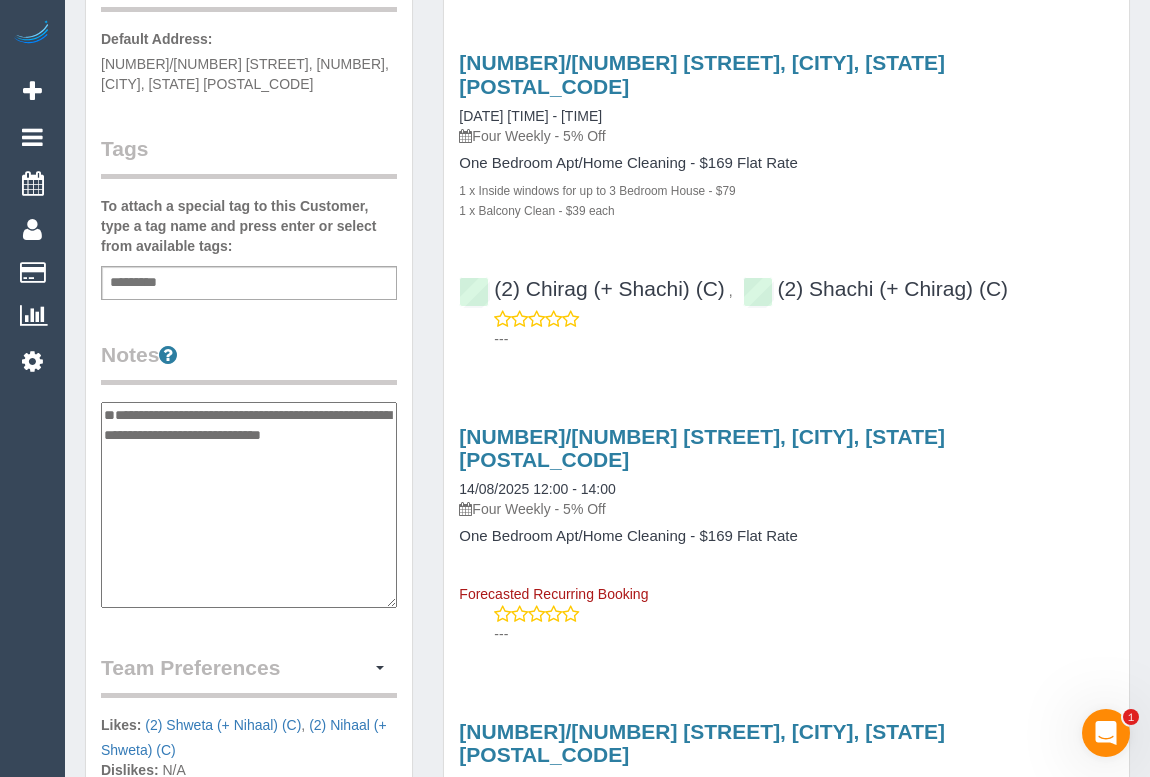 click on "**********" at bounding box center (249, 505) 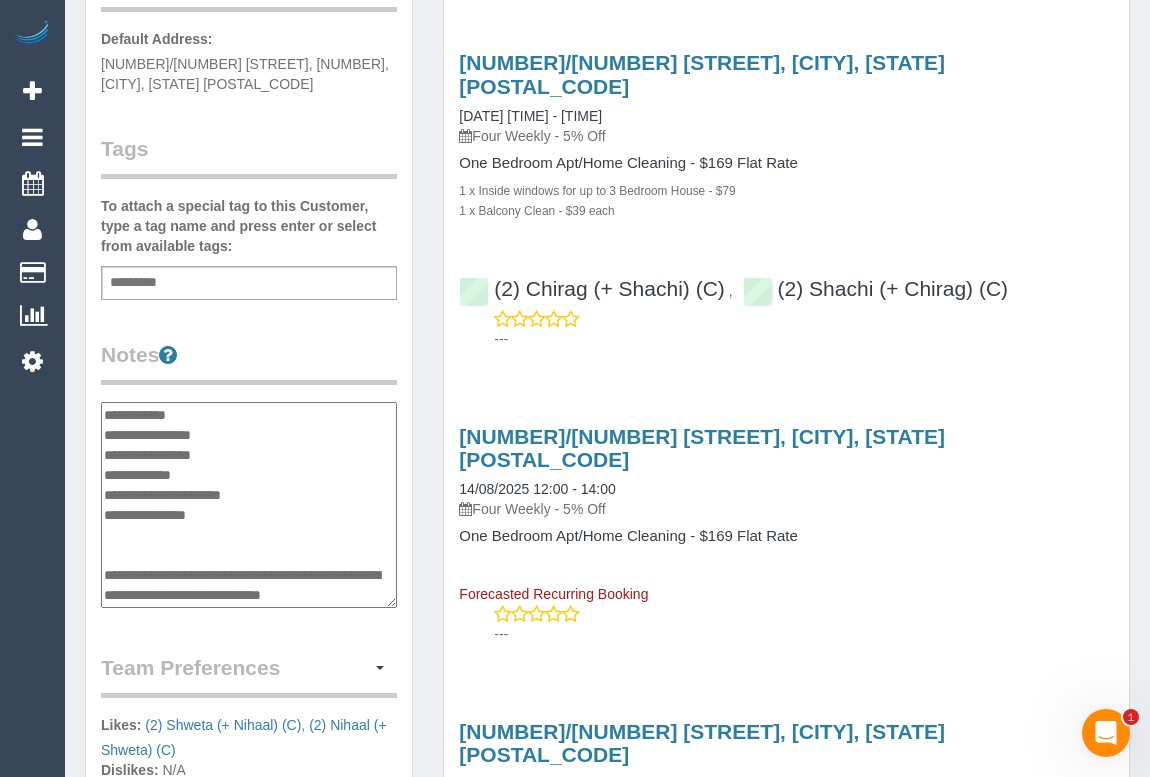 click on "**********" at bounding box center [249, 505] 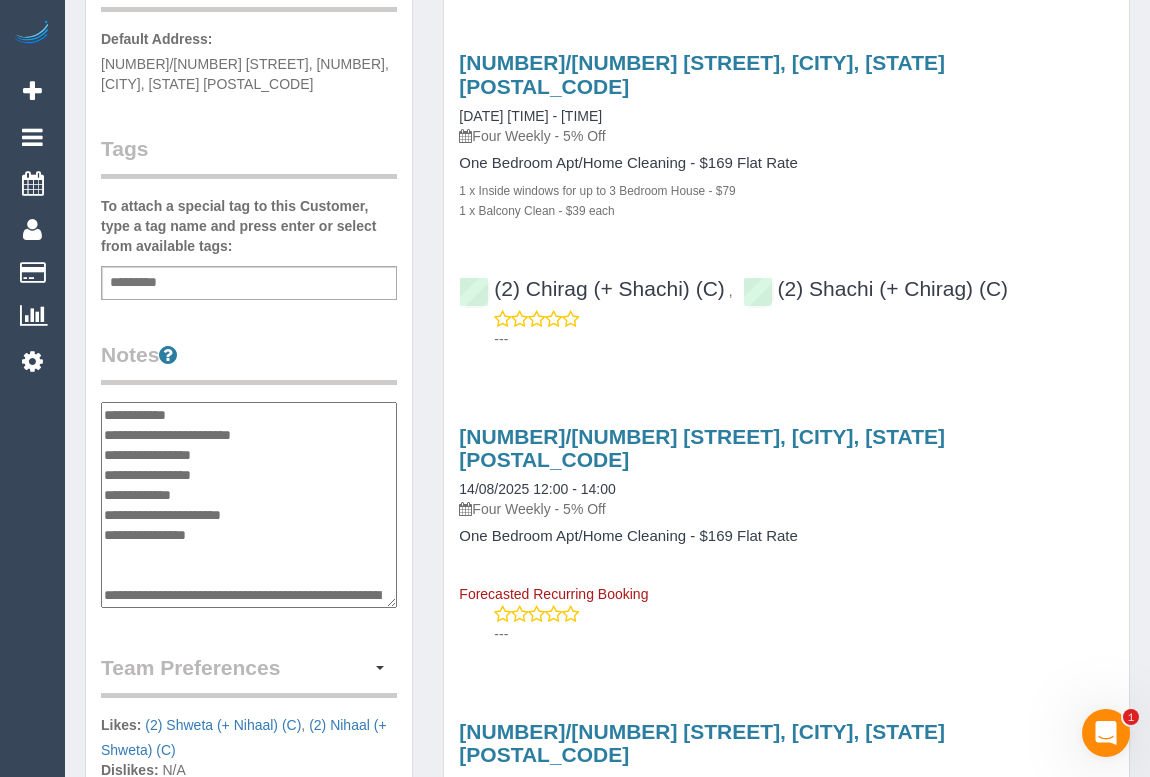 click on "**********" at bounding box center (249, 505) 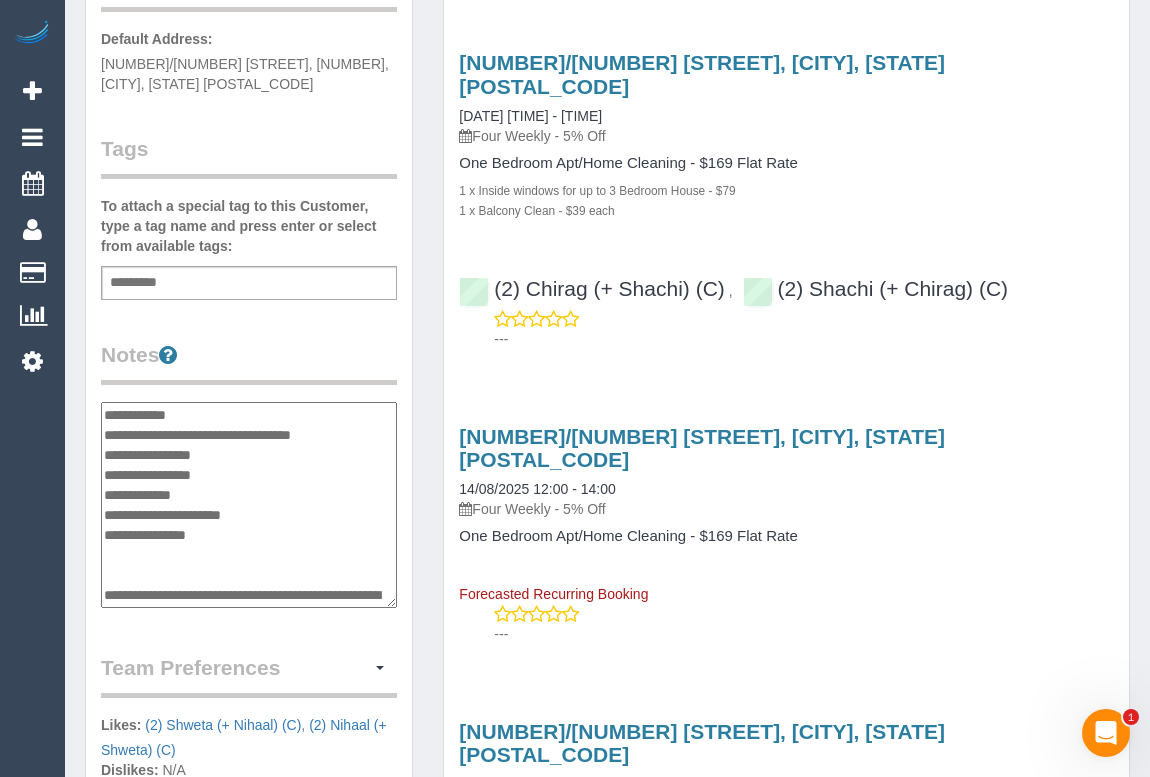 click on "**********" at bounding box center (249, 505) 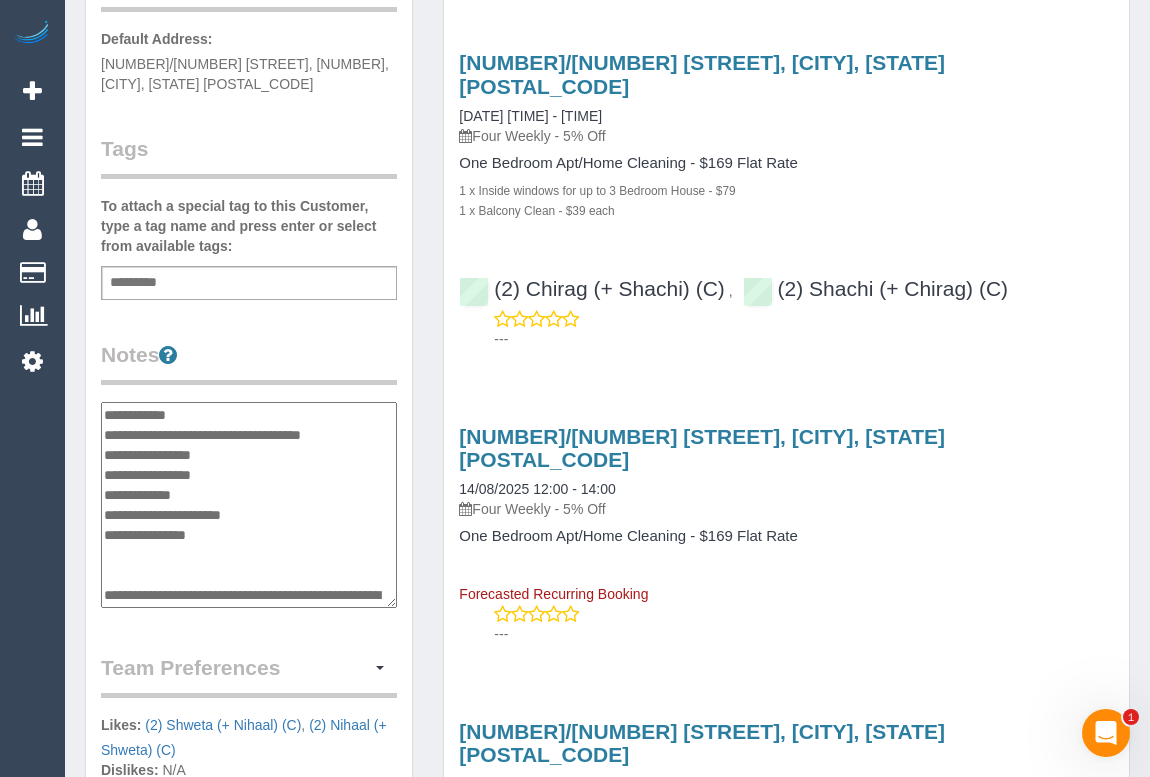type on "**********" 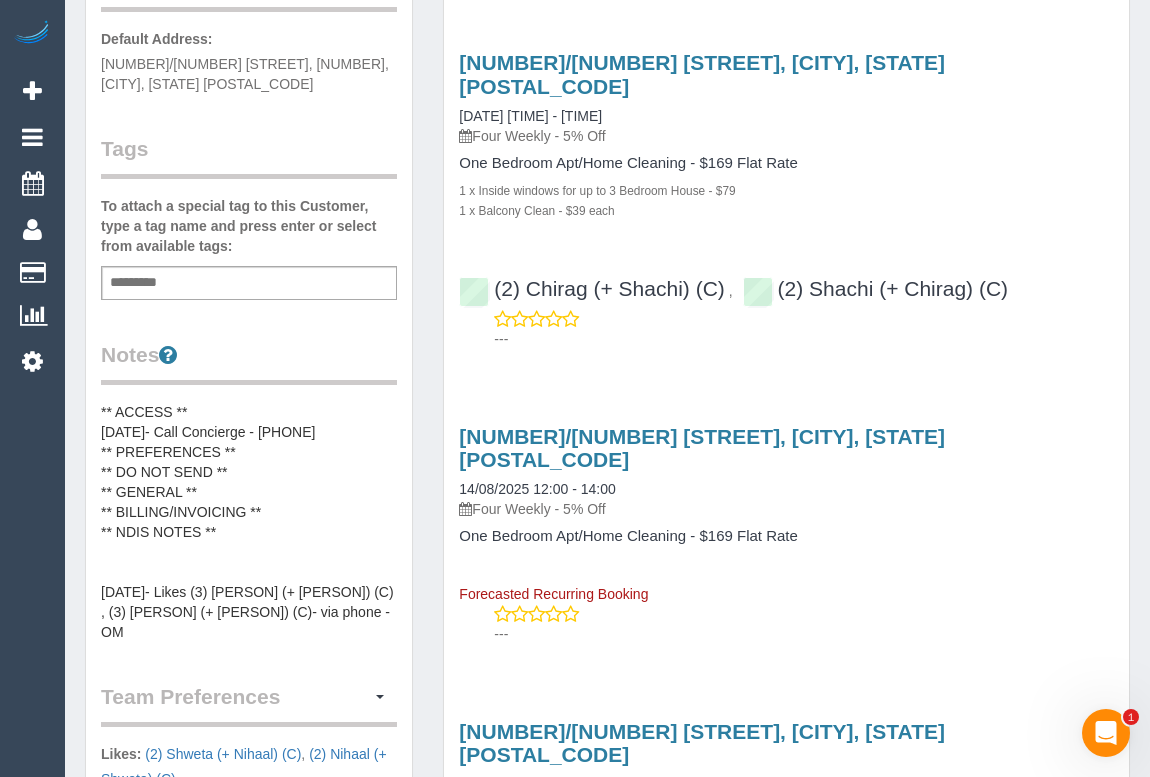 click on "** ACCESS **
16/07/25- Call Concierge - 0448 197 529
** PREFERENCES **
** DO NOT SEND **
** GENERAL **
** BILLING/INVOICING **
** NDIS NOTES **
30/01/25- Likes (3) Shweta (+ Nihaal) (C) , (3) Nihaal (+ Shweta) (C)- via phone - OM" at bounding box center [249, 522] 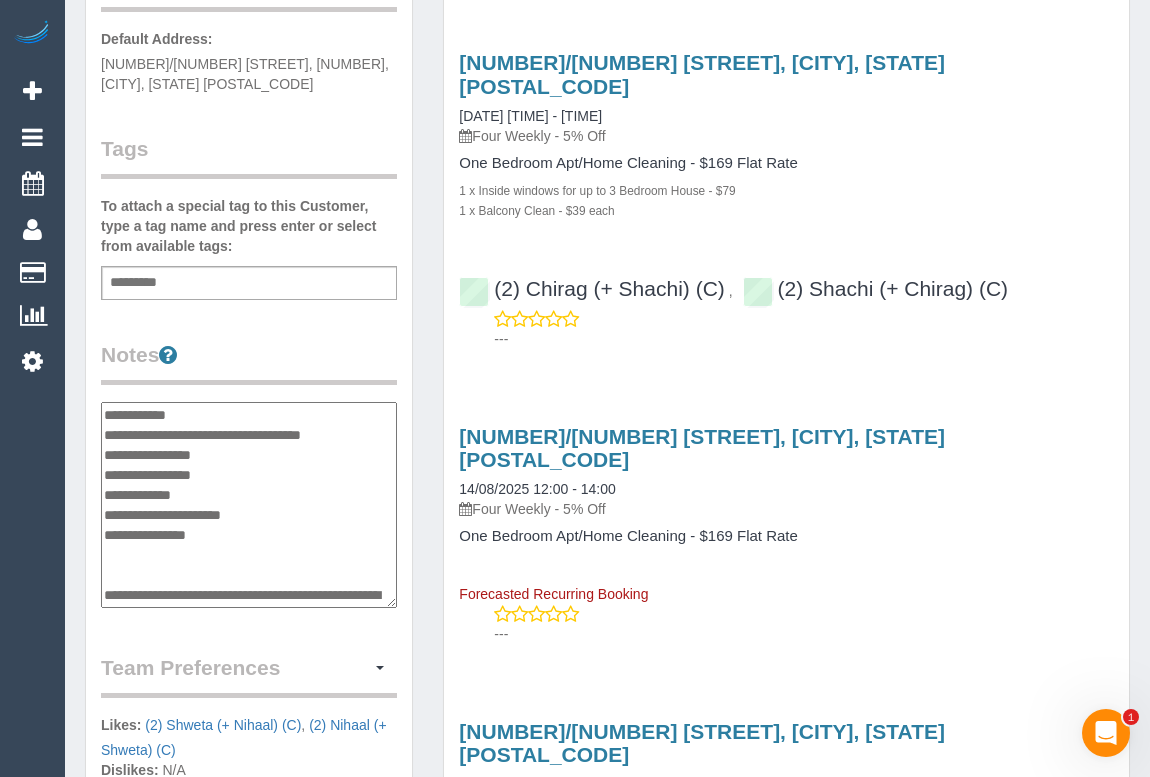 click on "**********" at bounding box center (249, 505) 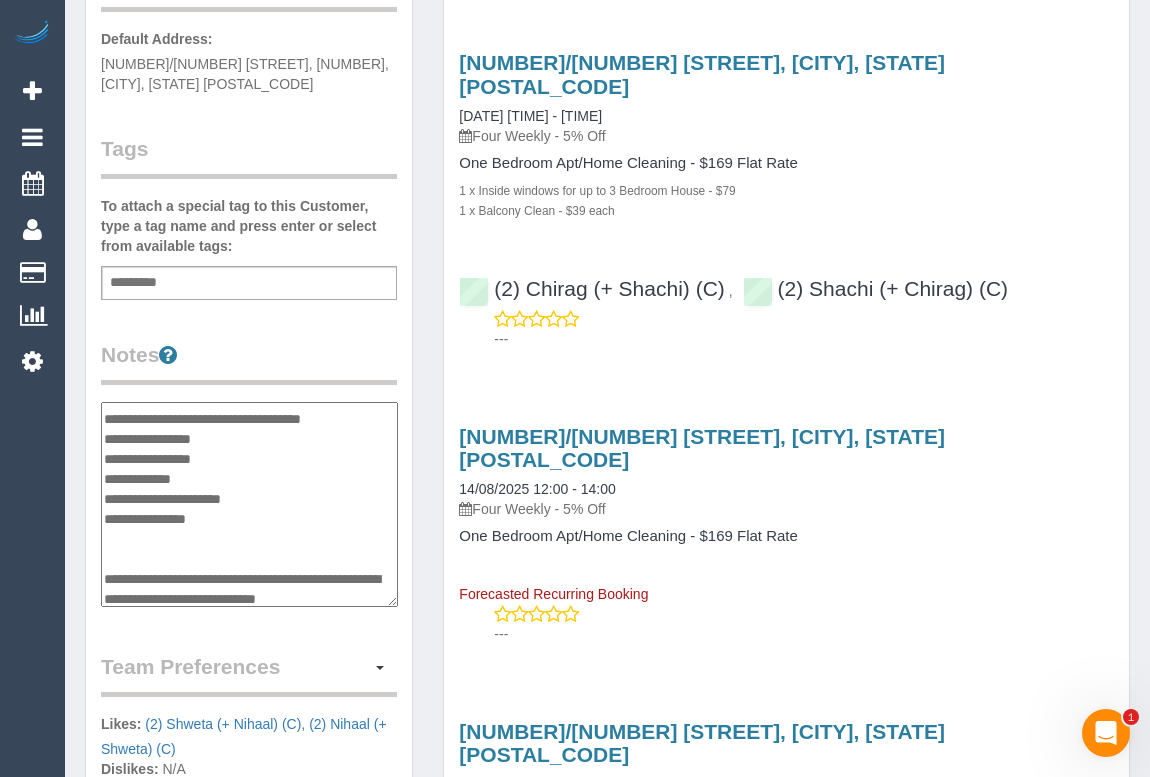 click on "**********" at bounding box center [249, 505] 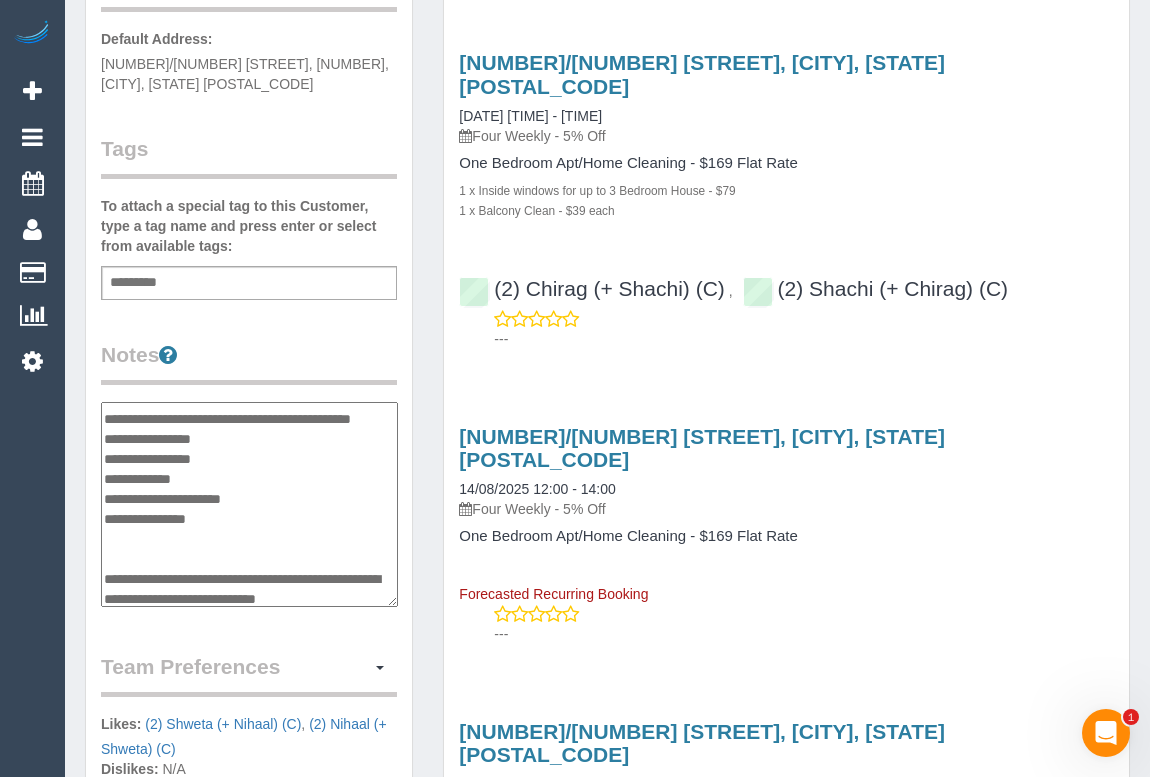 type on "**********" 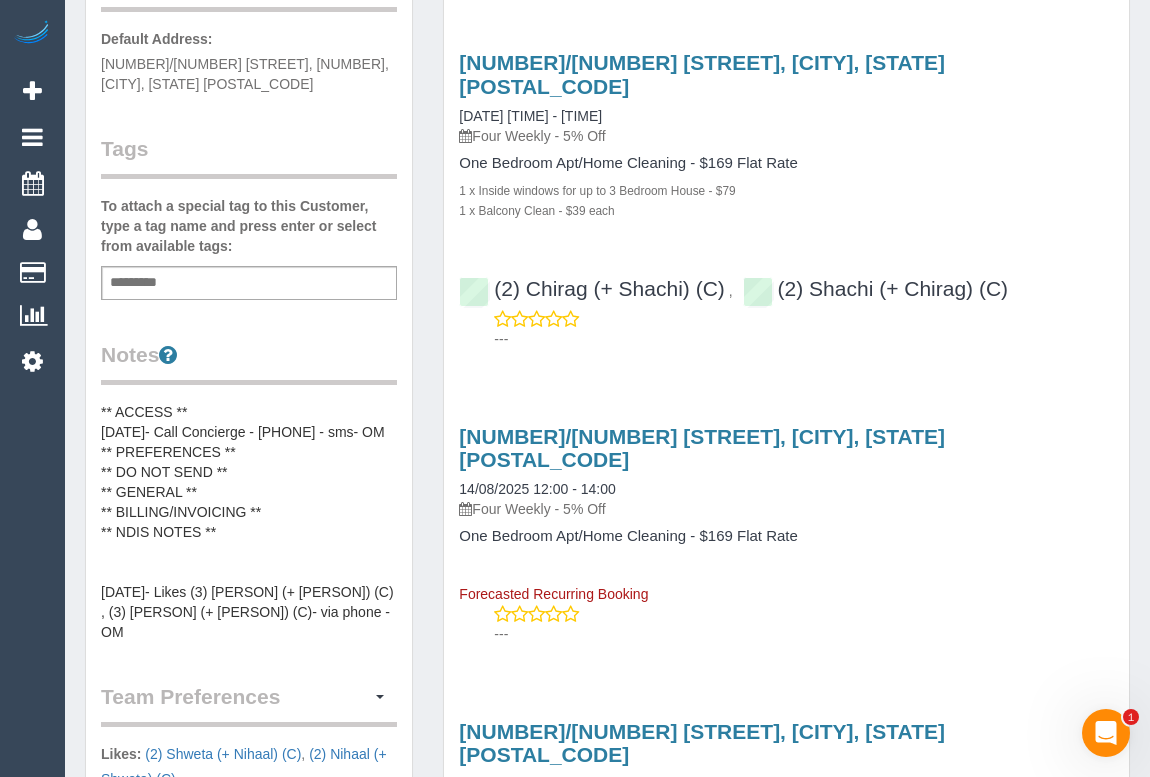 click on "---" at bounding box center [804, 634] 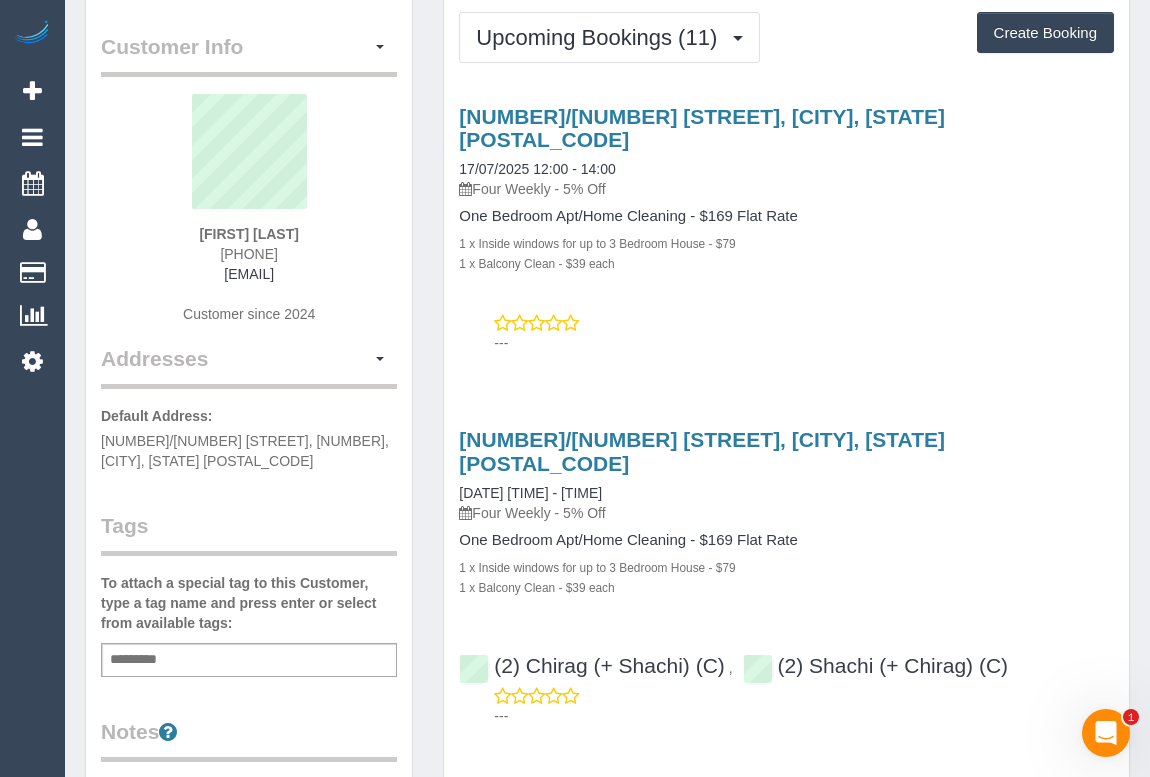 scroll, scrollTop: 0, scrollLeft: 0, axis: both 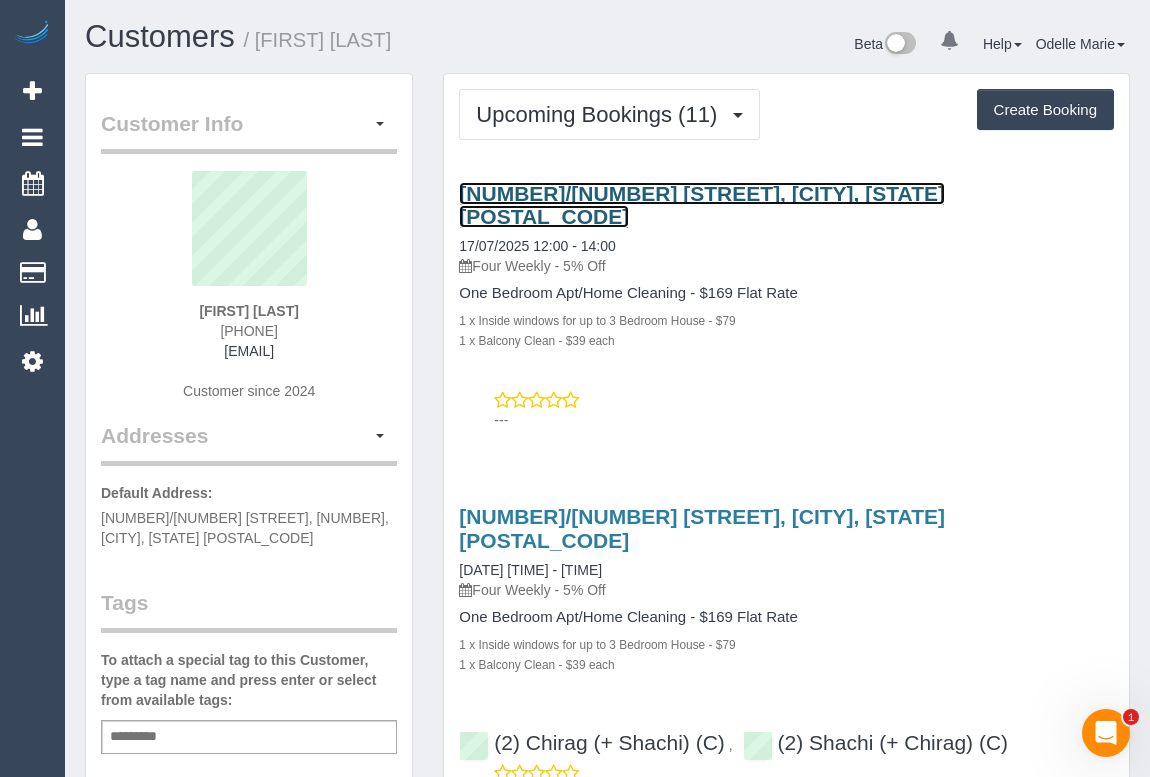 click on "1712/35 Spring Street, Melbourne, VIC 3000" at bounding box center [702, 205] 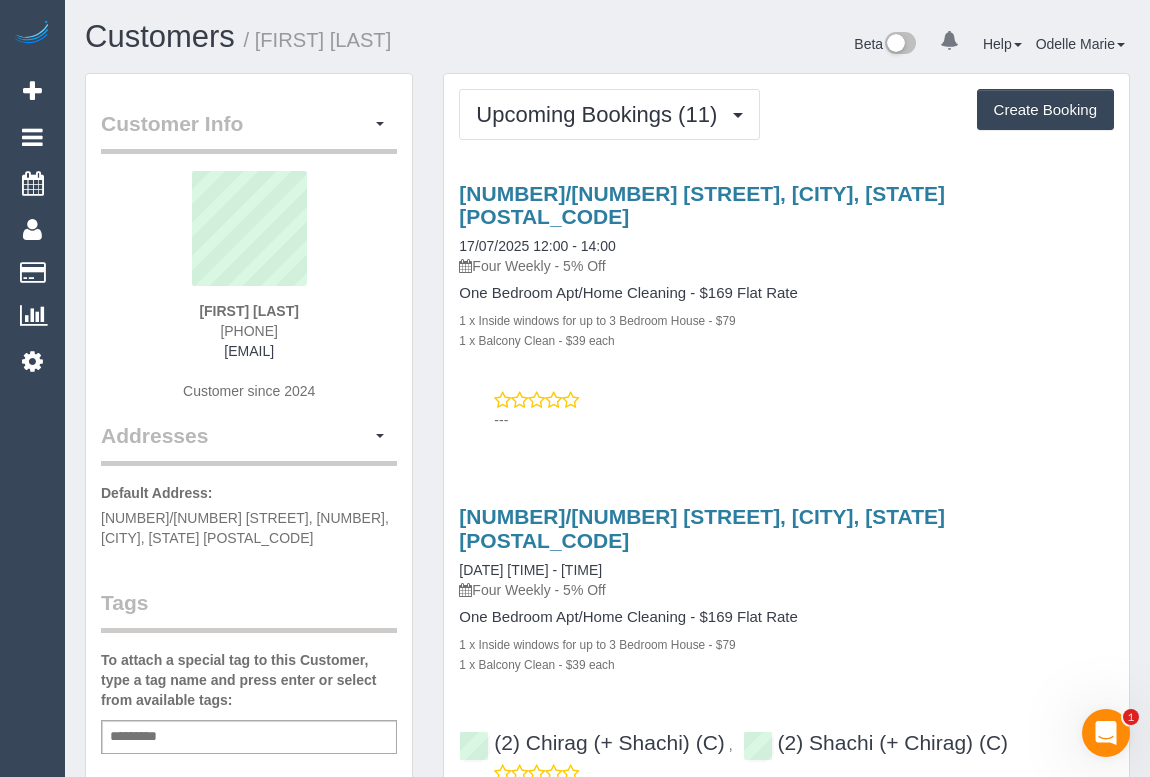 click on "---" at bounding box center [804, 420] 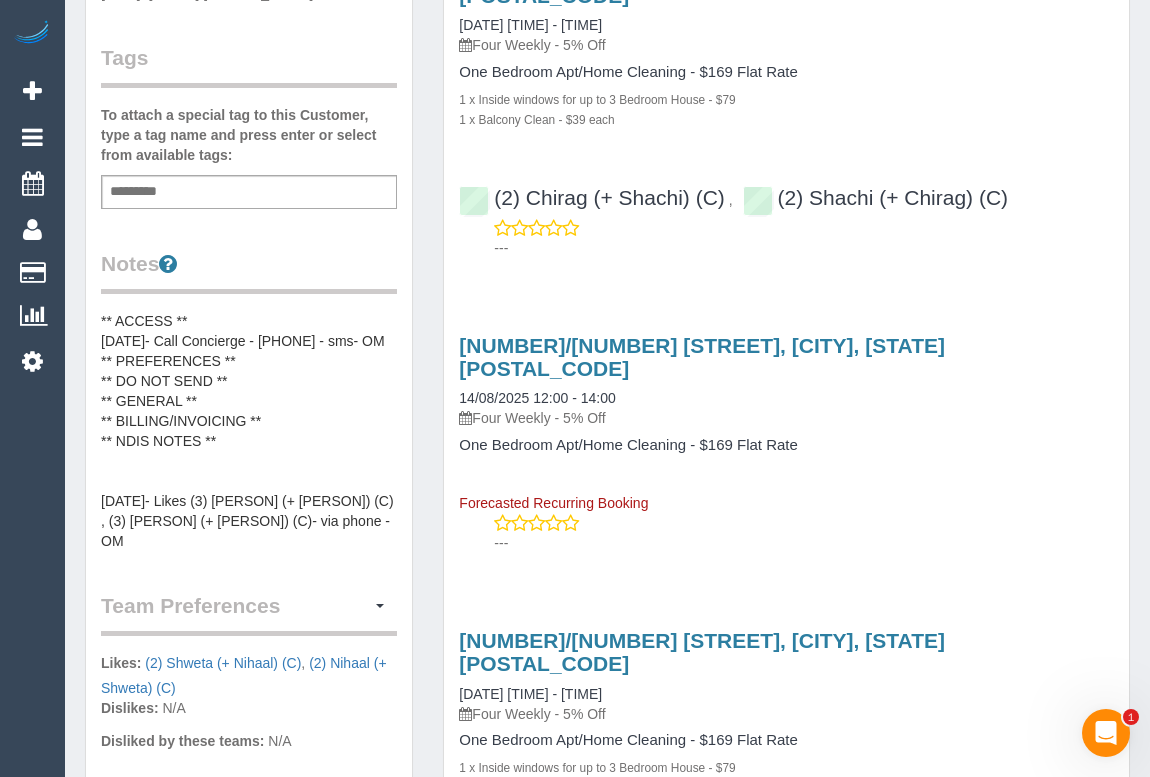 scroll, scrollTop: 0, scrollLeft: 0, axis: both 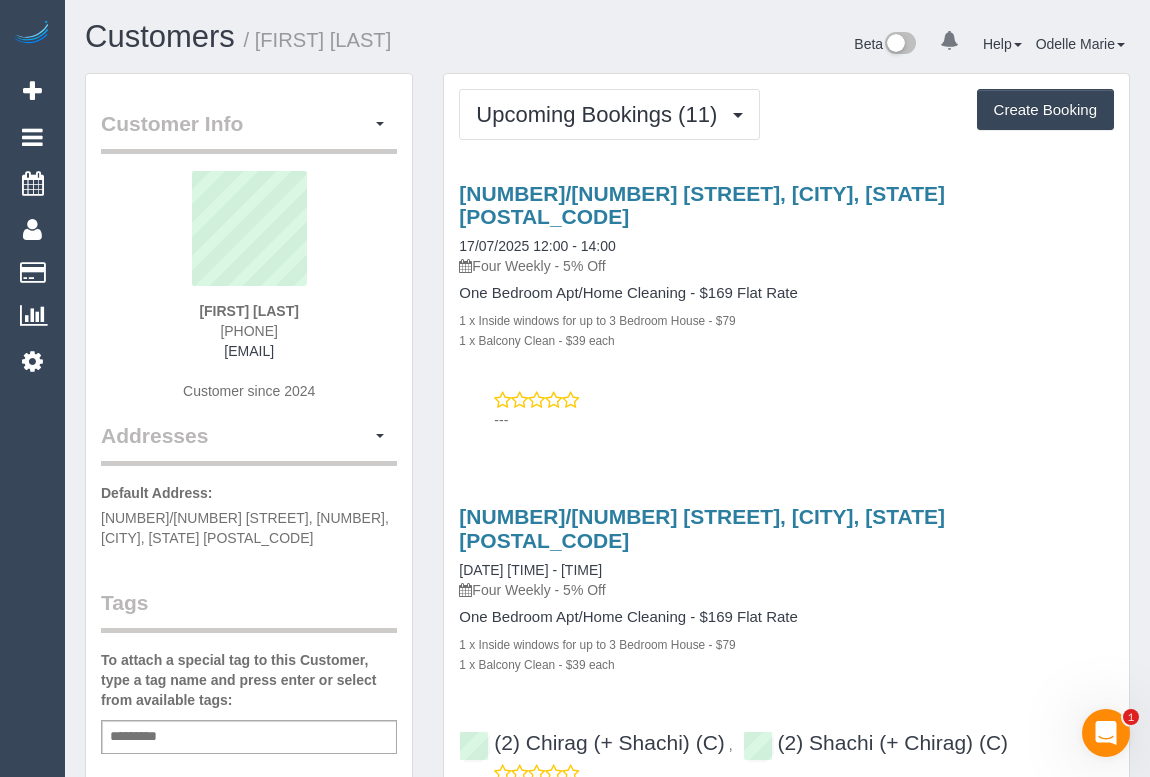 click on "Upcoming Bookings (11)
Completed Bookings (7)
Upcoming Bookings (11)
Cancelled Bookings (1)
Charges (7)
Feedback (2)
Create Booking" at bounding box center [786, 114] 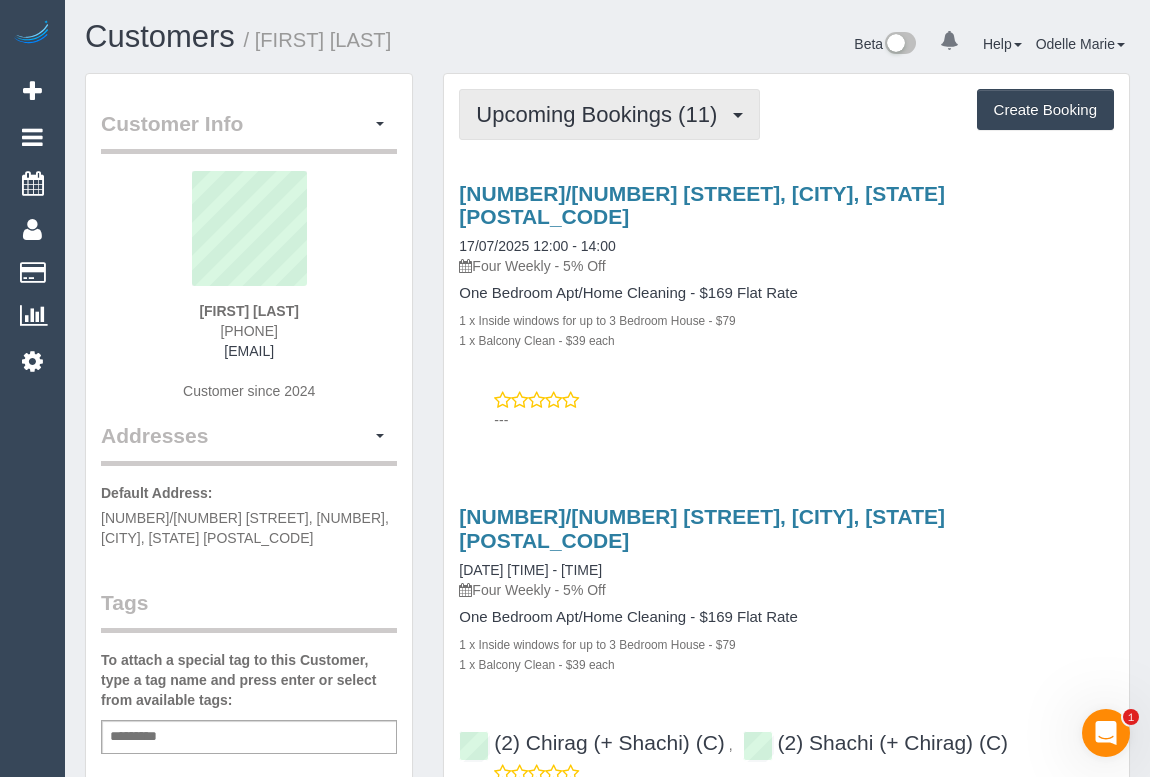 click on "Upcoming Bookings (11)" at bounding box center (601, 114) 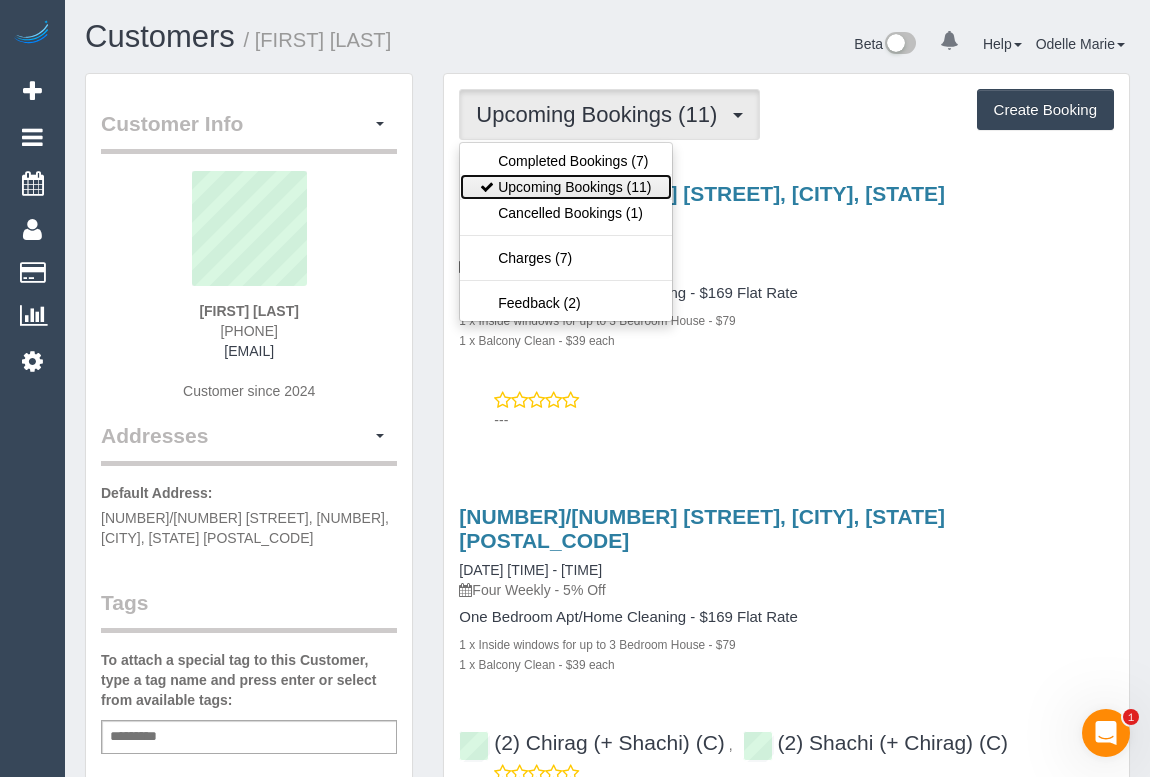 drag, startPoint x: 589, startPoint y: 184, endPoint x: 660, endPoint y: 227, distance: 83.00603 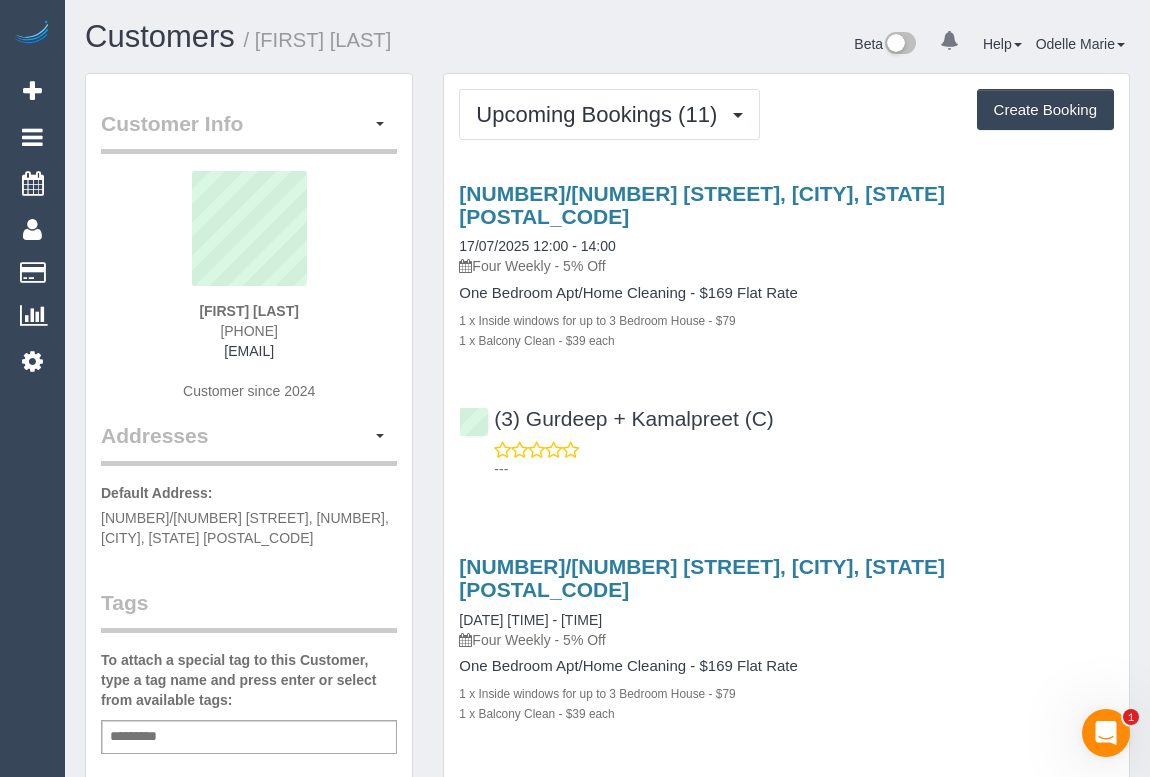 click on "1 x Balcony Clean - $39 each" at bounding box center (786, 340) 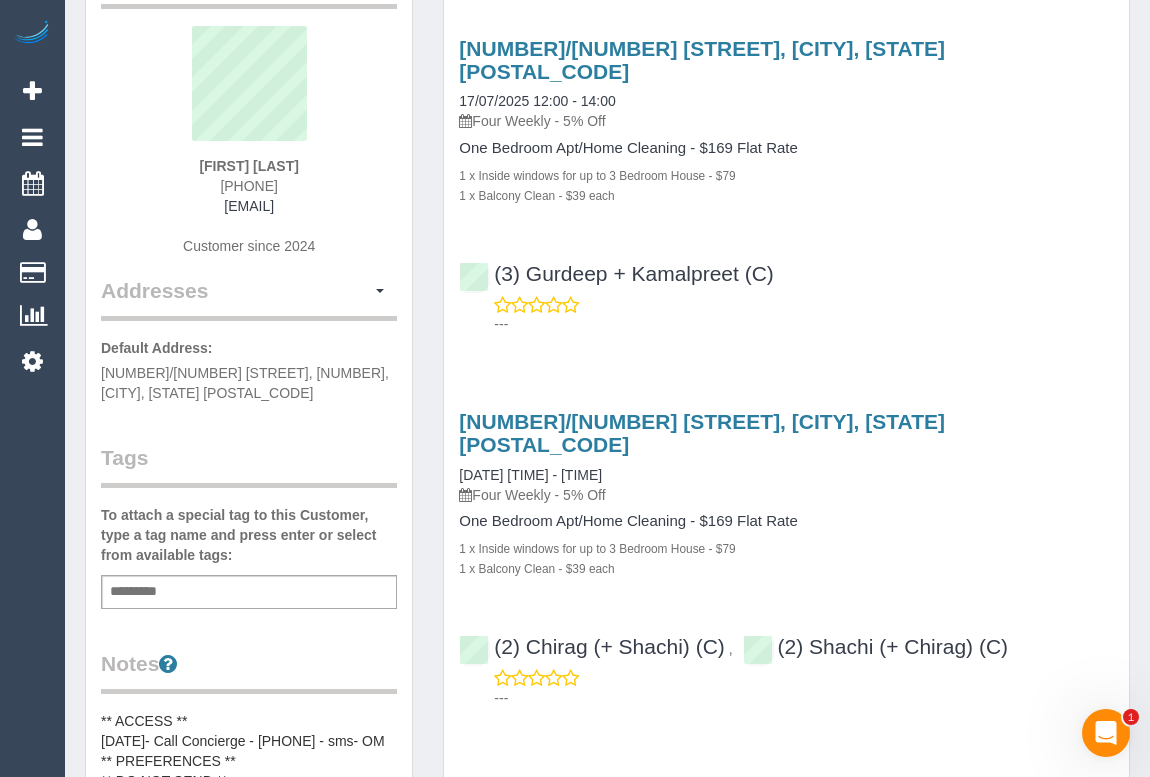scroll, scrollTop: 0, scrollLeft: 0, axis: both 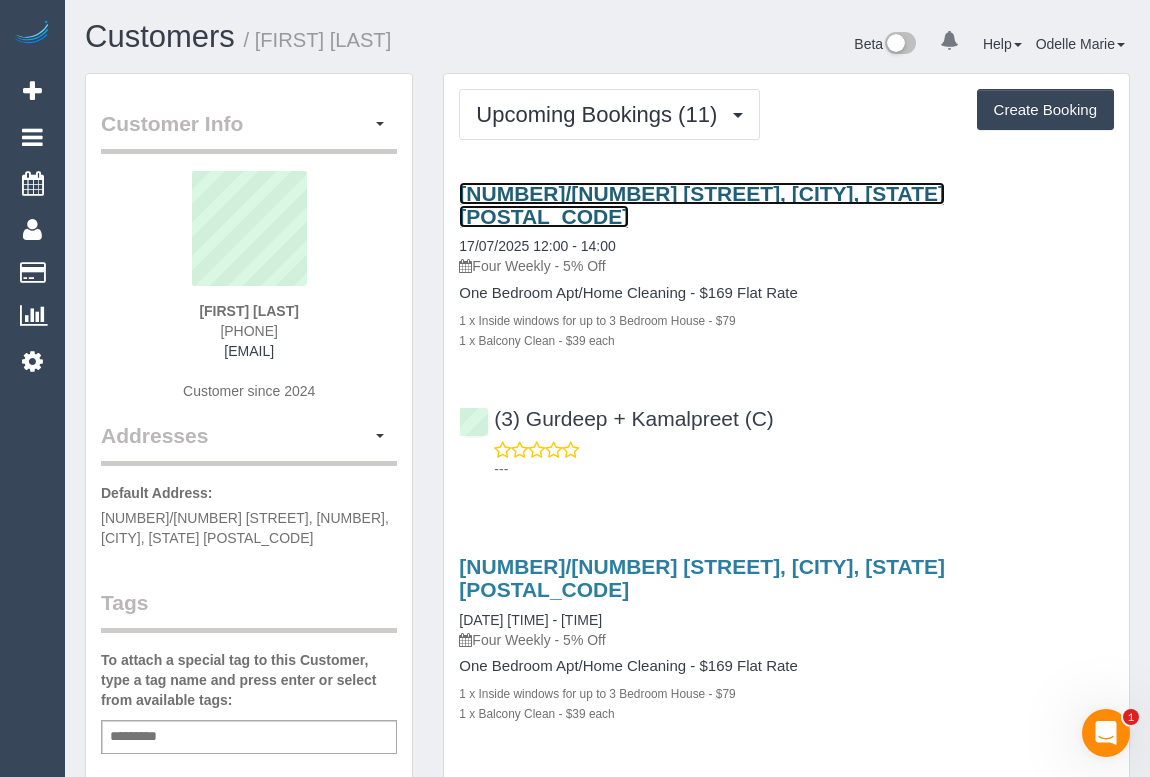 click on "1712/35 Spring Street, Melbourne, VIC 3000" at bounding box center [702, 205] 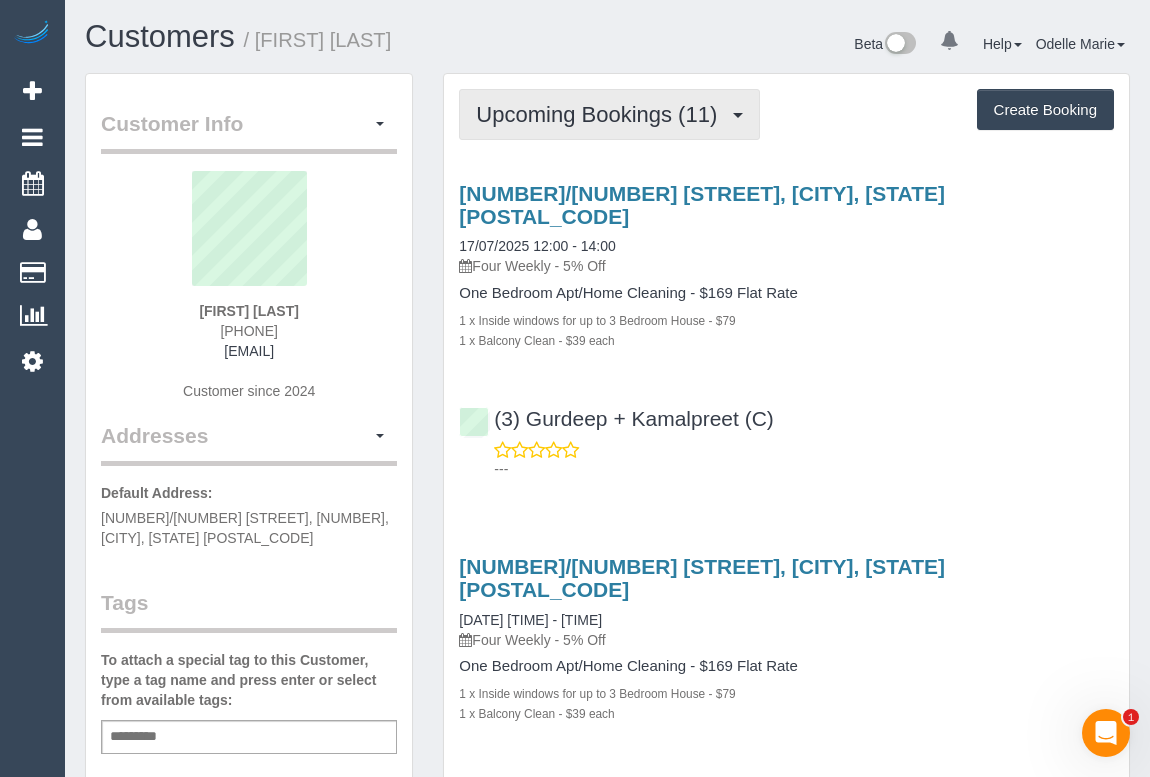 click on "Upcoming Bookings (11)" at bounding box center (601, 114) 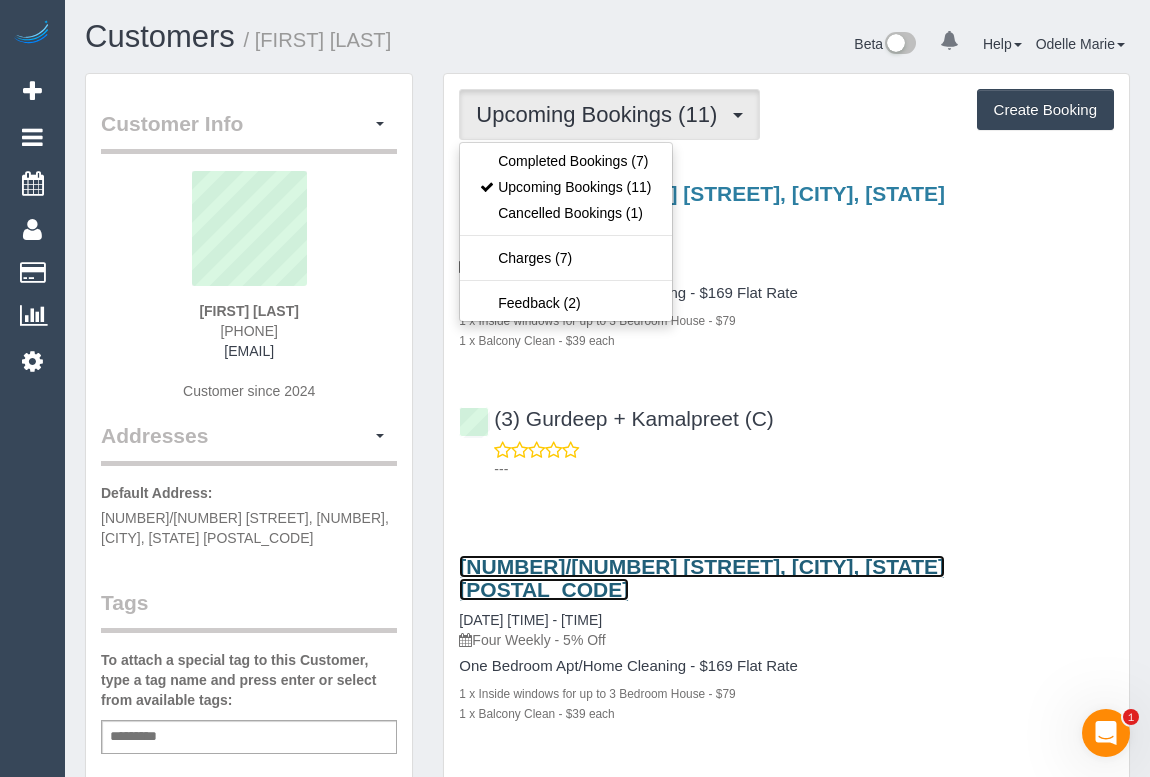 click on "1712/35 Spring Street, Melbourne, VIC 3000" at bounding box center (702, 578) 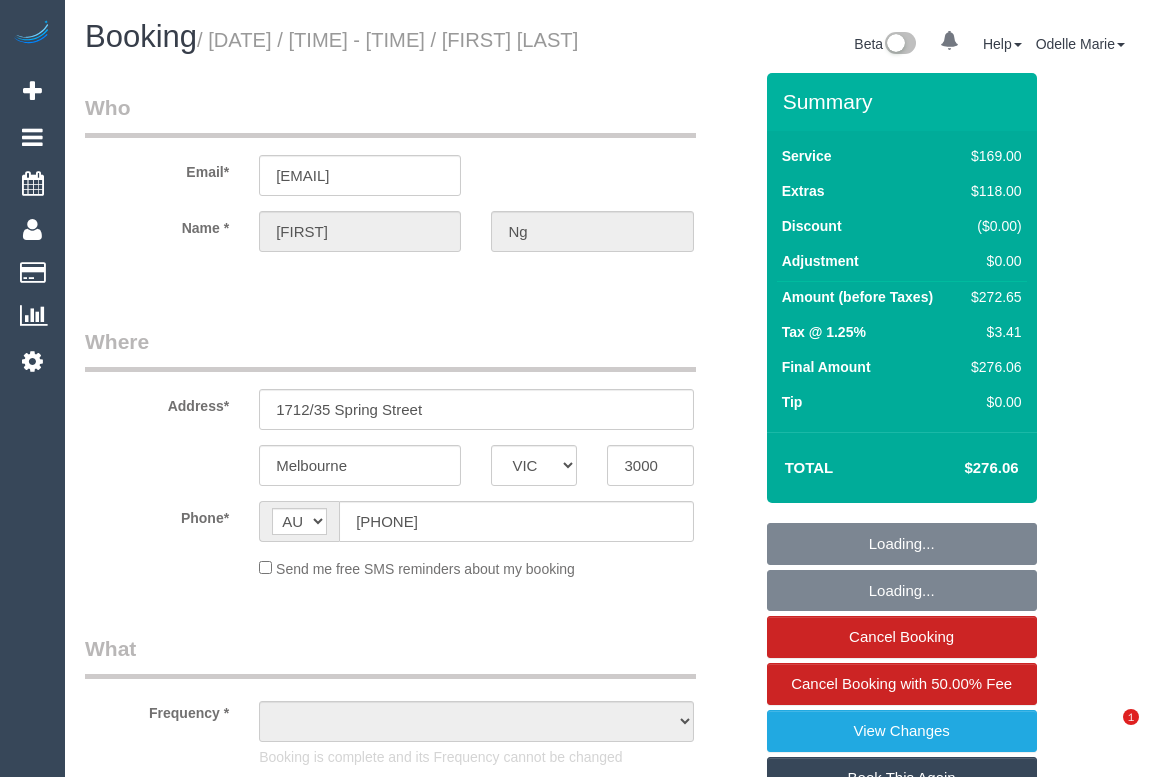 select on "VIC" 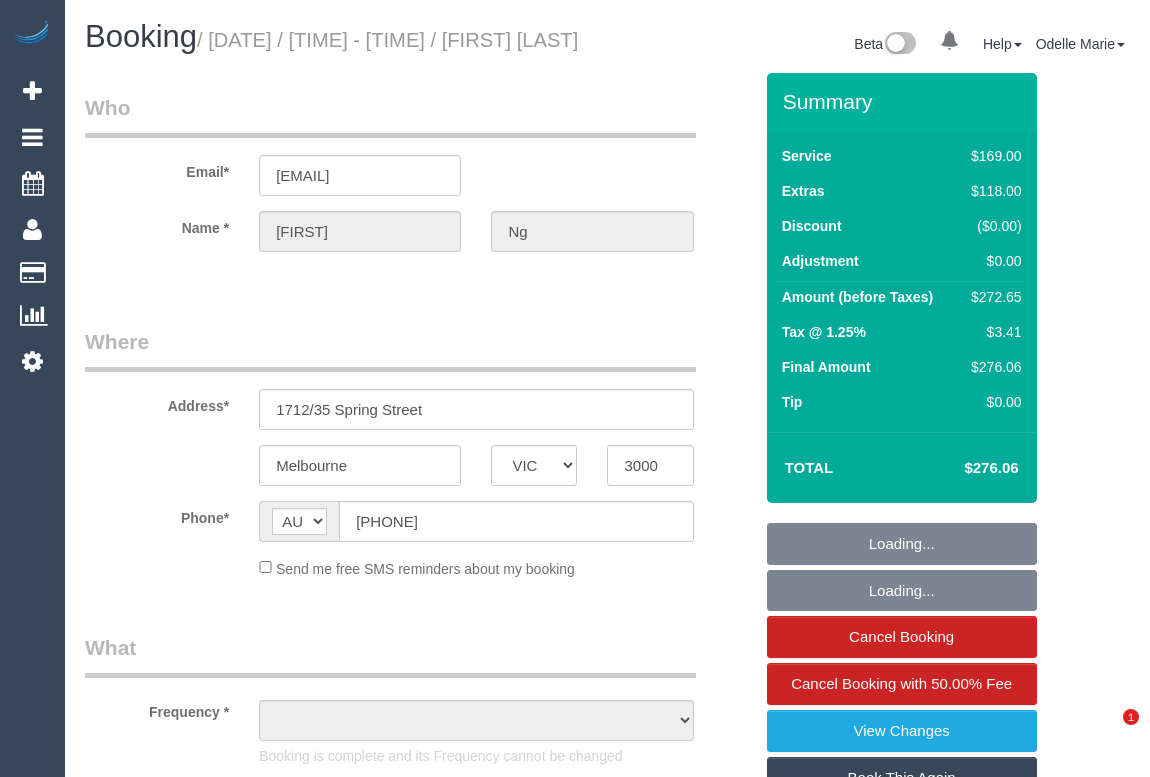 scroll, scrollTop: 0, scrollLeft: 0, axis: both 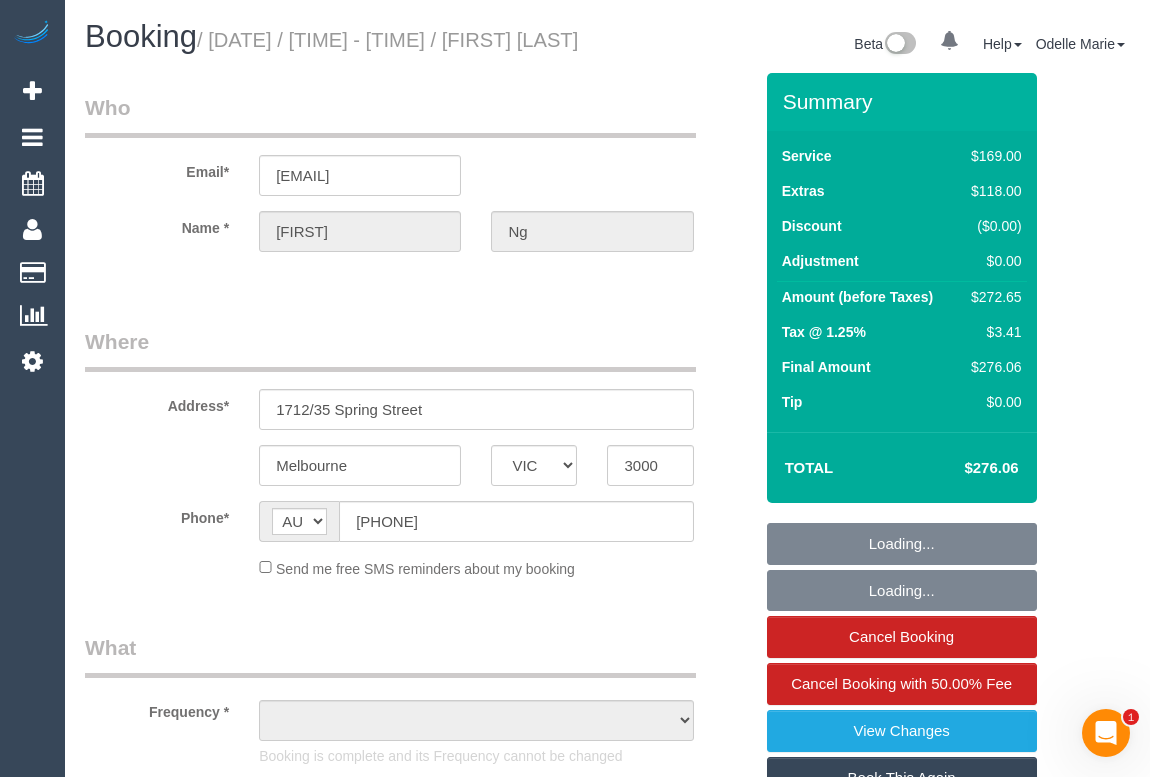 select on "number:28" 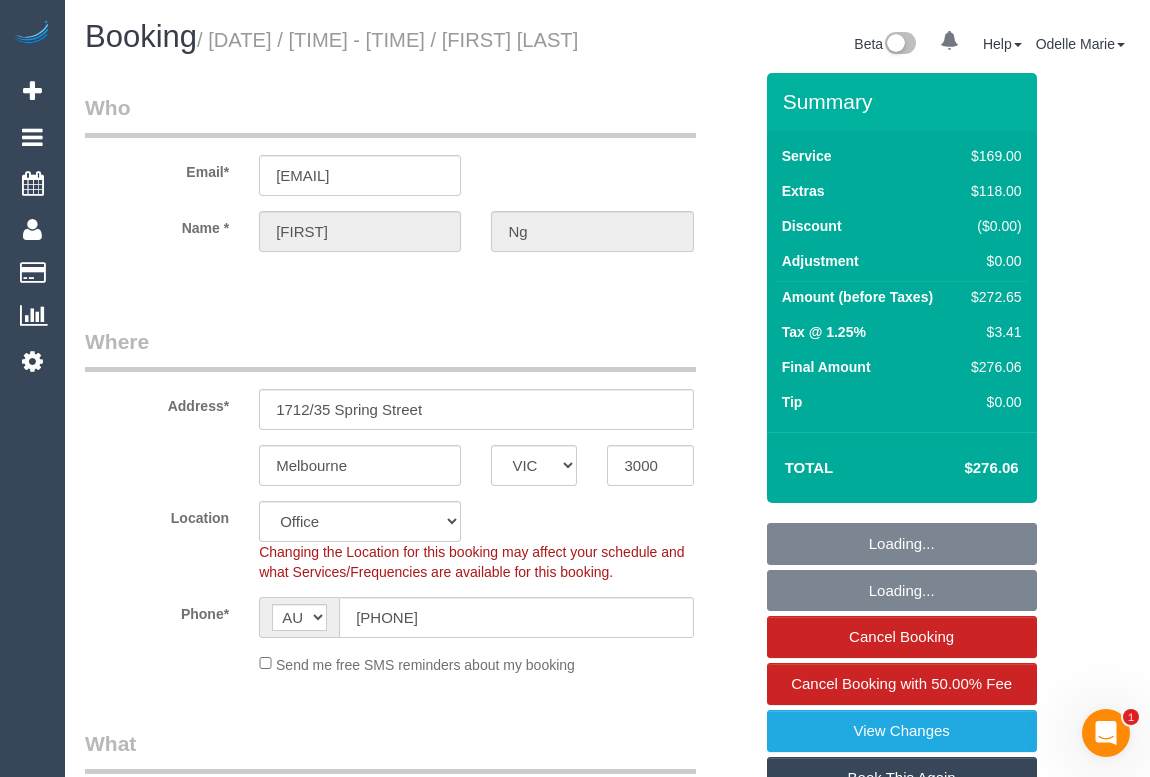 select on "object:804" 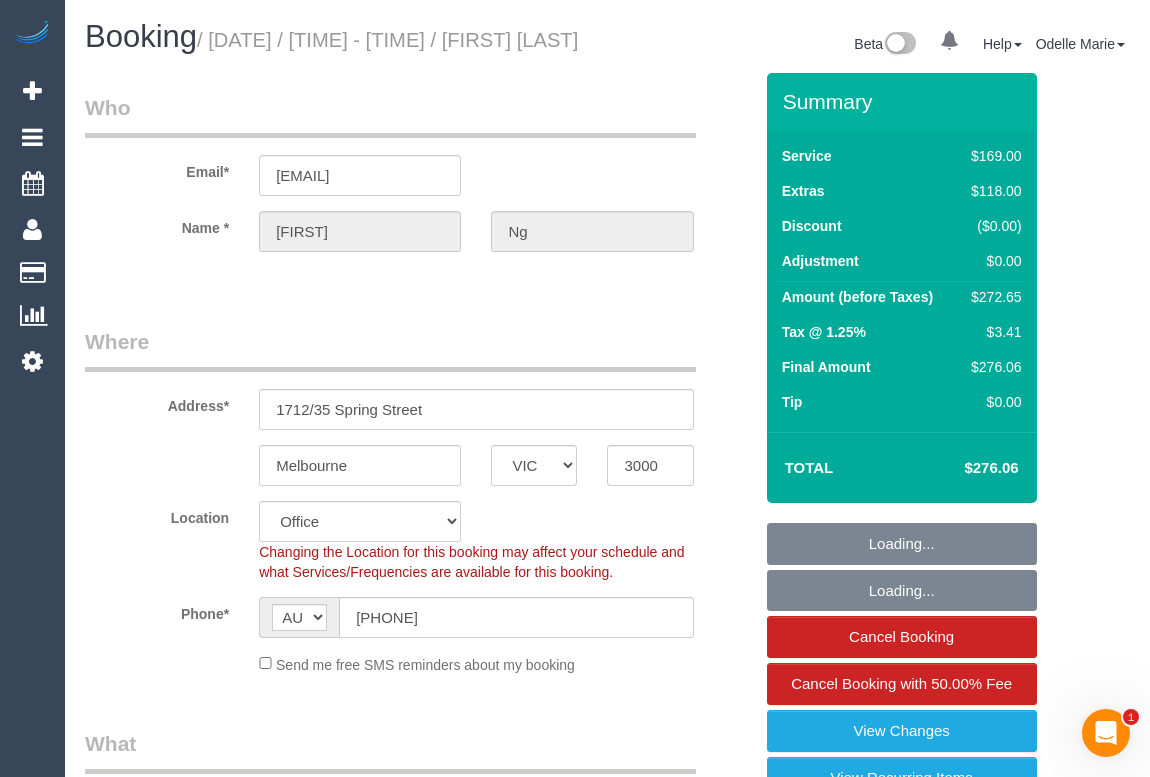 select on "string:stripe-pm_1QlVLd2GScqysDRVpN2cy1Ds" 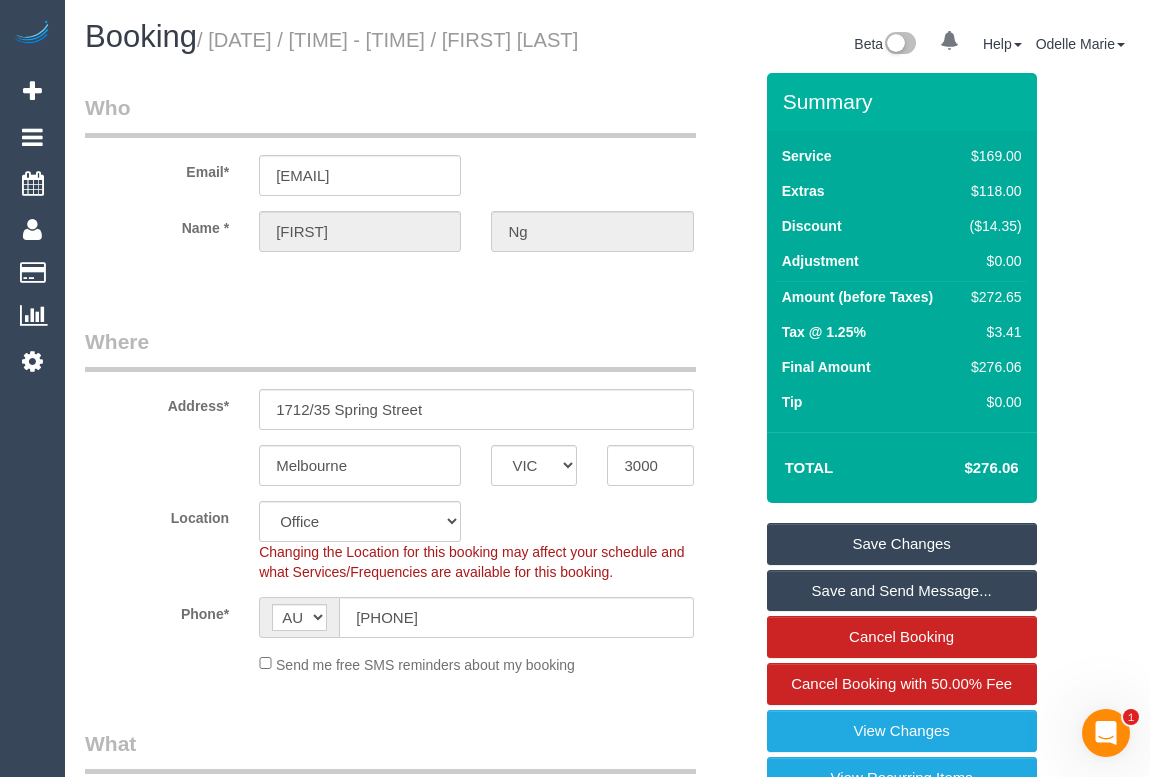 scroll, scrollTop: 272, scrollLeft: 0, axis: vertical 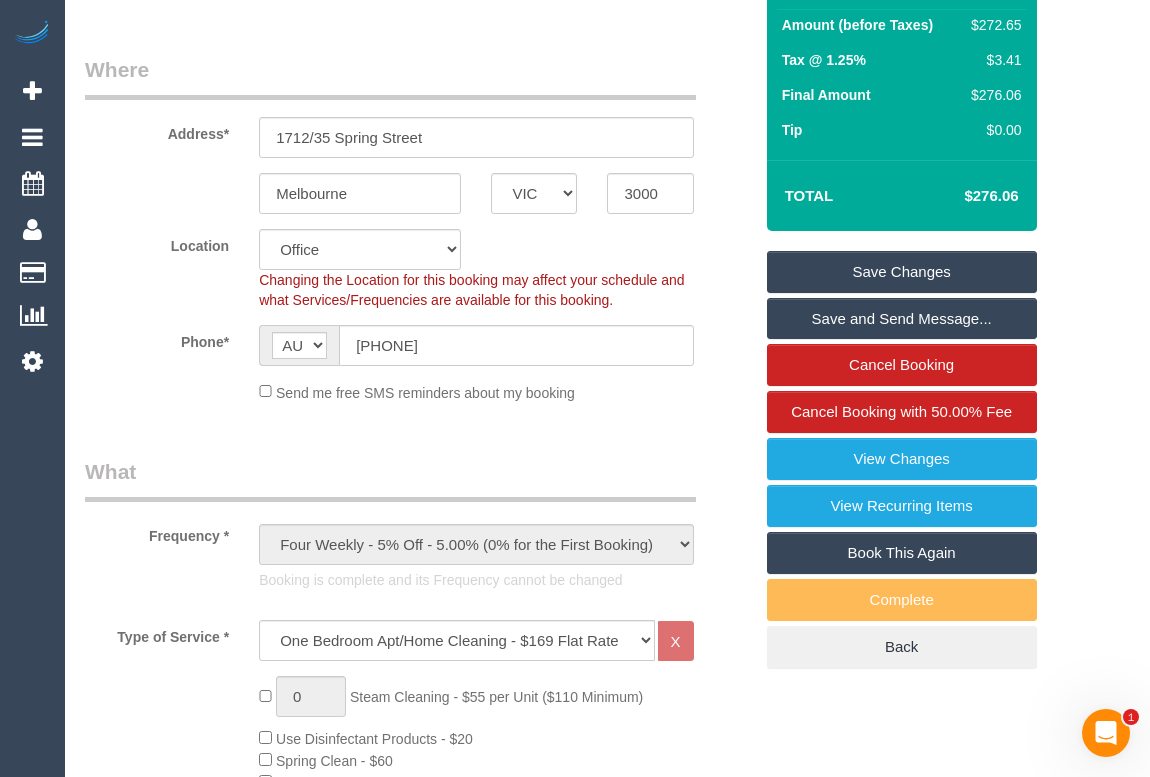 click on "Book This Again" at bounding box center (902, 553) 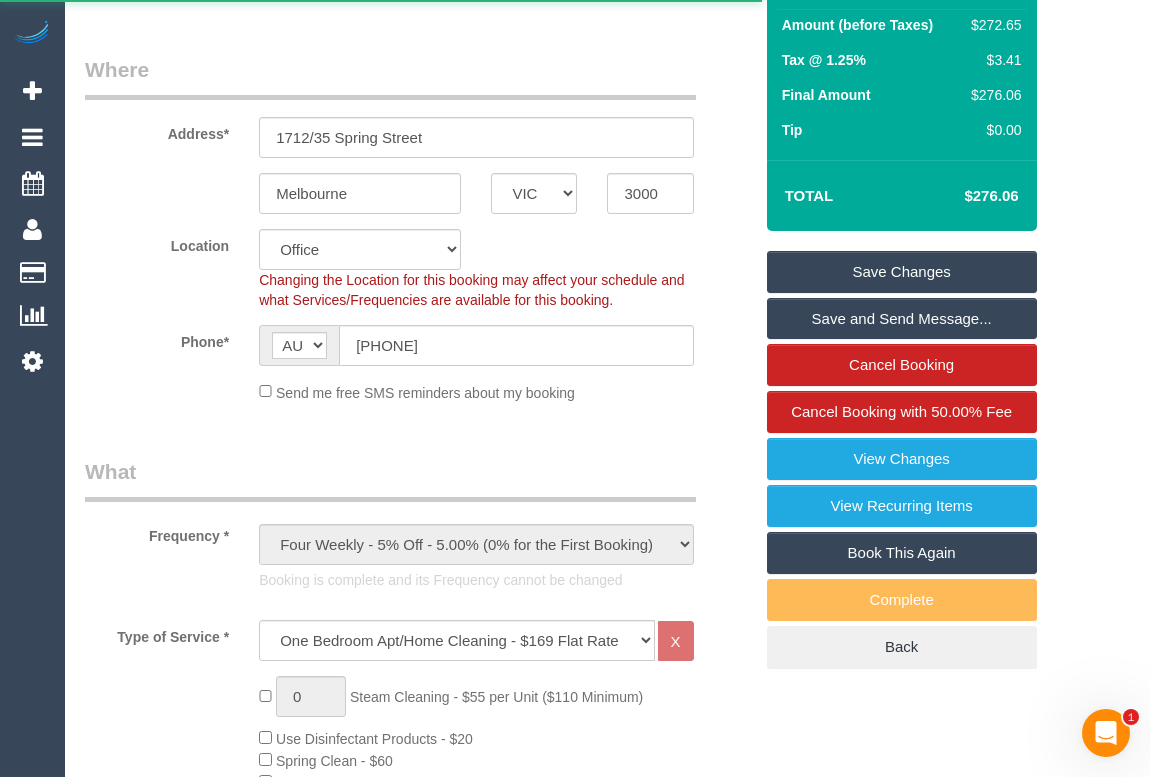 select on "VIC" 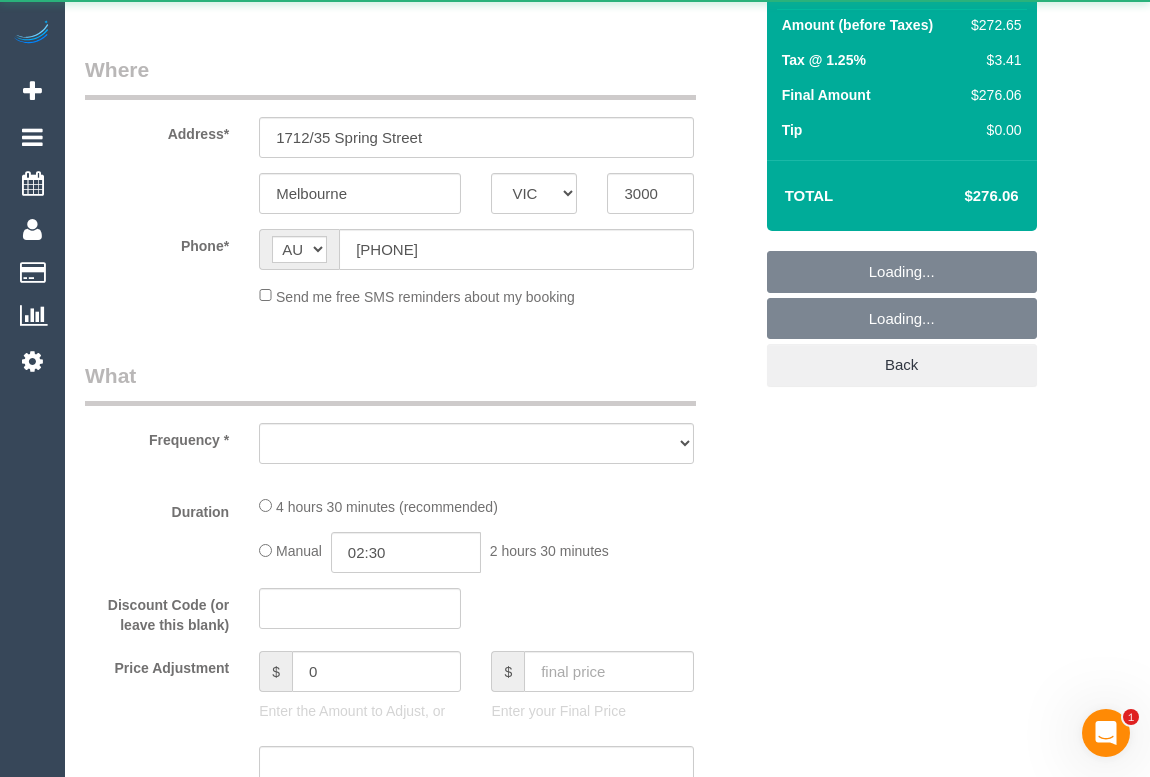 scroll, scrollTop: 0, scrollLeft: 0, axis: both 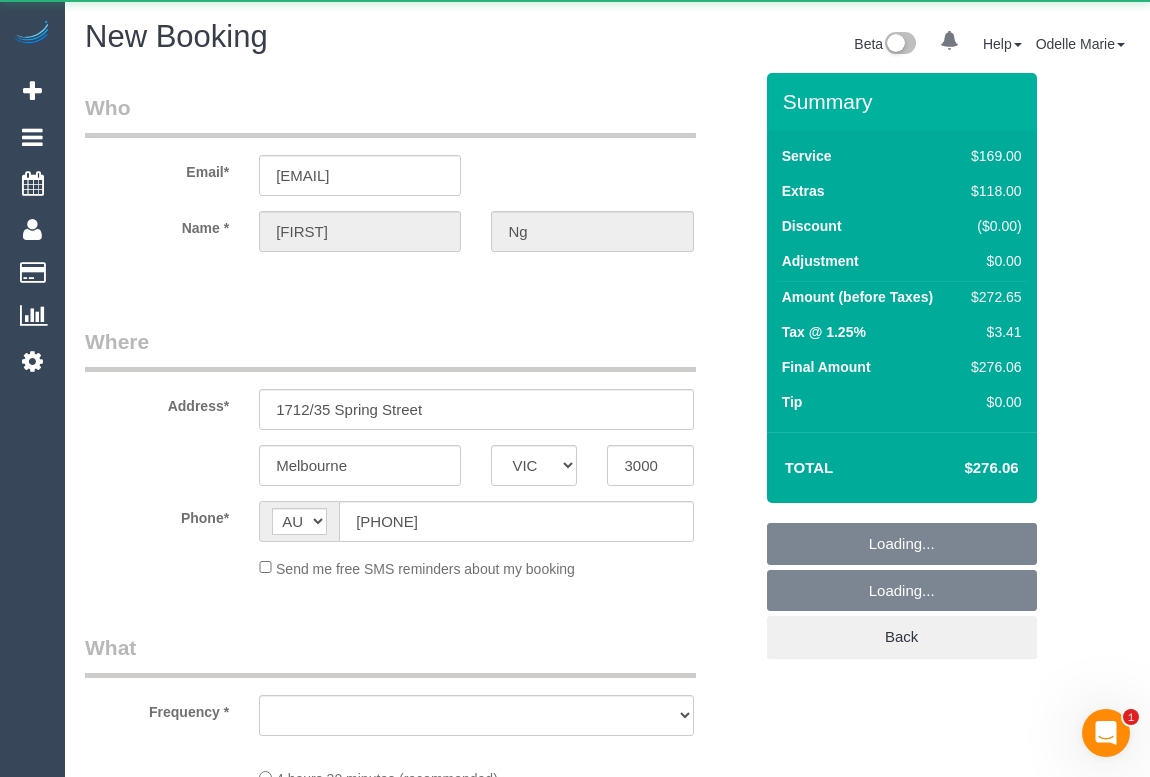 select on "number:28" 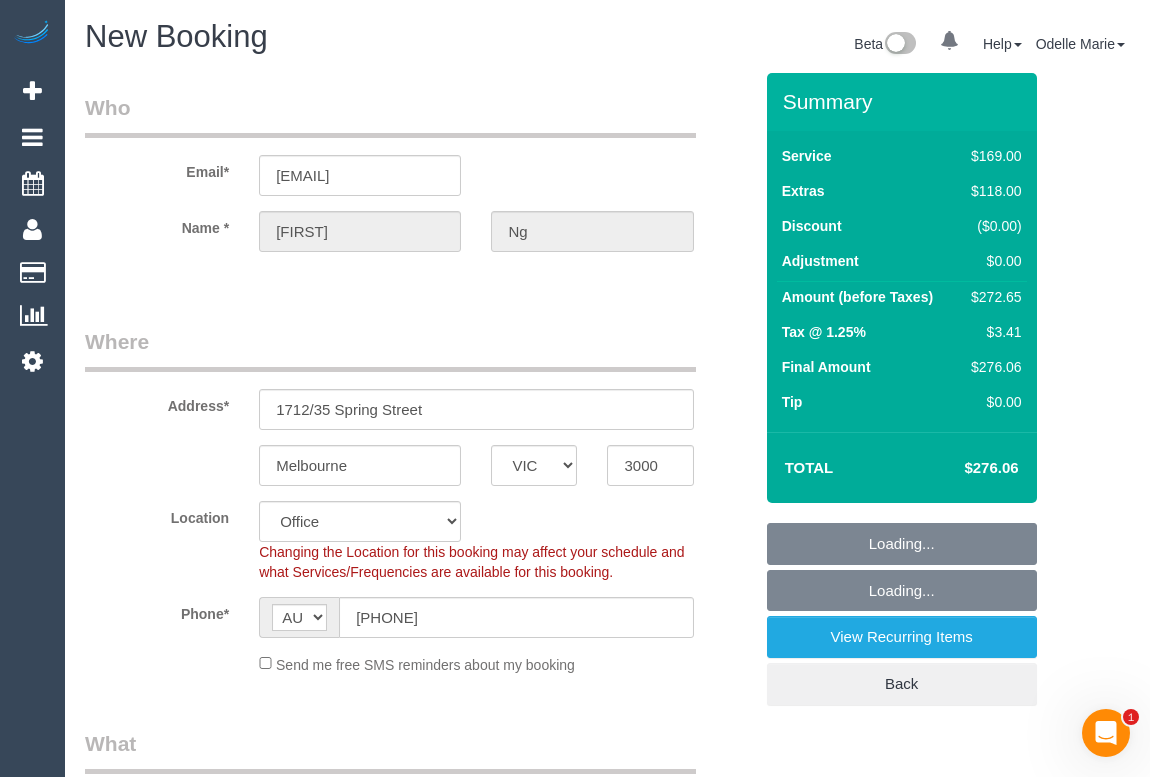 select on "object:3997" 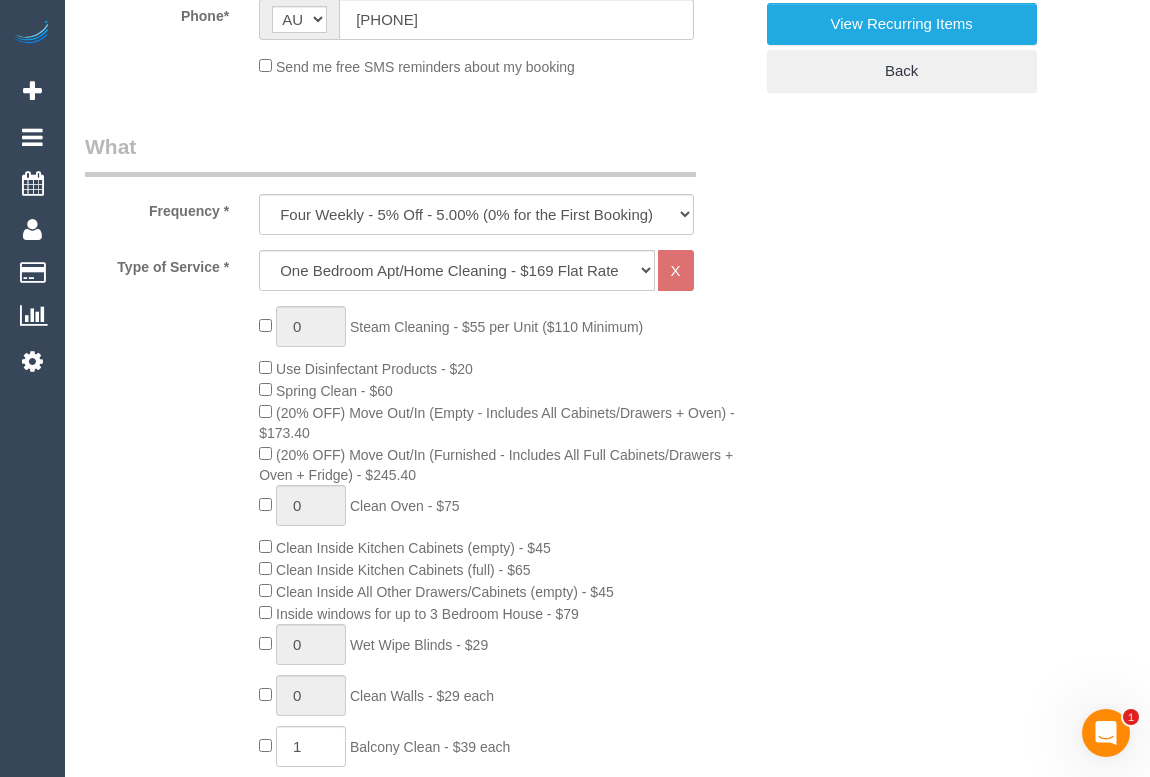 select on "54" 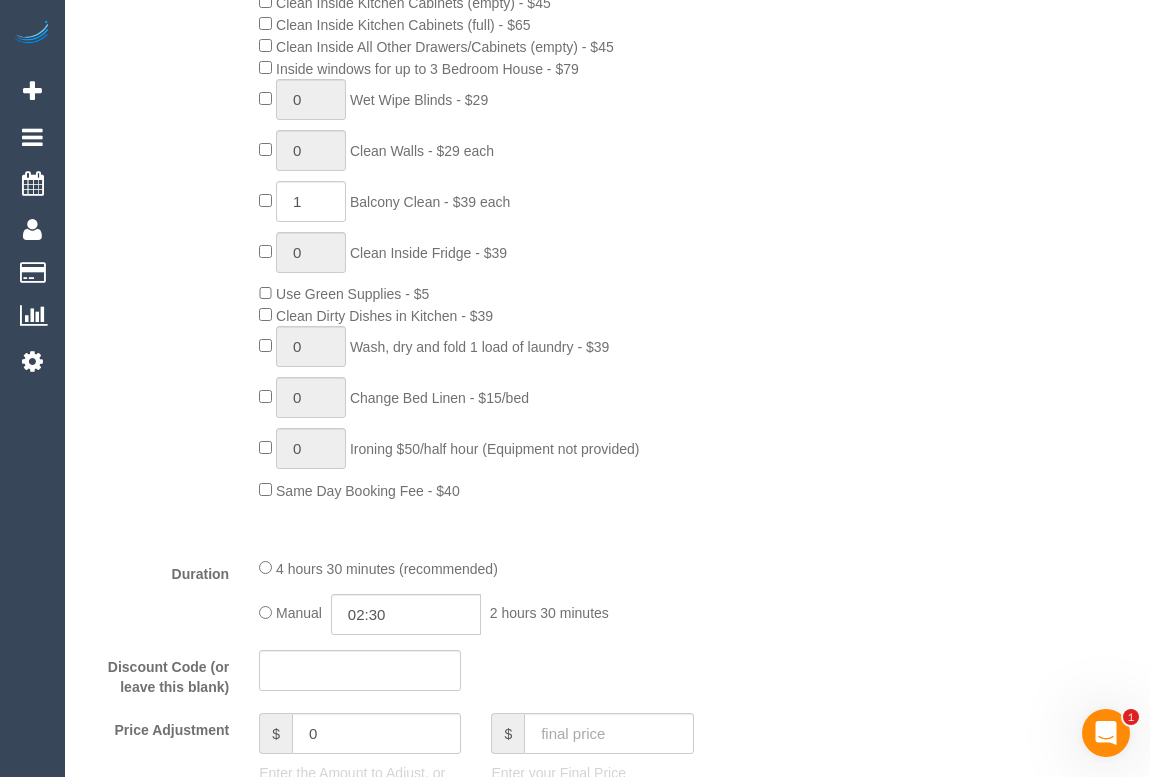 select on "object:5378" 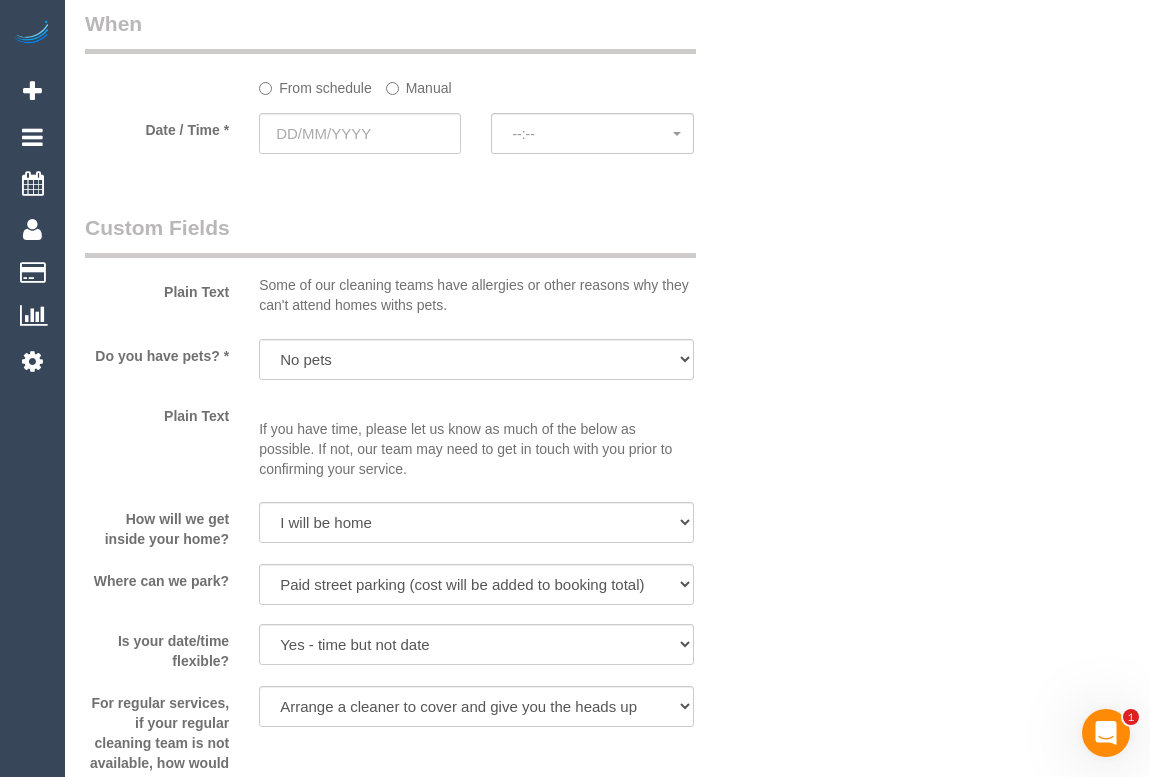 scroll, scrollTop: 2272, scrollLeft: 0, axis: vertical 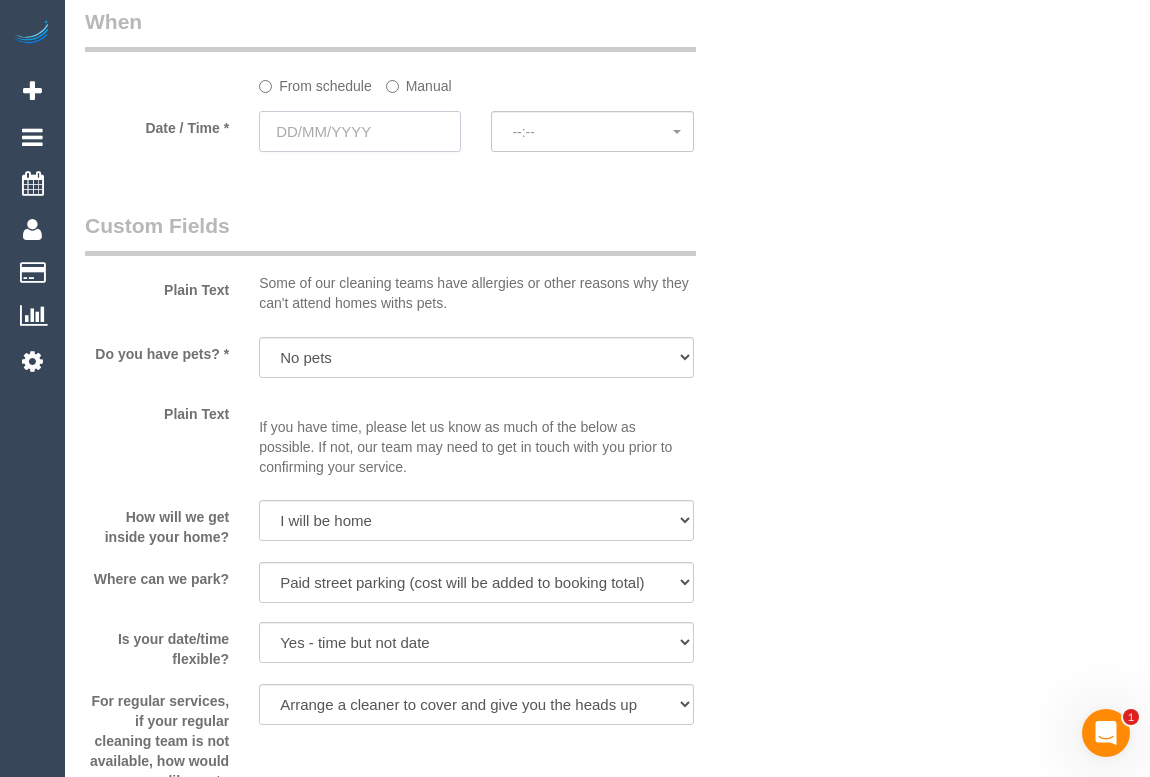 click at bounding box center [360, 131] 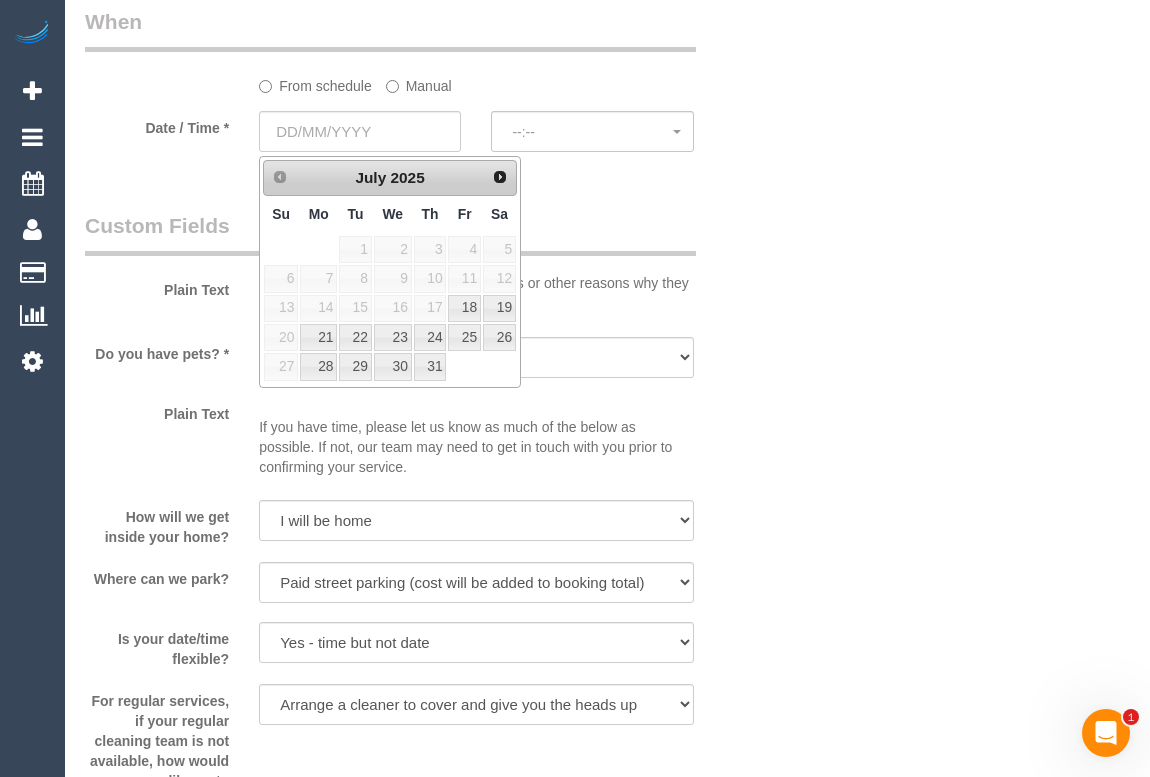 click on "Who
Email*
[EMAIL]
Name *
[FIRST]
[LAST]
Where
Address*
[NUMBER]/[NUMBER] [STREET]
[CITY]
[STATE]
[STATE]
[STATE]
[STATE]
[STATE]
[STATE]
[STATE]
[STATE]
[POSTAL_CODE]
Re-Book Last Service
Location
Office City East (North) East (South) Inner East Inner North (East) Inner North (West) Inner South East Inner West North (East) North (West) Outer East Outer North (East) Outer North (West) Outer South East Outer West South East (East) South East (West) West (North) West (South) ZG - Central" at bounding box center [607, -286] 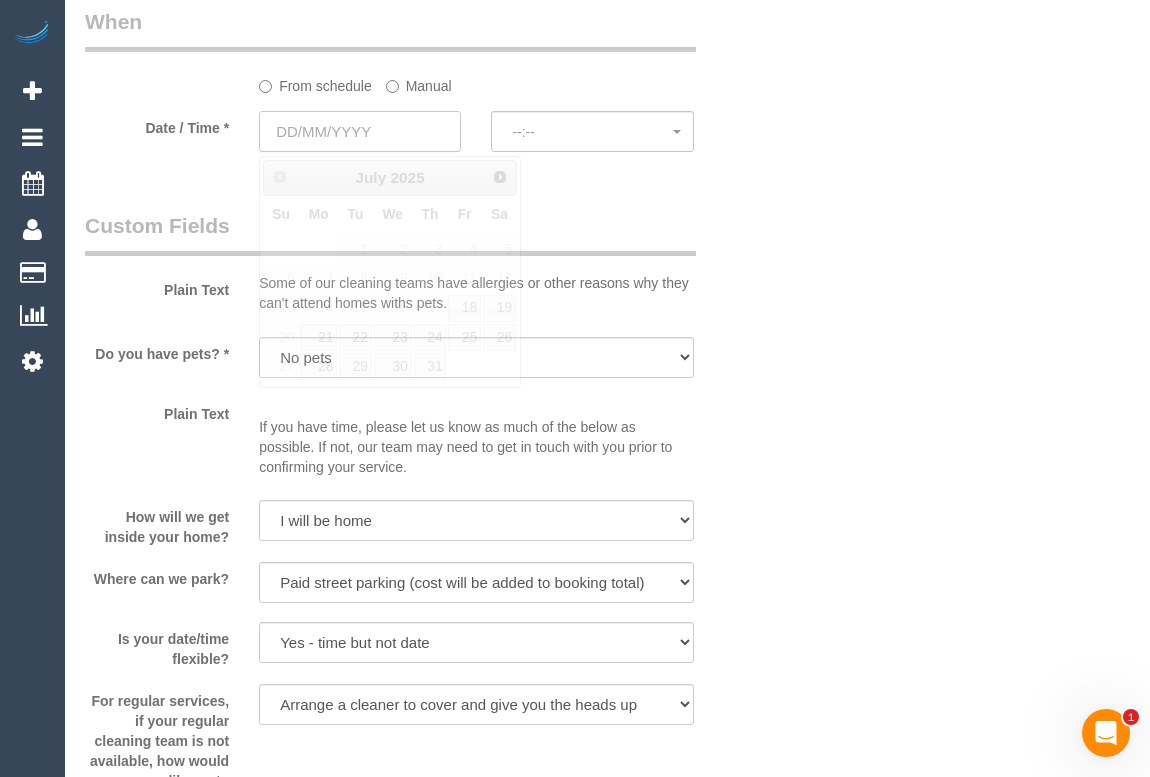 click at bounding box center (360, 131) 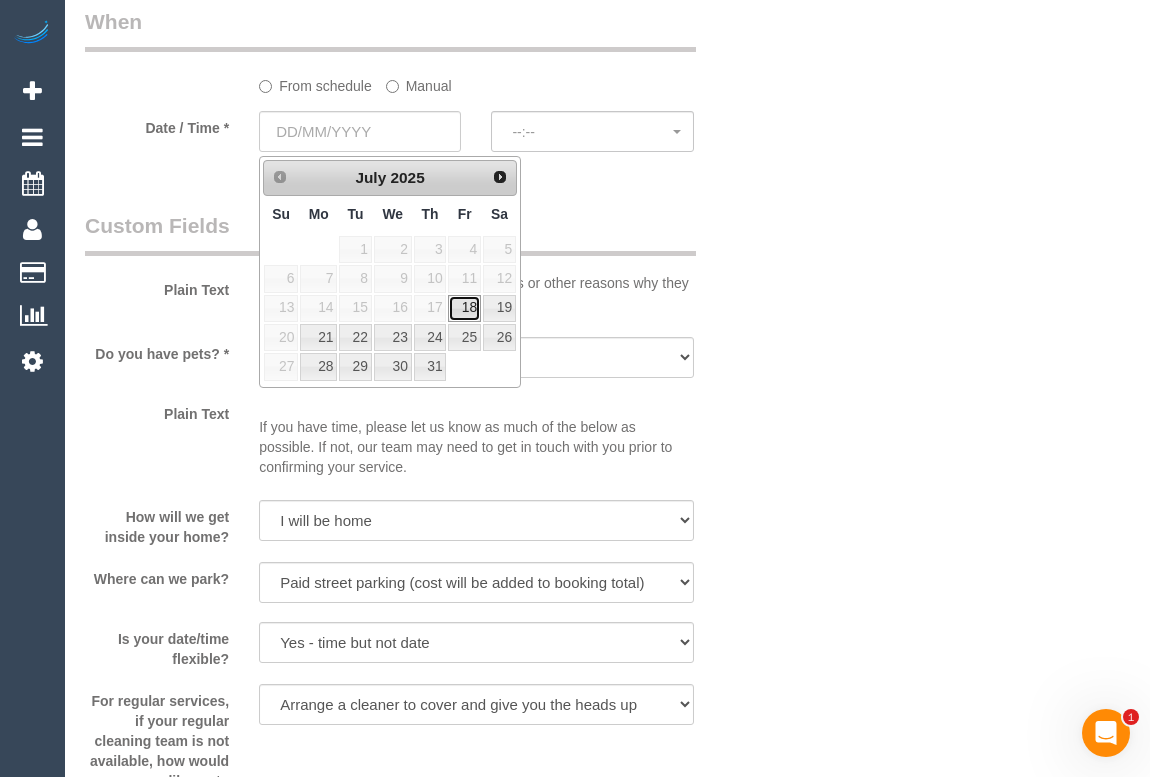 click on "18" at bounding box center [464, 308] 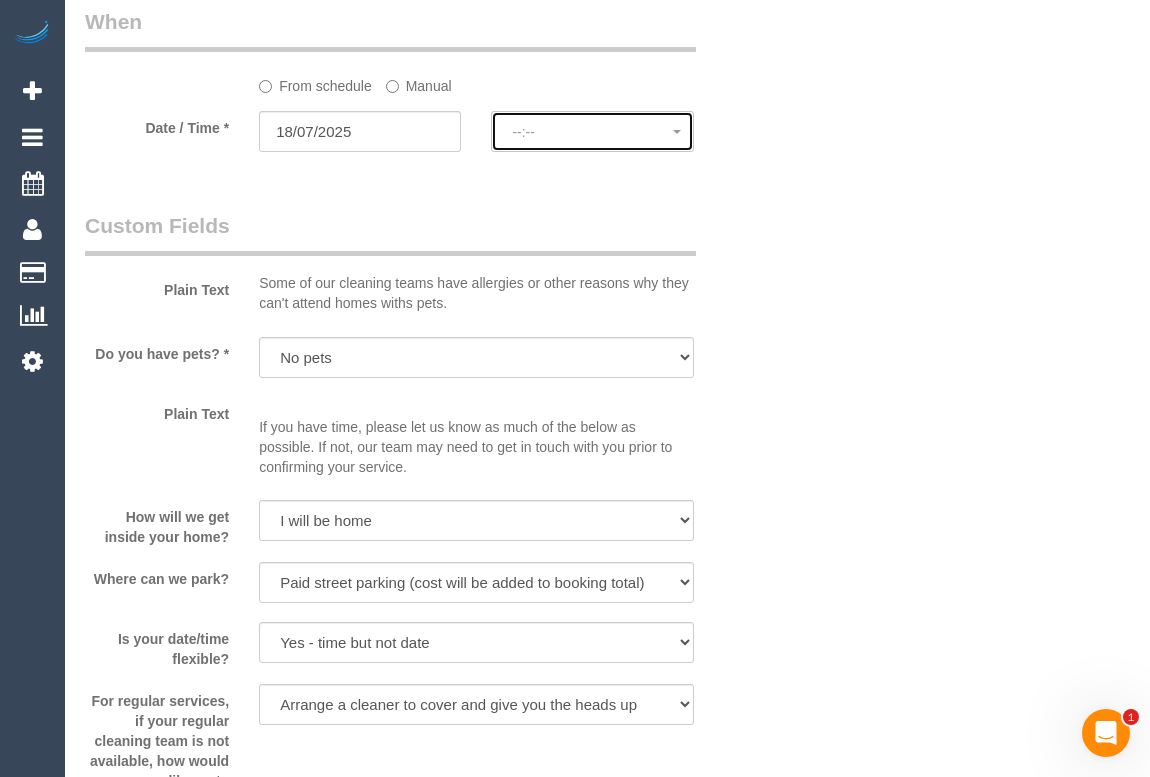 click on "--:--" 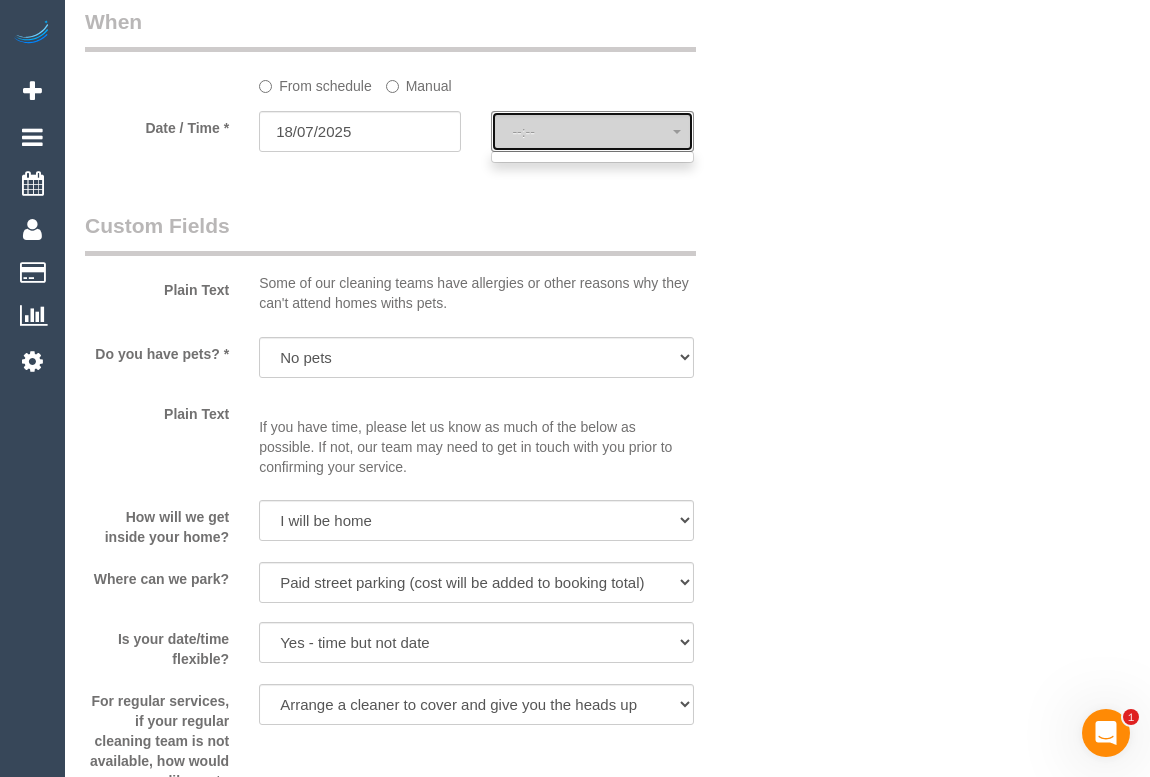 select on "spot6" 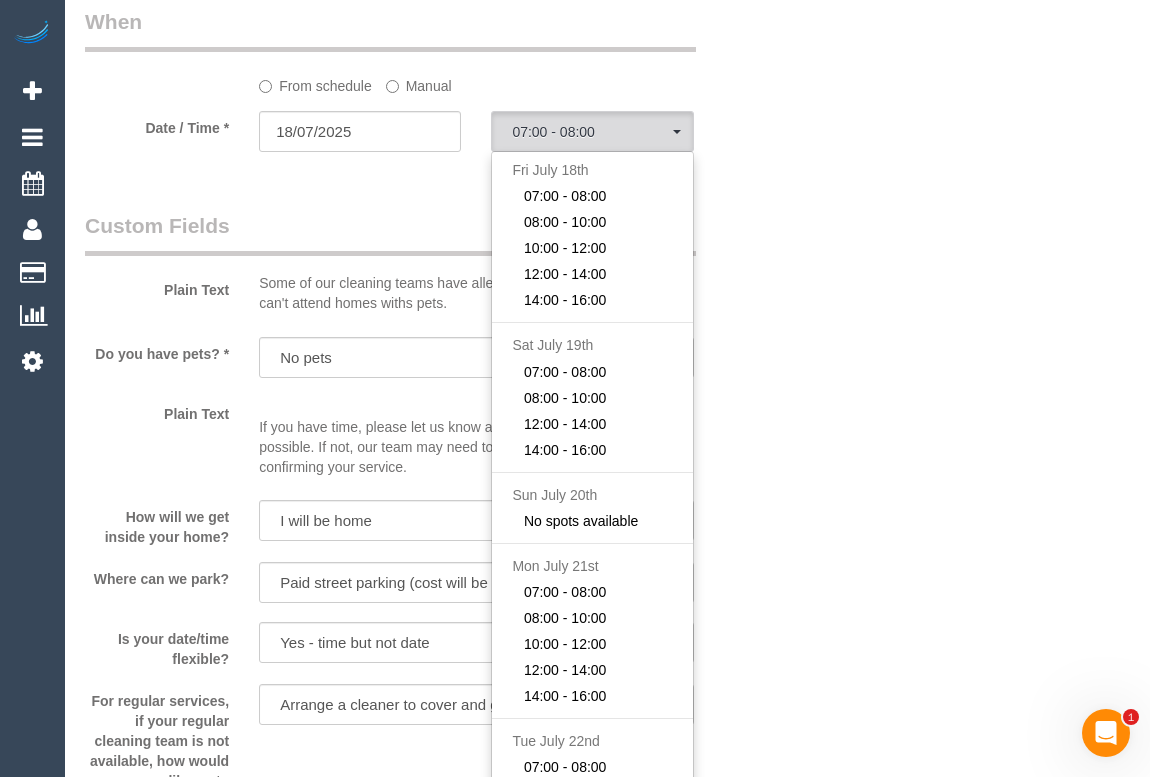 click on "Who
Email*
[EMAIL]
Name *
[FIRST]
[LAST]
Where
Address*
[NUMBER]/[NUMBER] [STREET]
[CITY]
[STATE]
[STATE]
[STATE]
[STATE]
[STATE]
[STATE]
[STATE]
[STATE]
[POSTAL_CODE]
Re-Book Last Service
Location
Office City East (North) East (South) Inner East Inner North (East) Inner North (West) Inner South East Inner West North (East) North (West) Outer East Outer North (East) Outer North (West) Outer South East Outer West South East (East) South East (West) West (North) West (South) ZG - Central" at bounding box center (607, -286) 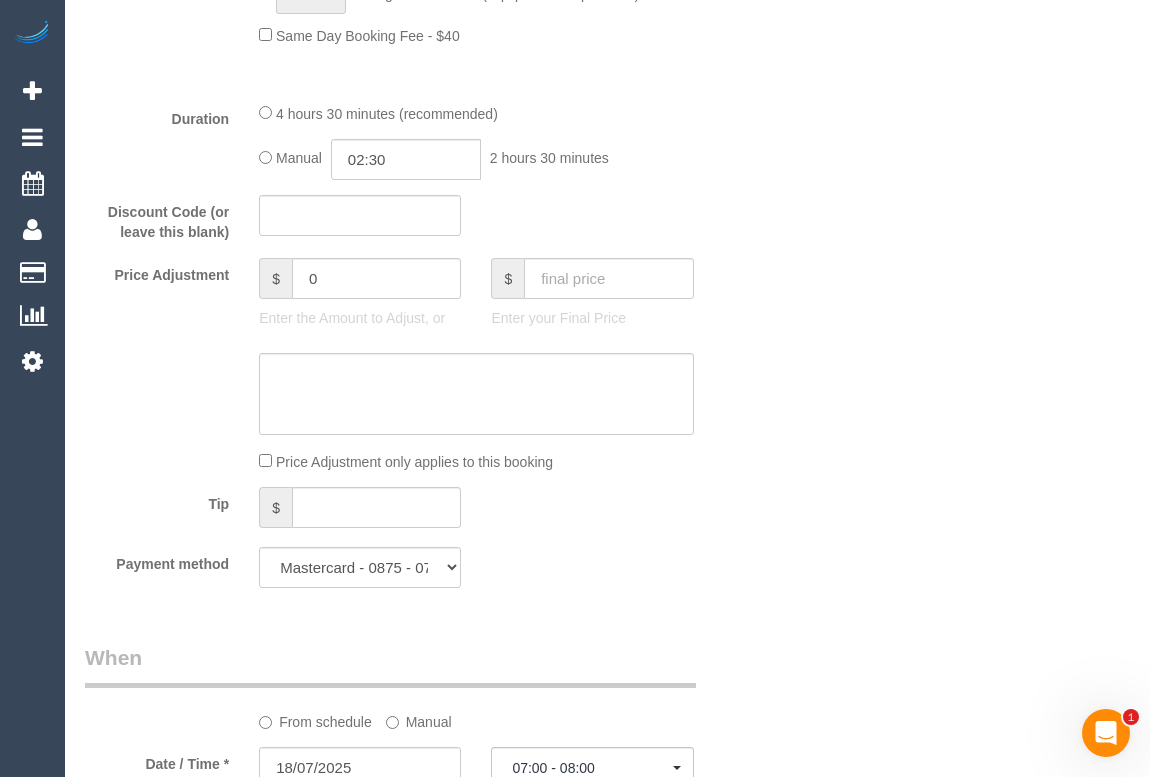 scroll, scrollTop: 2000, scrollLeft: 0, axis: vertical 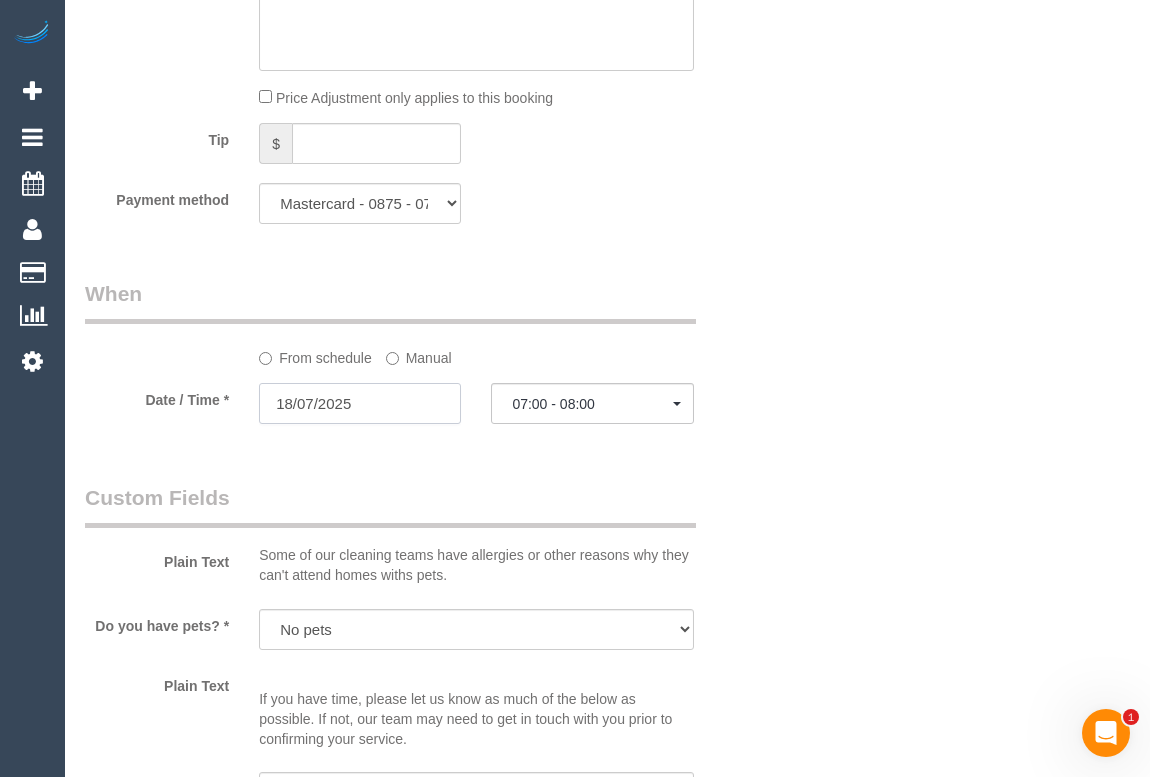 click on "18/07/2025" at bounding box center (360, 403) 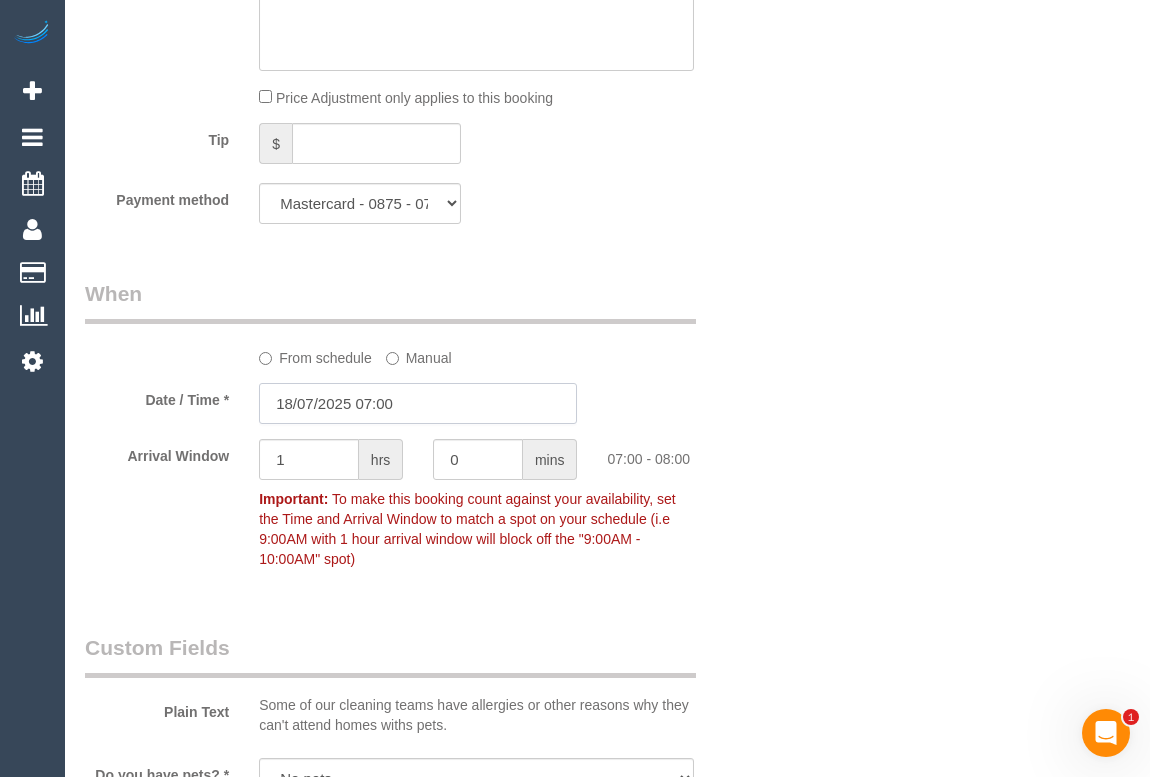 click on "18/07/2025 07:00" at bounding box center [418, 403] 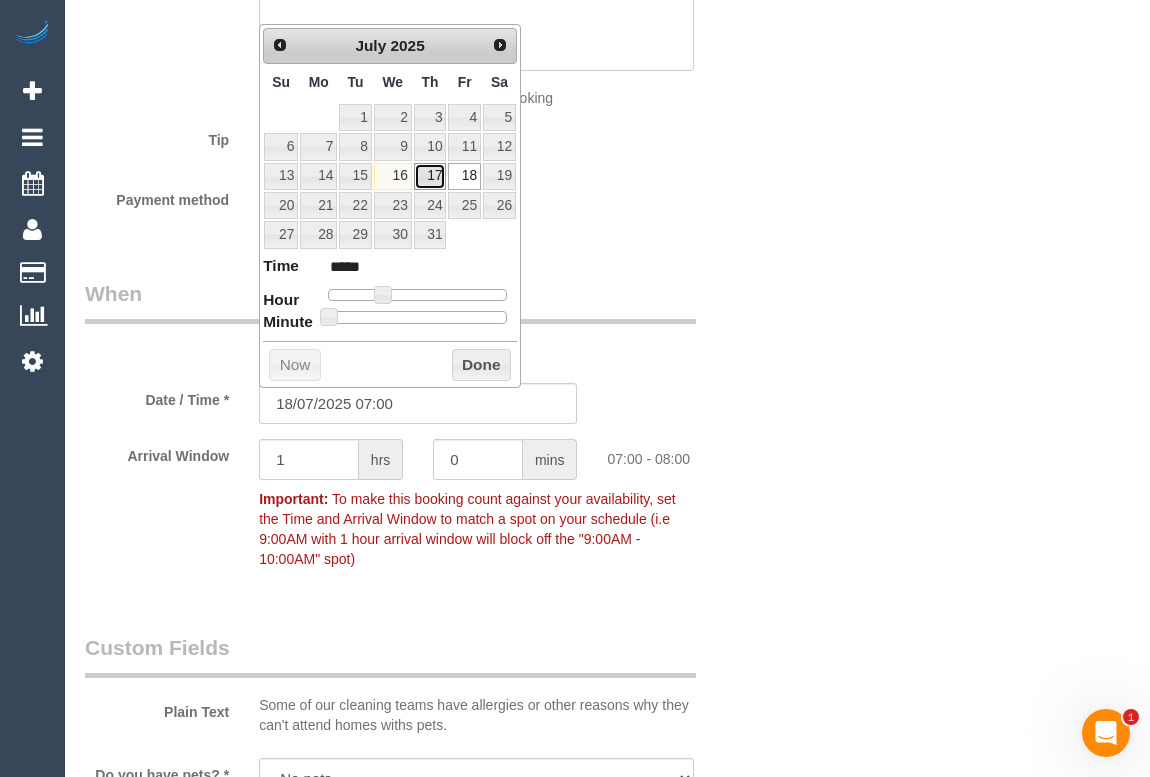 click on "17" at bounding box center [430, 176] 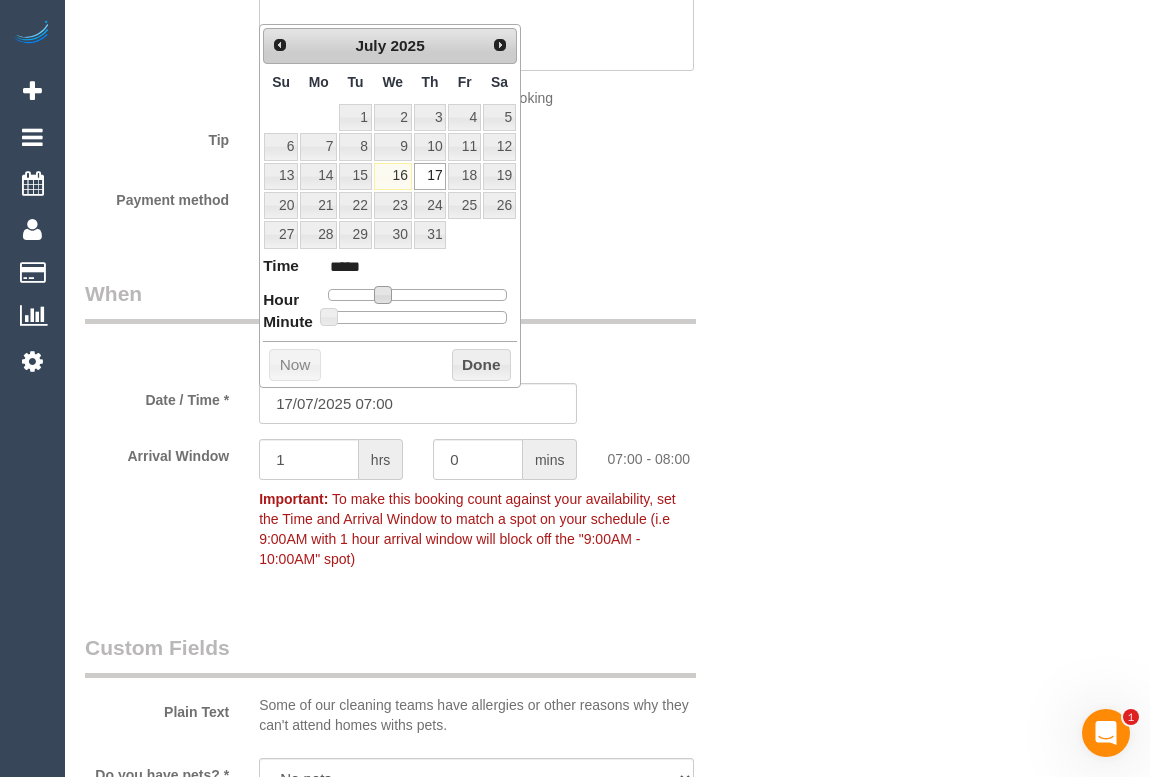 type on "17/07/2025 08:00" 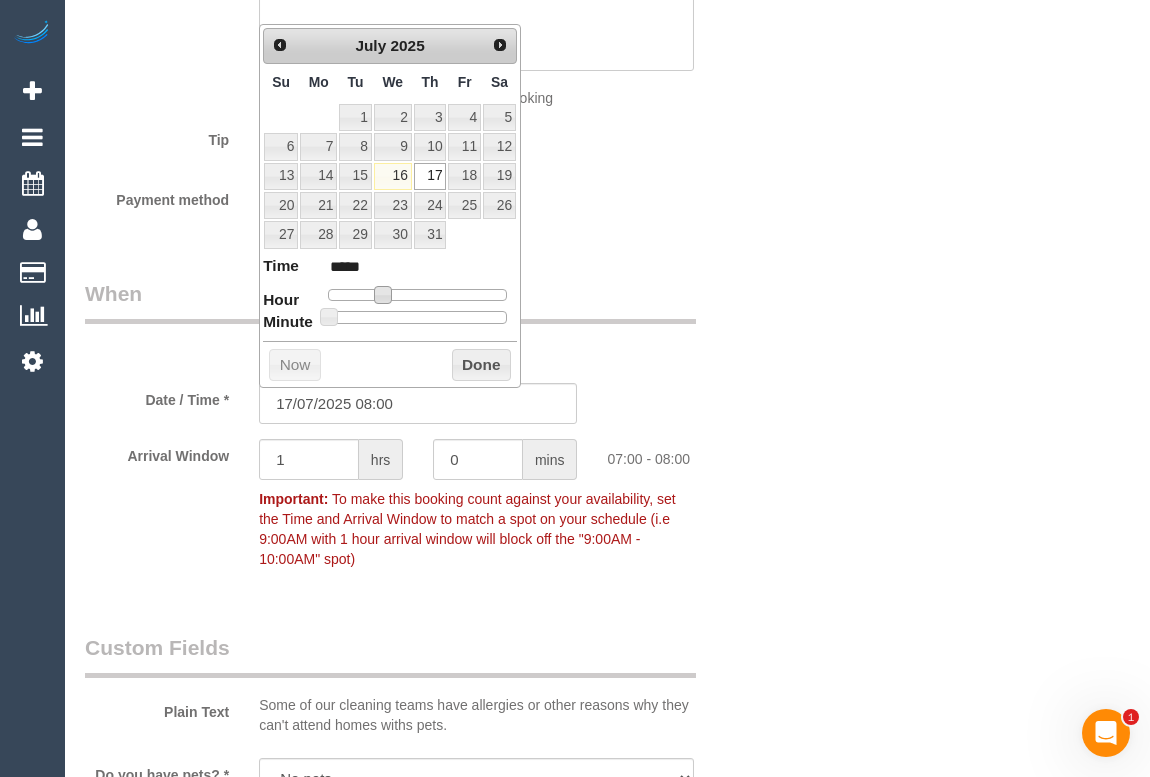 type on "17/07/2025 09:00" 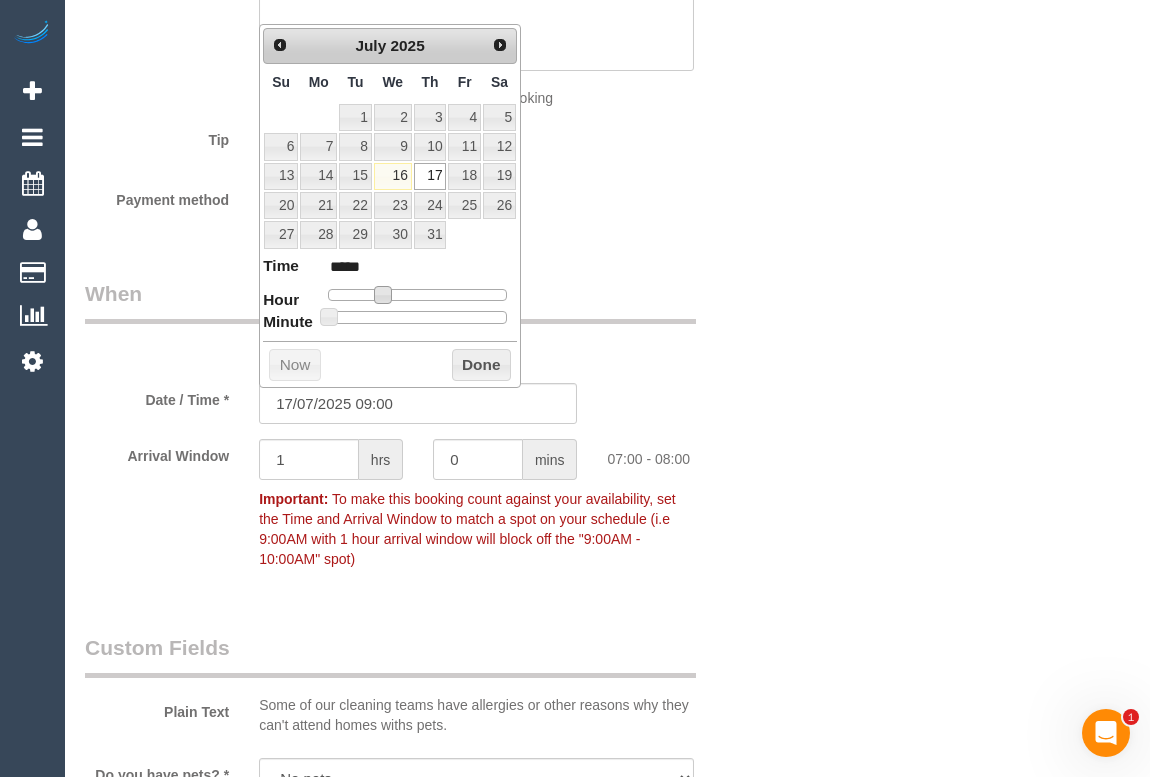 type on "17/07/2025 10:00" 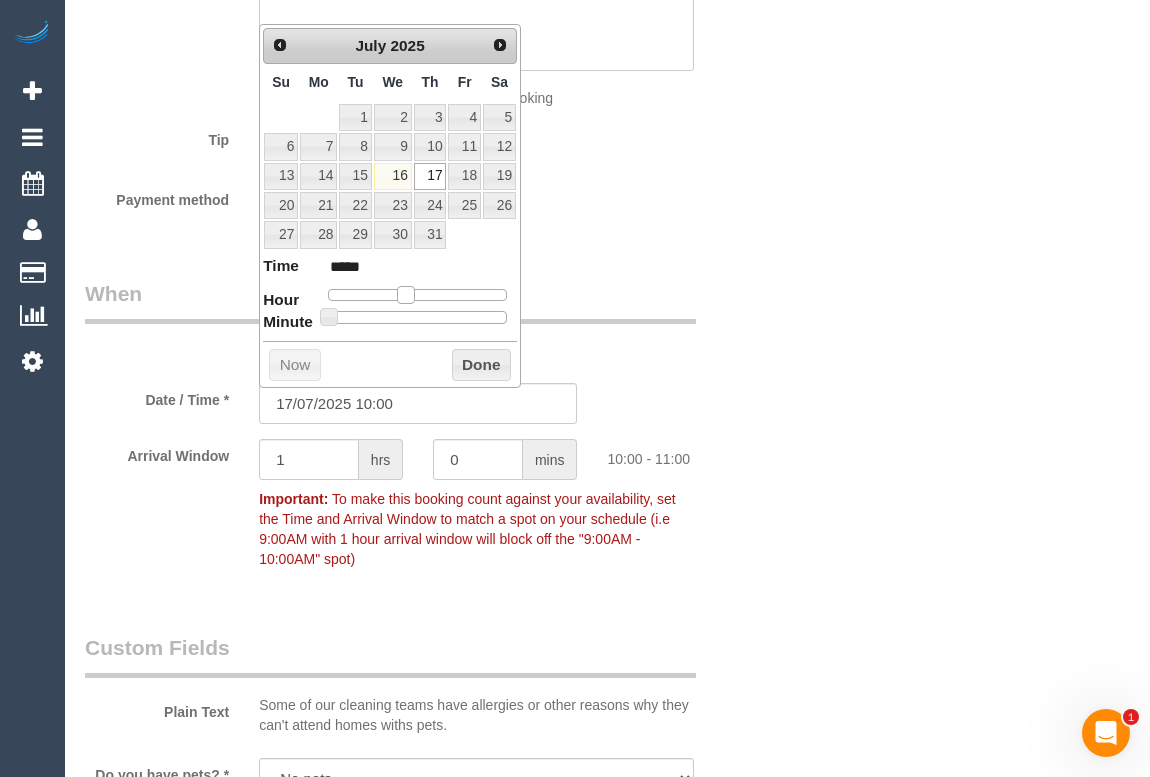 type on "*****" 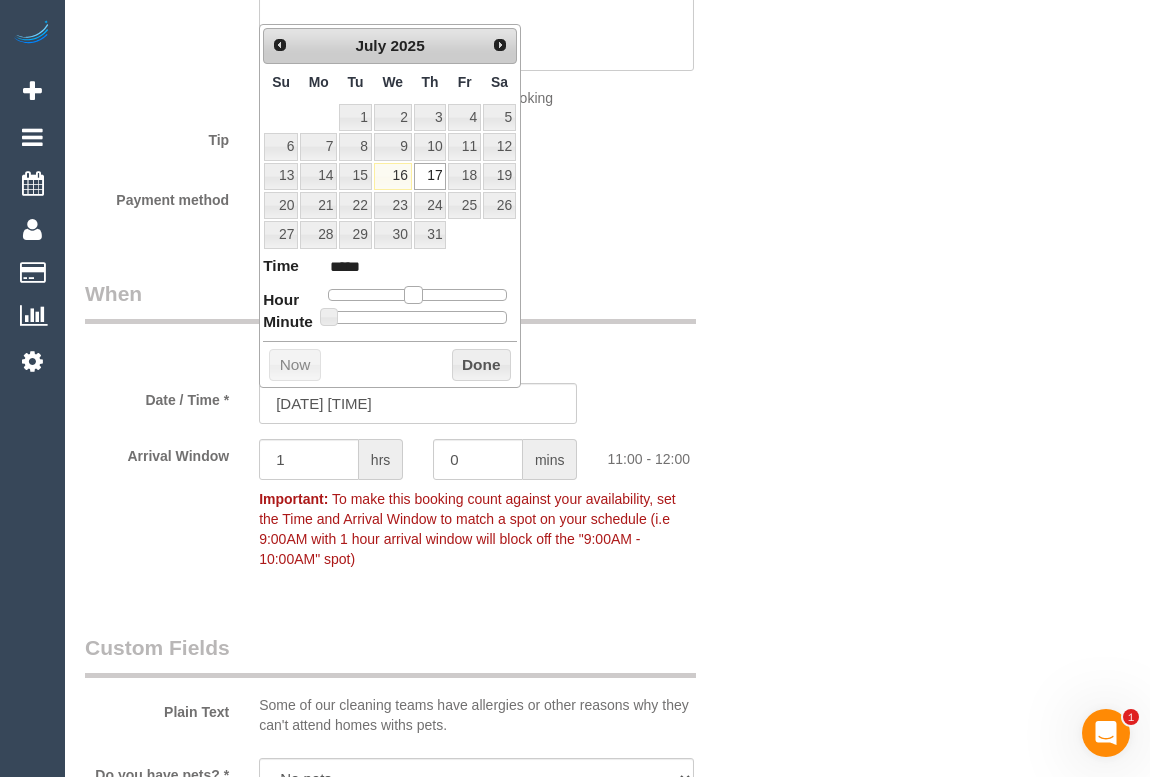 type on "17/07/2025 12:00" 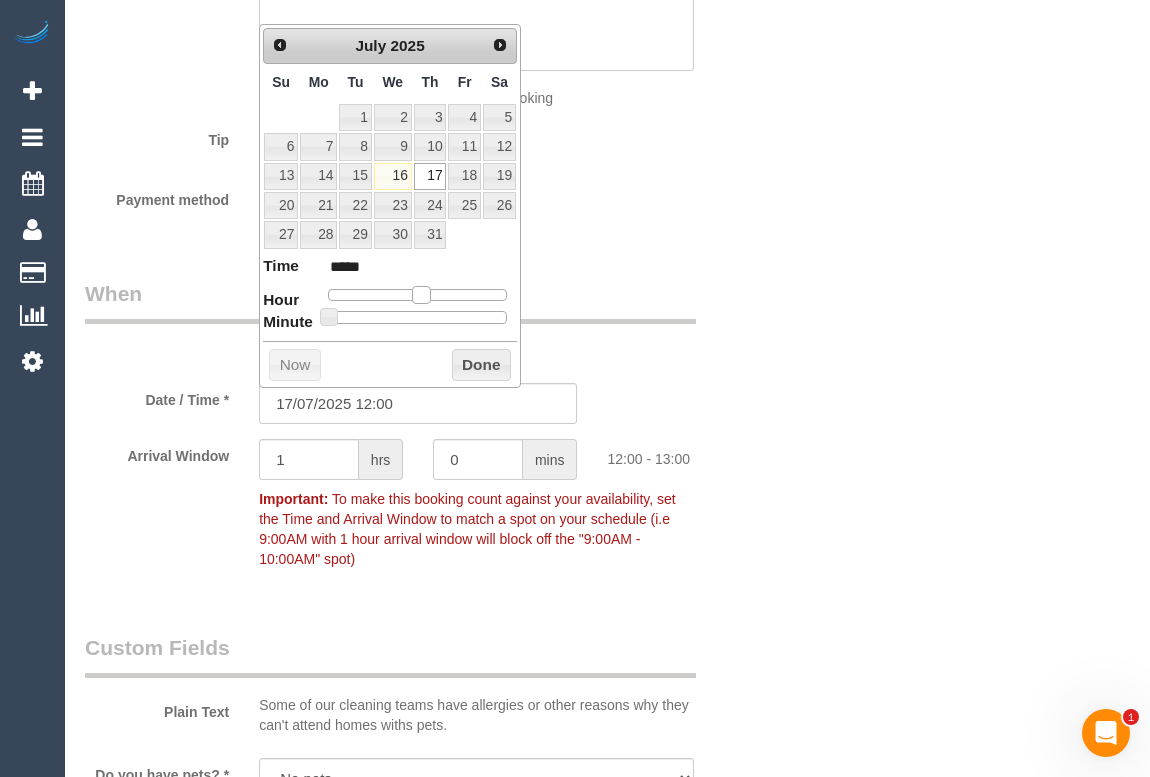 drag, startPoint x: 384, startPoint y: 291, endPoint x: 422, endPoint y: 291, distance: 38 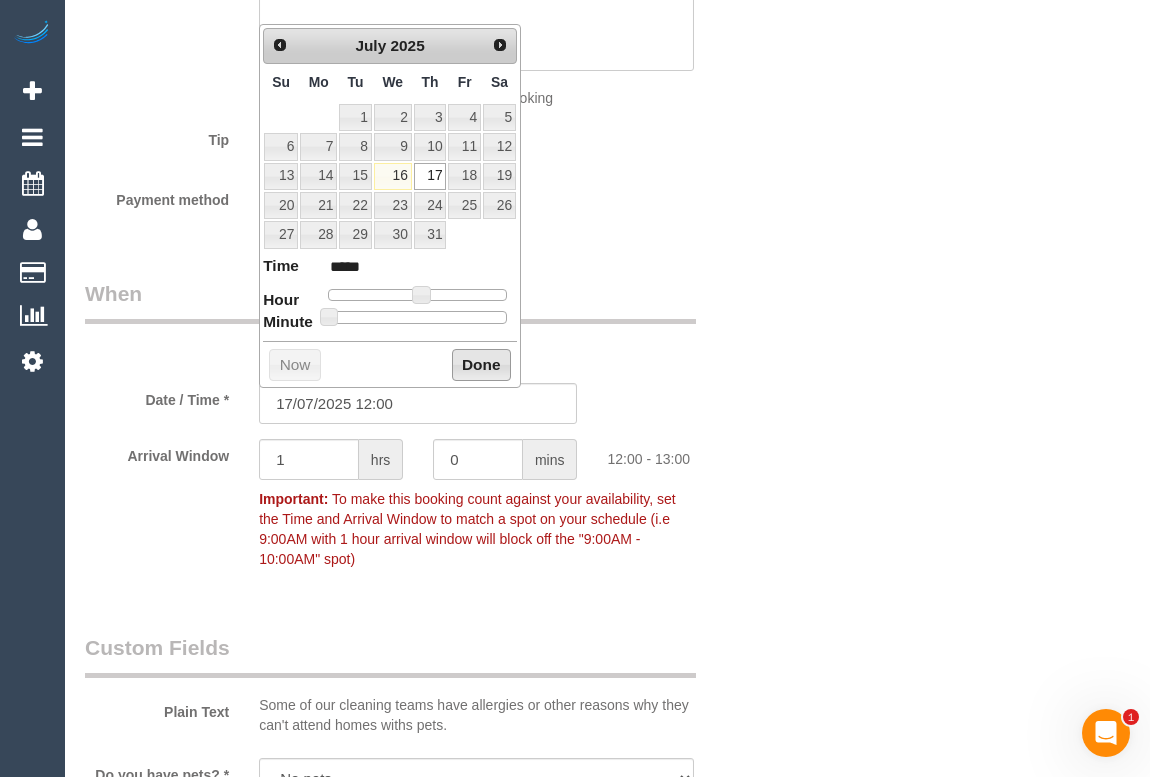 click on "Done" at bounding box center (481, 365) 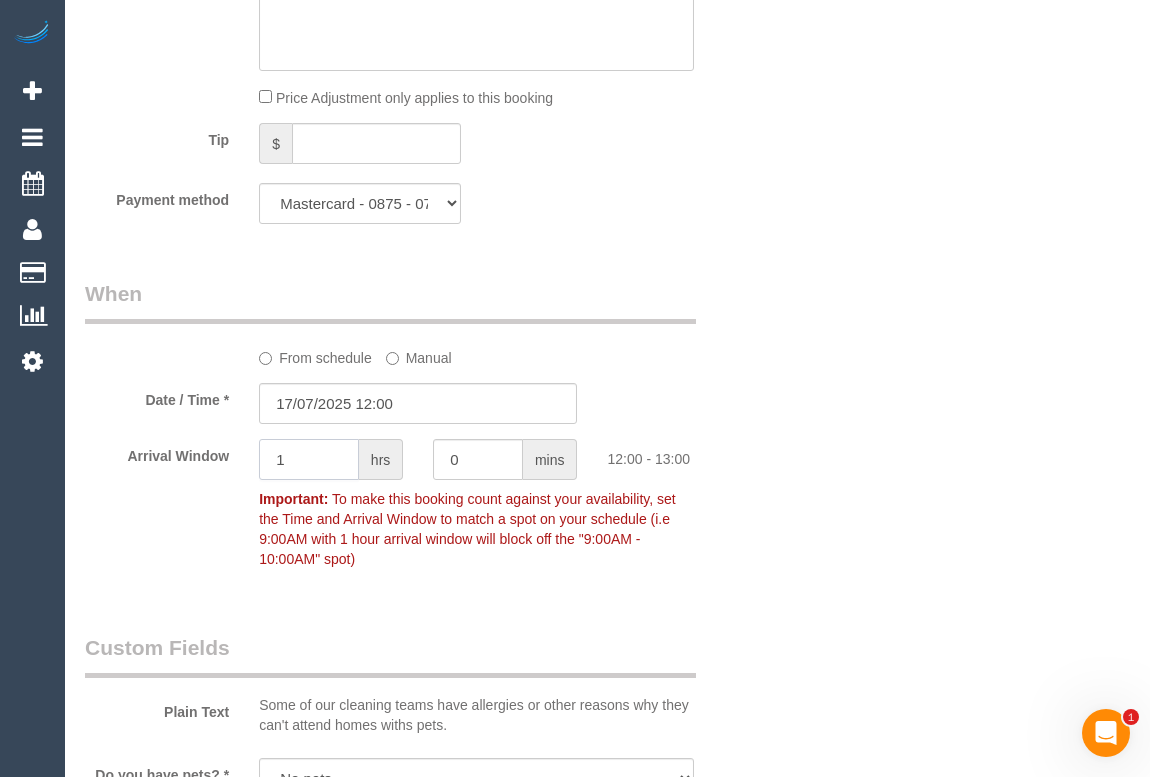 drag, startPoint x: 316, startPoint y: 456, endPoint x: 202, endPoint y: 441, distance: 114.982605 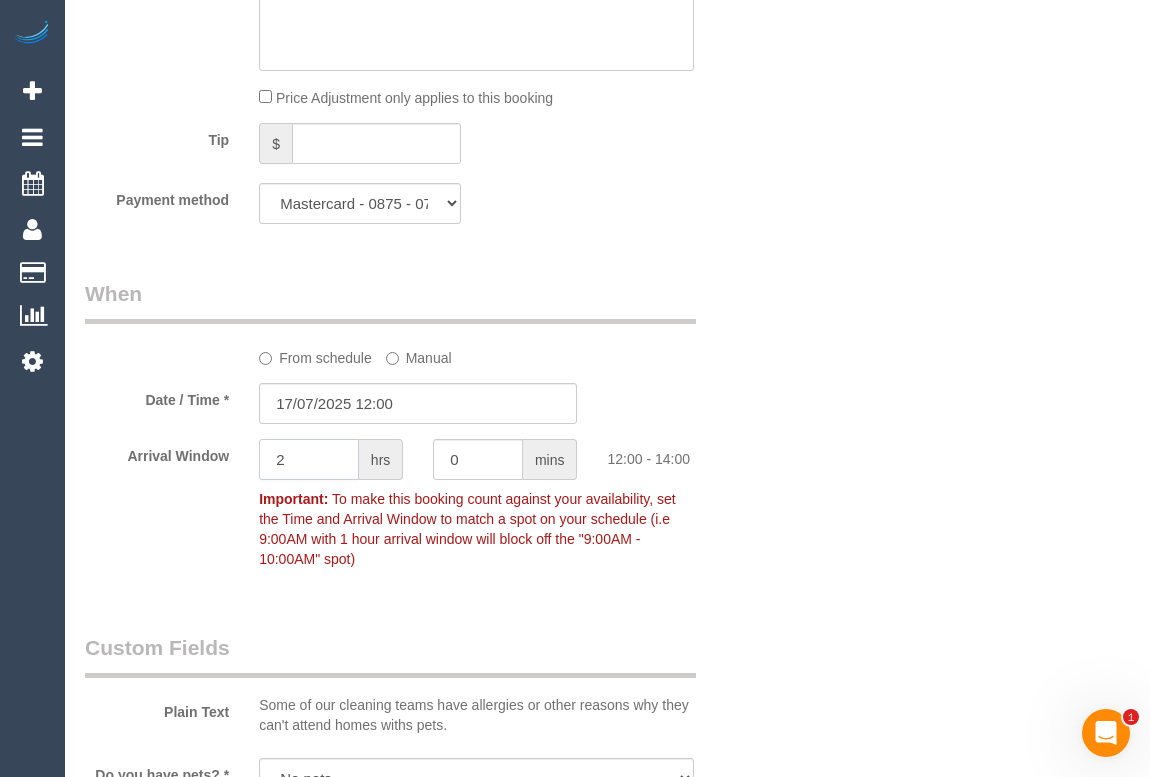 type on "2" 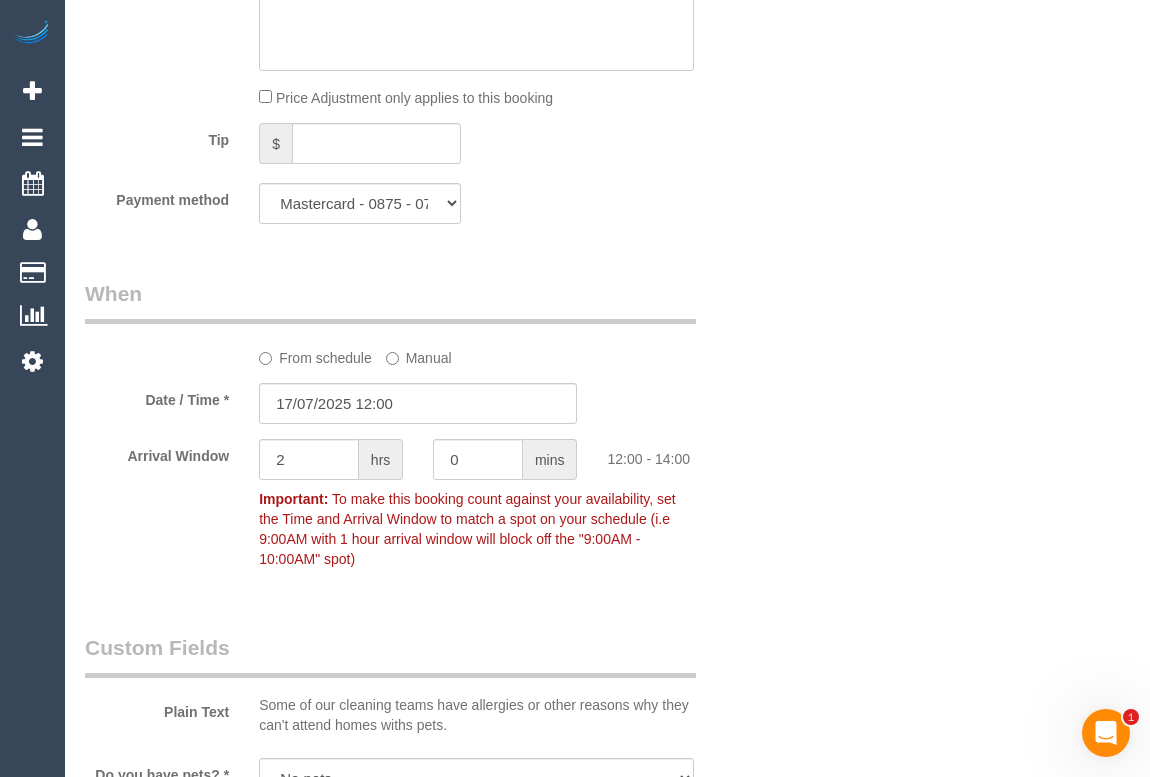 click on "Who
Email*
[EMAIL]
Name *
[FIRST]
[LAST]
Where
Address*
[NUMBER]/[NUMBER] [STREET]
[CITY]
[STATE]
[STATE]
[STATE]
[STATE]
[STATE]
[STATE]
[STATE]
[STATE]
[POSTAL_CODE]
Re-Book Last Service
Location
Office City East (North) East (South) Inner East Inner North (East) Inner North (West) Inner South East Inner West North (East) North (West) Outer East Outer North (East) Outer North (West) Outer South East Outer West South East (East) South East (West) West (North) West (South) ZG - Central" at bounding box center [607, 61] 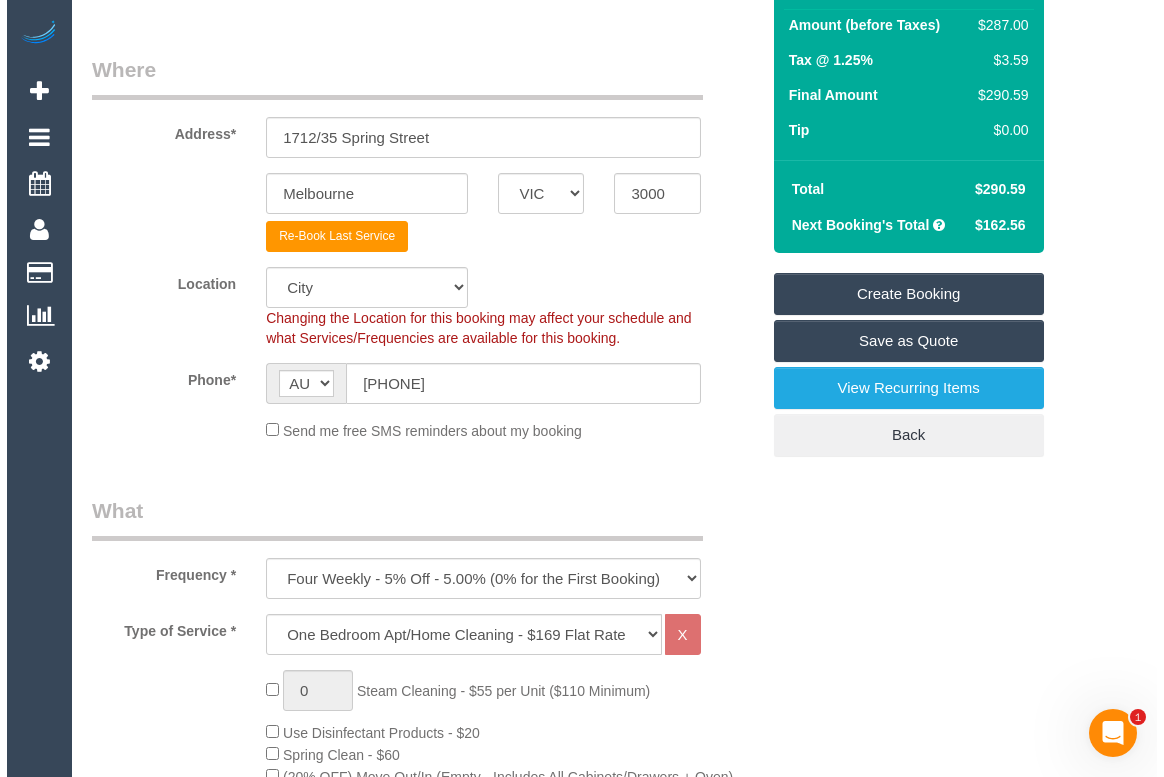 scroll, scrollTop: 0, scrollLeft: 0, axis: both 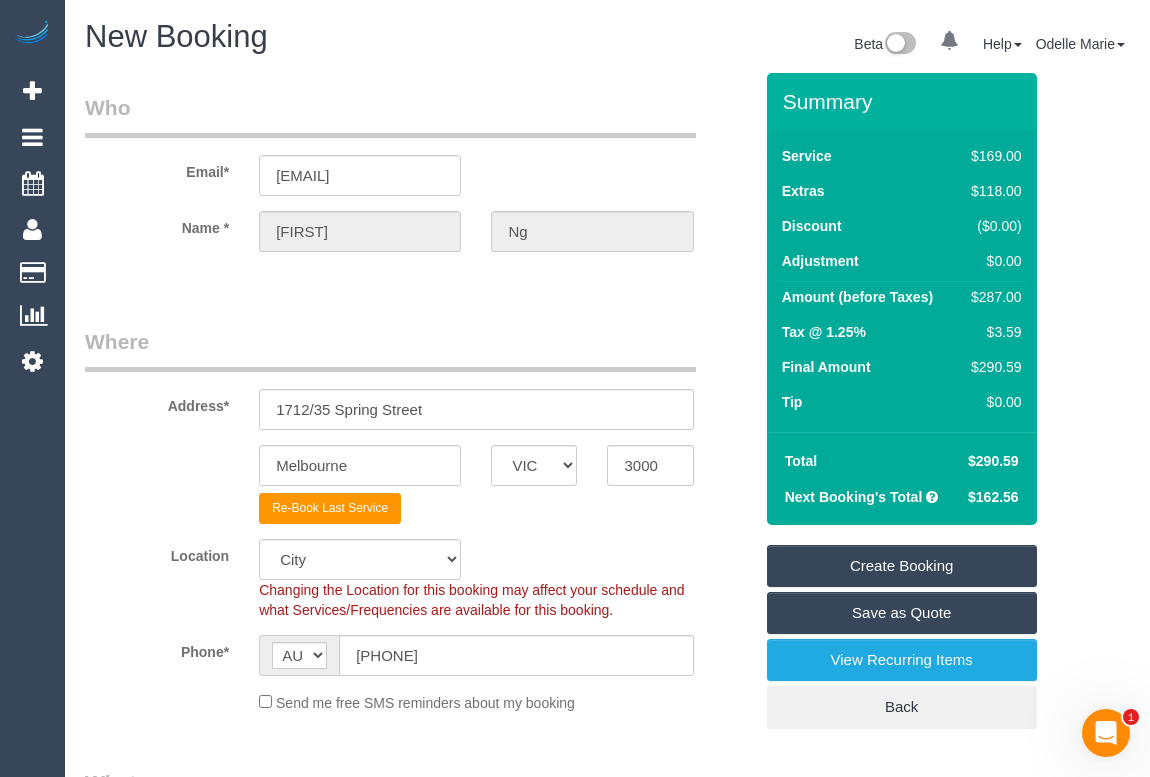 click on "Create Booking" at bounding box center (902, 566) 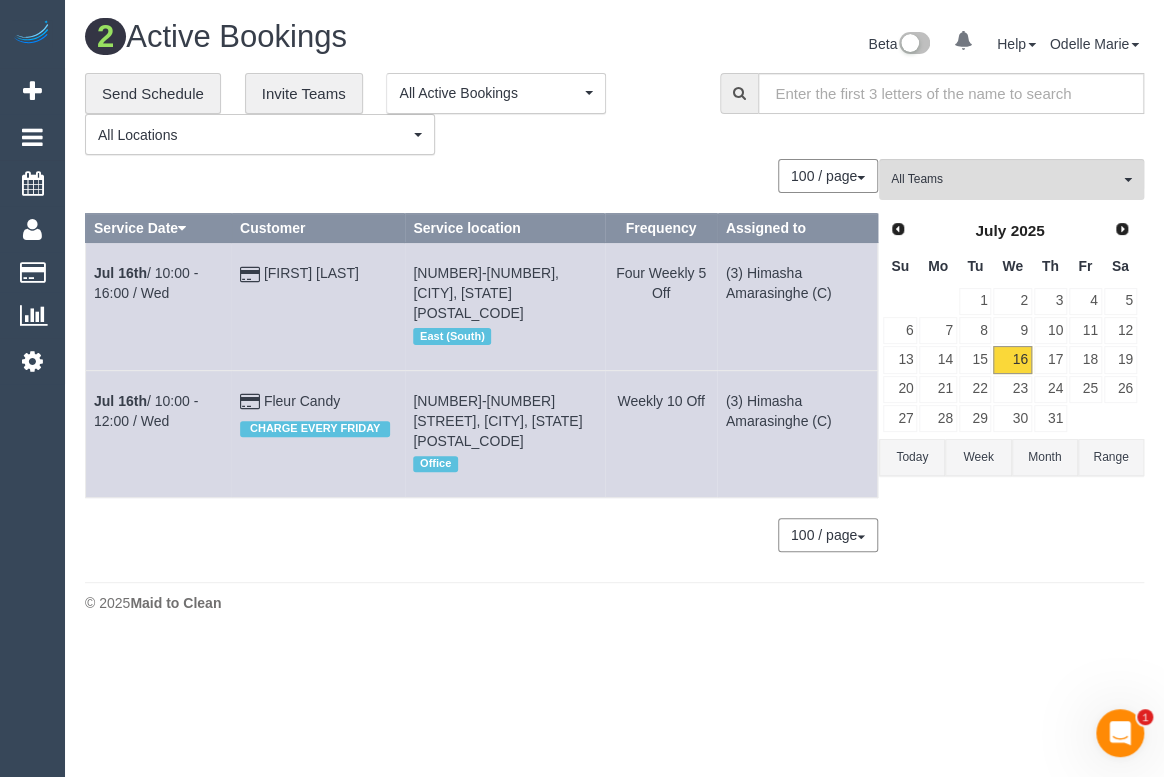 click on "**********" at bounding box center (387, 114) 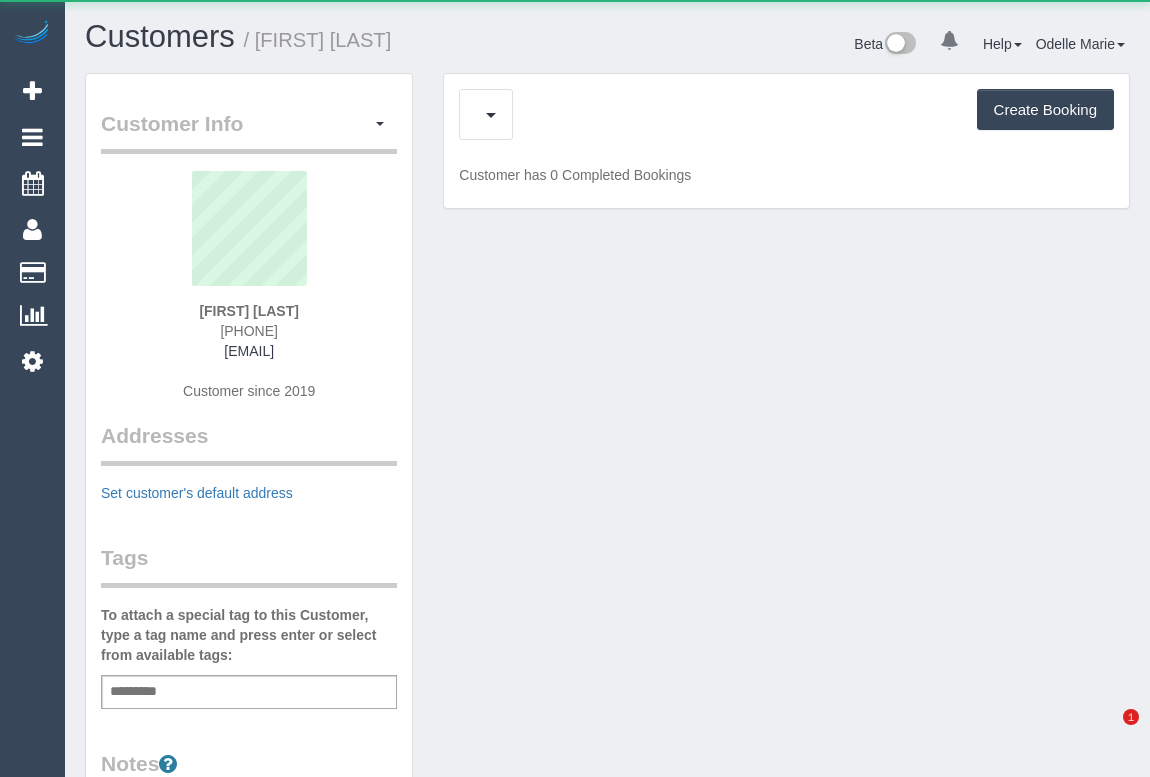 scroll, scrollTop: 0, scrollLeft: 0, axis: both 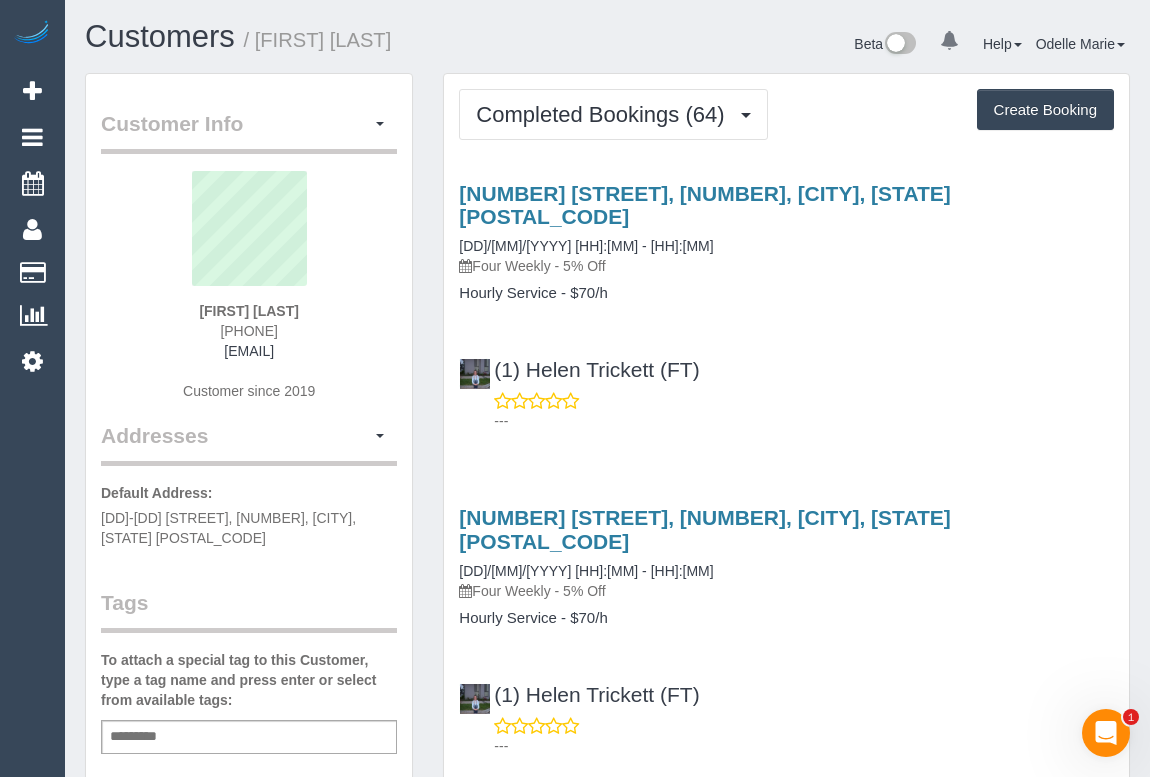 drag, startPoint x: 192, startPoint y: 335, endPoint x: 298, endPoint y: 329, distance: 106.16968 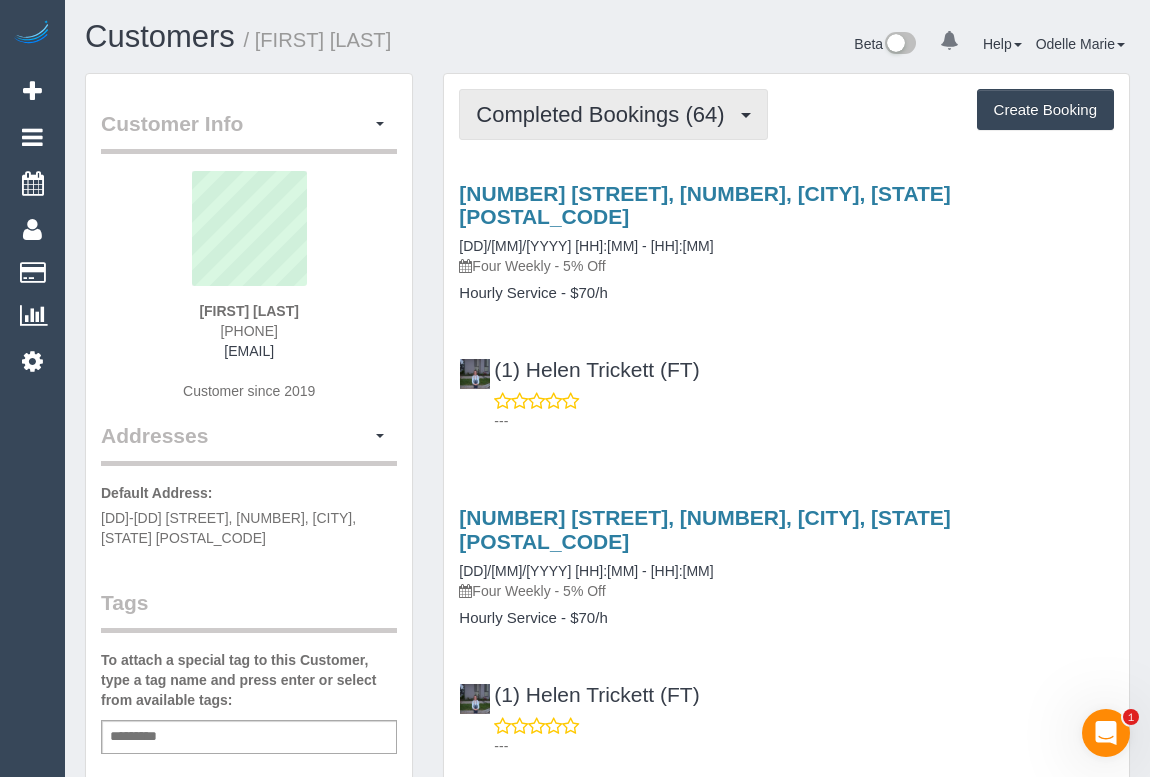 click on "Completed Bookings (64)" at bounding box center [613, 114] 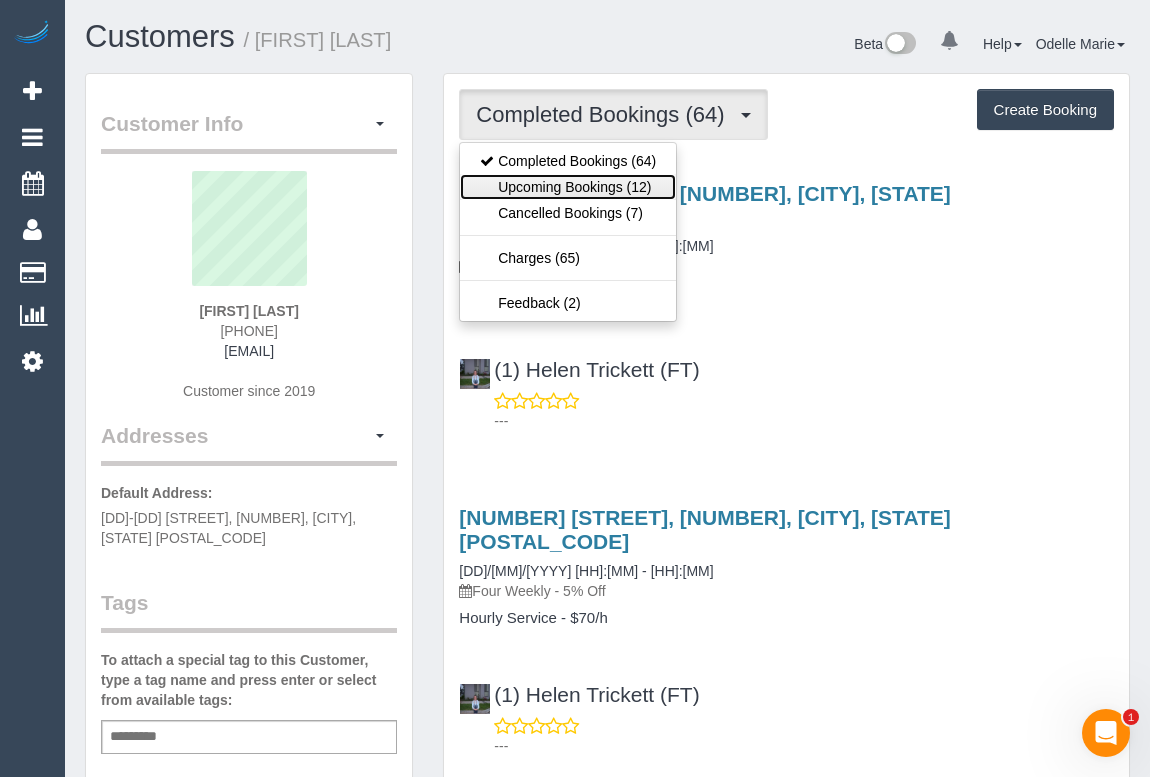 click on "Upcoming Bookings (12)" at bounding box center [568, 187] 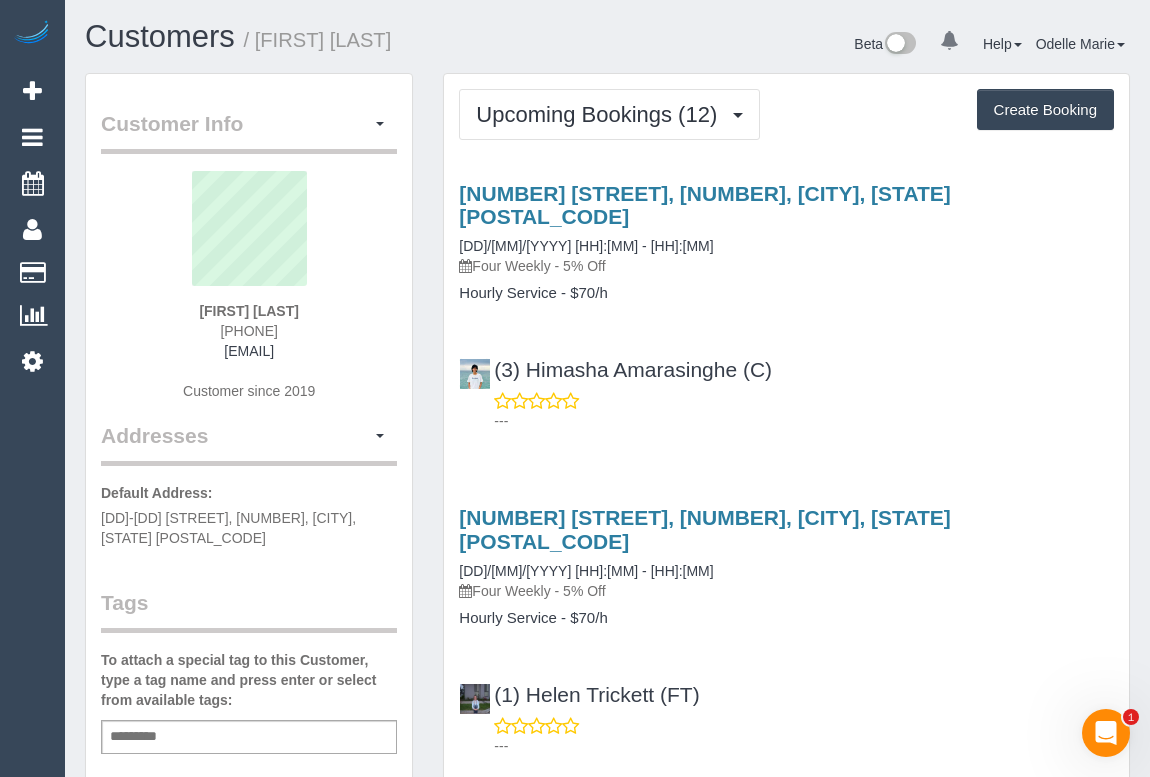 drag, startPoint x: 889, startPoint y: 342, endPoint x: 840, endPoint y: 320, distance: 53.712196 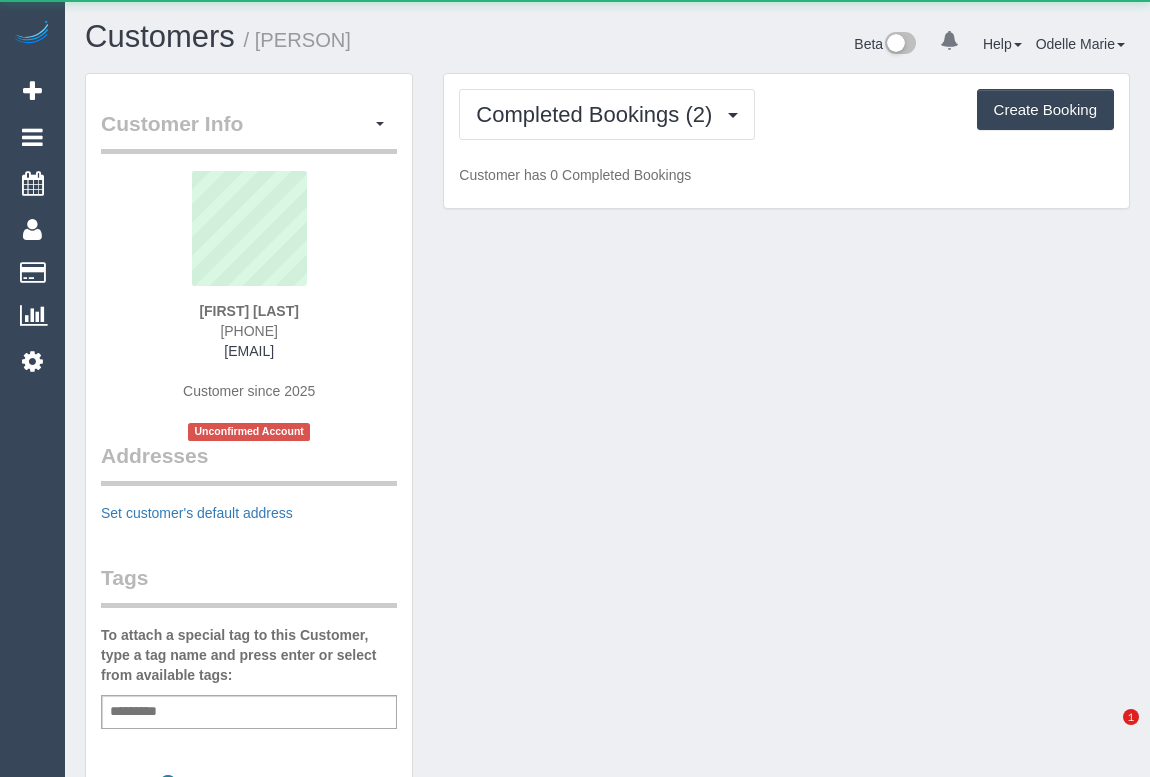 scroll, scrollTop: 0, scrollLeft: 0, axis: both 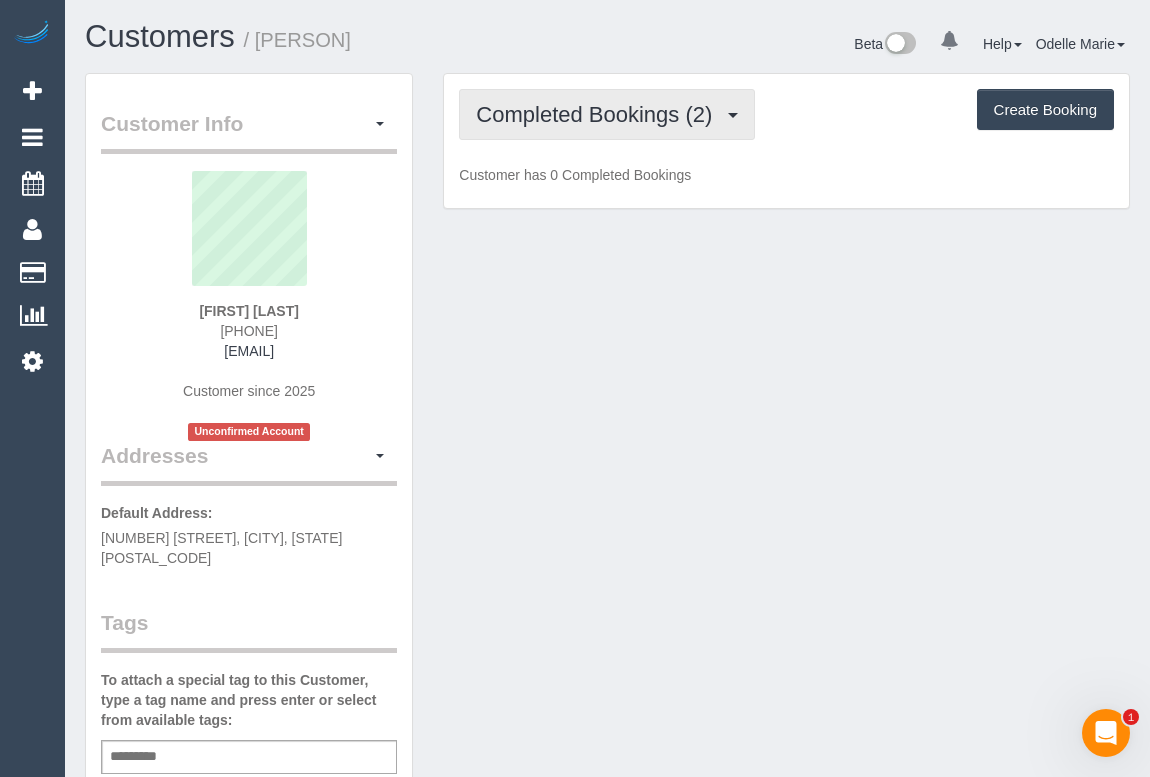 click on "Completed Bookings (2)" at bounding box center [599, 114] 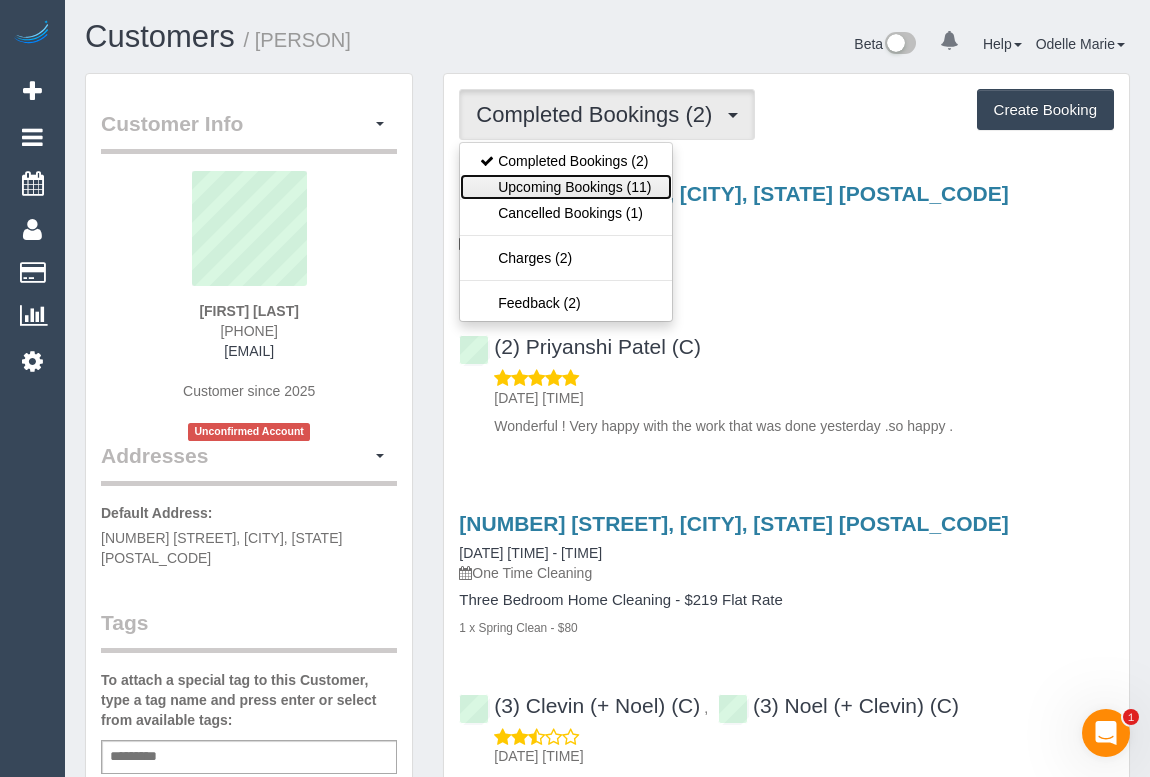 click on "Upcoming Bookings (11)" at bounding box center (565, 187) 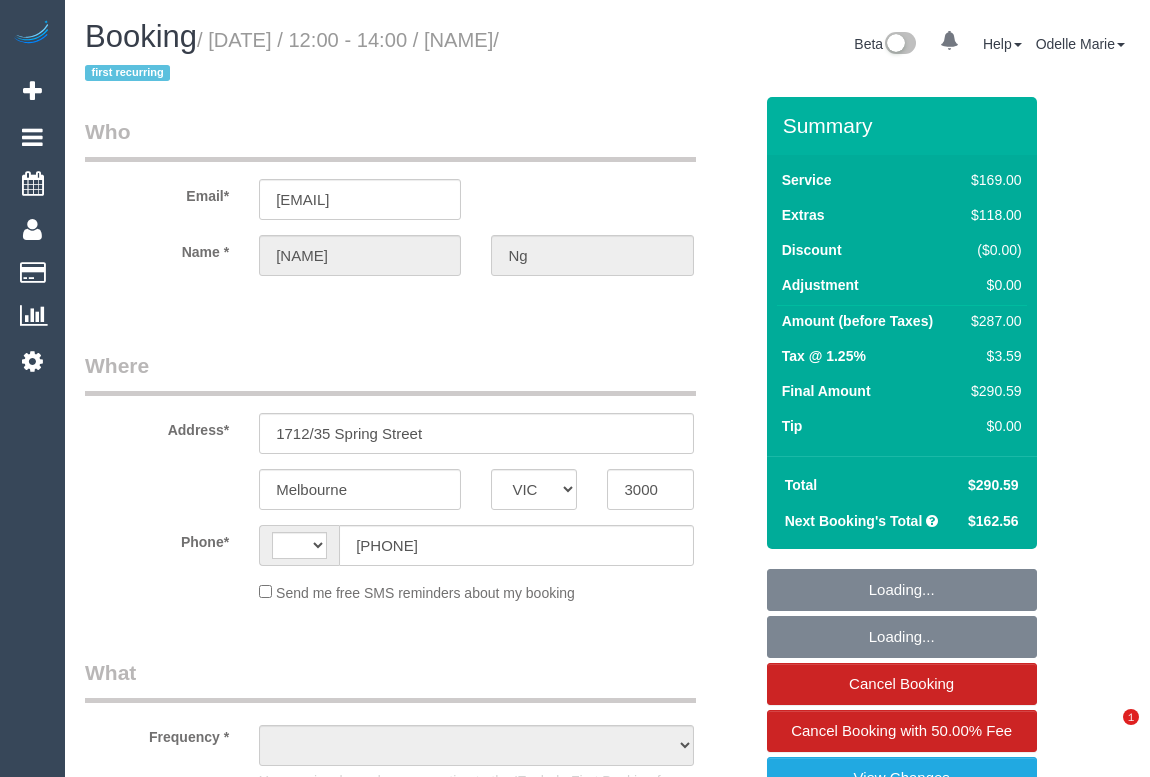 select on "VIC" 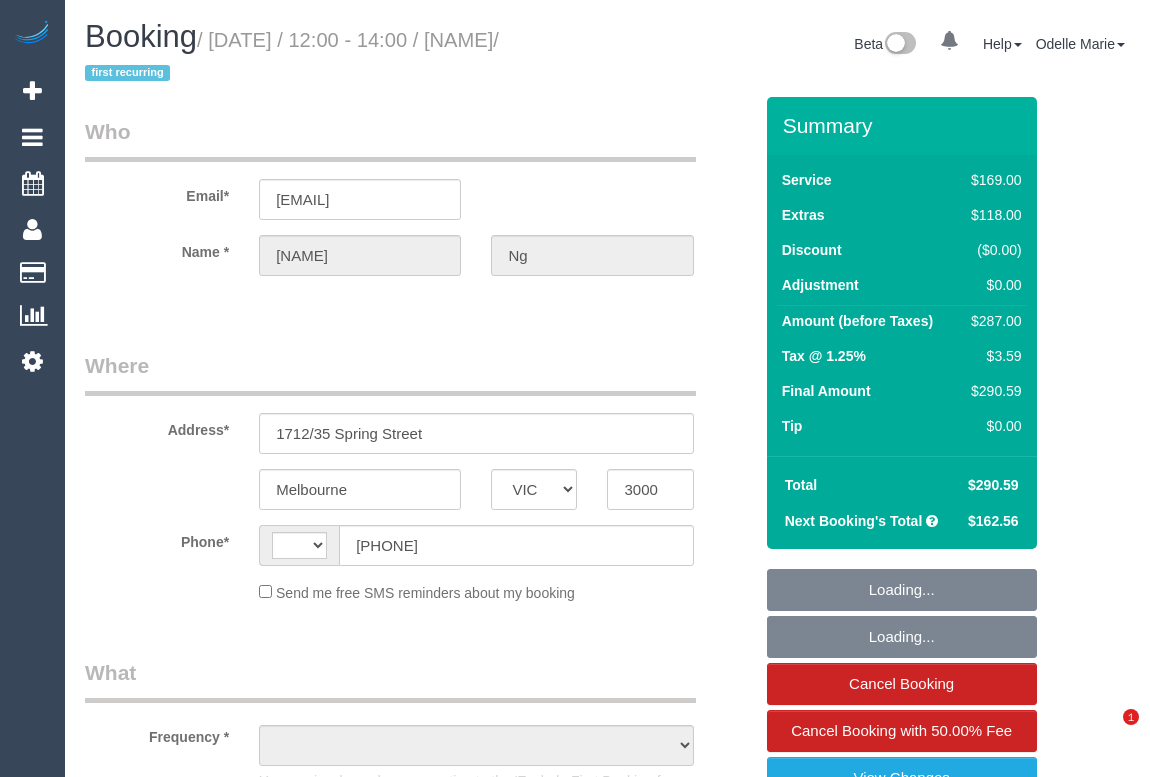 scroll, scrollTop: 0, scrollLeft: 0, axis: both 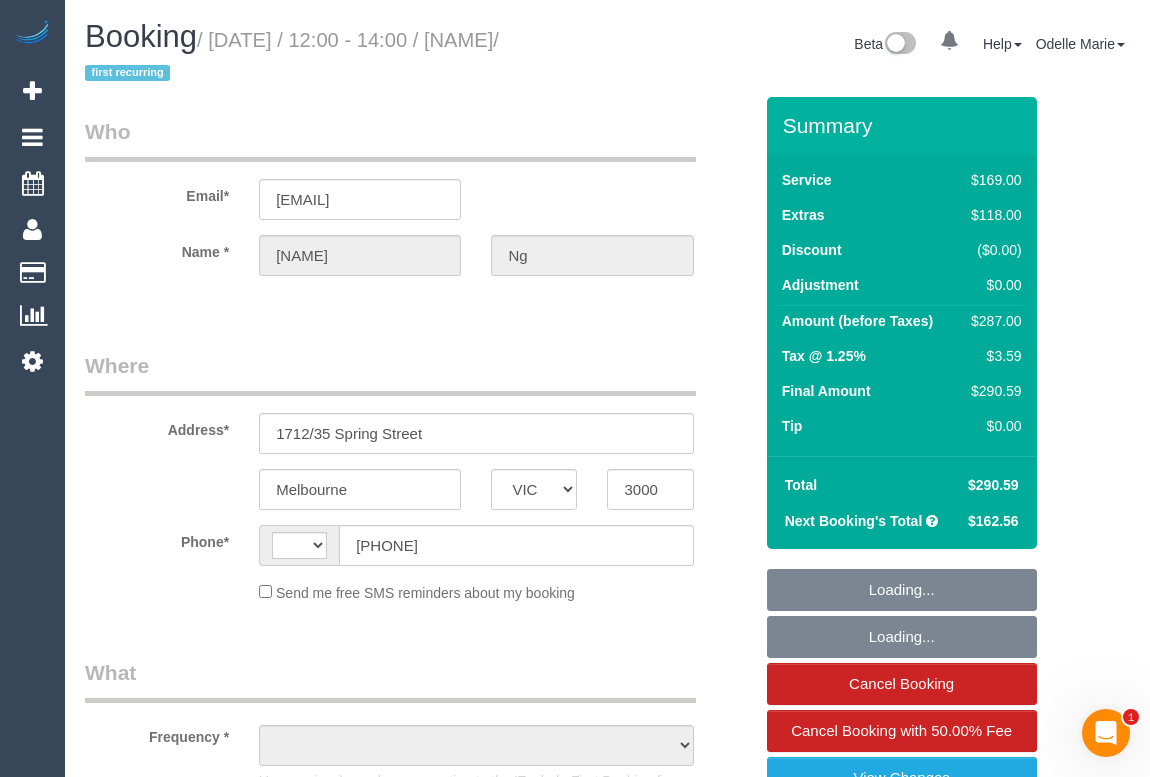 select on "object:297" 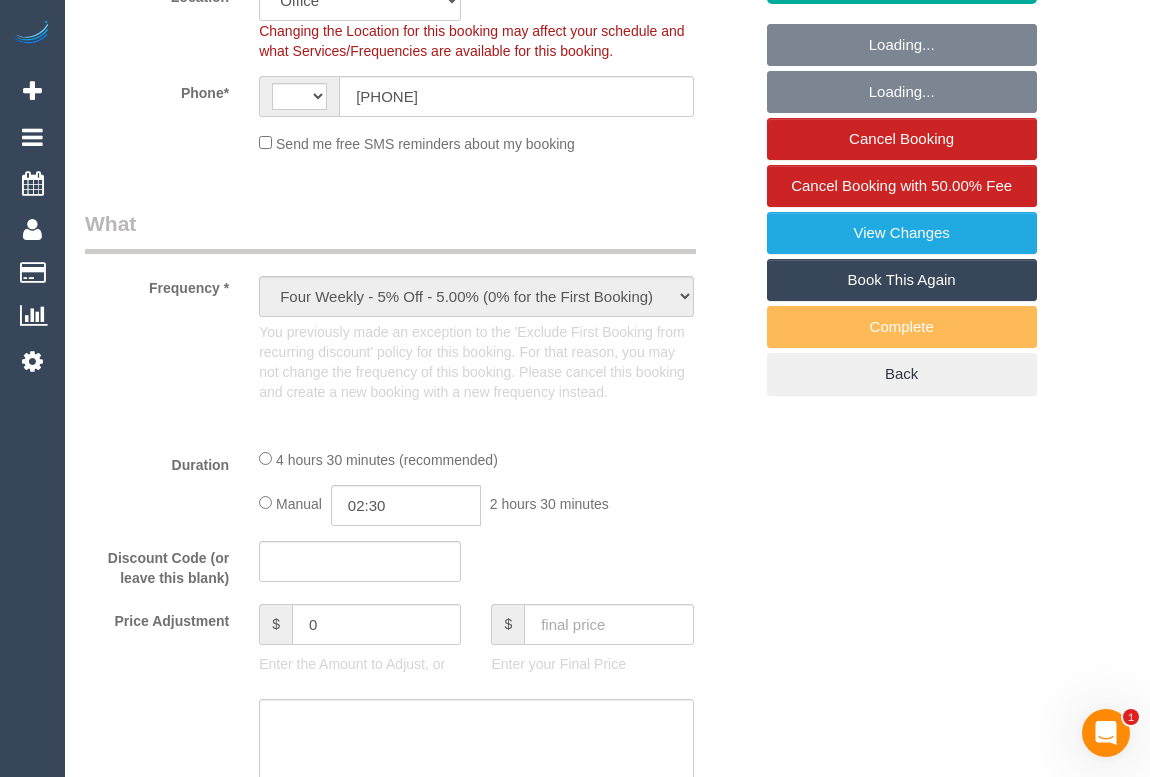 select on "object:798" 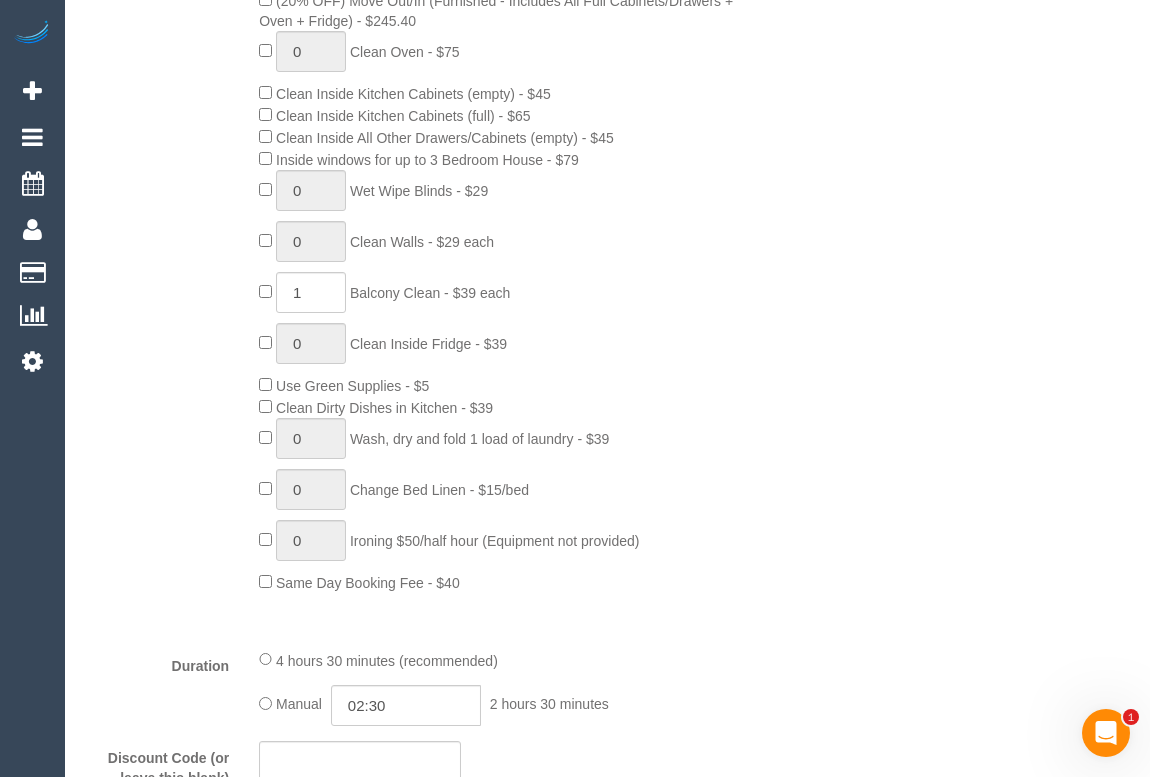 select on "string:stripe-pm_1QlVLd2GScqysDRVpN2cy1Ds" 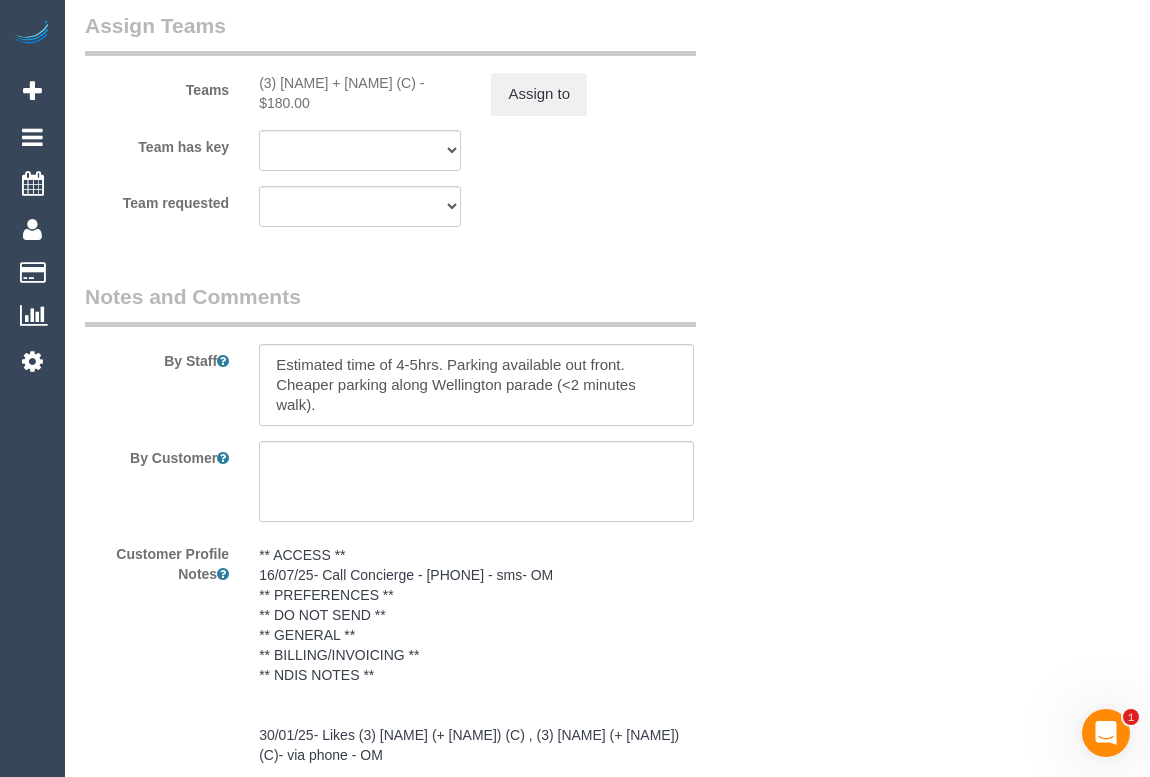 scroll, scrollTop: 3799, scrollLeft: 0, axis: vertical 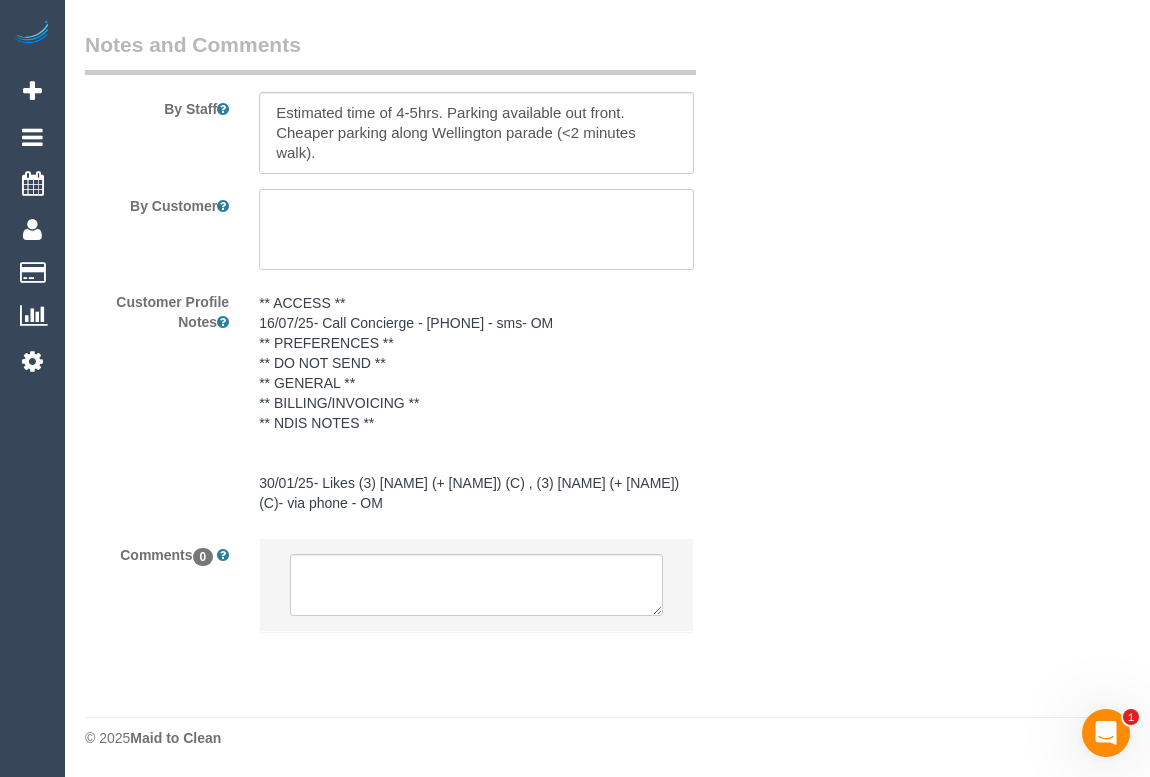 click at bounding box center (476, 230) 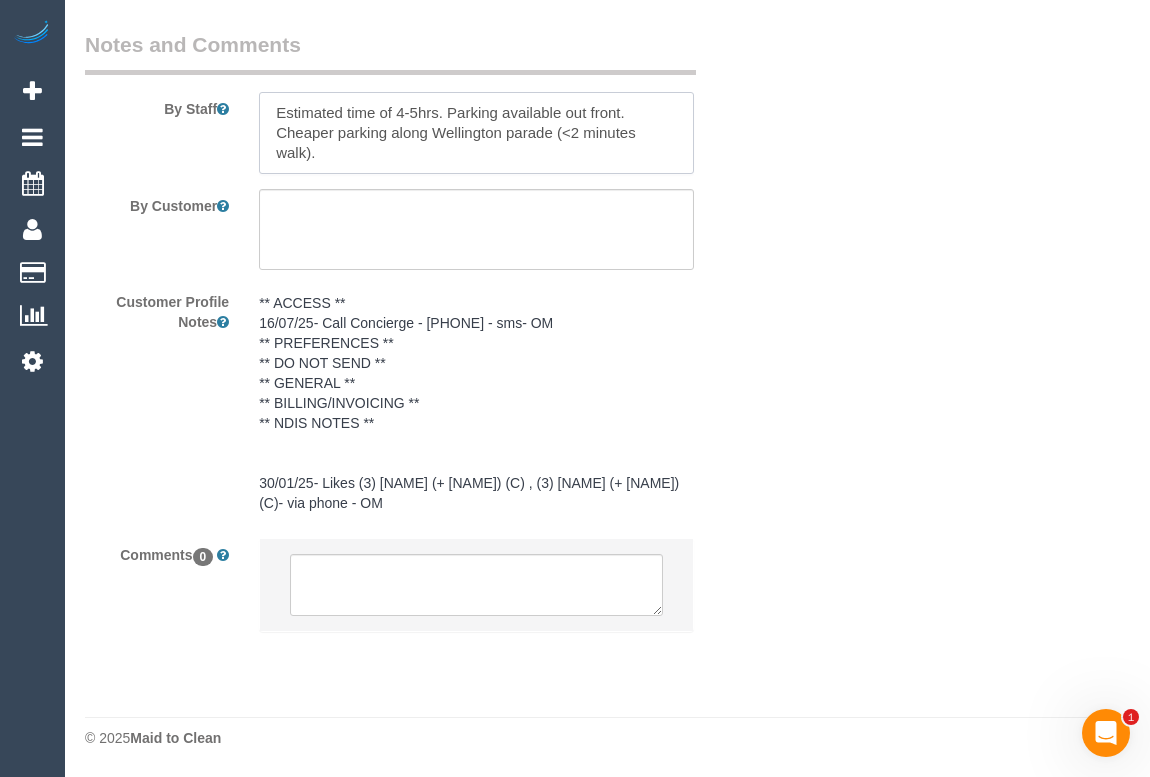click at bounding box center [476, 133] 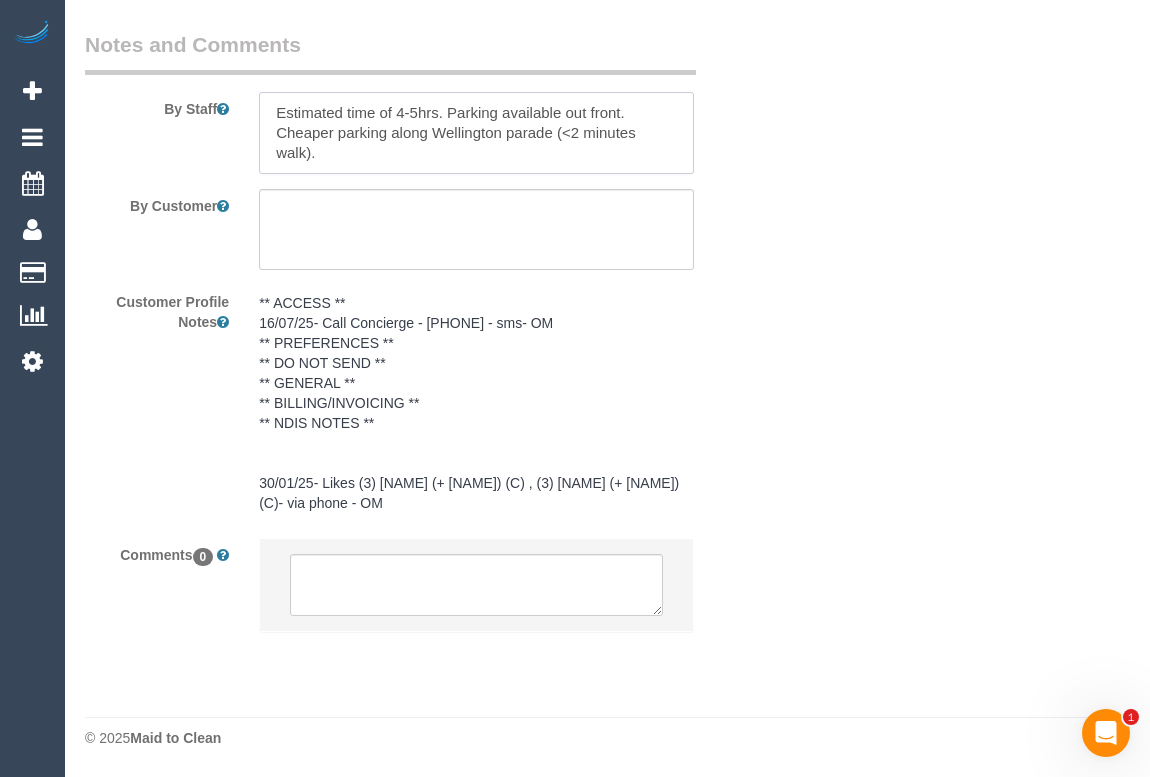 click at bounding box center (476, 133) 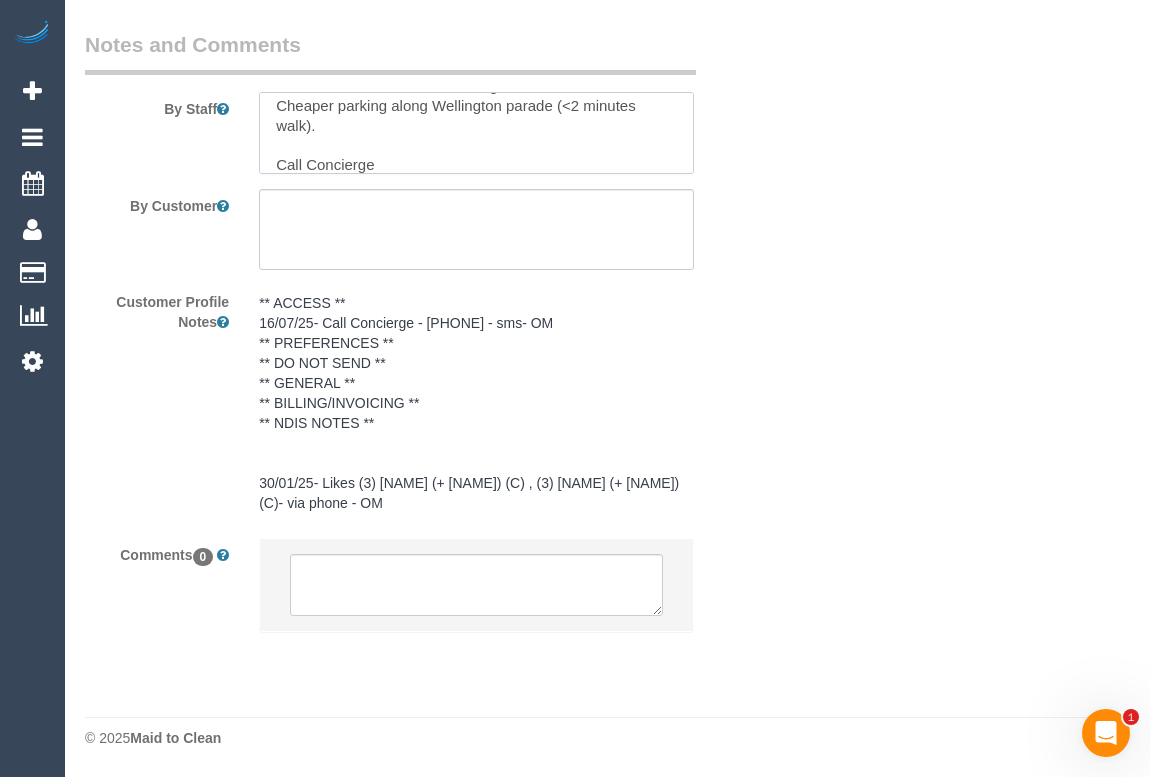paste on "0448 197 529" 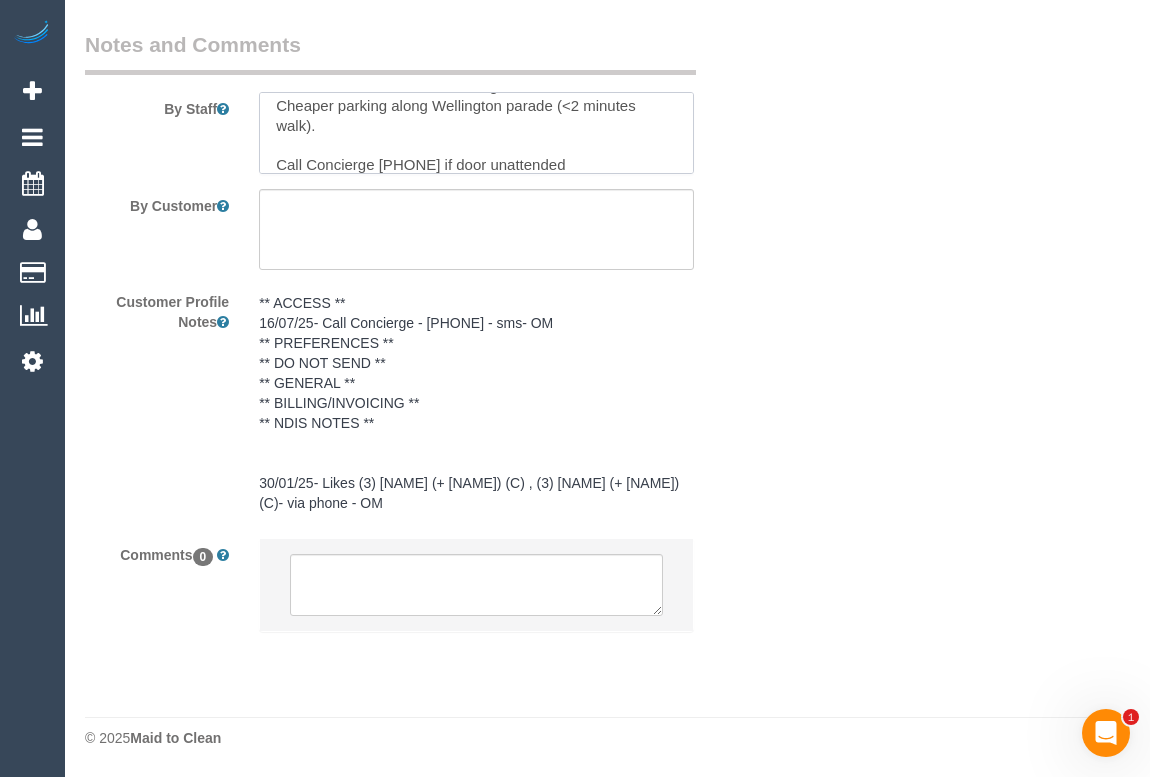 click at bounding box center [476, 133] 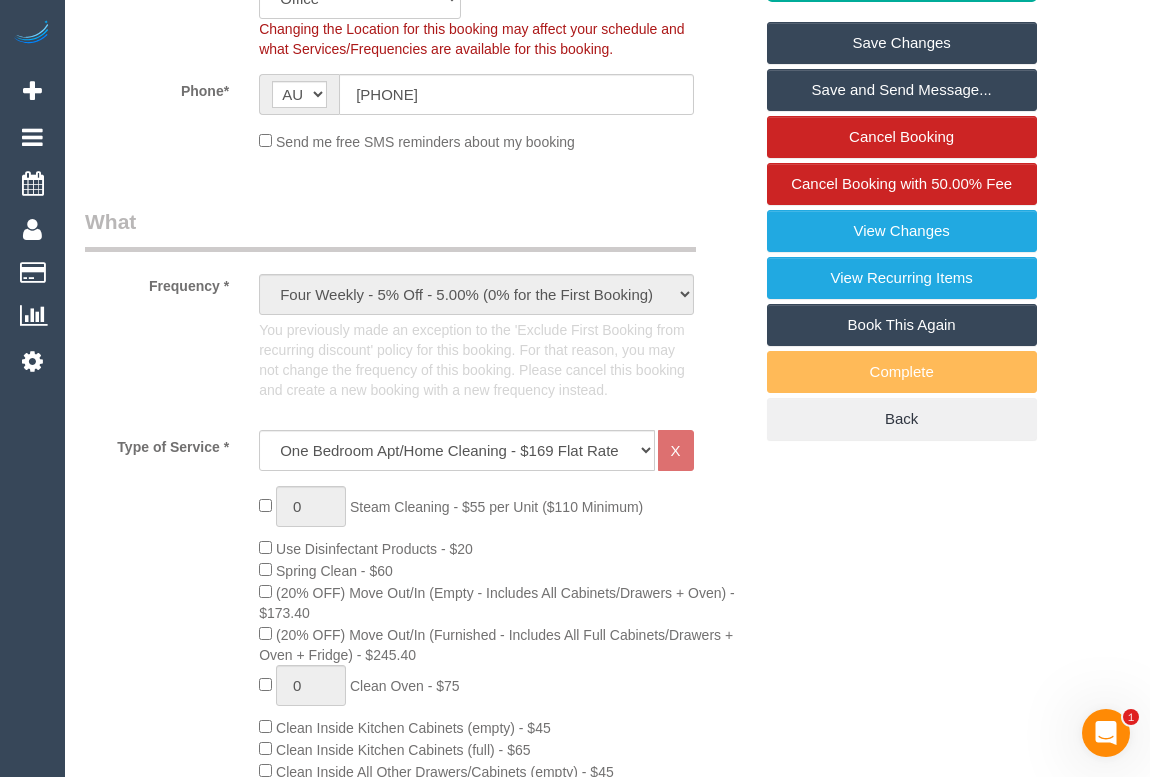 scroll, scrollTop: 253, scrollLeft: 0, axis: vertical 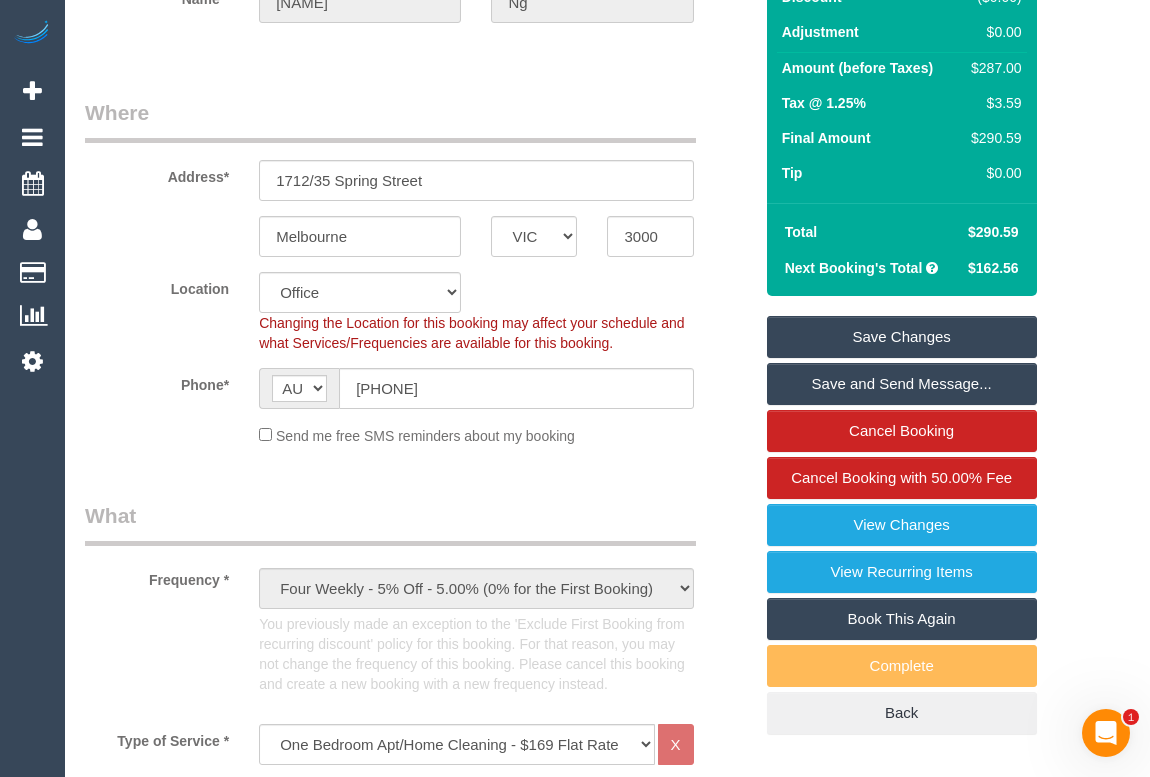 type on "Estimated time of 4-5hrs. Parking available out front. Cheaper parking along Wellington parade (<2 minutes walk).
Call Concierge 555-197-529 if door unattended" 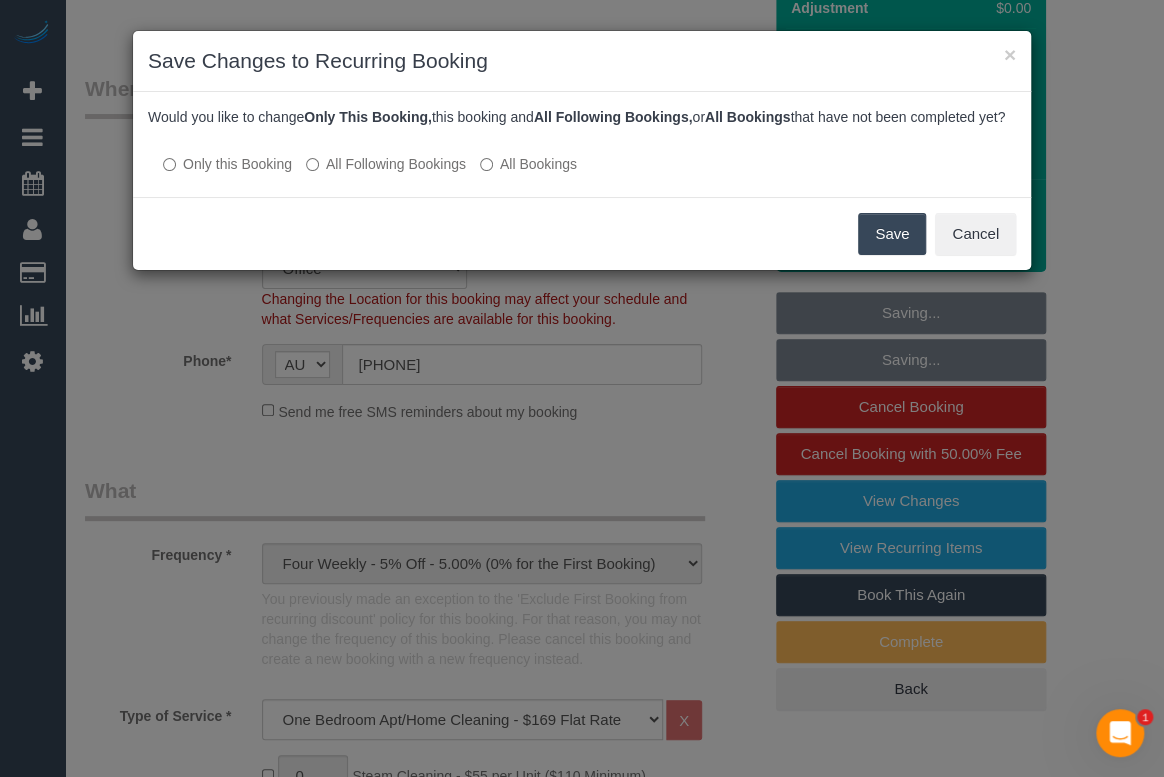 click on "All Following Bookings" at bounding box center [386, 164] 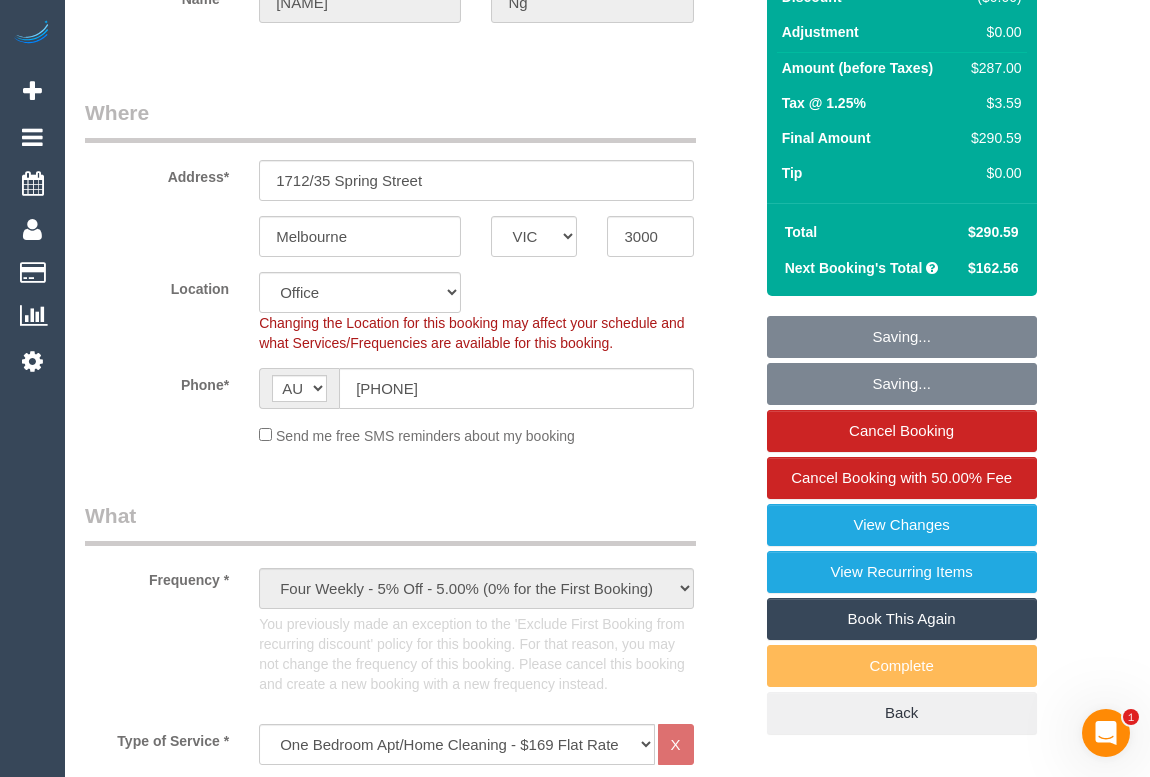 click on "Send me free SMS reminders about my booking" 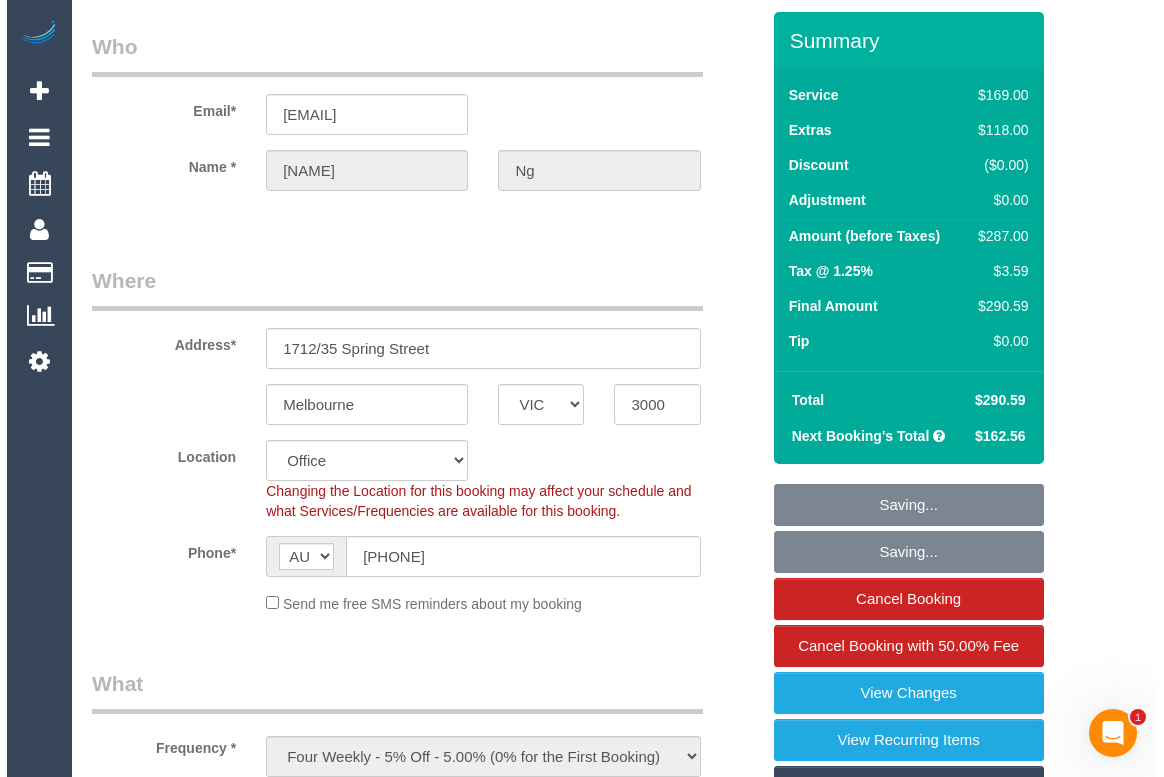 scroll, scrollTop: 0, scrollLeft: 0, axis: both 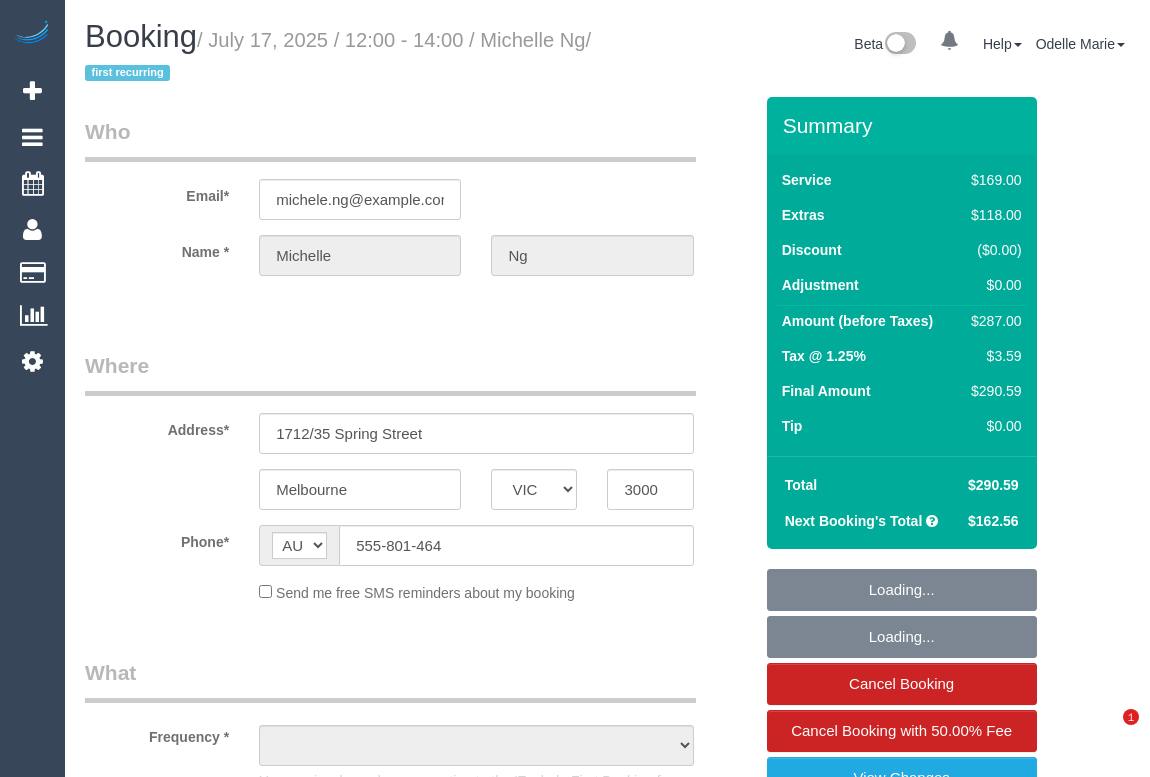 select on "VIC" 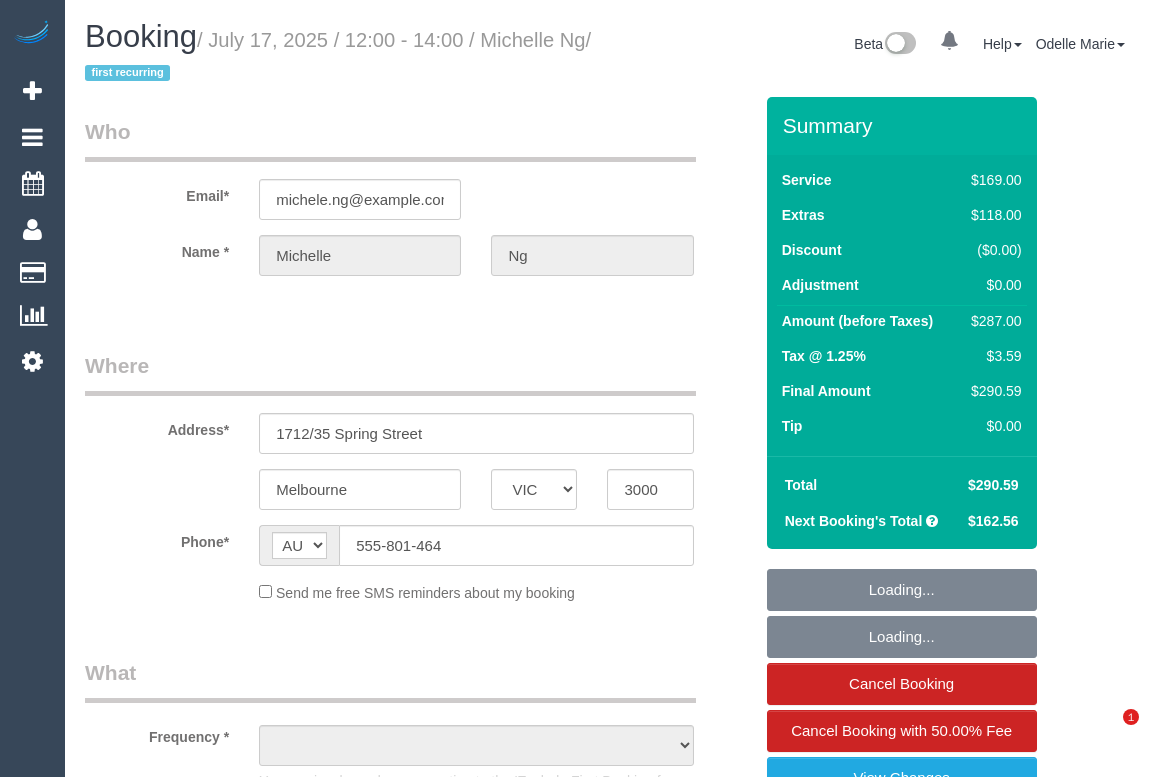 scroll, scrollTop: 0, scrollLeft: 0, axis: both 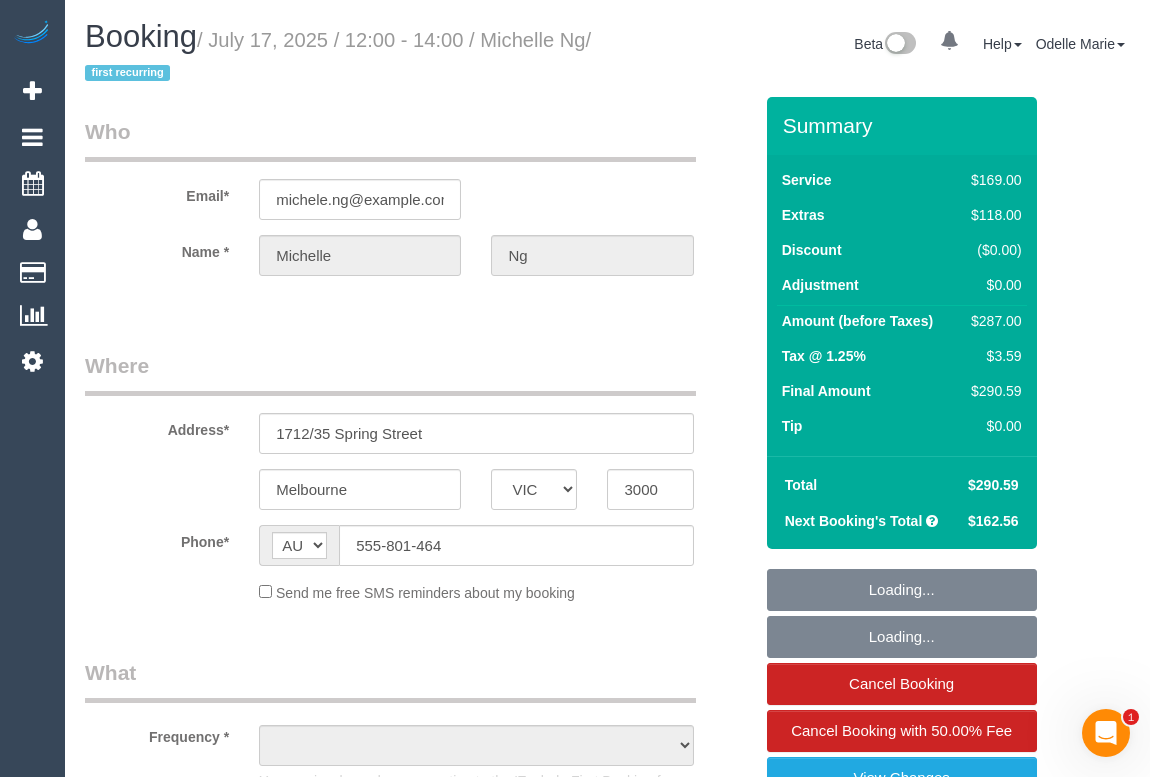 select on "object:544" 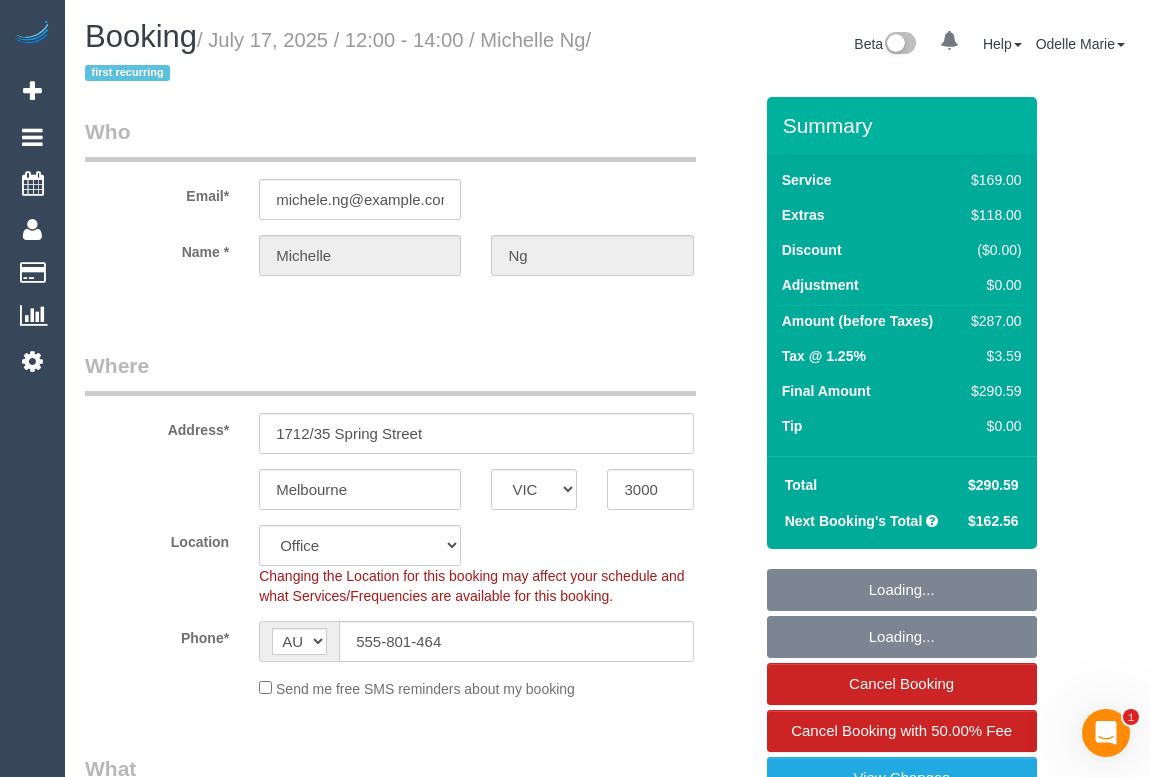 select on "object:701" 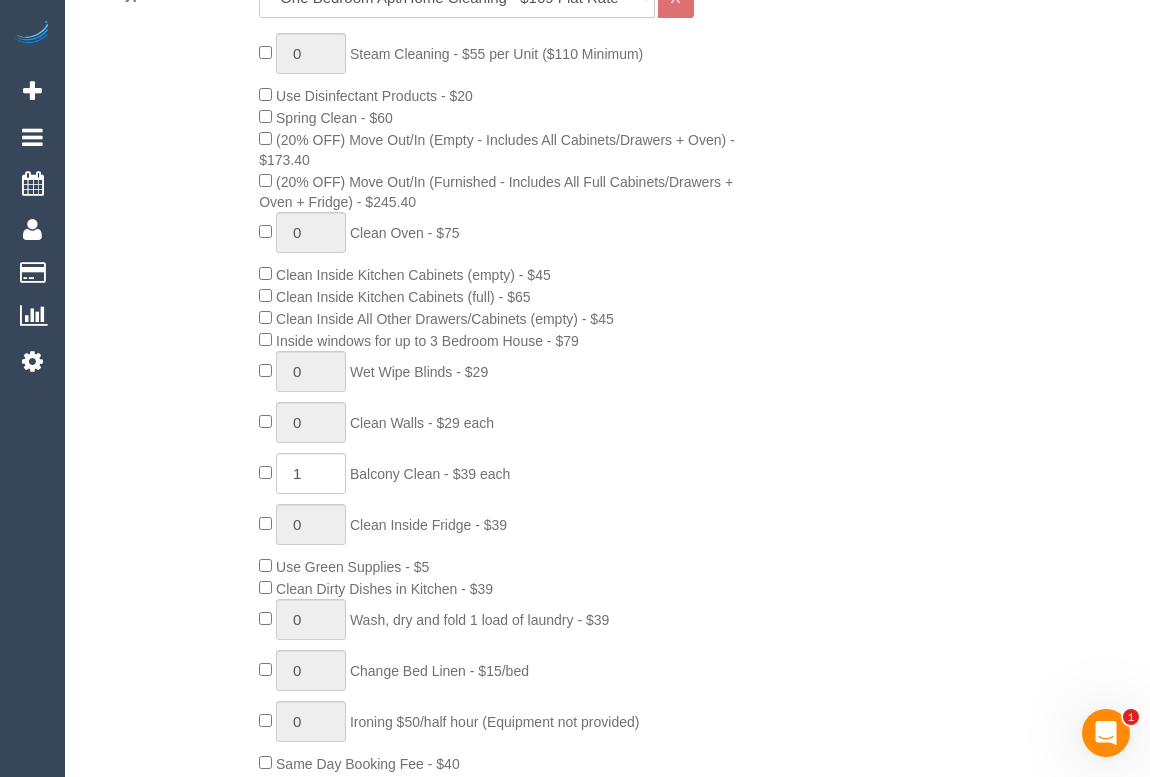 scroll, scrollTop: 636, scrollLeft: 0, axis: vertical 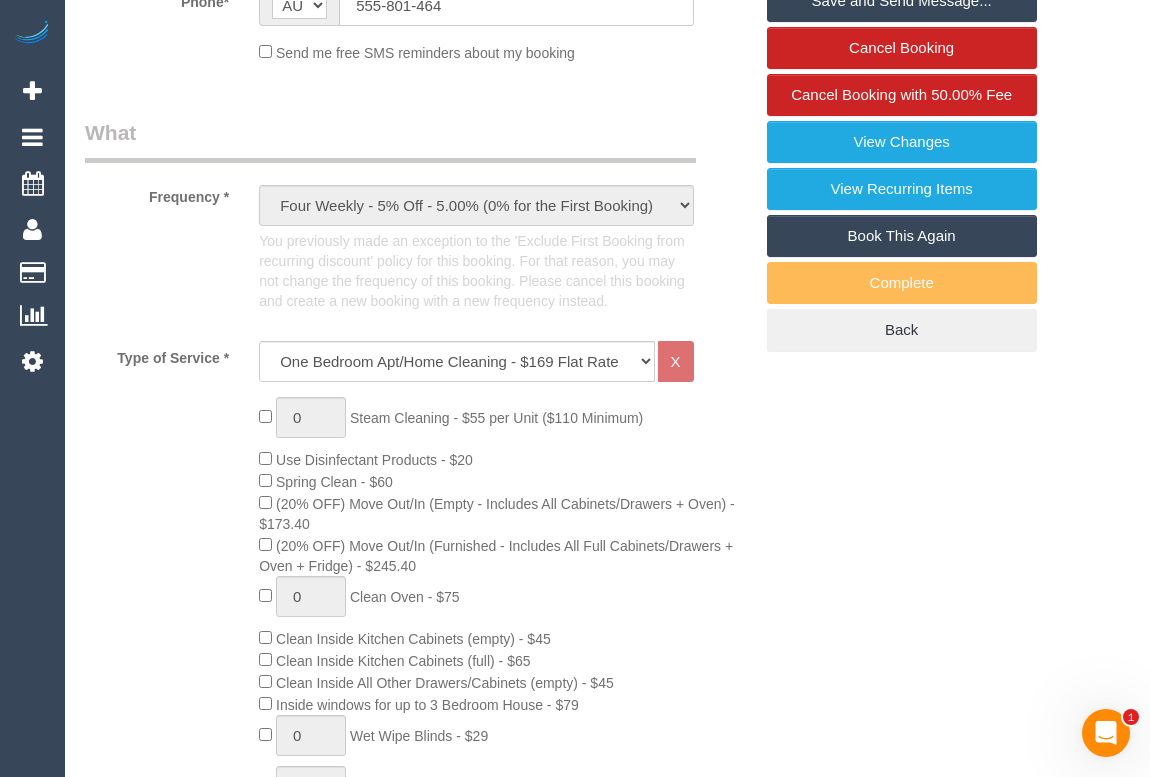 click on "What" at bounding box center (390, 140) 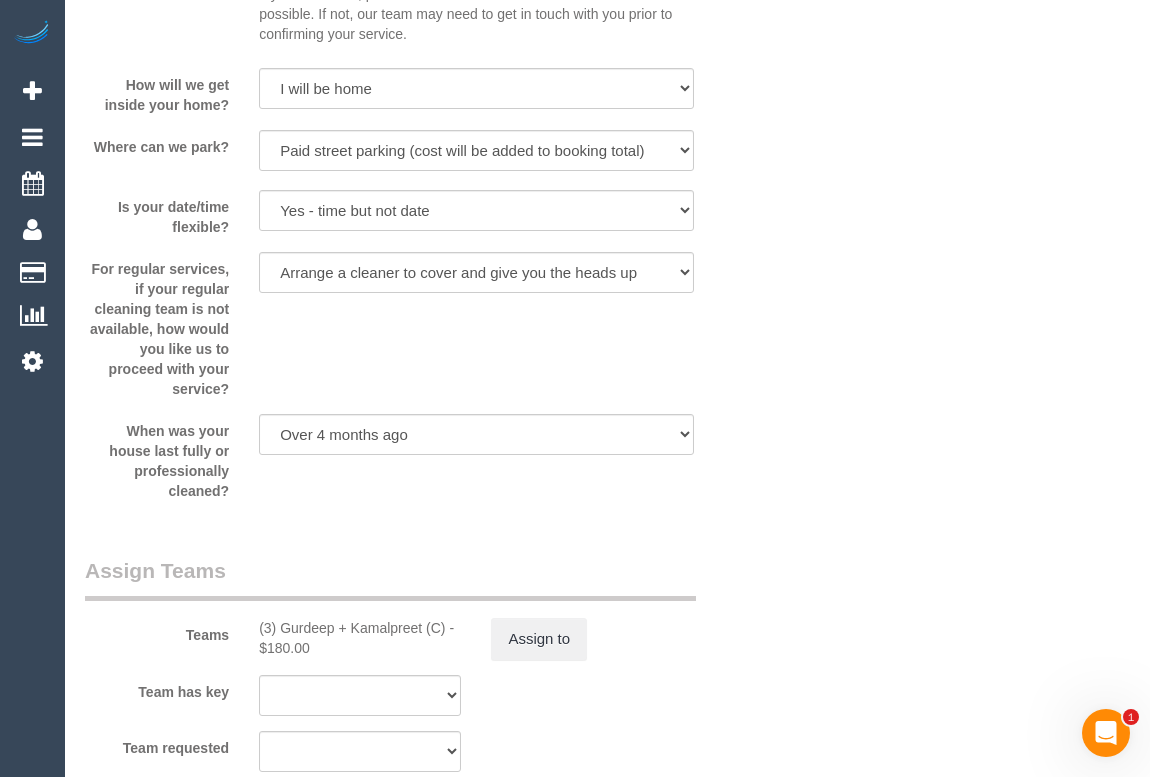 scroll, scrollTop: 3545, scrollLeft: 0, axis: vertical 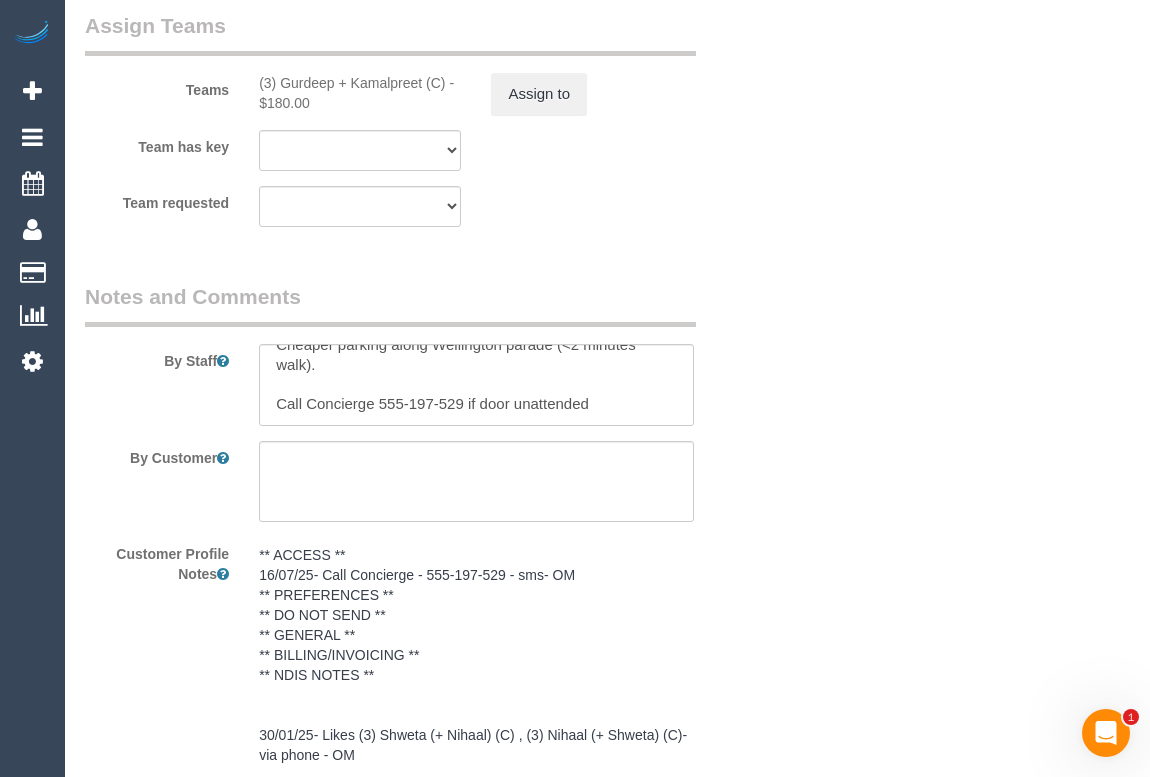 click on "Who
Email*
michele.ng@example.com
Name *
Michelle
Ng
Where
Address*
1712/35 Spring Street
Melbourne
ACT
NSW
NT
QLD
SA
TAS
VIC
WA
3000
Location
Office City East (North) East (South) Inner East Inner North (East) Inner North (West) Inner South East Inner West North (East) North (West) Outer East Outer North (East) Outer North (West) Outer South East Outer West South East (East) South East (West) West (North) West (South) ZG - Central ZG - East ZG - North ZG - South" at bounding box center [607, -1244] 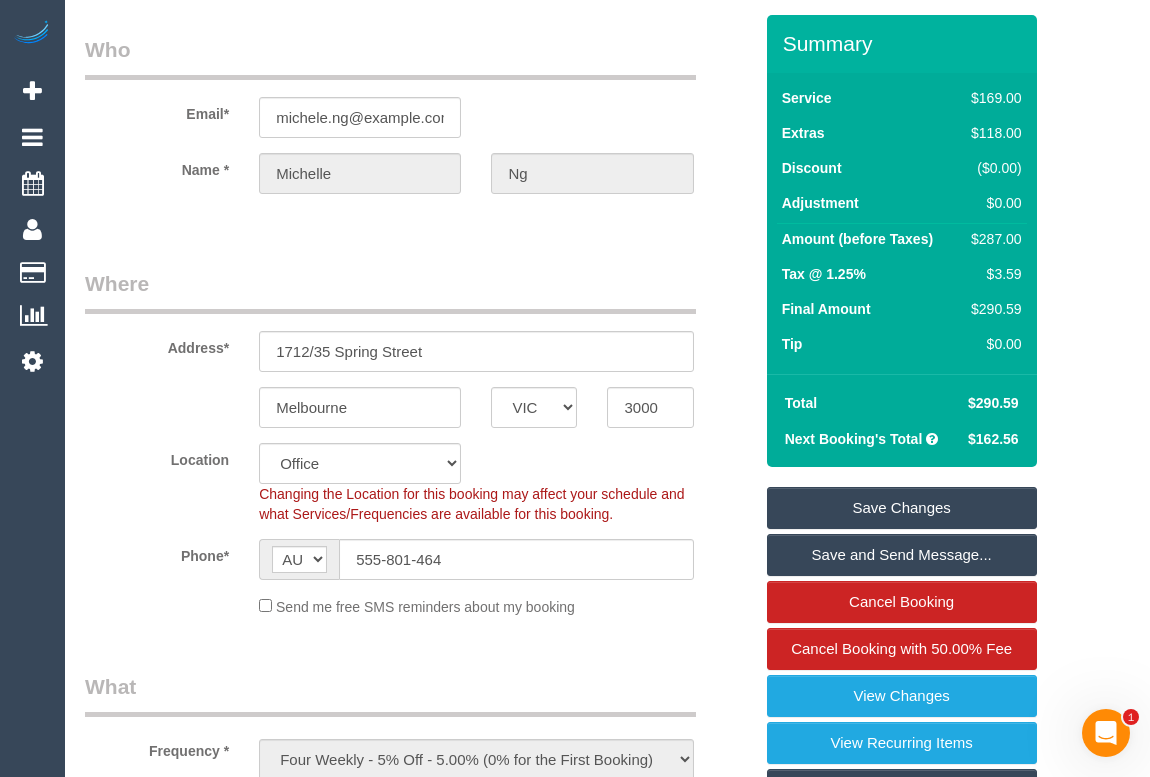scroll, scrollTop: 0, scrollLeft: 0, axis: both 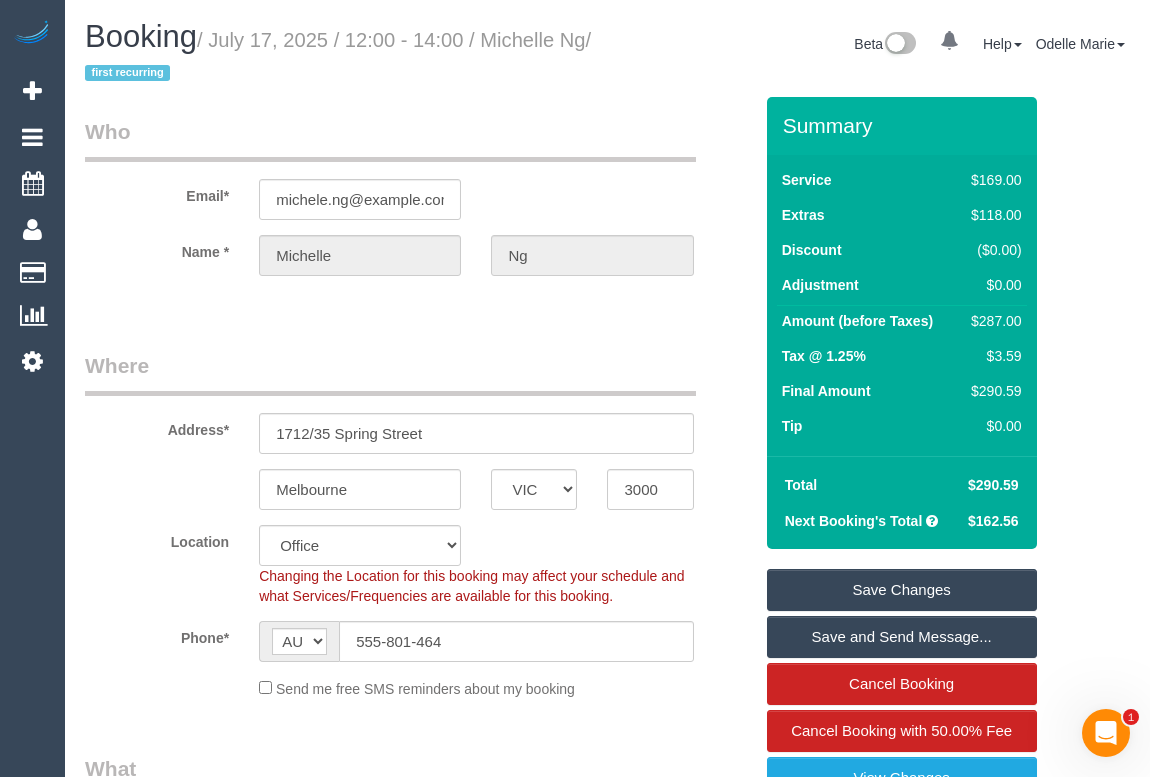click on "Who
Email*
michele.ng@example.com
Name *
Michelle
Ng
Where
Address*
1712/35 Spring Street
Melbourne
ACT
NSW
NT
QLD
SA
TAS
VIC
WA
3000
Location
Office City East (North) East (South) Inner East Inner North (East) Inner North (West) Inner South East Inner West North (East) North (West) Outer East Outer North (East) Outer North (West) Outer South East Outer West South East (East) South East (West) West (North) West (South) ZG - Central ZG - East ZG - North ZG - South
Phone*" at bounding box center [418, 2301] 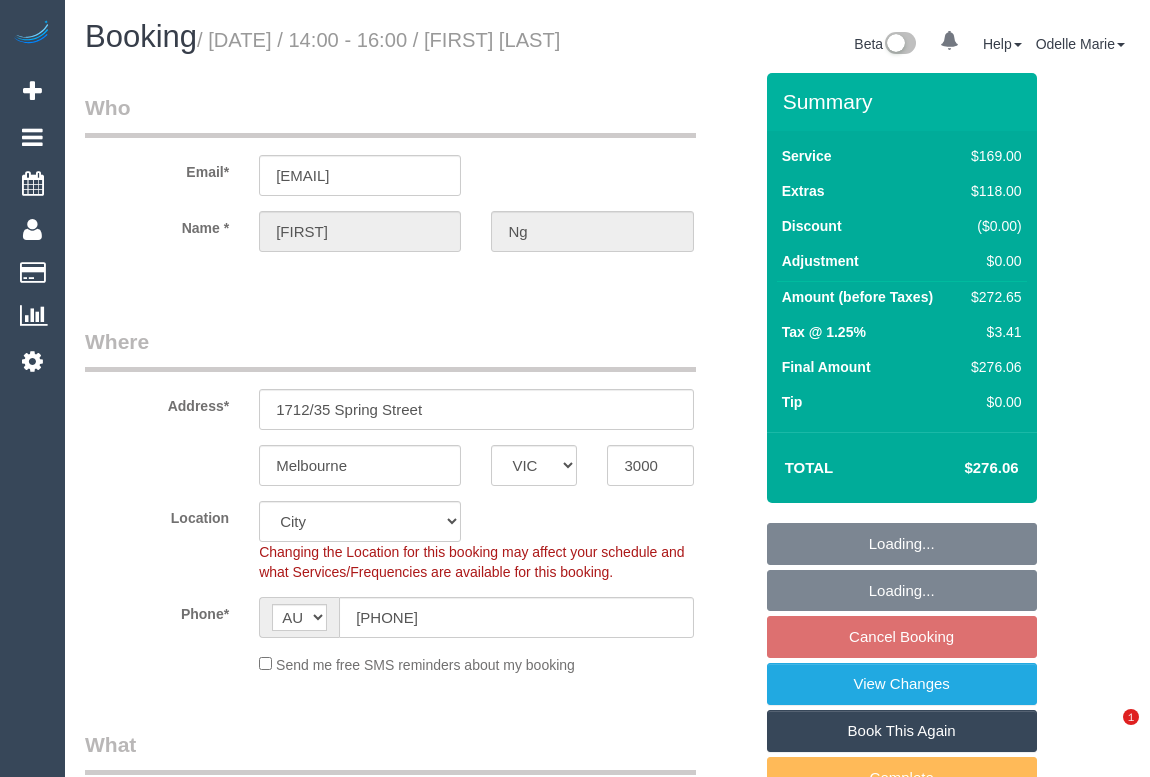 select on "VIC" 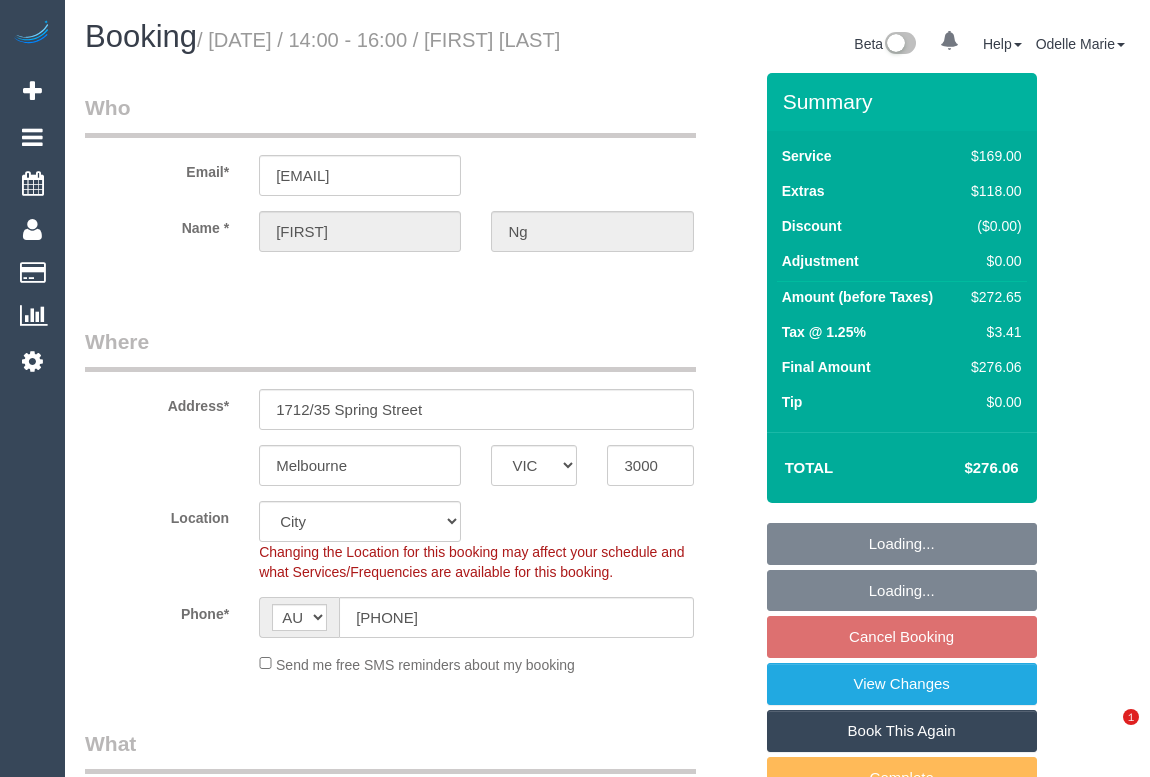 scroll, scrollTop: 0, scrollLeft: 0, axis: both 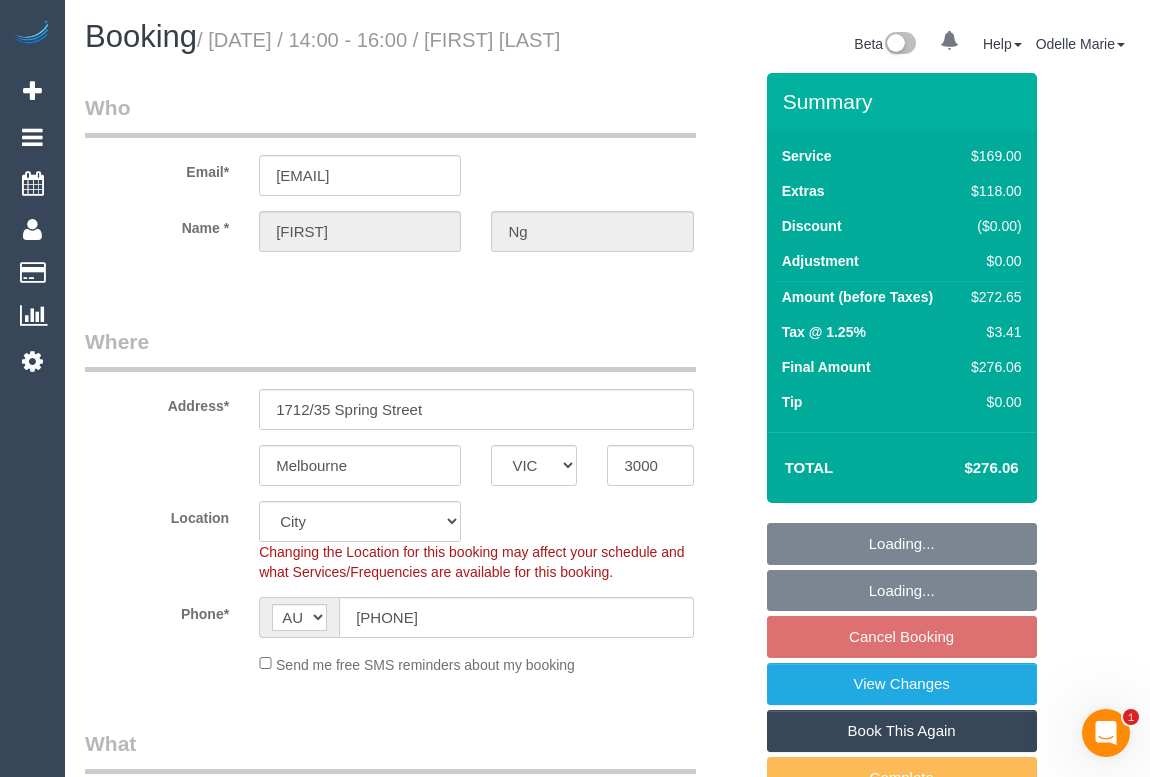 select on "string:stripe-pm_1QlVLd2GScqysDRVpN2cy1Ds" 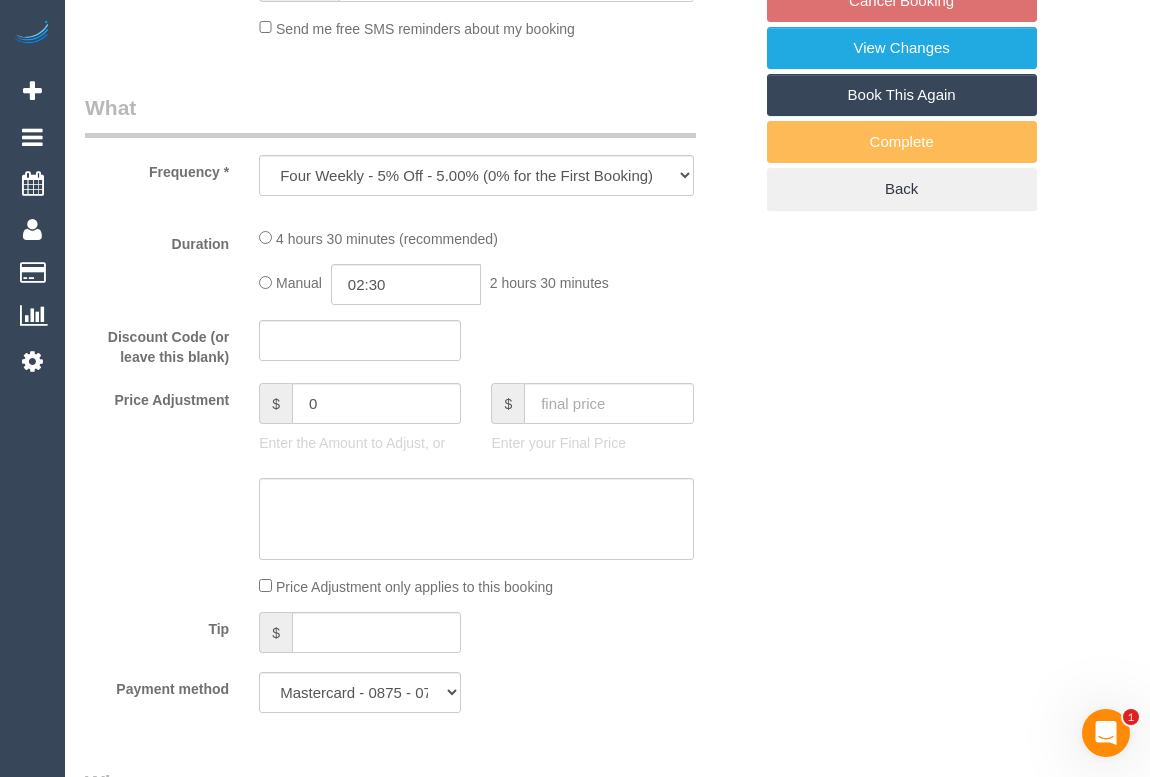 select on "spot5" 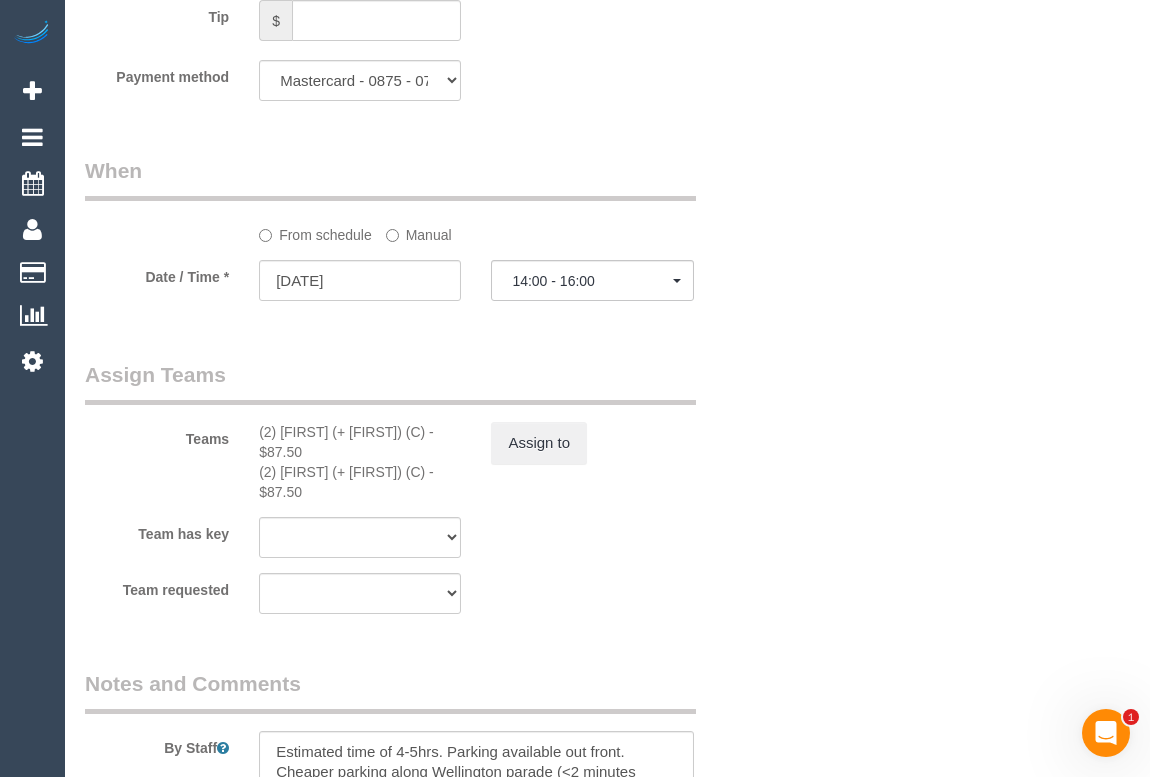 select on "number:28" 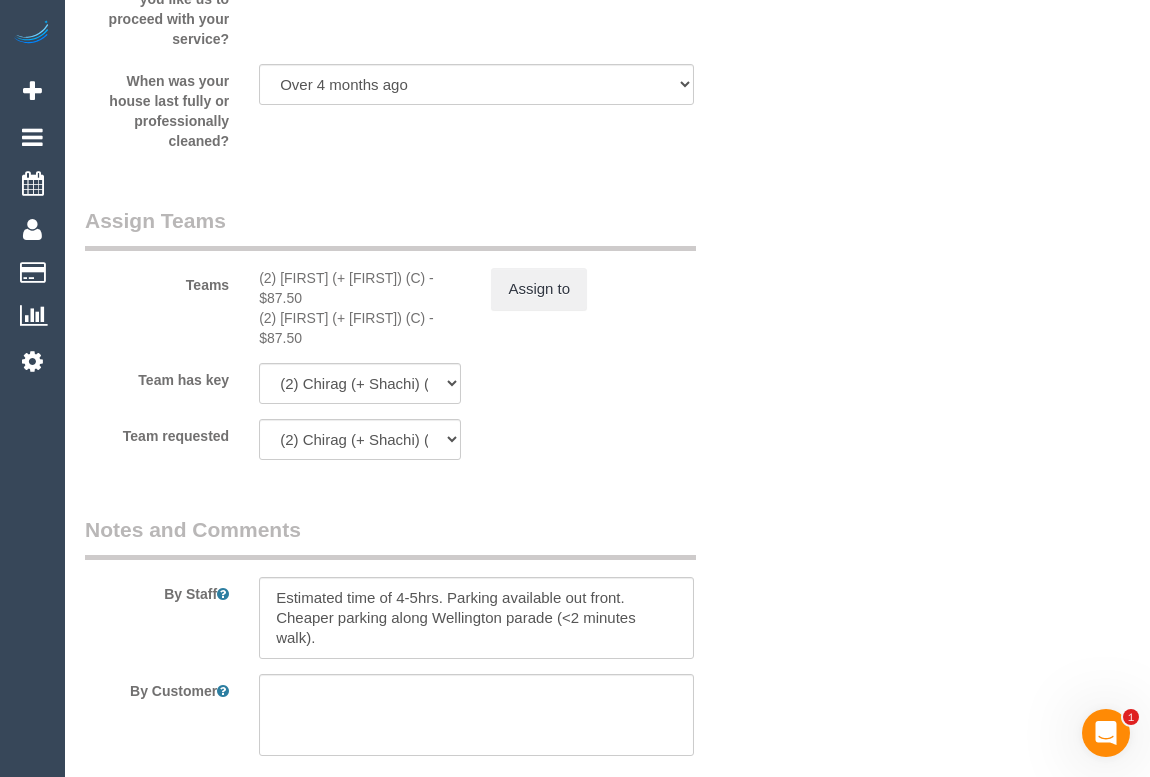 scroll, scrollTop: 3181, scrollLeft: 0, axis: vertical 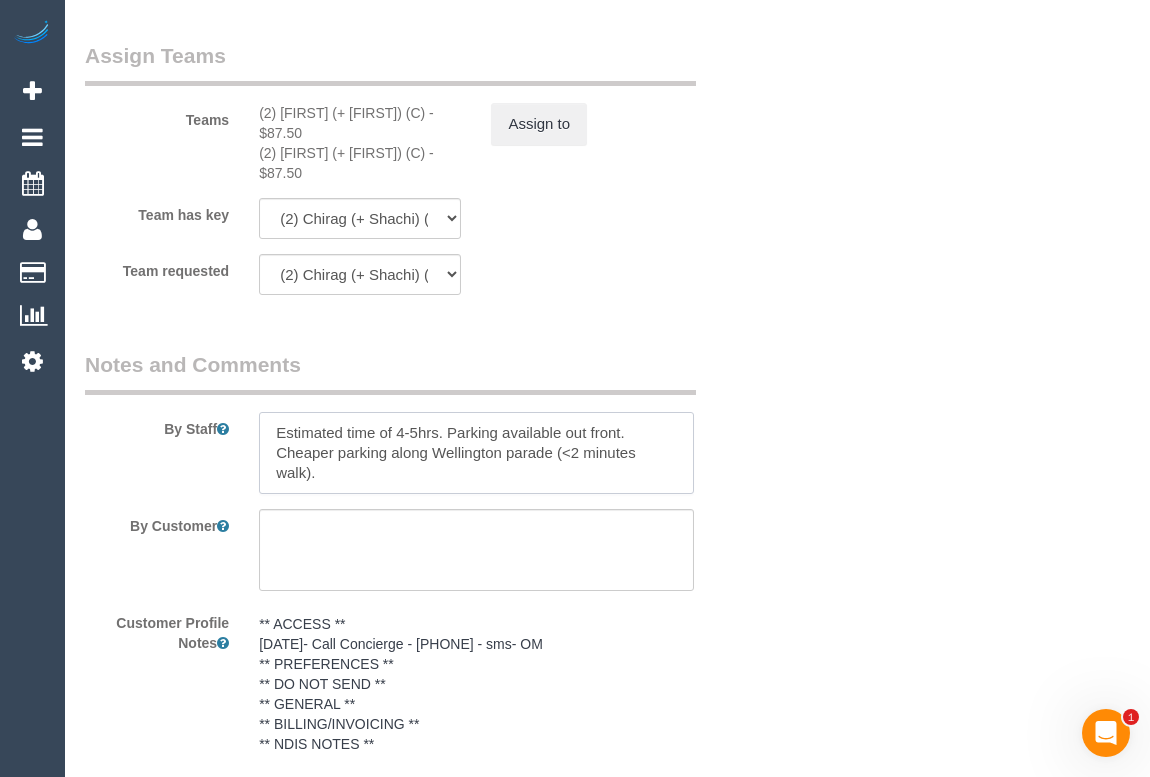 click at bounding box center (476, 453) 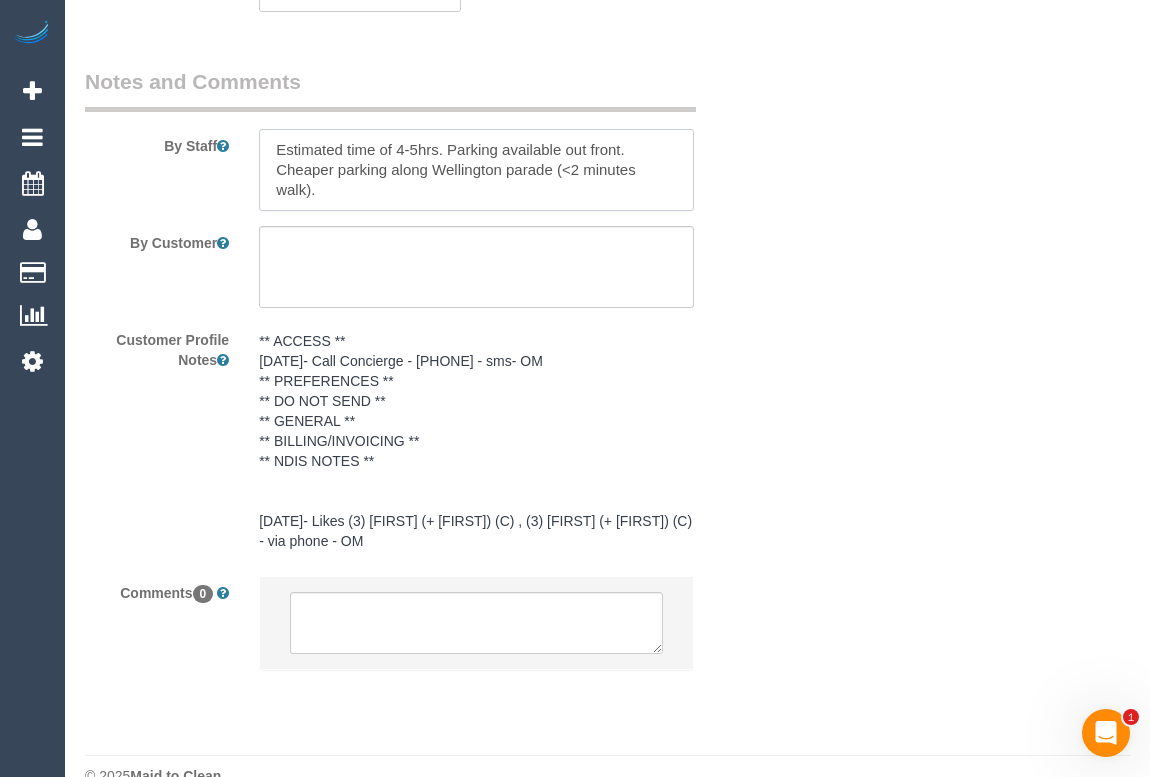 scroll, scrollTop: 3436, scrollLeft: 0, axis: vertical 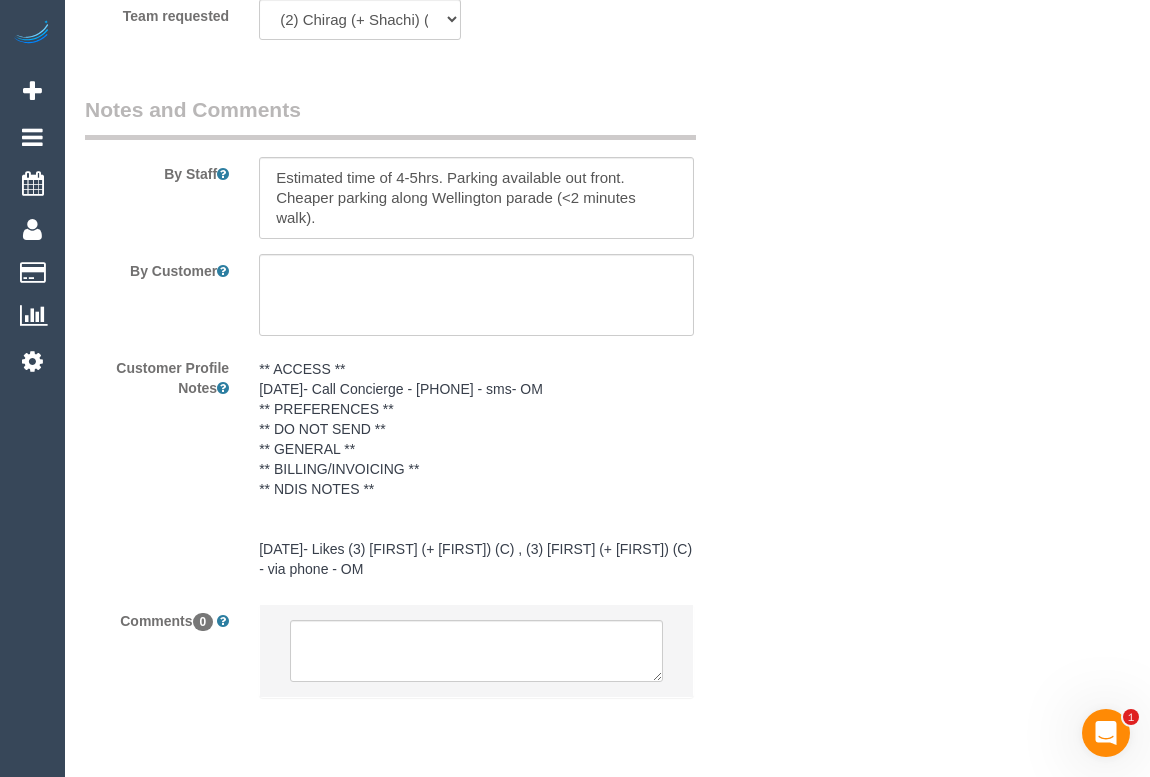 click on "** ACCESS **
16/07/25- Call Concierge - 555-197-529 - sms- OM
** PREFERENCES **
** DO NOT SEND **
** GENERAL **
** BILLING/INVOICING **
** NDIS NOTES **
30/01/25- Likes (3) Shweta (+ Nihaal) (C) , (3) Nihaal (+ Shweta) (C)- via phone - OM" at bounding box center (476, 469) 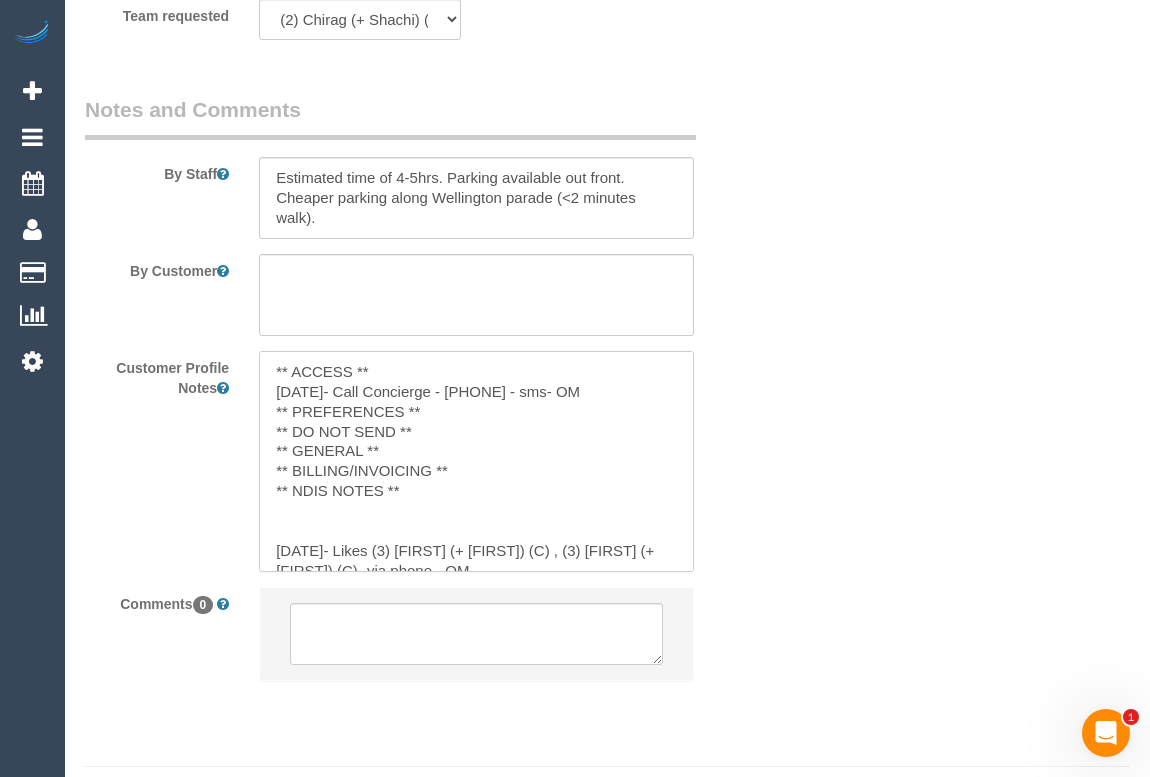 drag, startPoint x: 348, startPoint y: 414, endPoint x: 549, endPoint y: 414, distance: 201 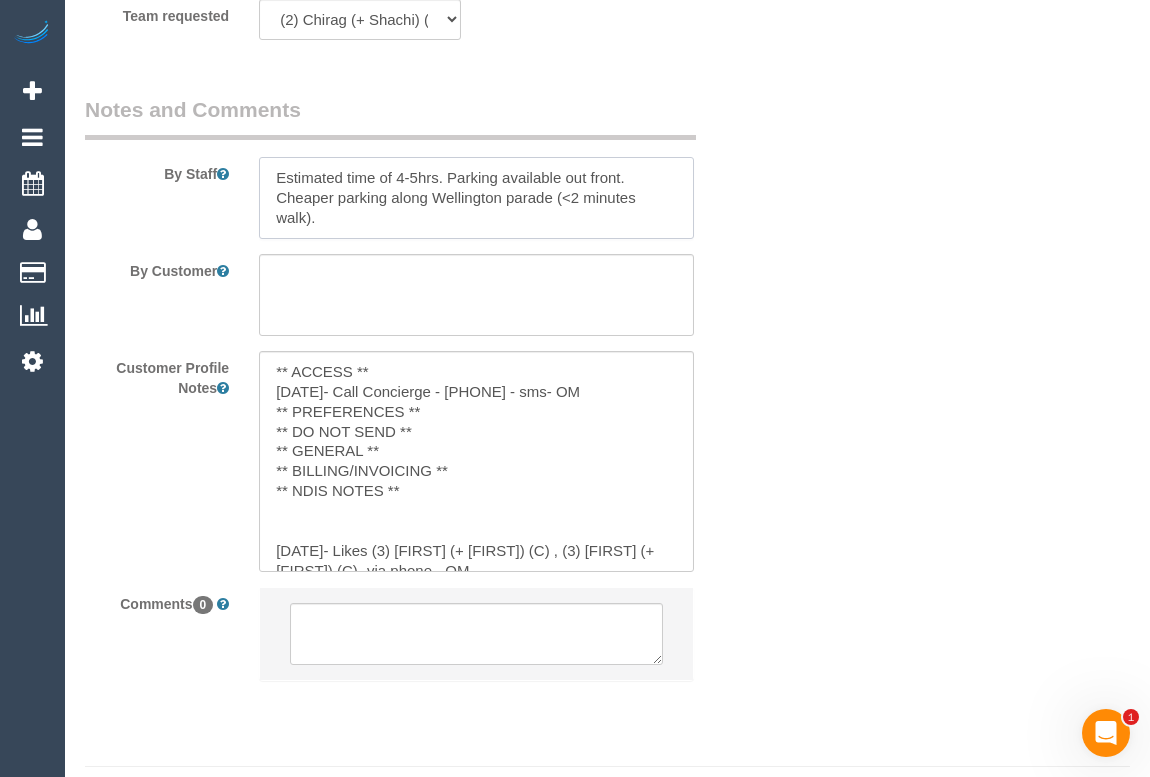 click at bounding box center [476, 198] 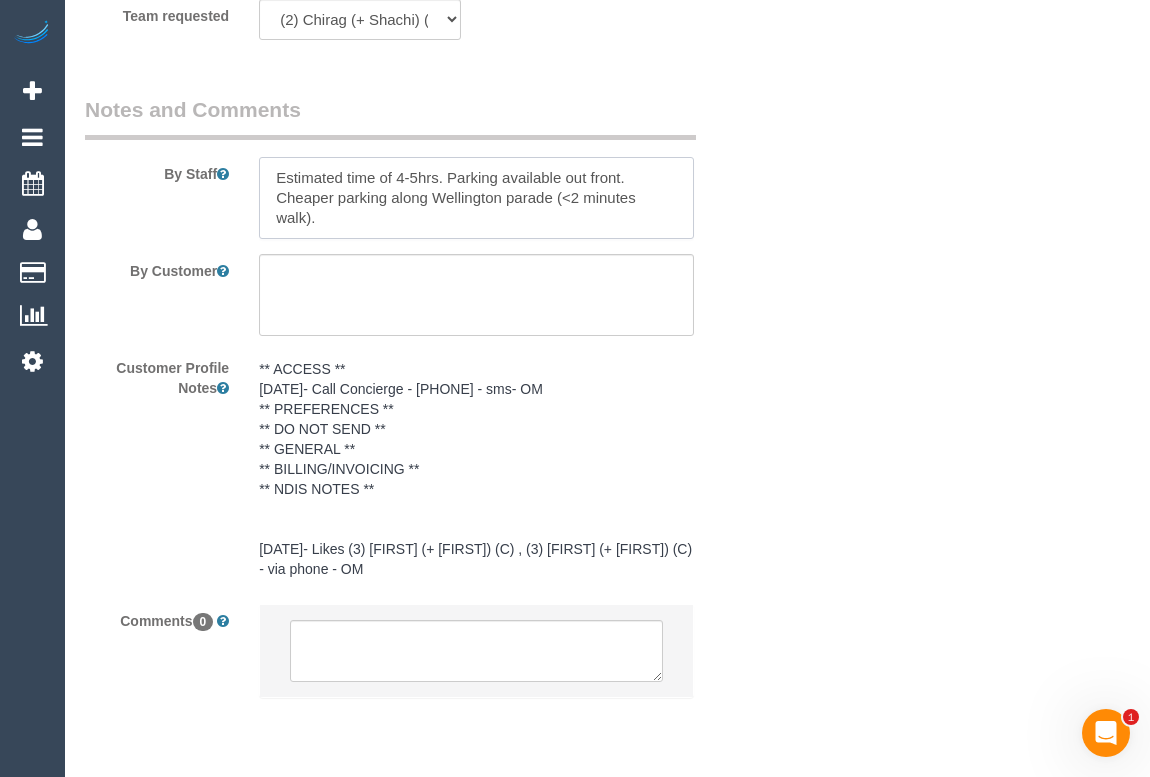 scroll, scrollTop: 3527, scrollLeft: 0, axis: vertical 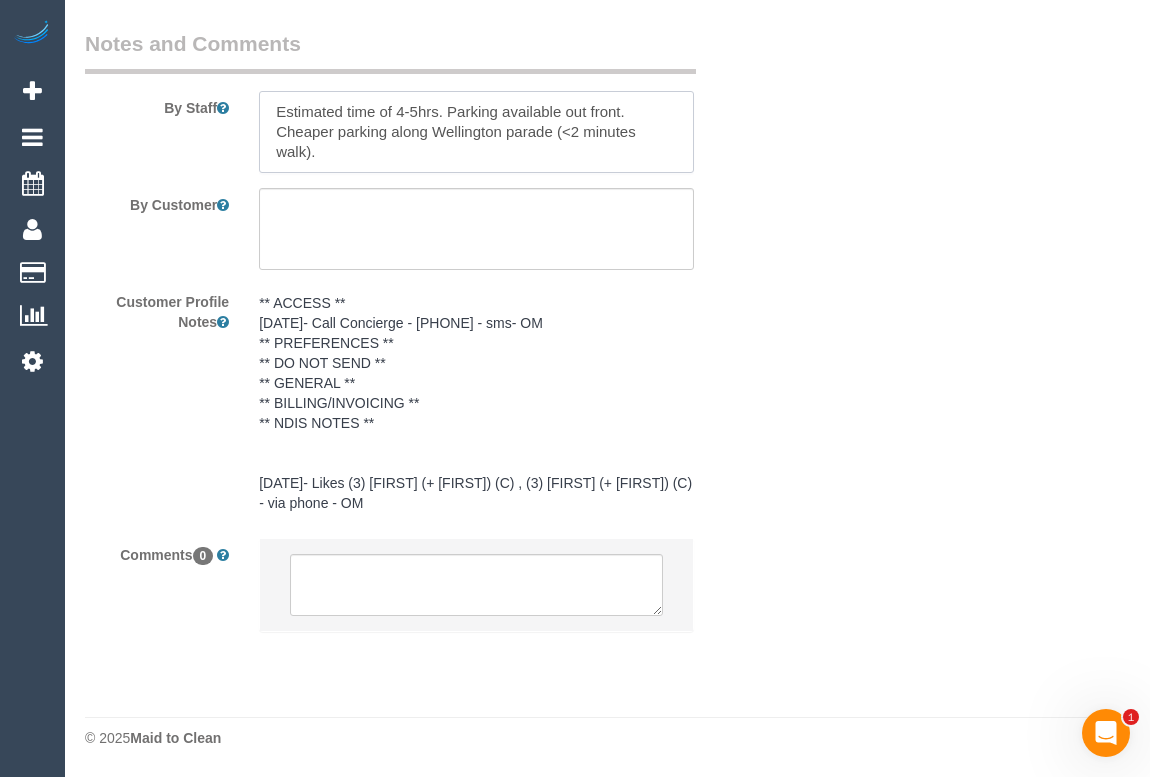 paste on "Call Concierge - 0448 197 529" 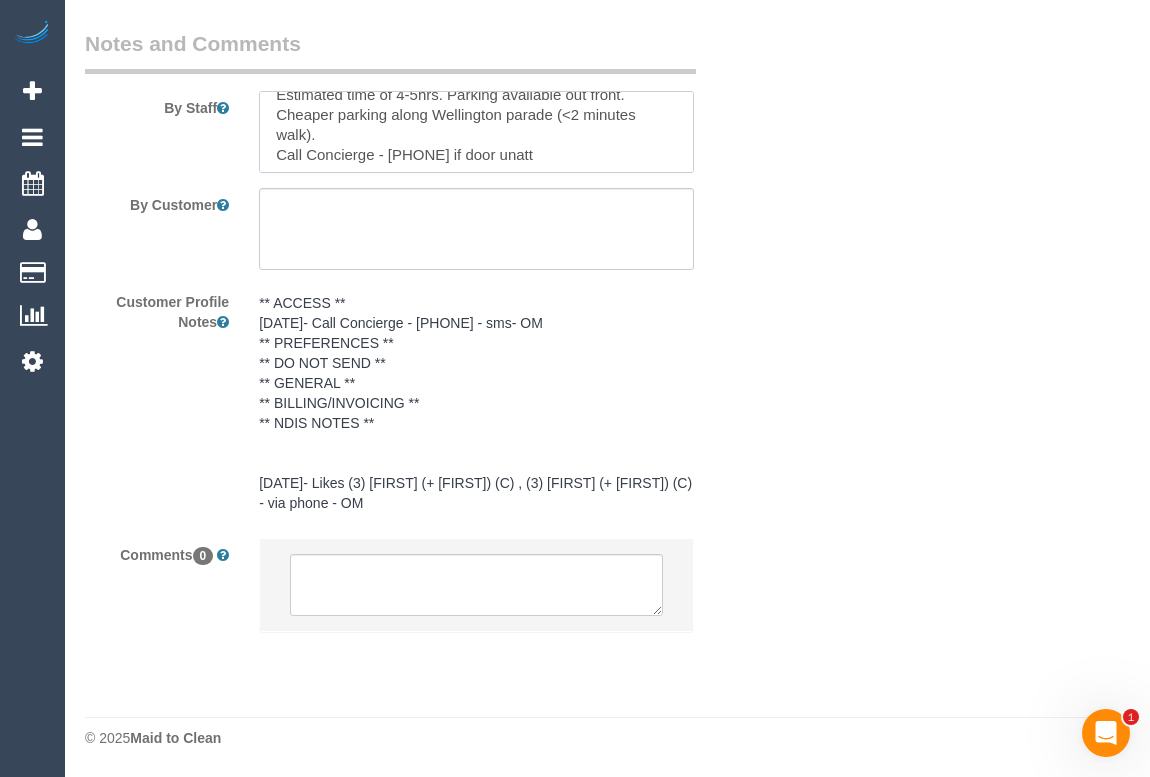 scroll, scrollTop: 20, scrollLeft: 0, axis: vertical 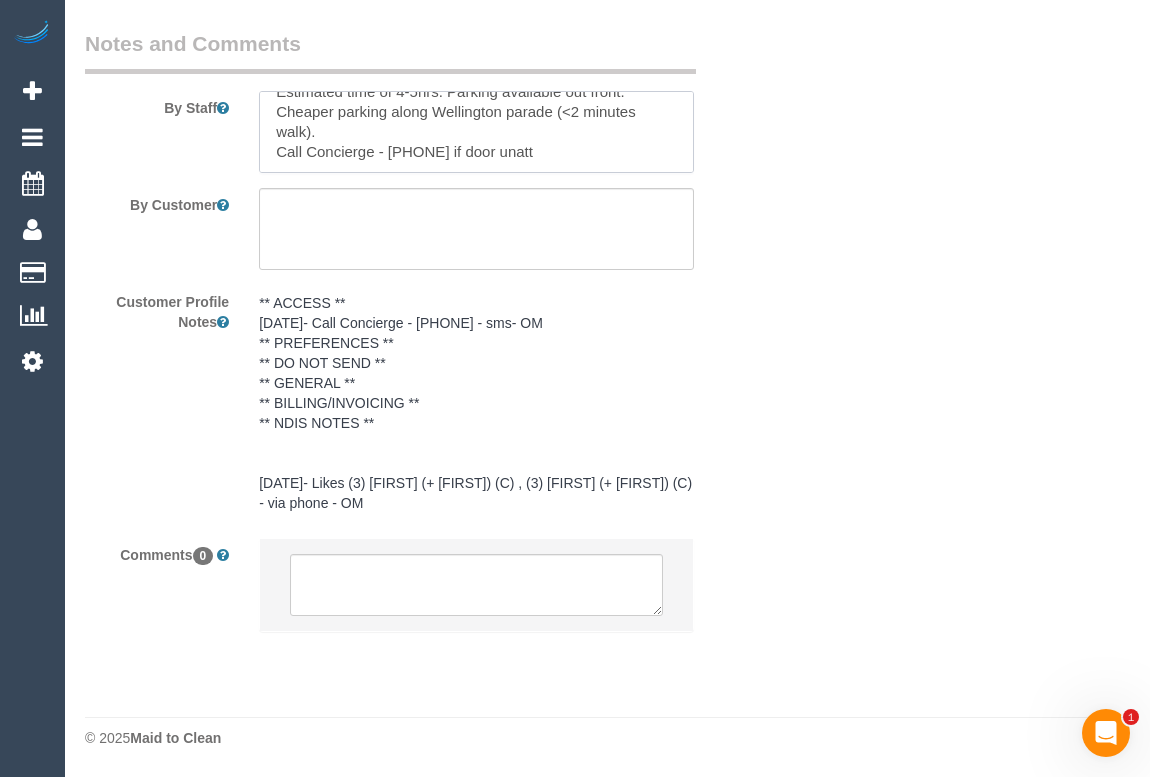 click at bounding box center (476, 132) 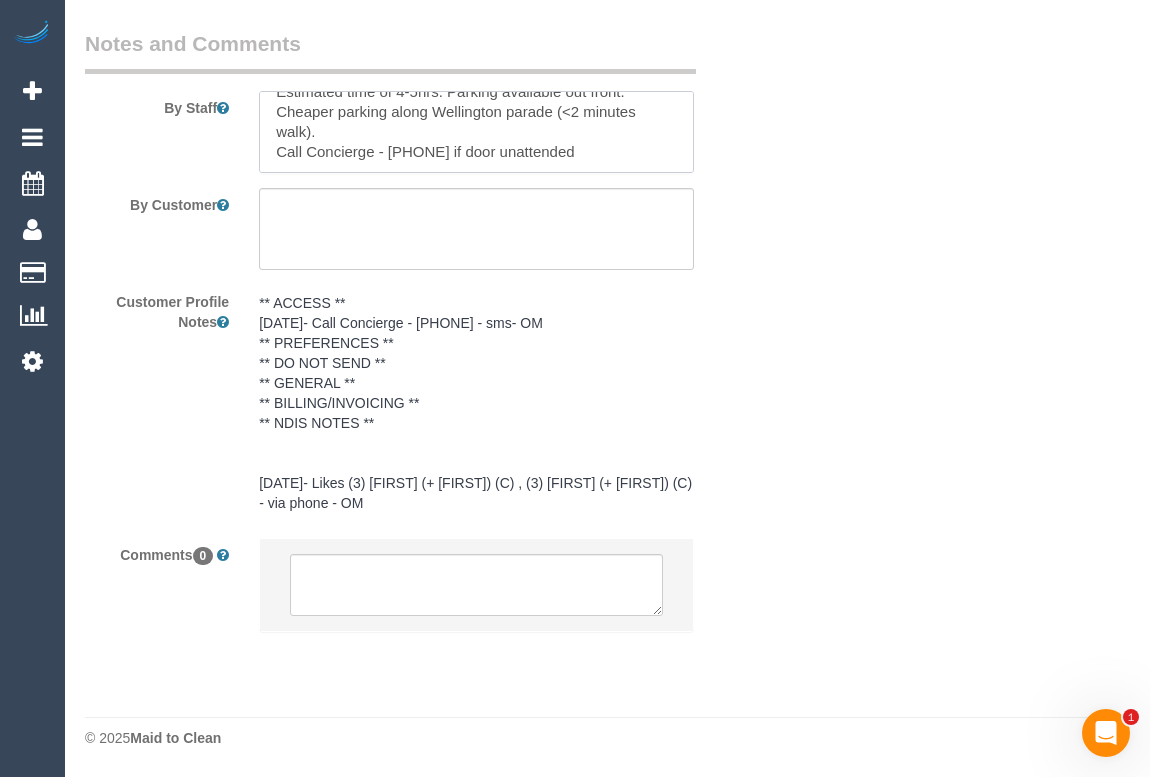 type on "Estimated time of 4-5hrs. Parking available out front. Cheaper parking along Wellington parade (<2 minutes walk).
Call Concierge - 0448 197 529 if door unattended" 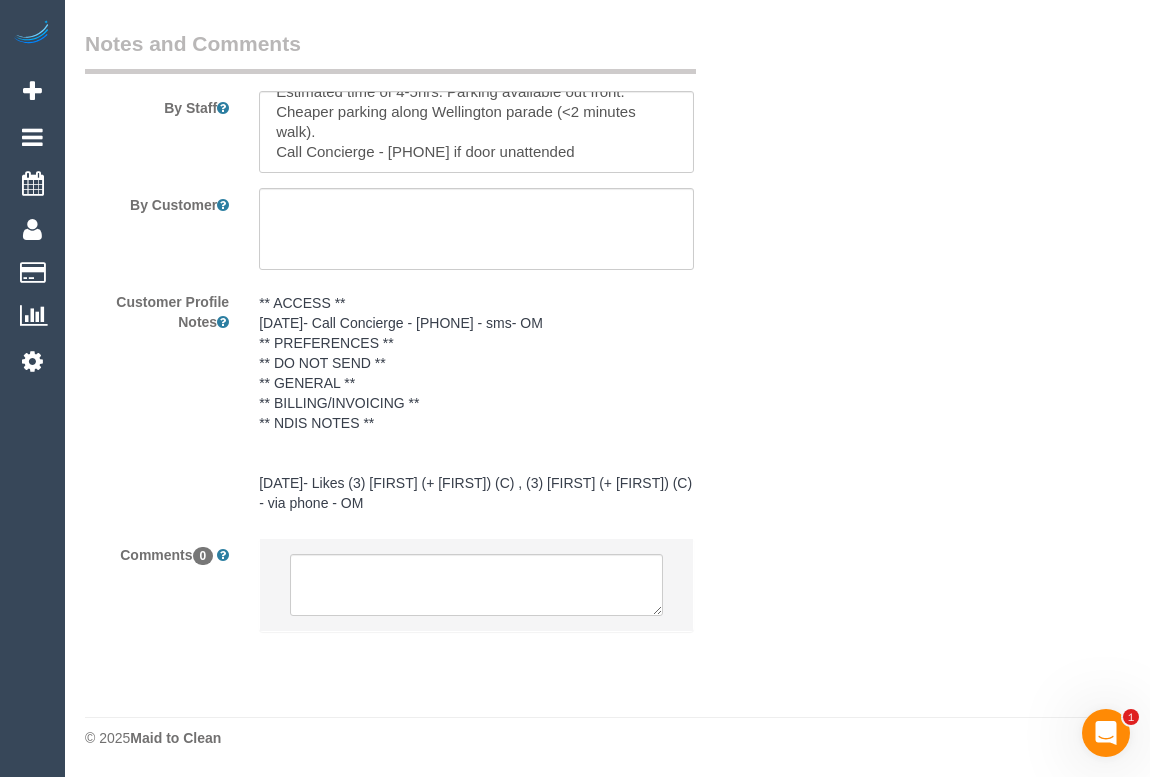 click on "By Customer" at bounding box center [418, 229] 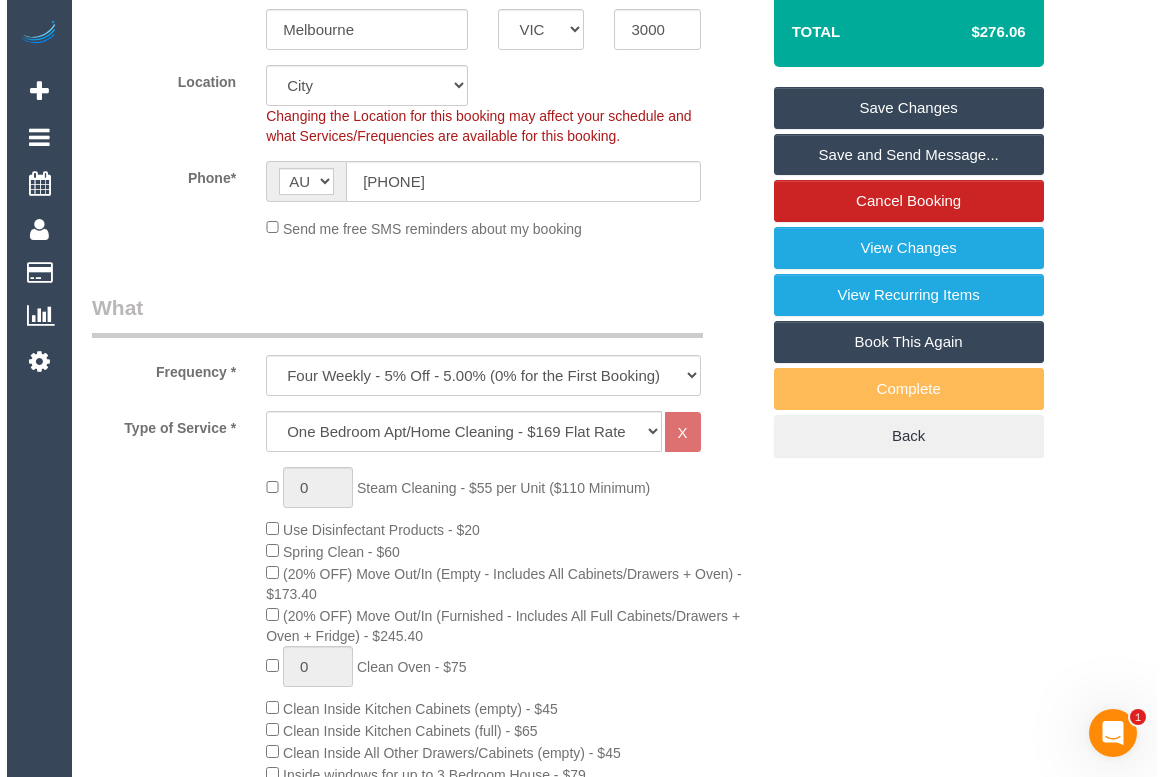 scroll, scrollTop: 0, scrollLeft: 0, axis: both 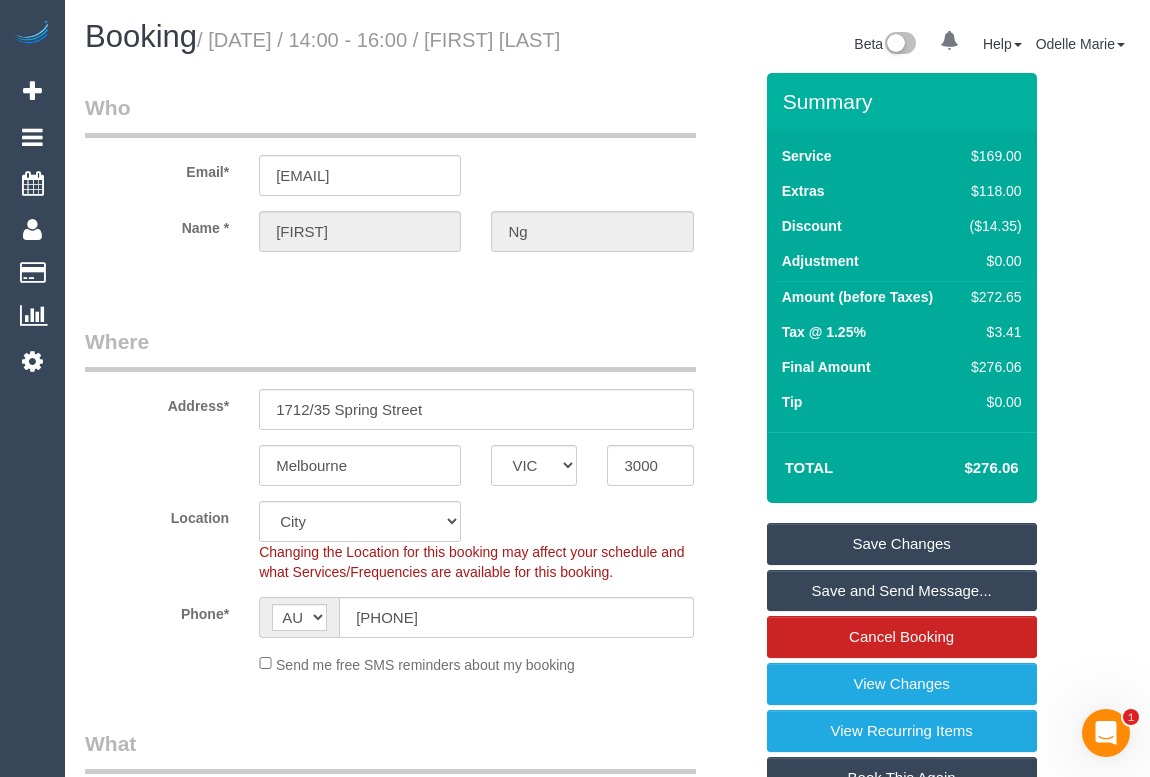click on "Save Changes" at bounding box center [902, 544] 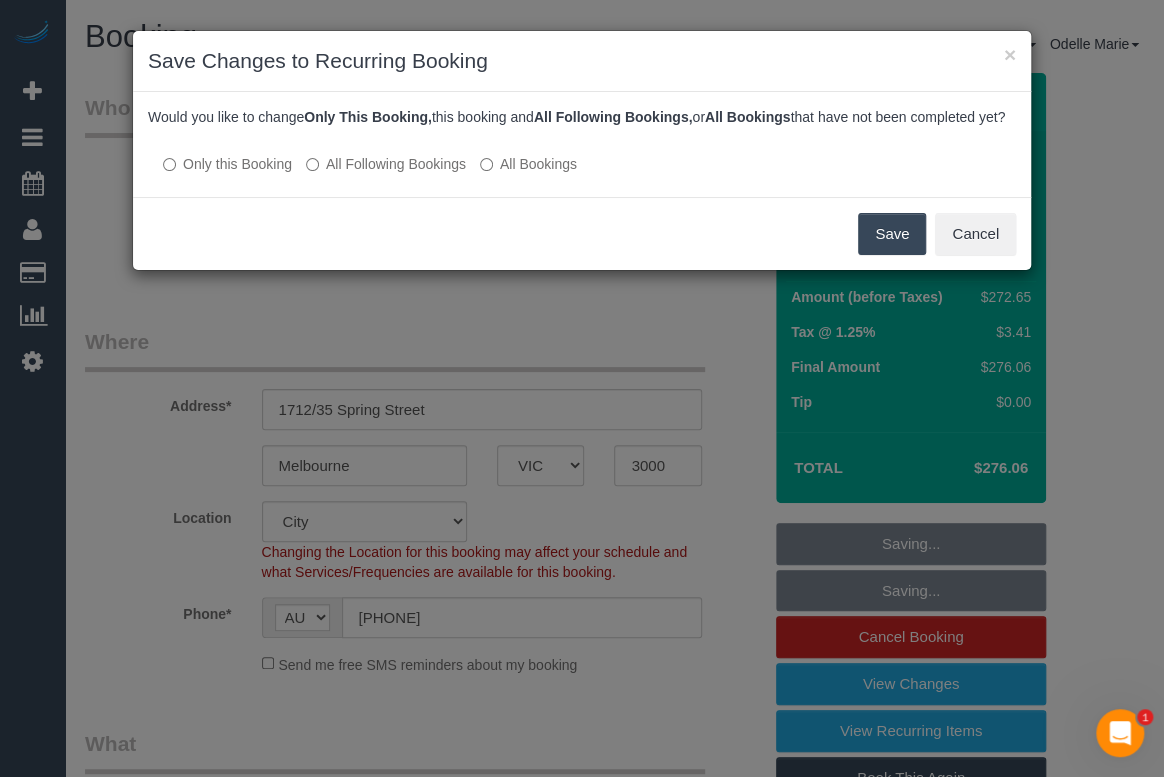 click on "All Following Bookings" at bounding box center (386, 164) 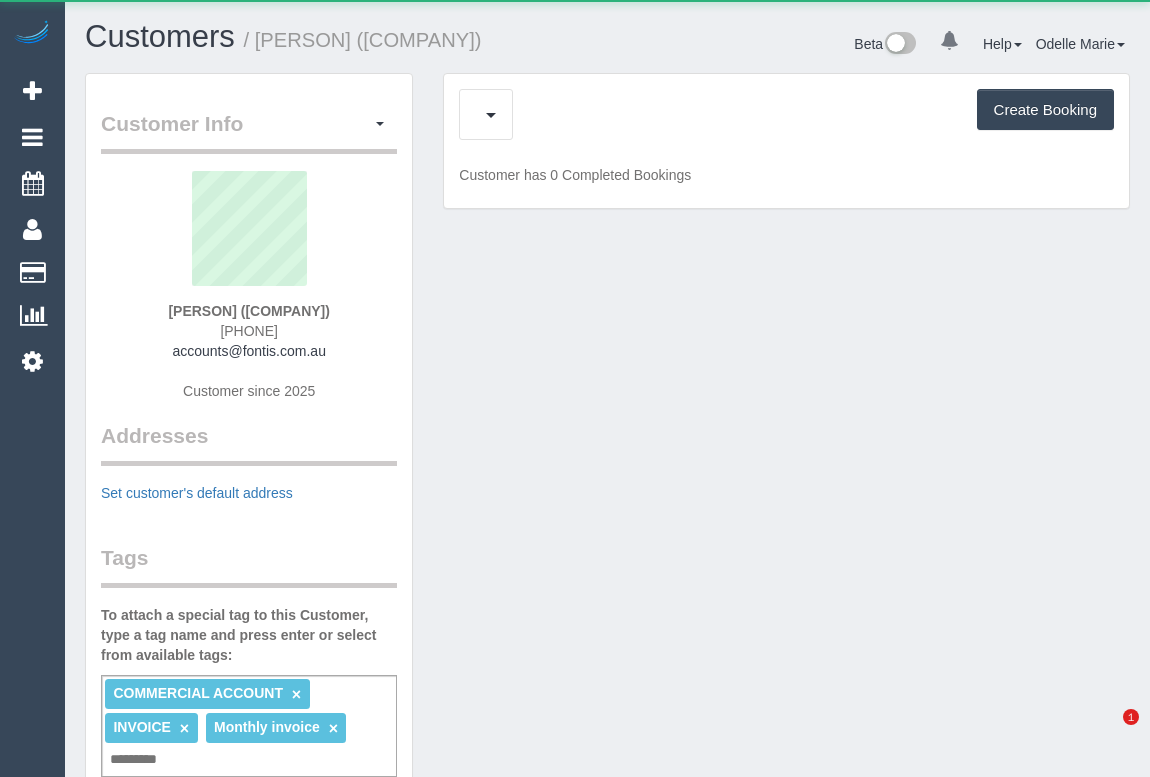 scroll, scrollTop: 0, scrollLeft: 0, axis: both 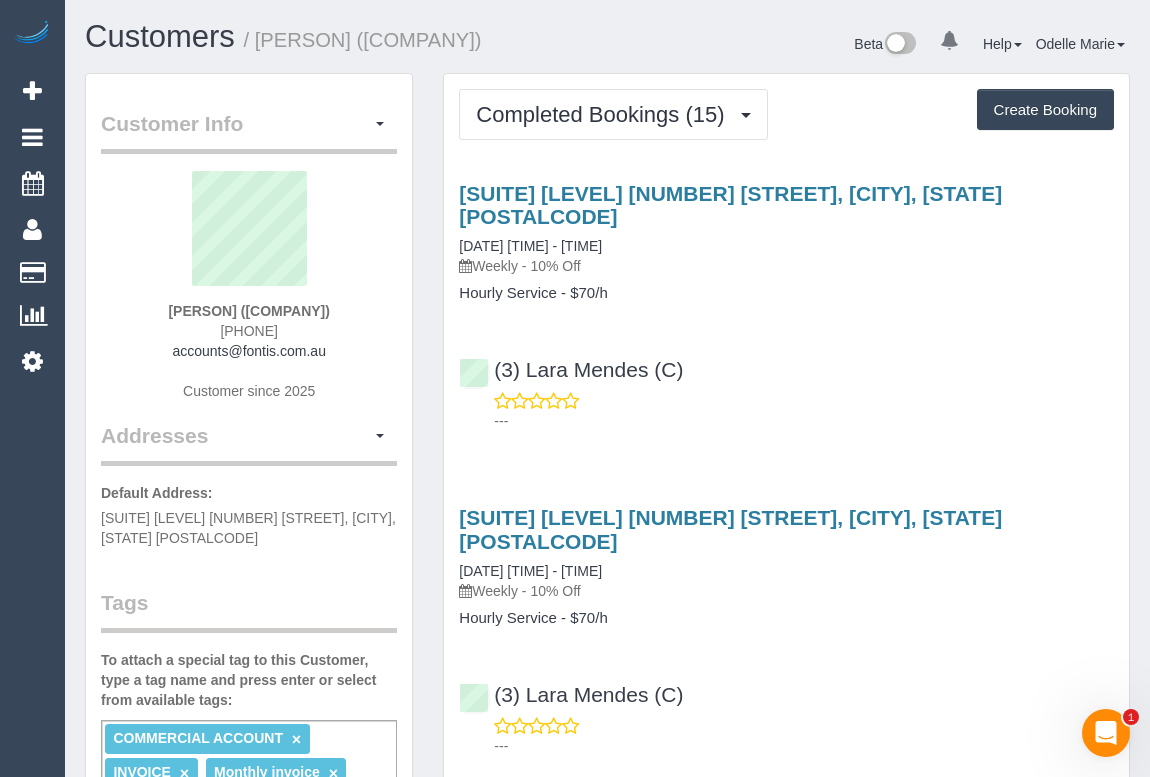 click on "---" at bounding box center [804, 421] 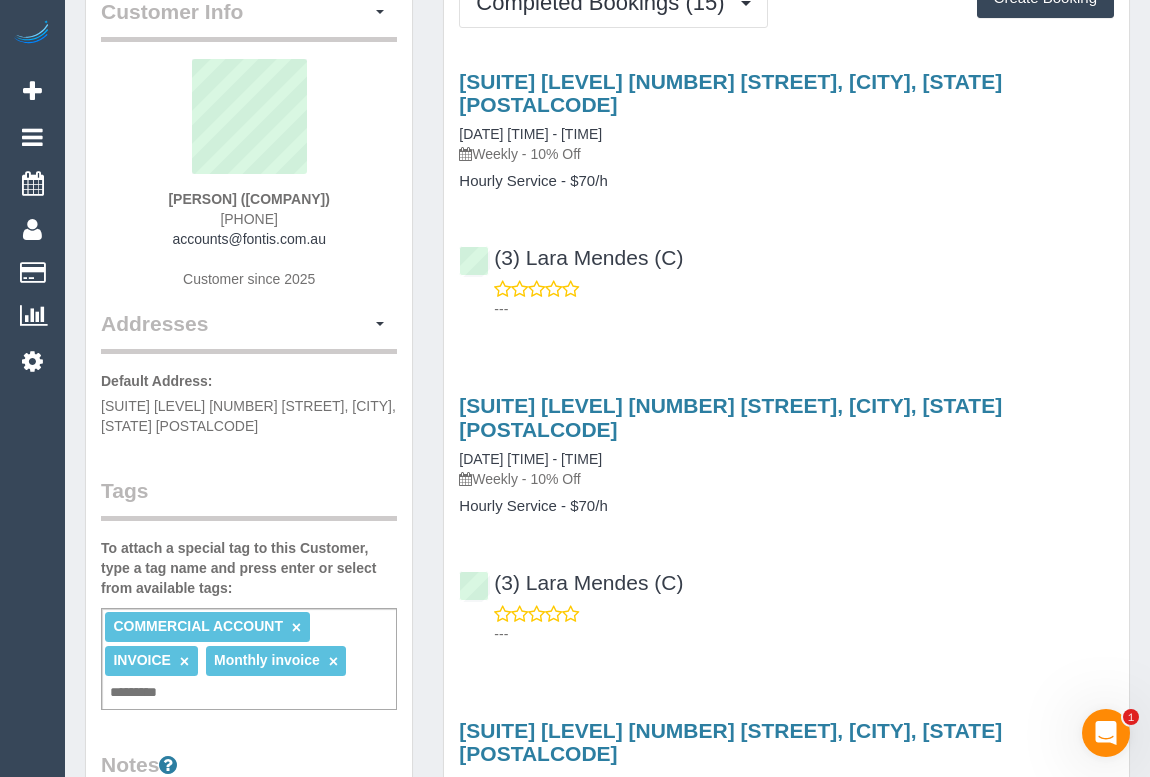 scroll, scrollTop: 545, scrollLeft: 0, axis: vertical 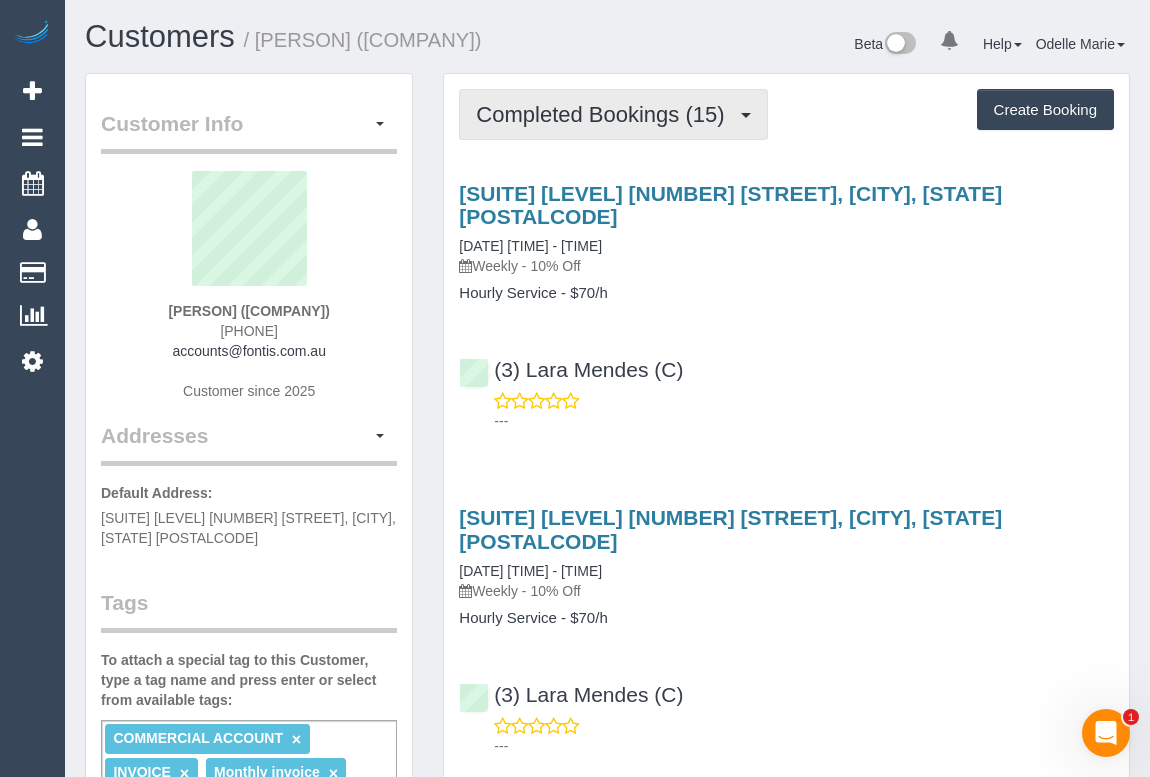 click on "Completed Bookings (15)" at bounding box center (605, 114) 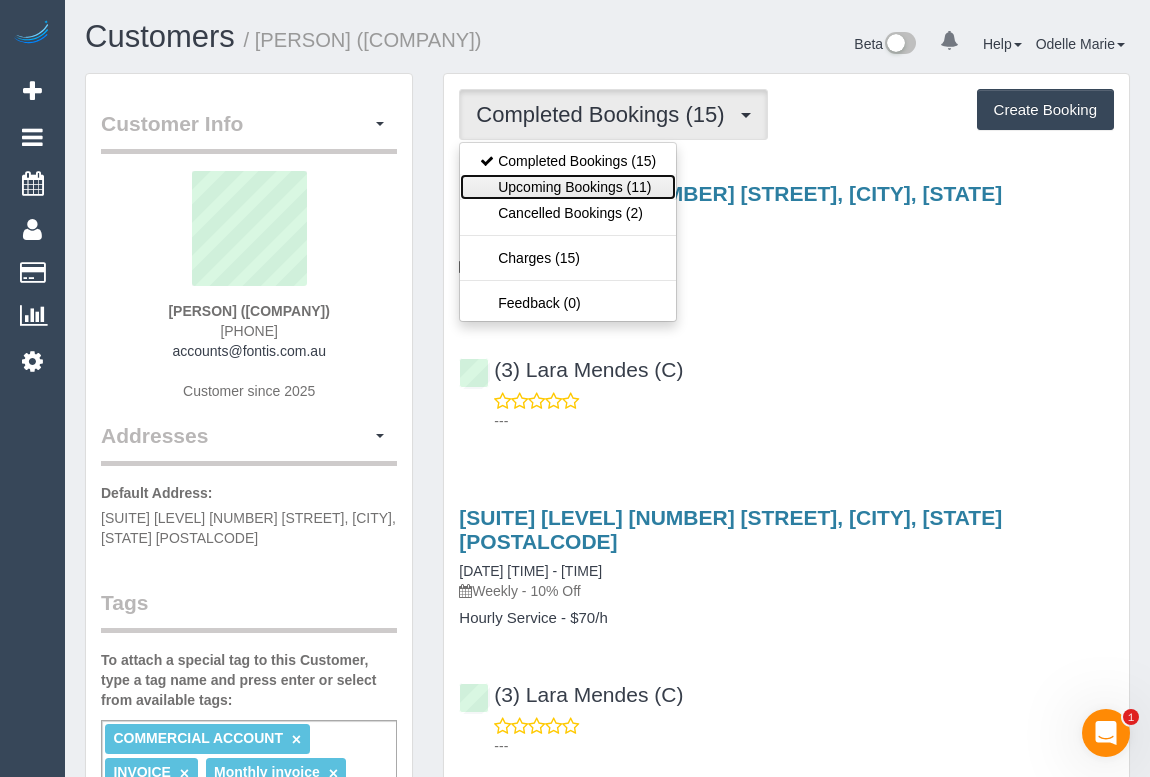 click on "Upcoming Bookings (11)" at bounding box center (568, 187) 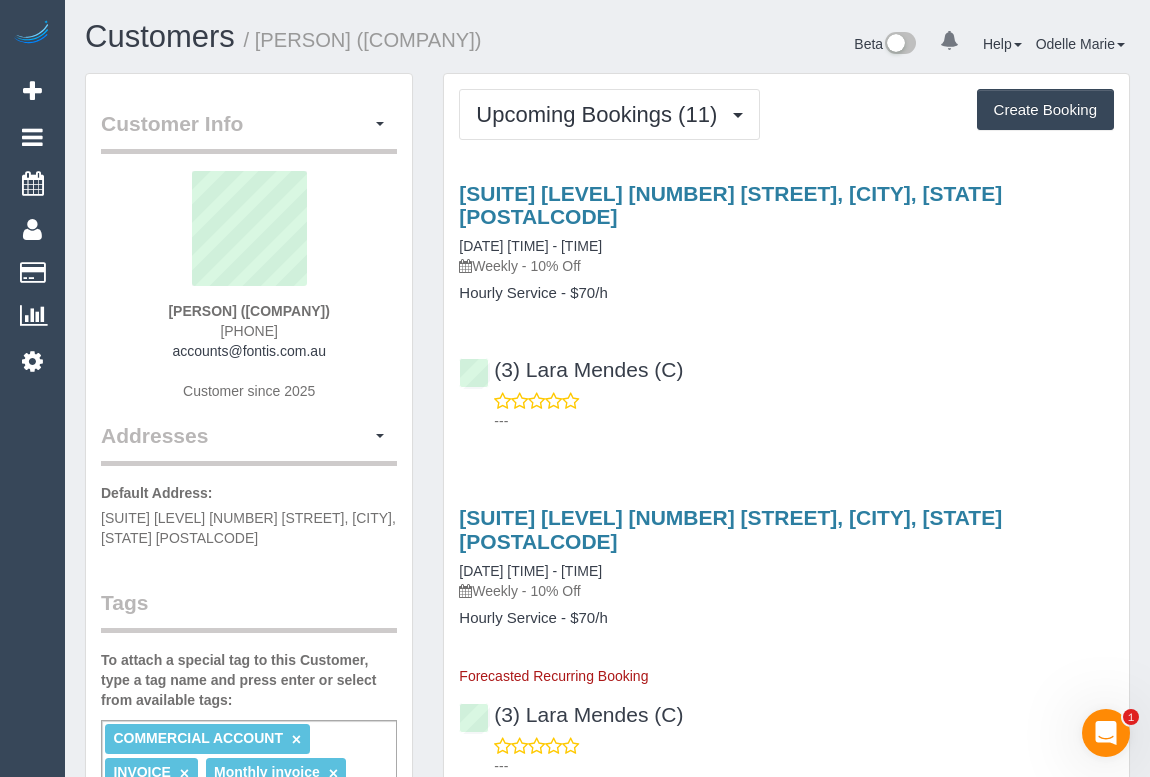 click on "---" at bounding box center (786, 411) 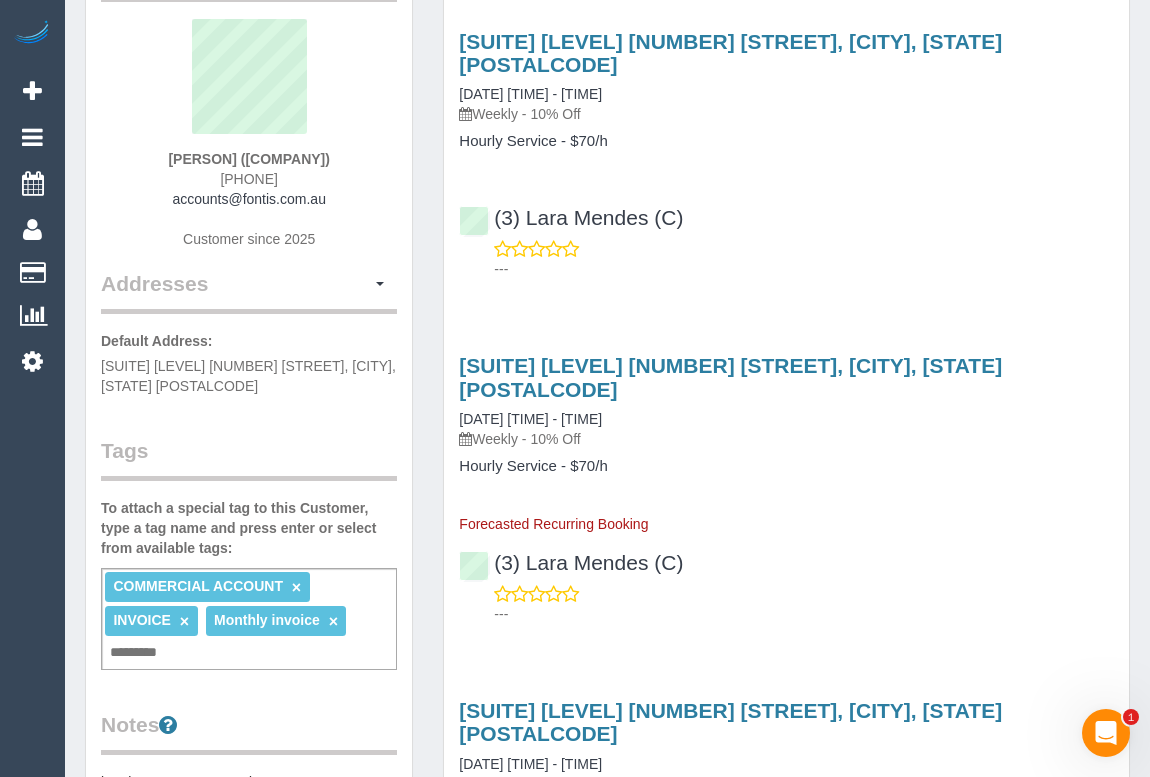 scroll, scrollTop: 0, scrollLeft: 0, axis: both 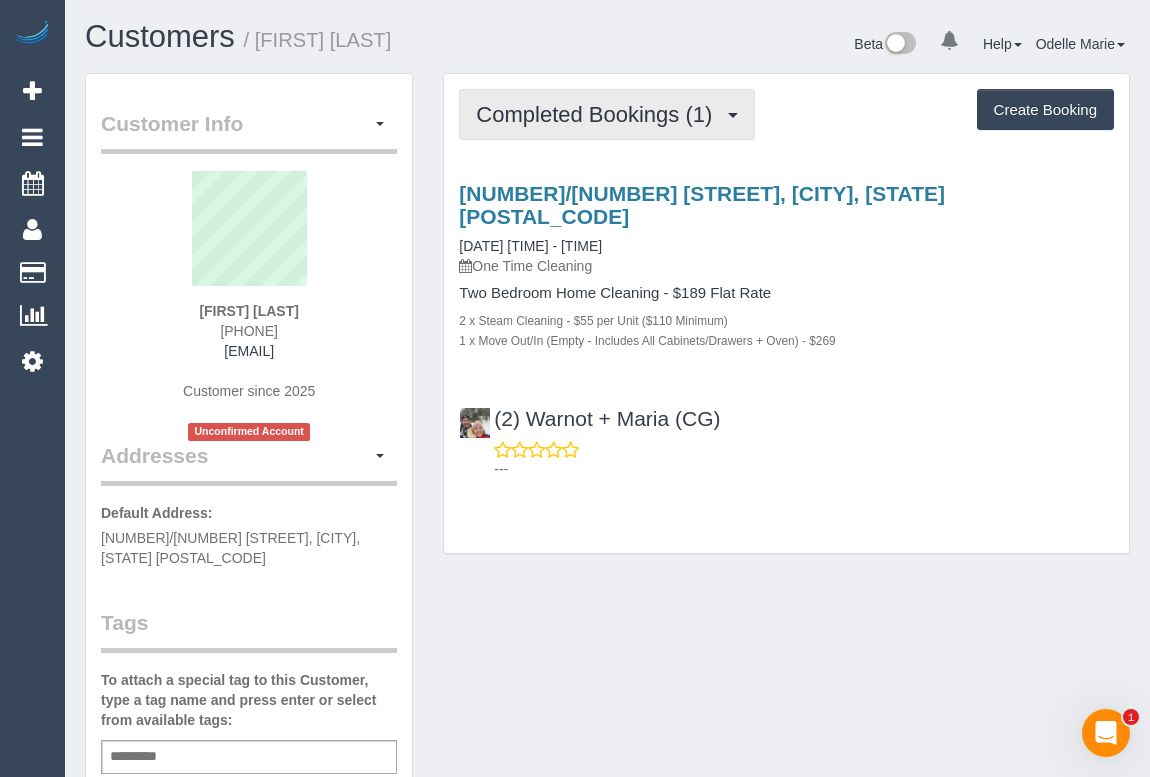 click on "Completed Bookings (1)" at bounding box center [599, 114] 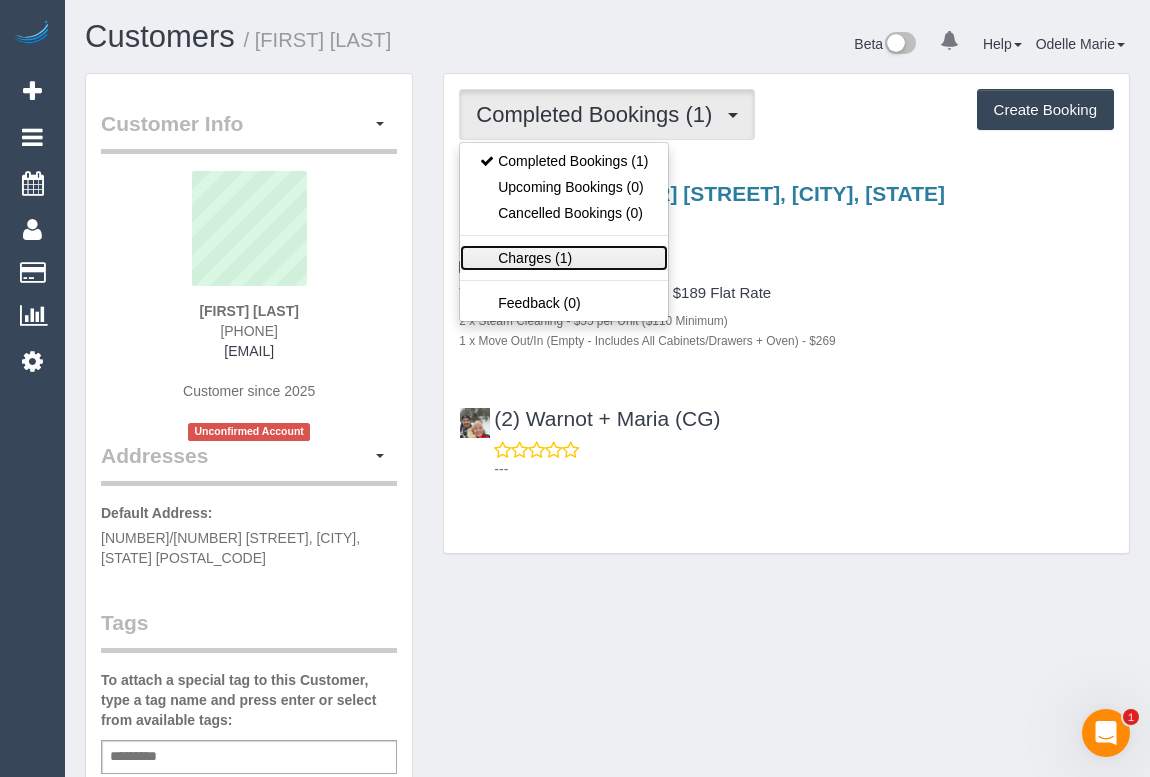 click on "Charges (1)" at bounding box center (564, 258) 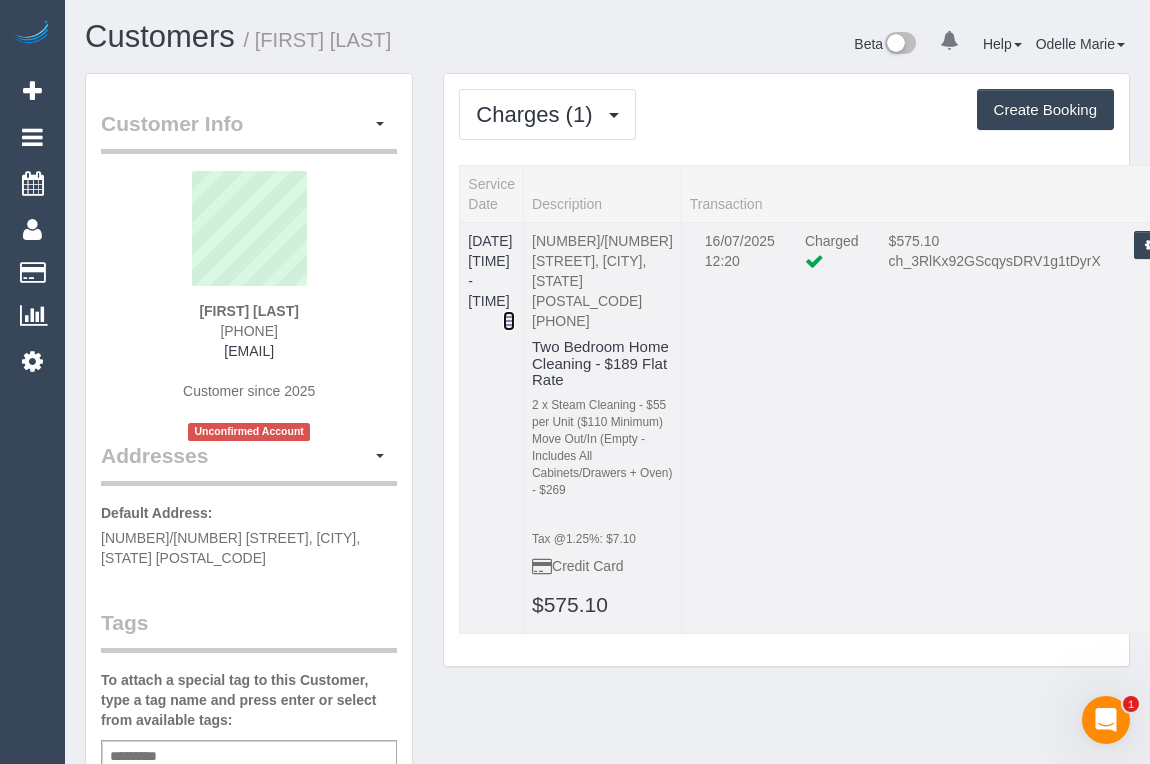 click at bounding box center (509, 321) 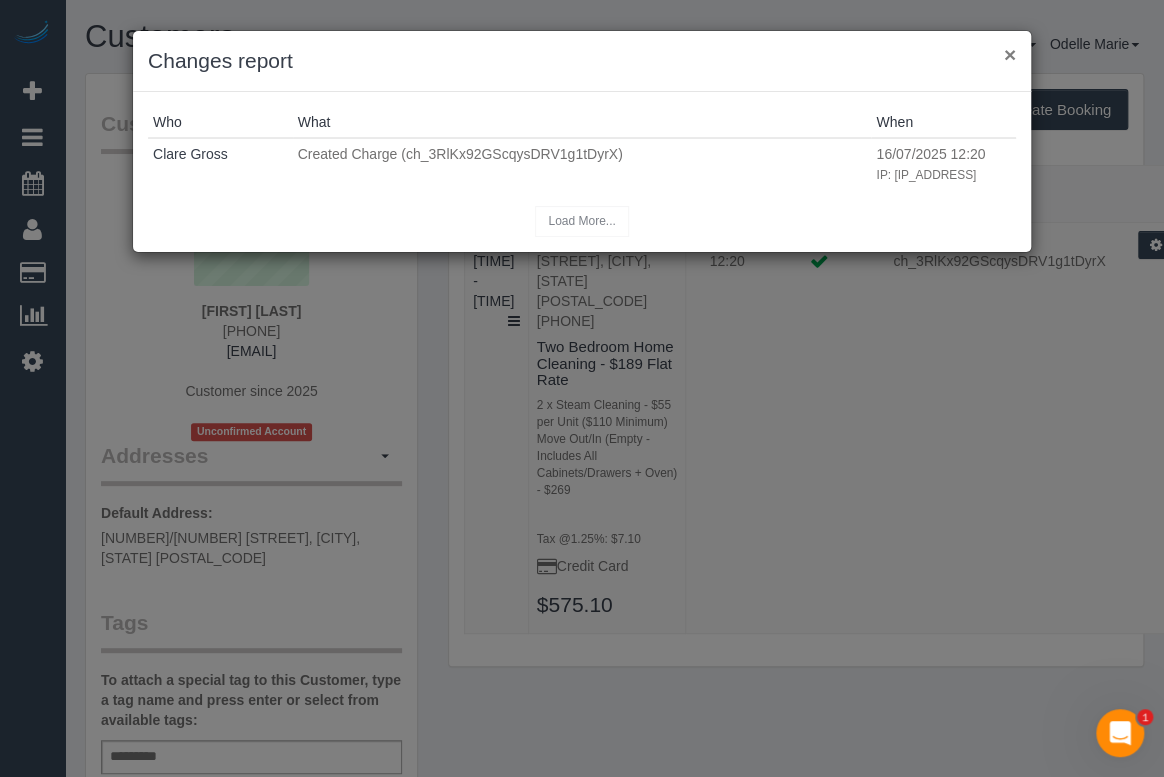 click on "×" at bounding box center (1010, 54) 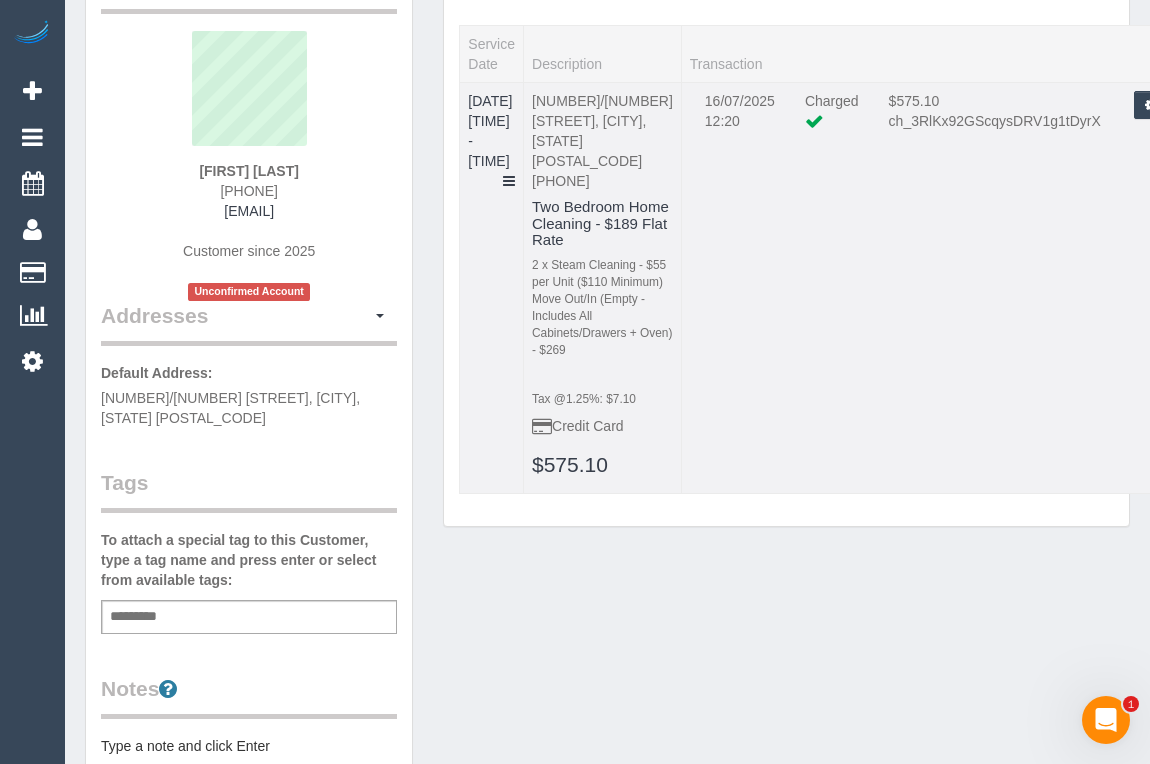 scroll, scrollTop: 0, scrollLeft: 0, axis: both 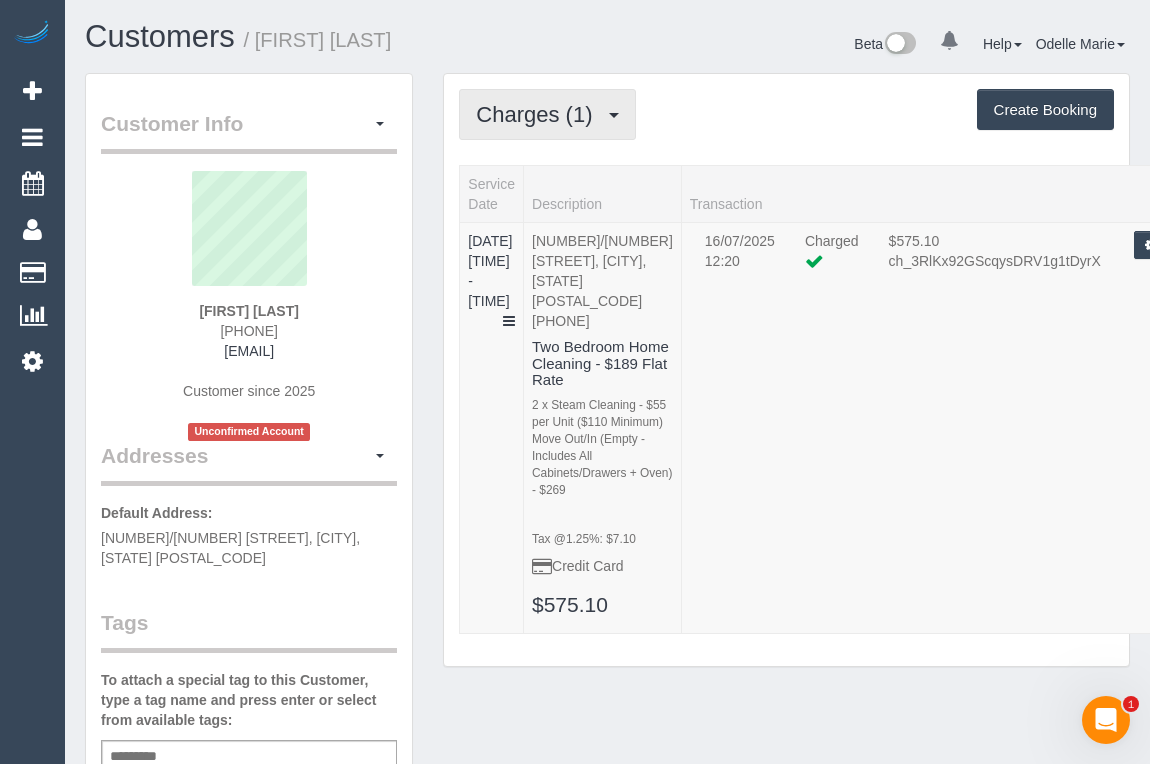 click on "Charges (1)" at bounding box center [539, 114] 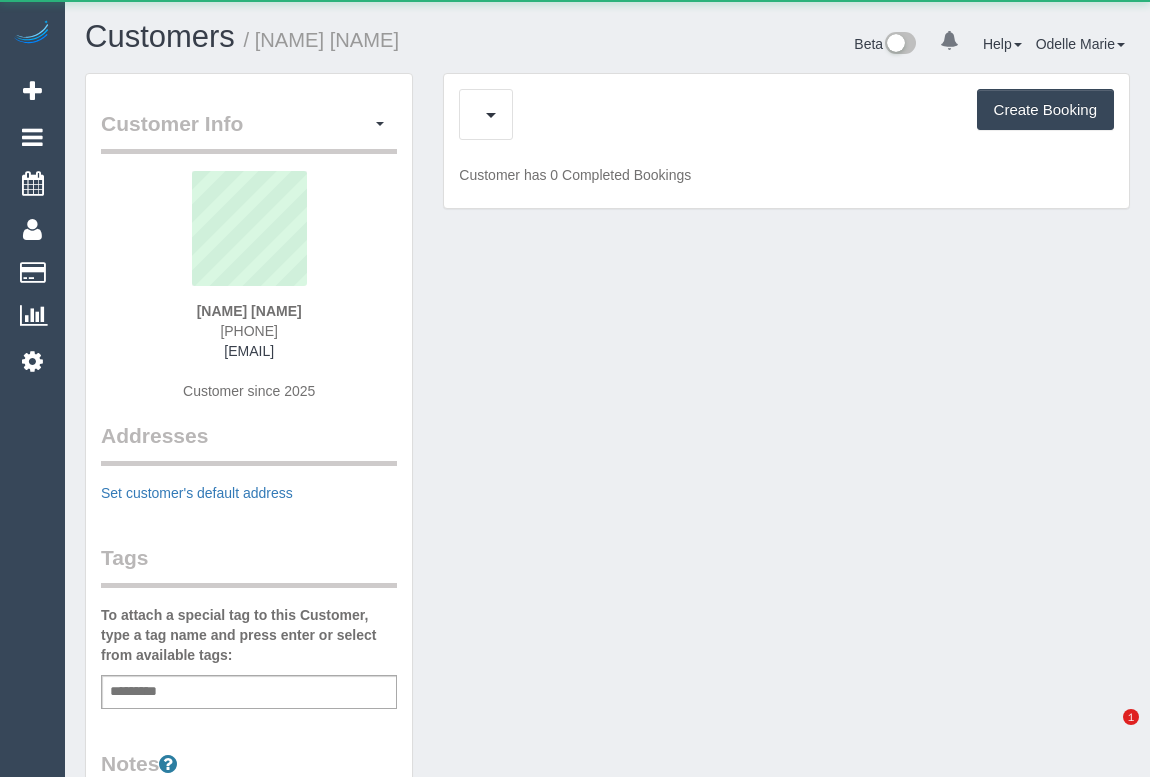 scroll, scrollTop: 0, scrollLeft: 0, axis: both 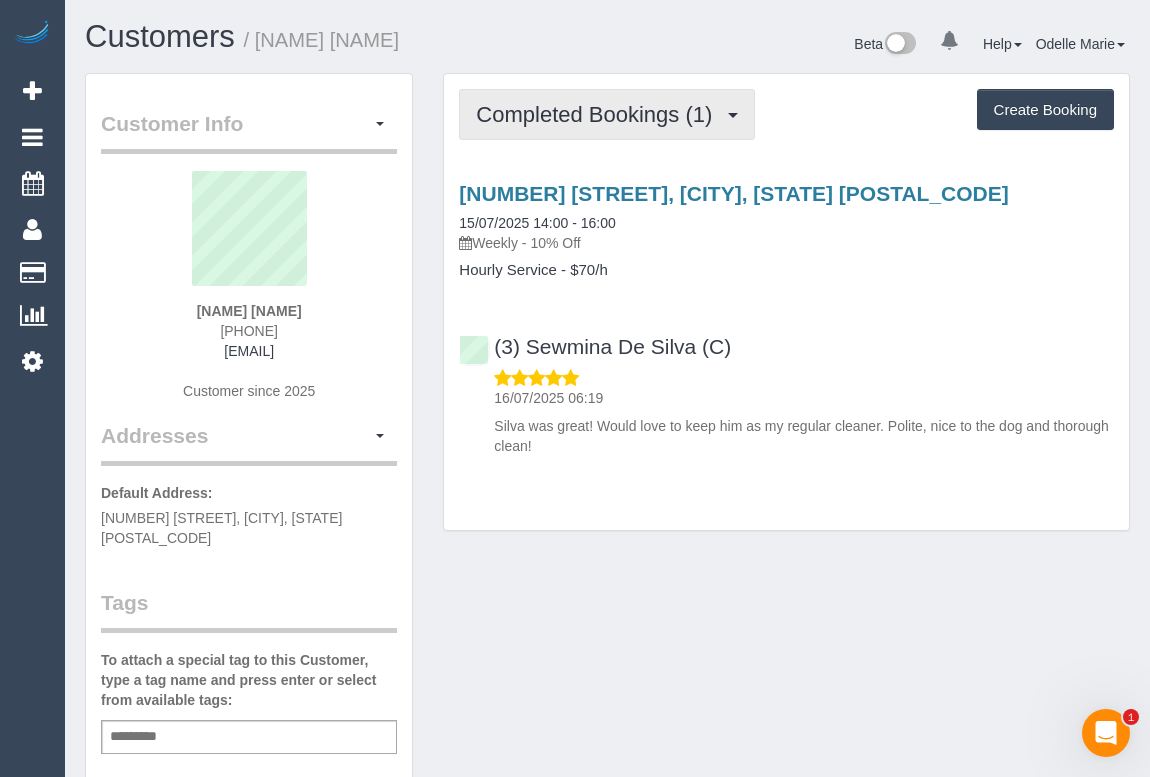 click on "Completed Bookings (1)" at bounding box center [599, 114] 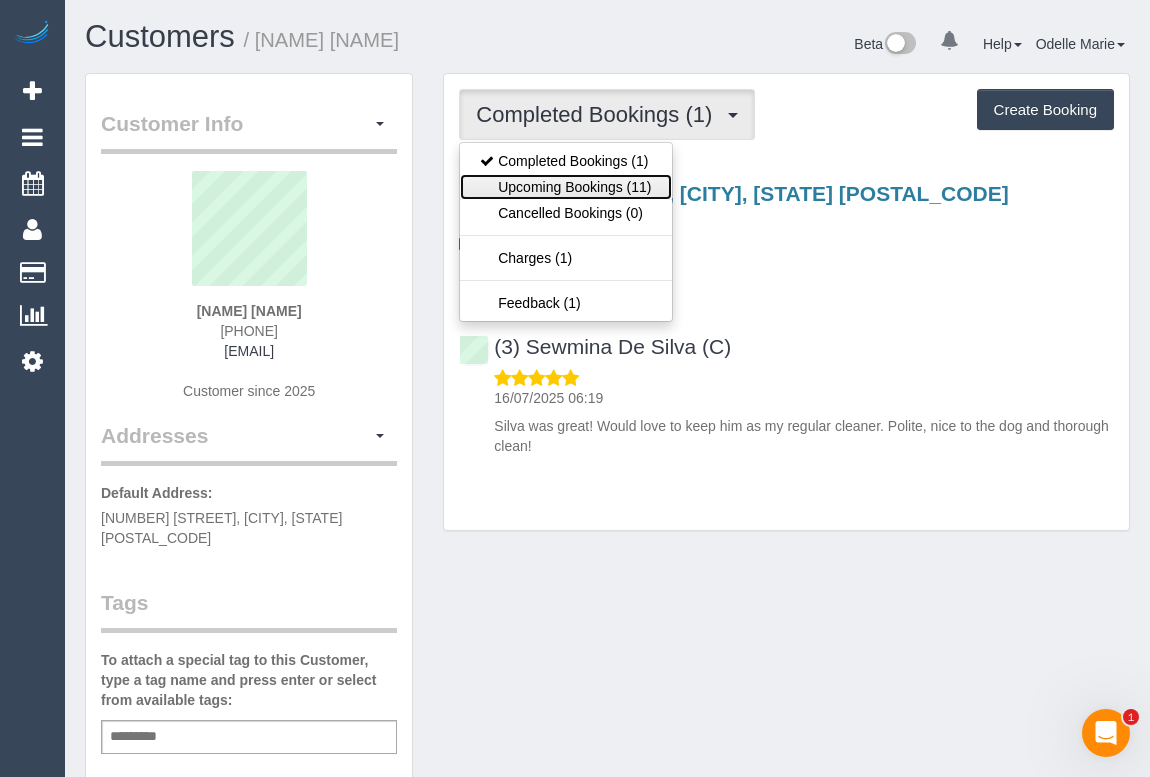 click on "Upcoming Bookings (11)" at bounding box center (565, 187) 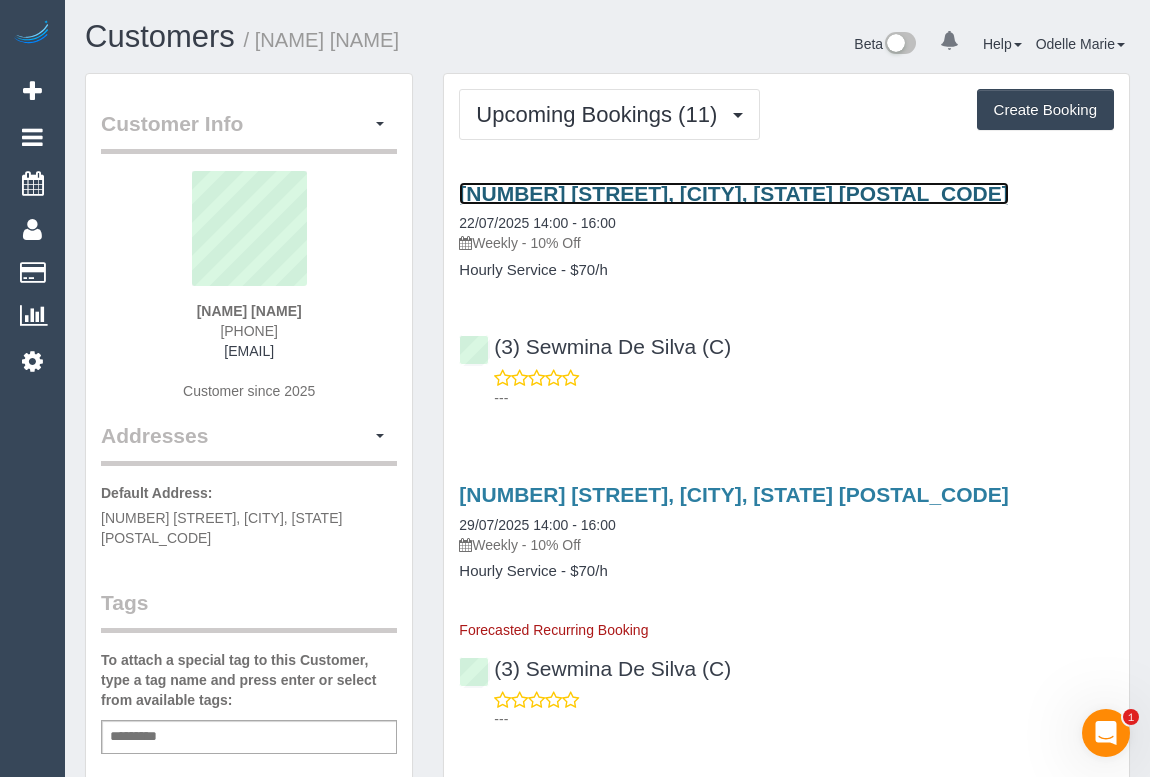 click on "33 Hunter St, Richmond, VIC 3121" at bounding box center [733, 193] 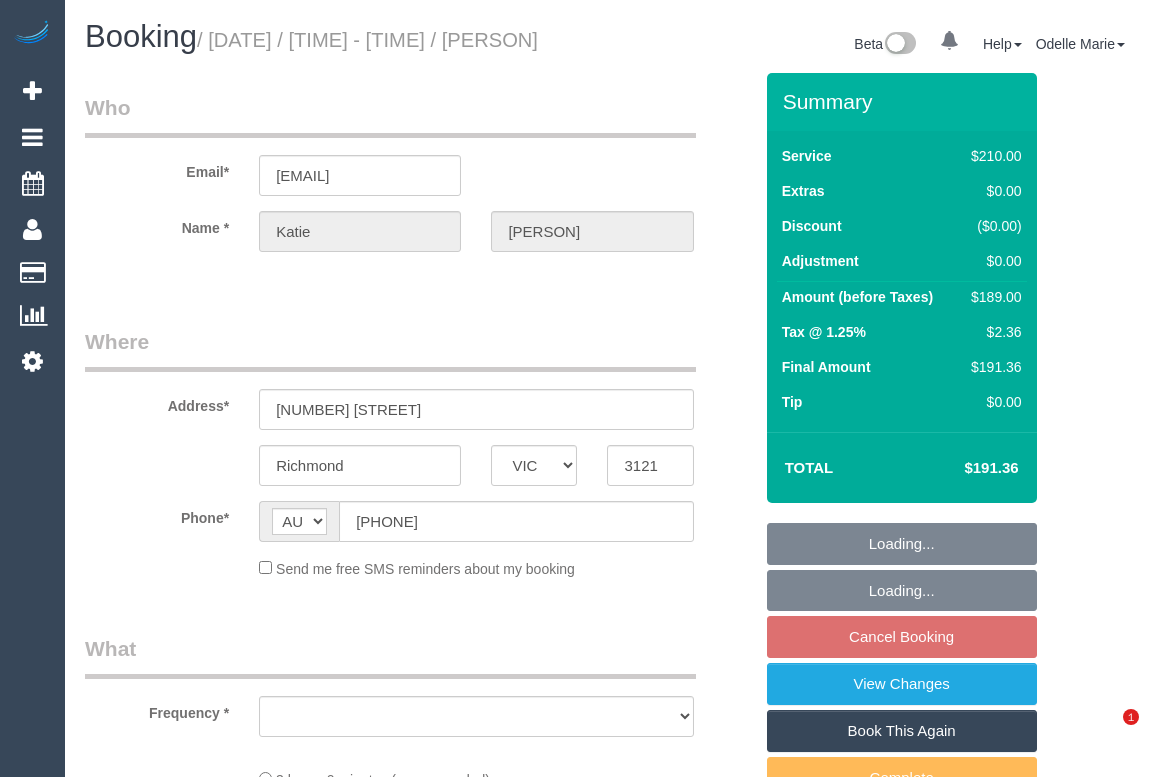 select on "VIC" 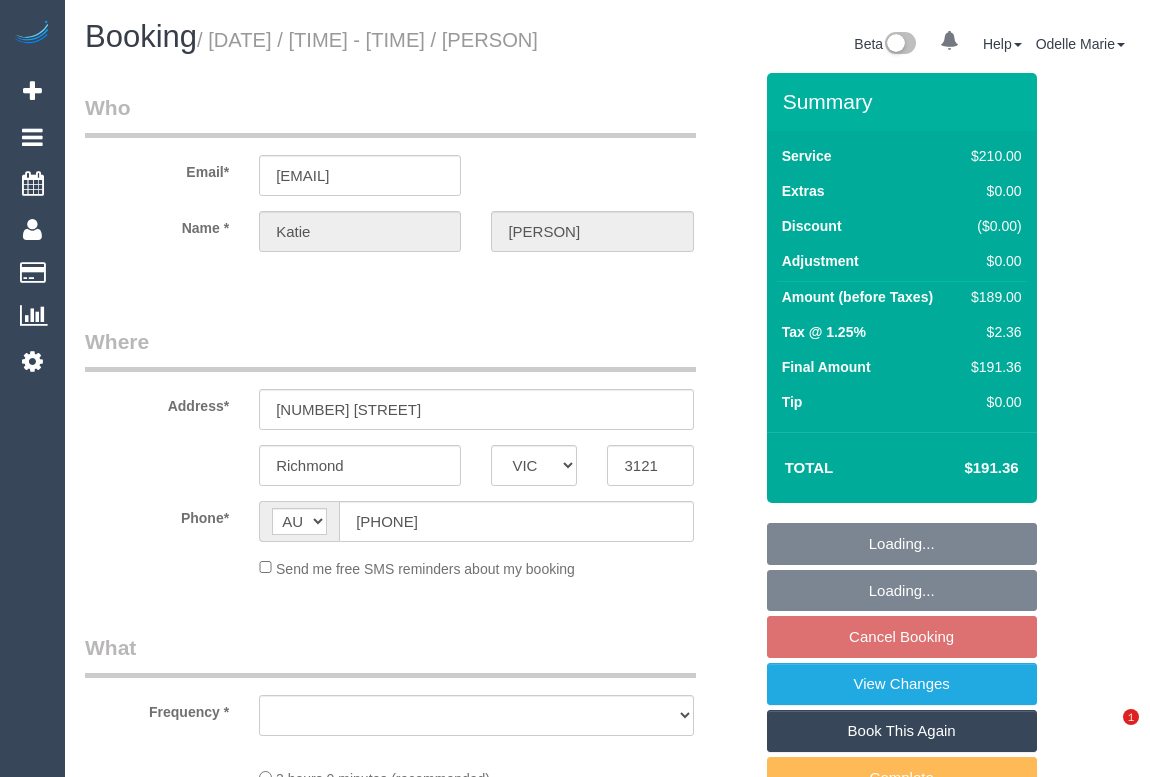 scroll, scrollTop: 0, scrollLeft: 0, axis: both 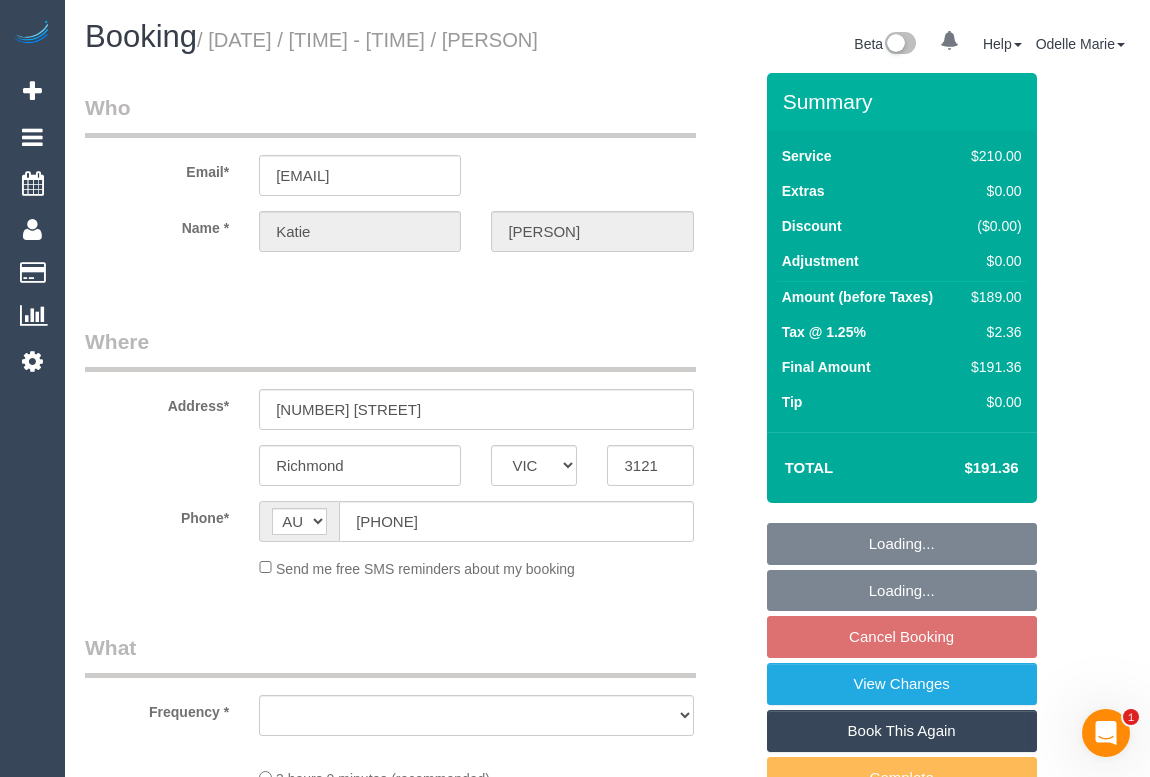 select on "string:stripe-pm_1RkJpO2GScqysDRVq2uDZHgE" 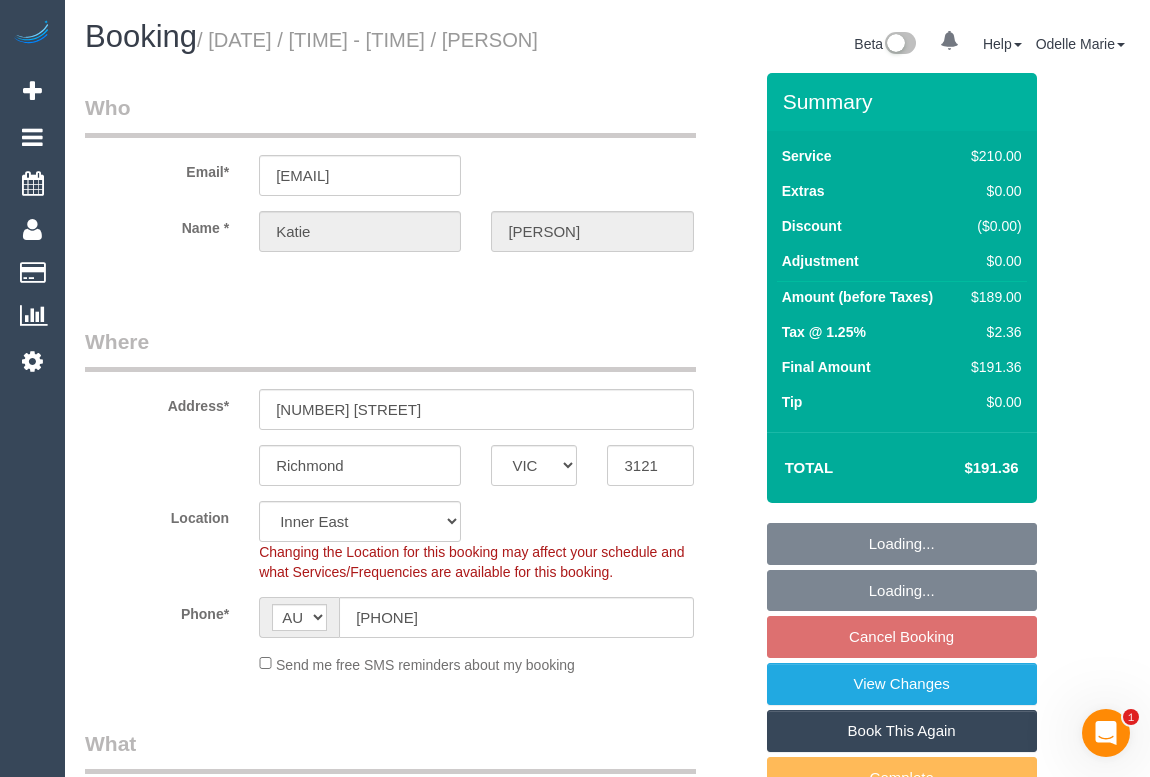 select on "object:1527" 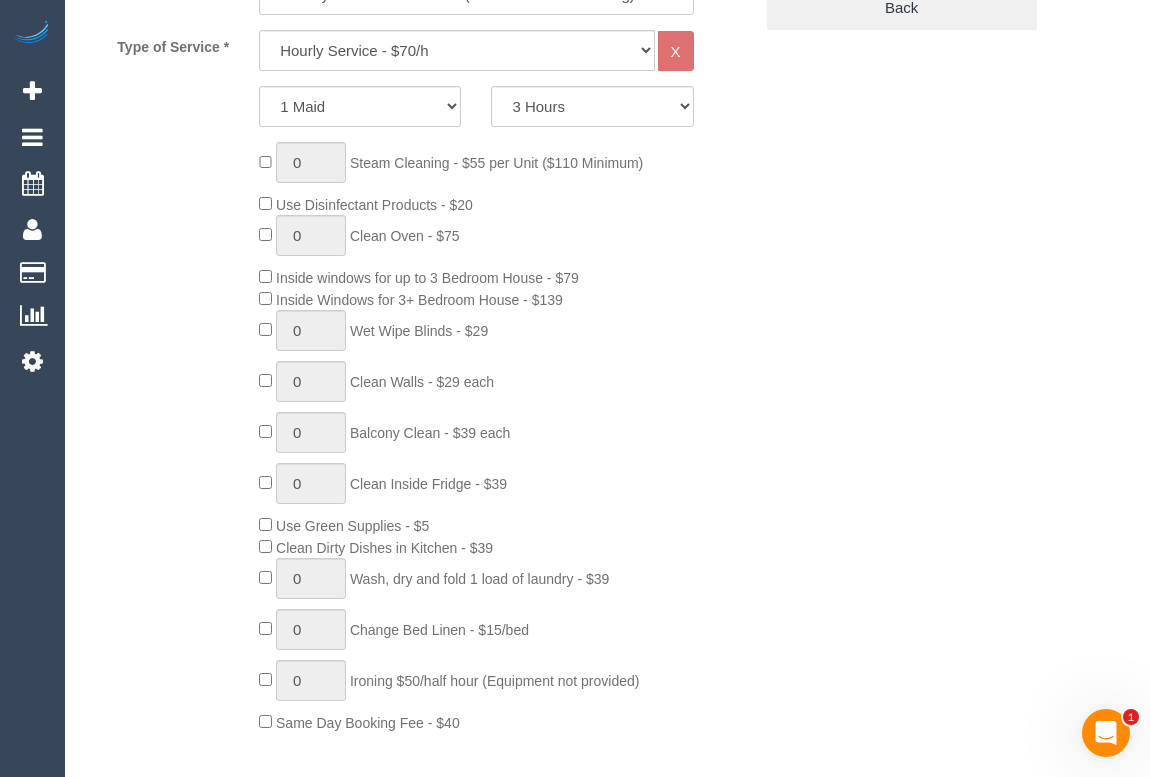select on "spot5" 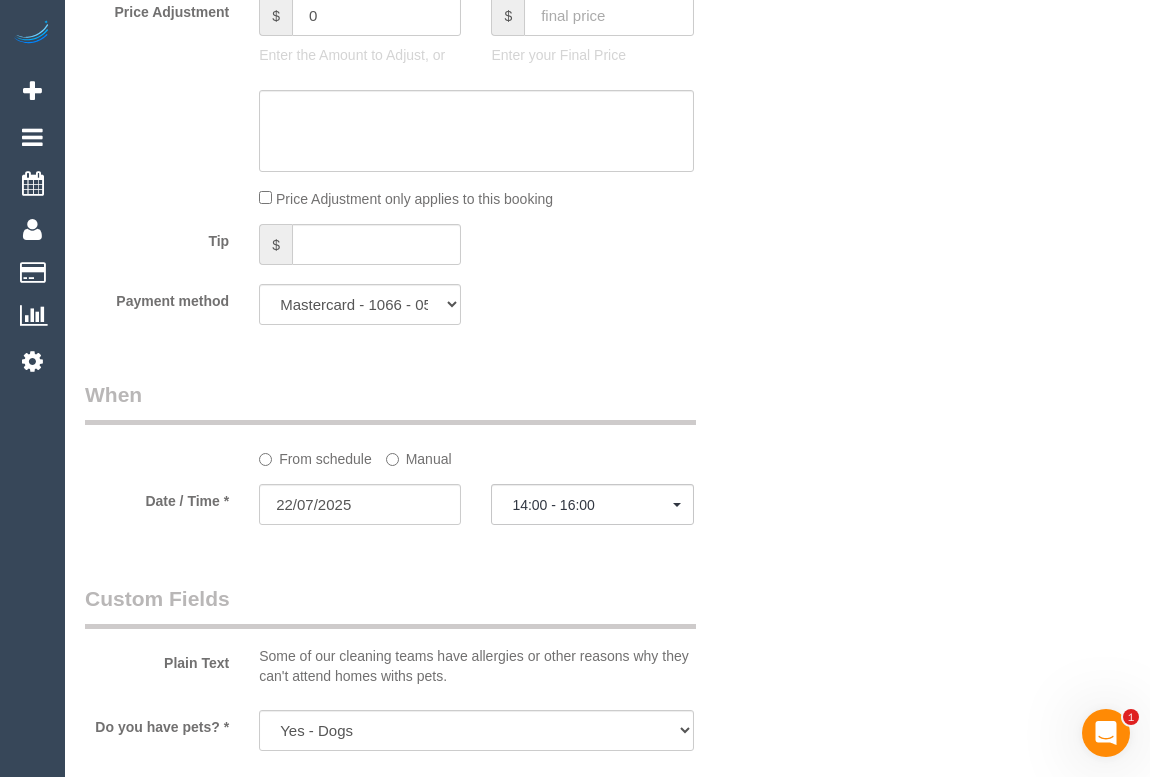 scroll, scrollTop: 1818, scrollLeft: 0, axis: vertical 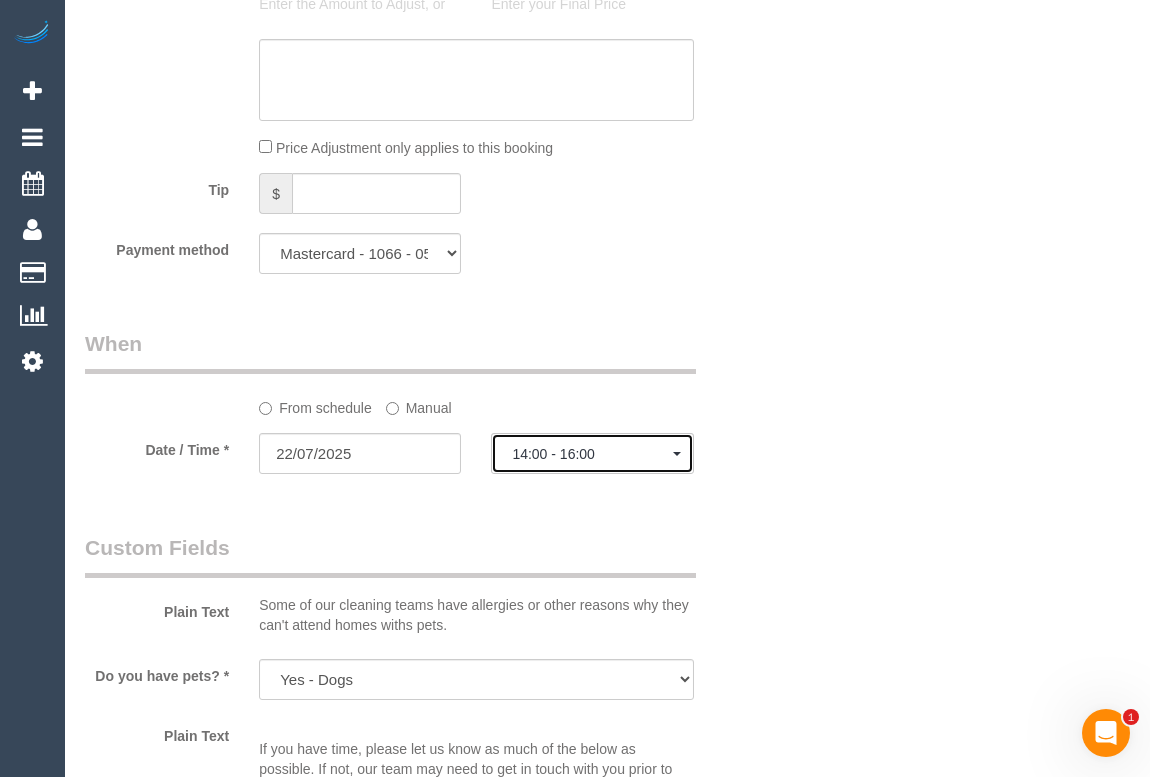 click on "14:00 - 16:00" 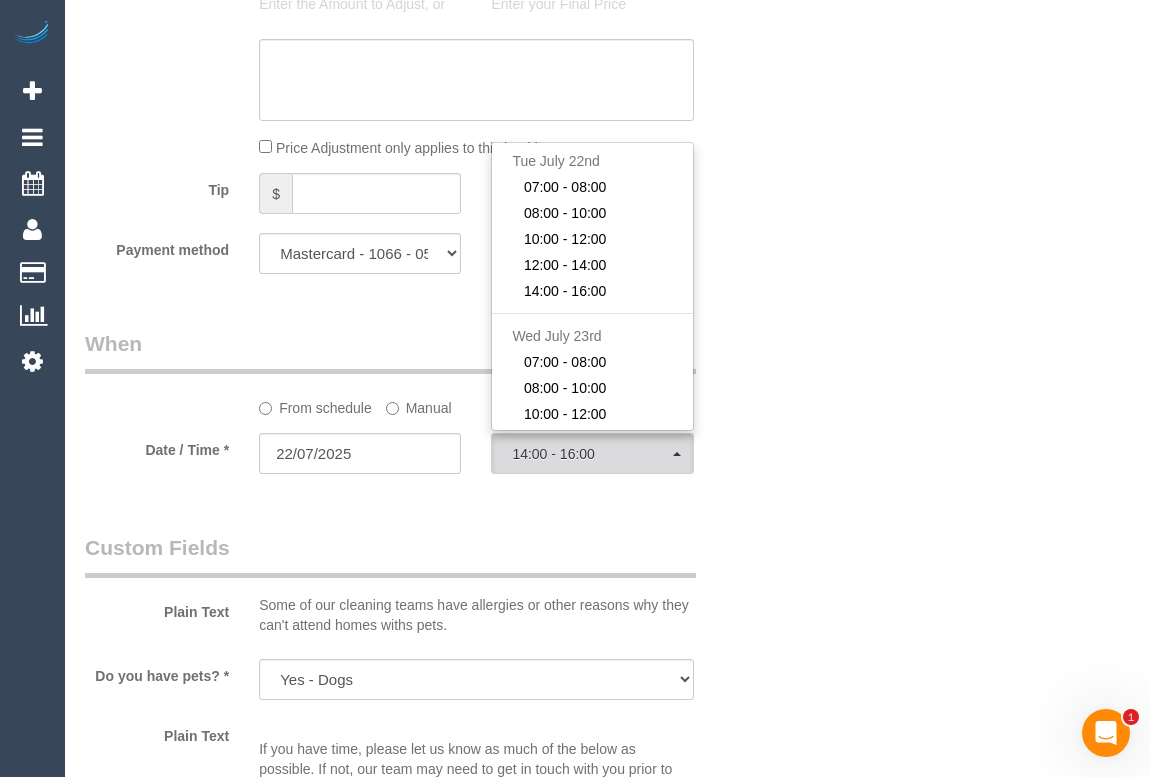 click on "Date / Time *
22/07/2025
14:00 - 16:00   Tue July 22nd 07:00 - 08:00 08:00 - 10:00 10:00 - 12:00 12:00 - 14:00 14:00 - 16:00 Wed July 23rd 07:00 - 08:00 08:00 - 10:00 10:00 - 12:00 12:00 - 14:00 14:00 - 16:00 Thu July 24th 07:00 - 08:00 08:00 - 10:00 10:00 - 12:00 12:00 - 14:00 14:00 - 16:00 Fri July 25th 07:00 - 08:00 08:00 - 10:00 10:00 - 12:00 12:00 - 14:00 14:00 - 16:00 Sat July 26th 07:00 - 08:00 08:00 - 10:00 10:00 - 12:00 12:00 - 14:00 14:00 - 16:00 --:-- 07:00 - 08:00 08:00 - 10:00 10:00 - 12:00 12:00 - 14:00 14:00 - 16:00 07:00 - 08:00 08:00 - 10:00 10:00 - 12:00 12:00 - 14:00 14:00 - 16:00 07:00 - 08:00 08:00 - 10:00 10:00 - 12:00 12:00 - 14:00 14:00 - 16:00 07:00 - 08:00 08:00 - 10:00 10:00 - 12:00 12:00 - 14:00 14:00 - 16:00 07:00 - 08:00 08:00 - 10:00 10:00 - 12:00 12:00 - 14:00 14:00 - 16:00" 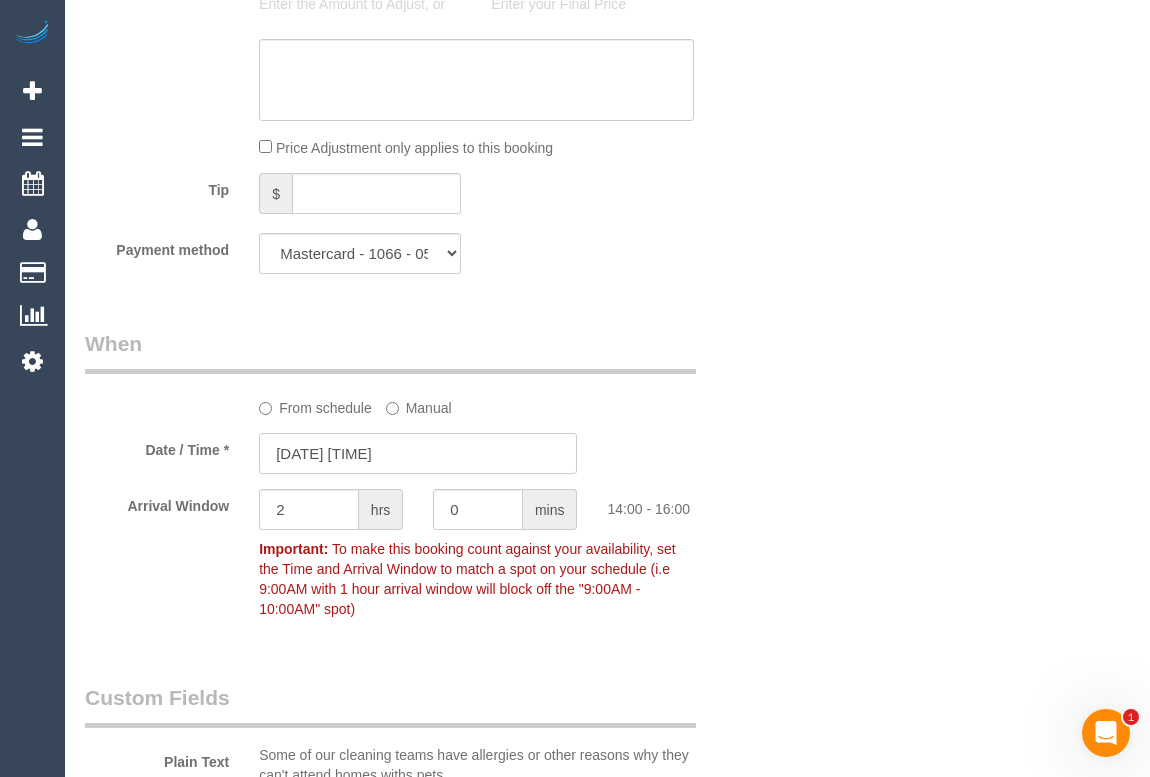 click on "22/07/2025 14:00" at bounding box center [418, 453] 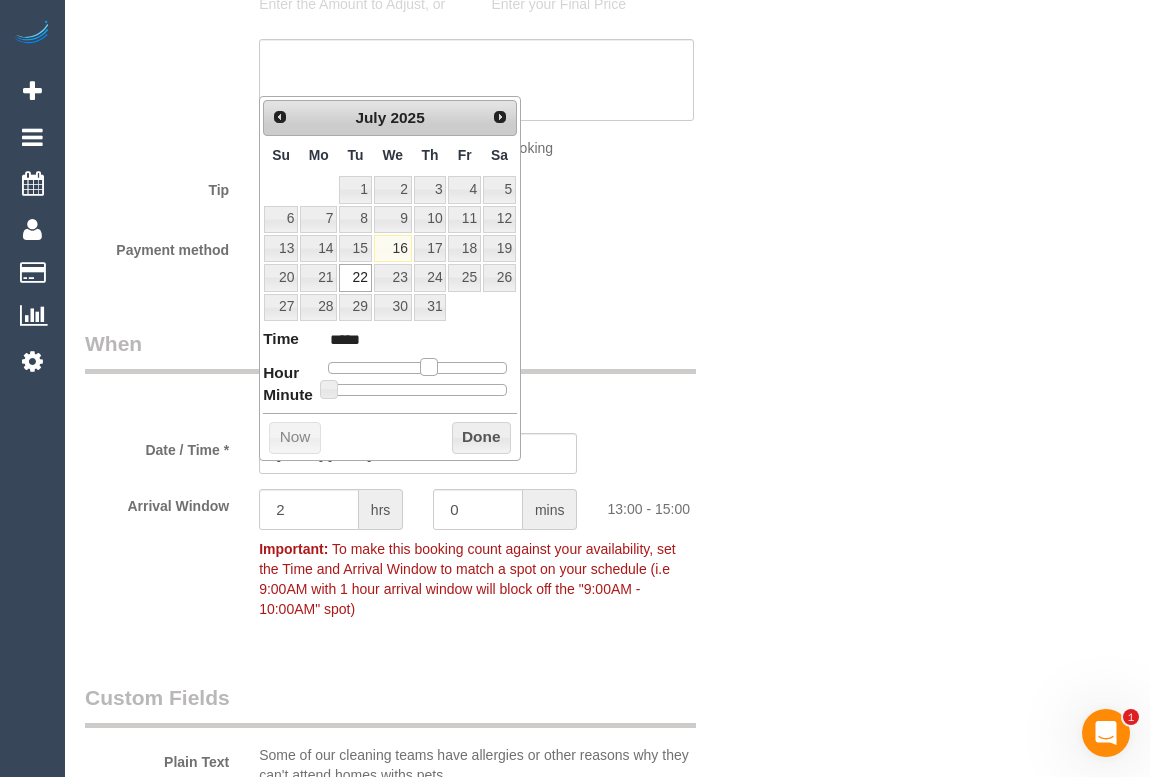 type on "22/07/2025 13:00" 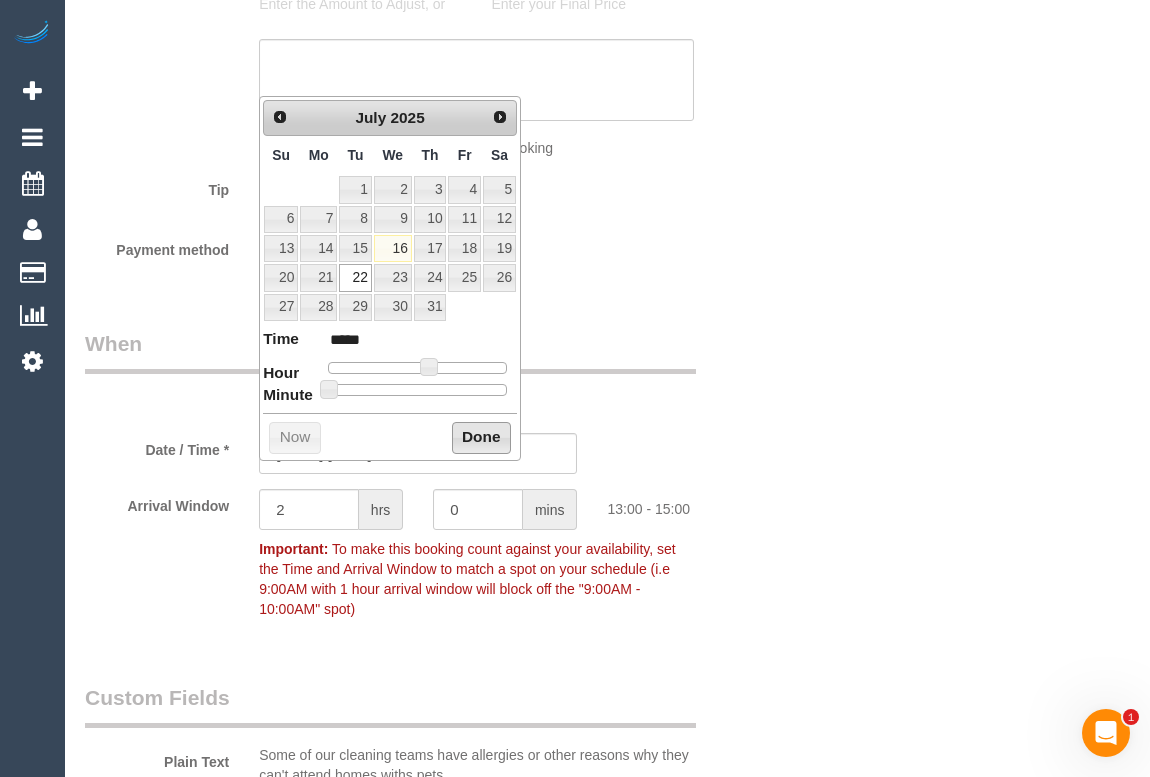 click on "Done" at bounding box center (481, 438) 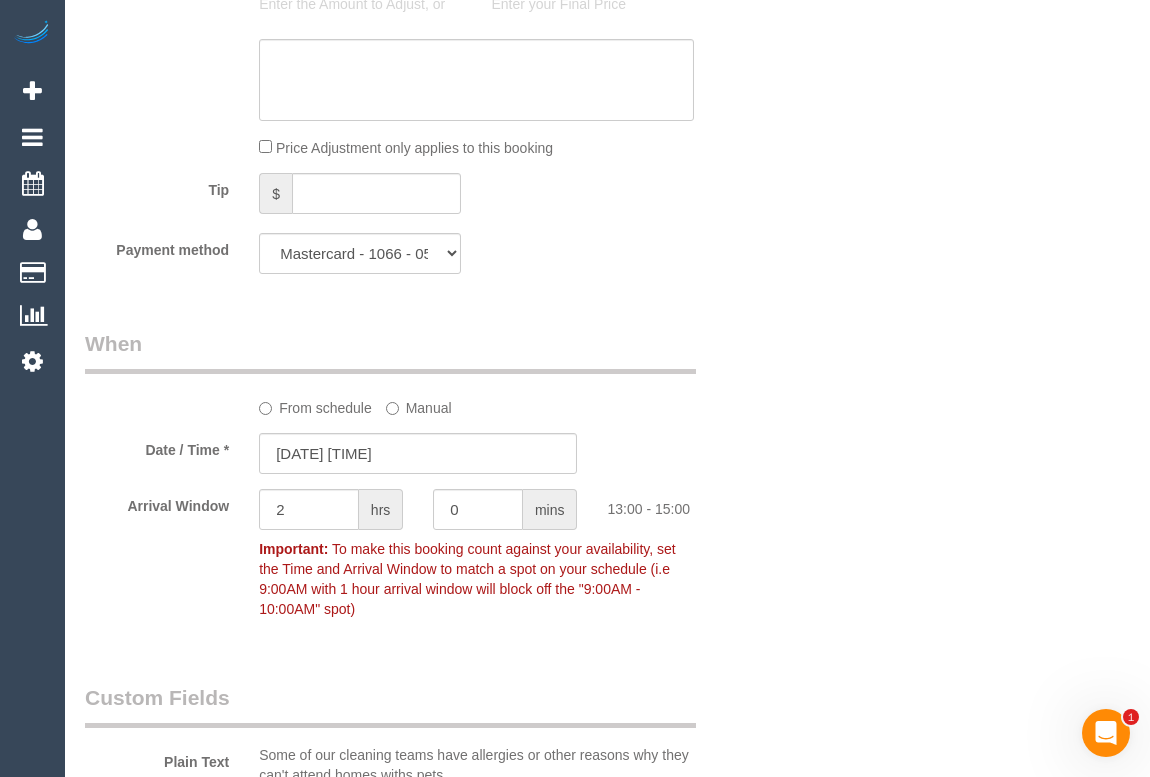 click on "Date / Time *
22/07/2025 13:00" 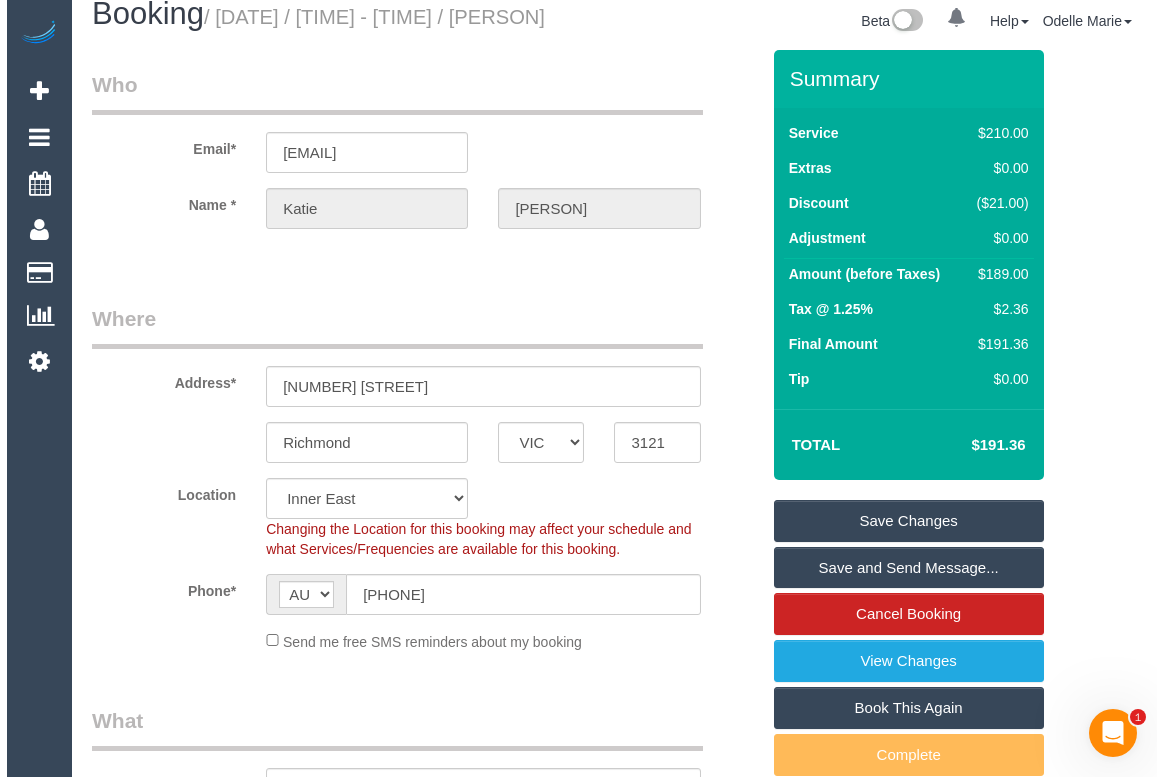 scroll, scrollTop: 0, scrollLeft: 0, axis: both 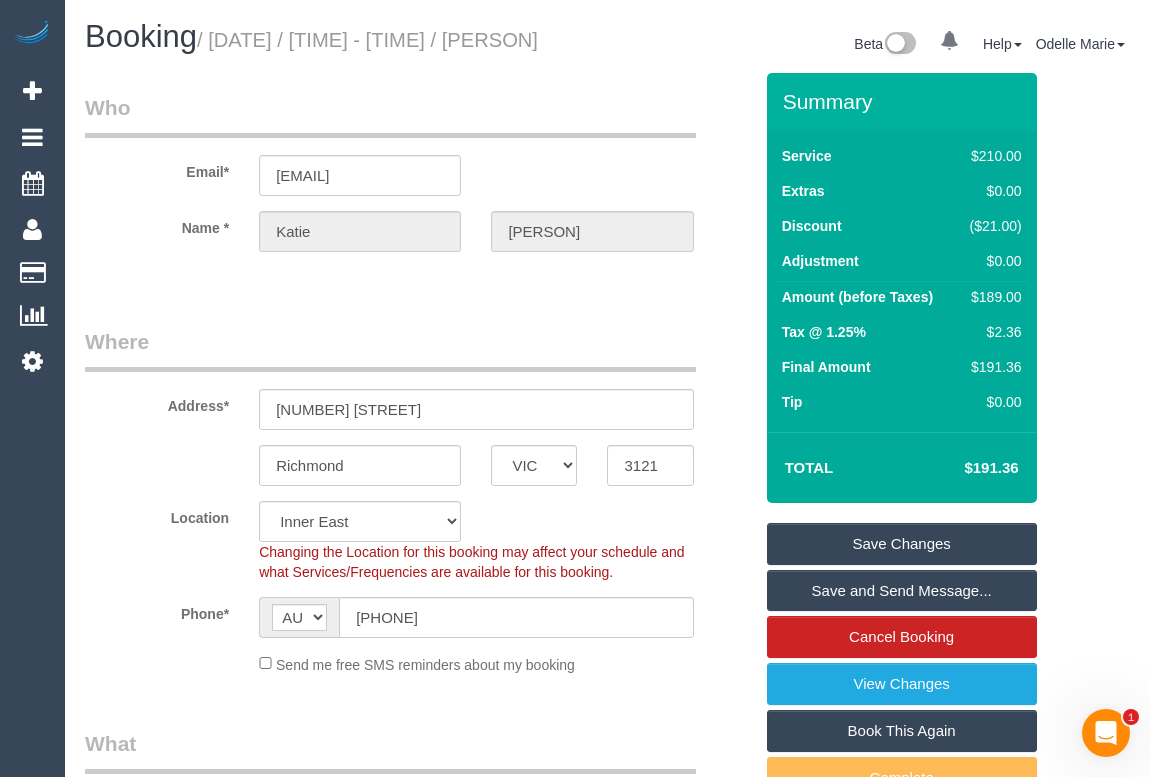 click on "Save Changes" at bounding box center [902, 544] 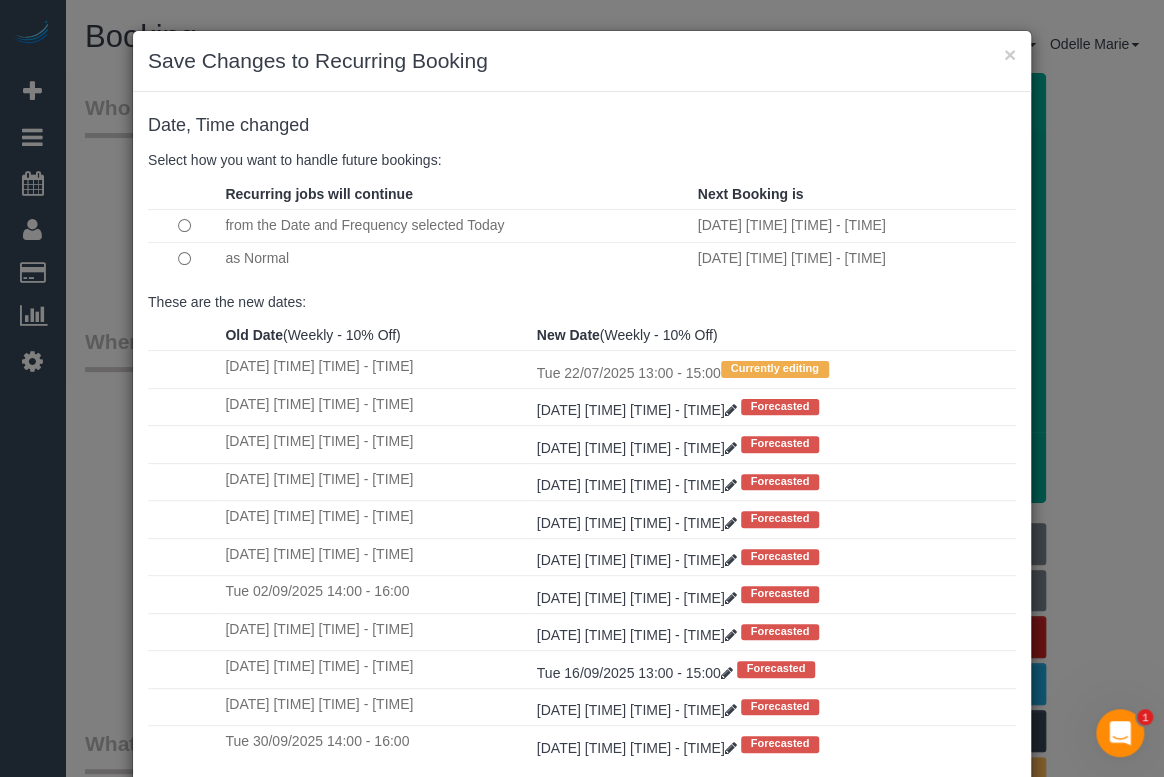 click at bounding box center [184, 258] 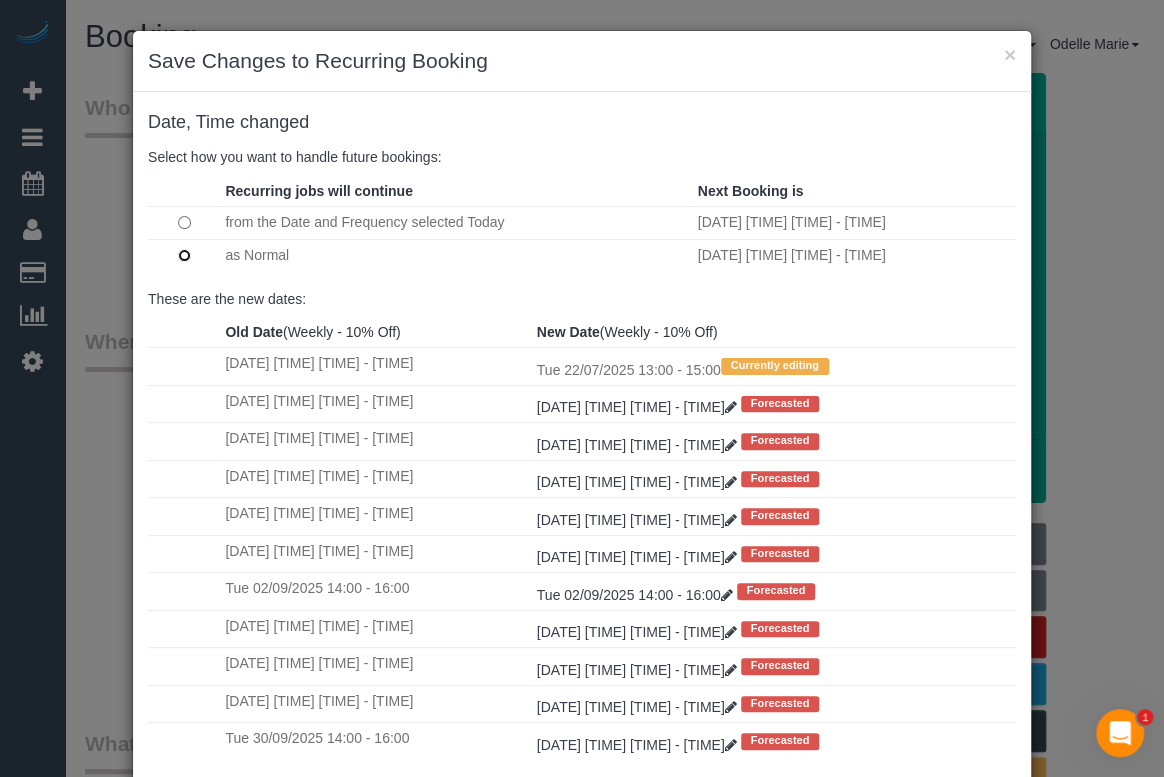 scroll, scrollTop: 7, scrollLeft: 0, axis: vertical 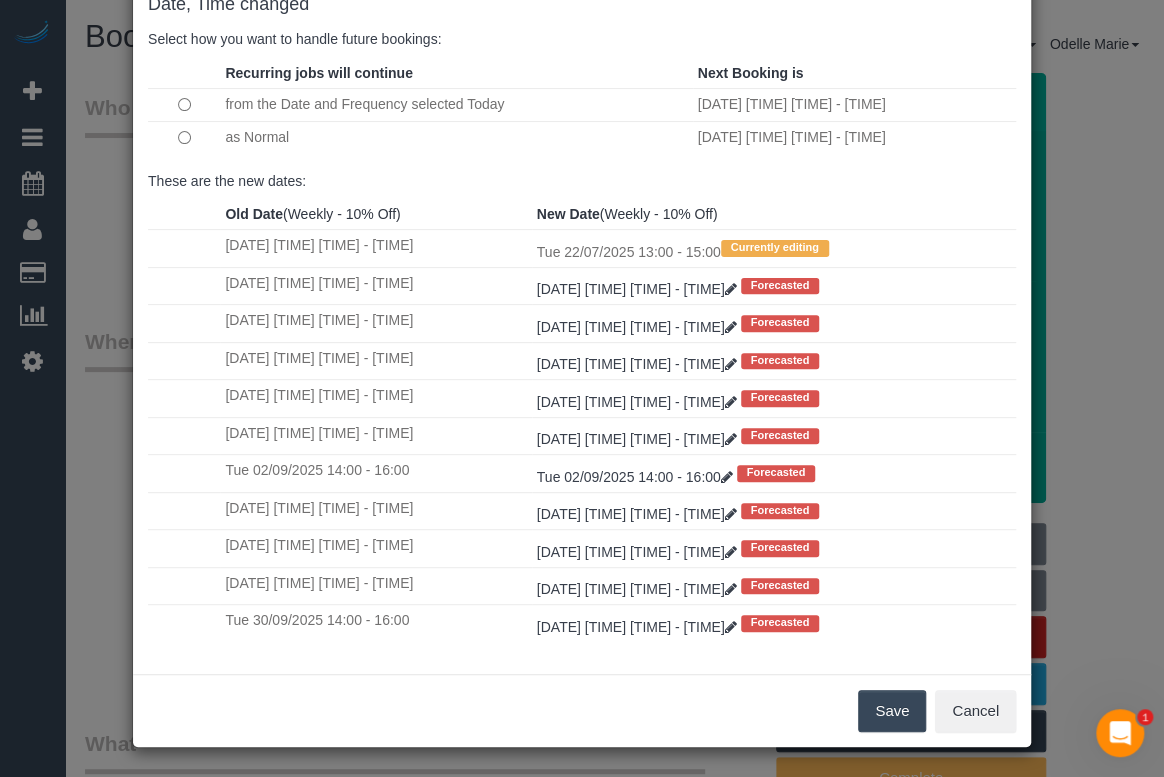 click on "Save" at bounding box center (892, 711) 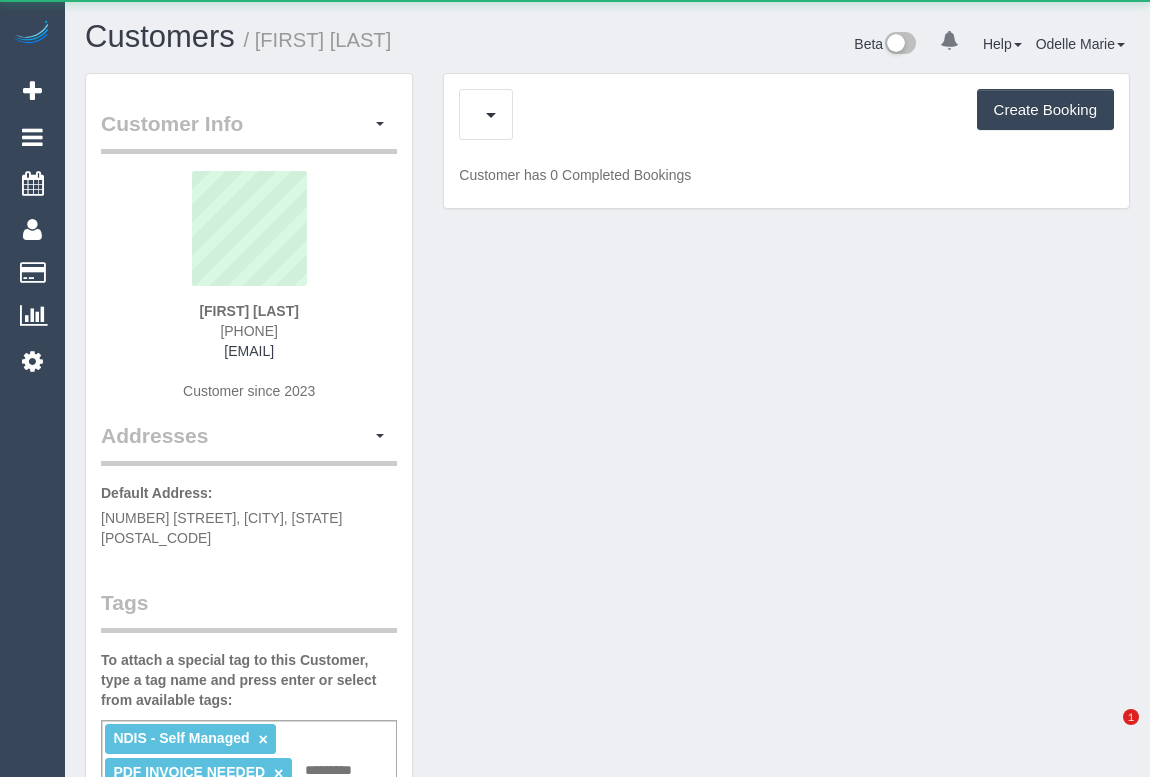 scroll, scrollTop: 0, scrollLeft: 0, axis: both 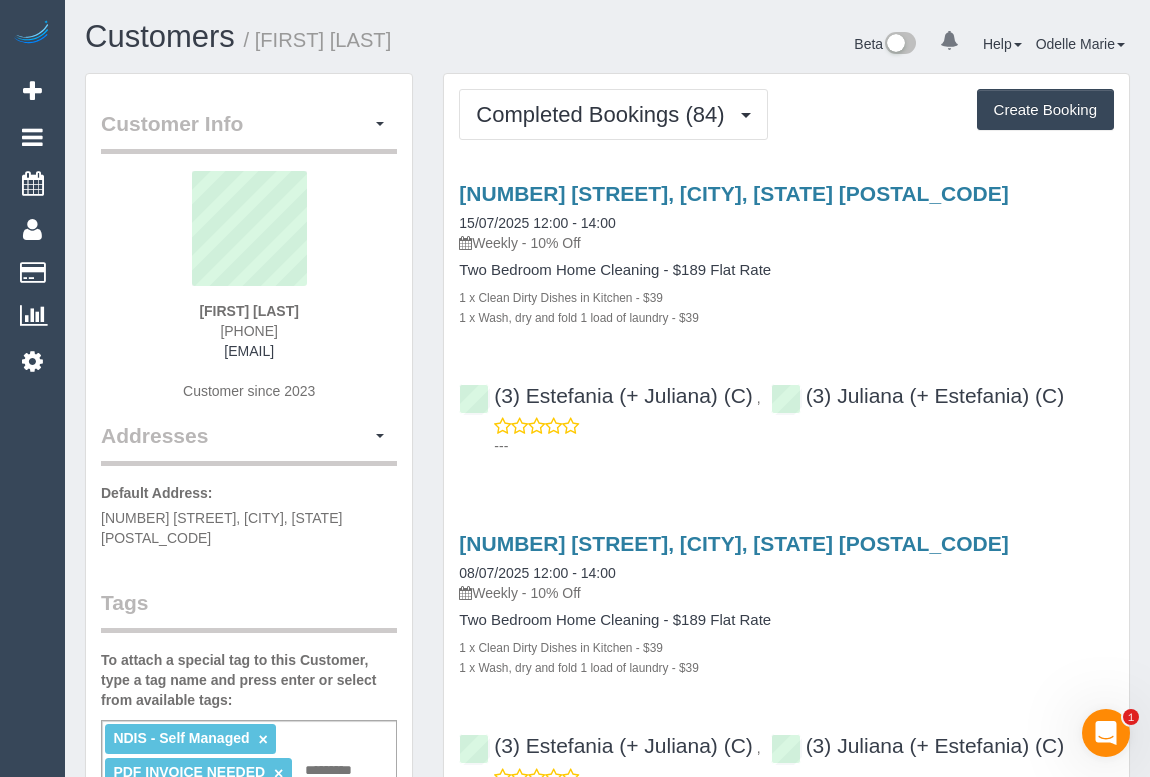 click on "[NUMBER] [STREET], [CITY], [STATE] [POSTAL_CODE]
[DATE] [TIME] - [TIME]
Weekly - 10% Off
Two Bedroom Home Cleaning - $189 Flat Rate
1 x Clean Dirty Dishes in Kitchen  - $39
1 x Wash, dry and fold 1 load of laundry - $39
(3) [FIRST] (+ [FIRST]) (C)
,
(3) [FIRST] (+ [FIRST]) (C)" at bounding box center [786, 4506] 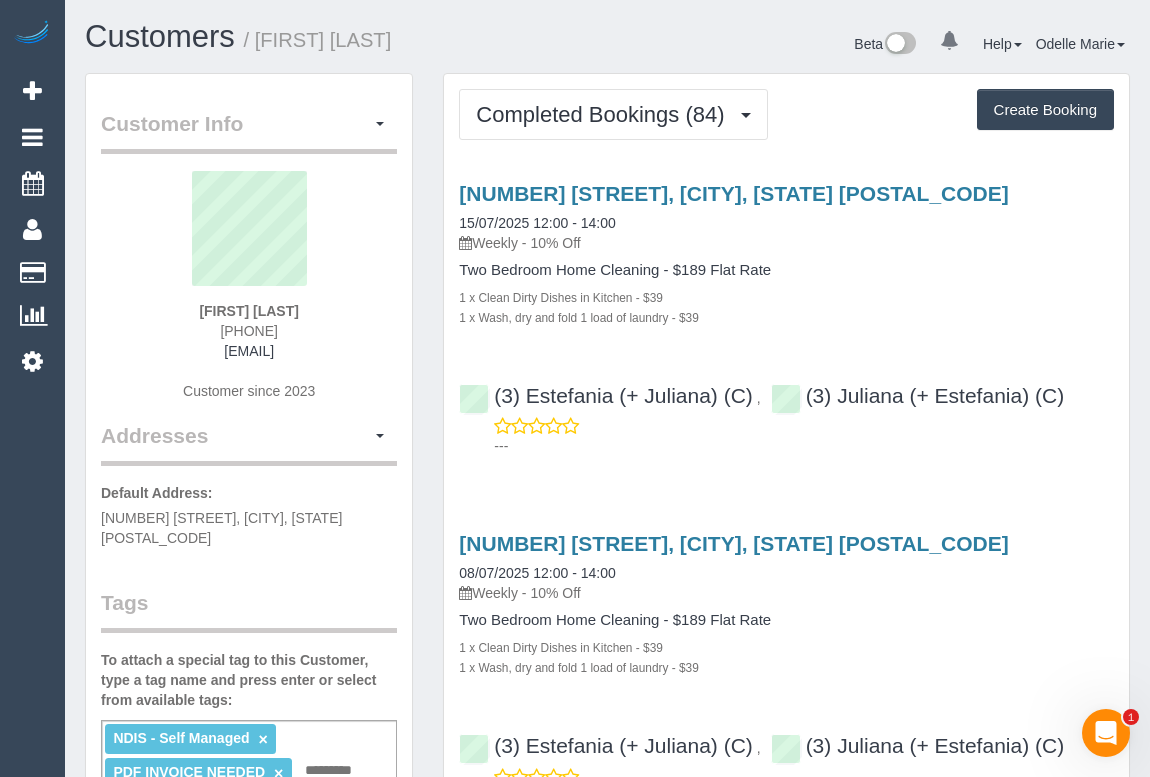 drag, startPoint x: 189, startPoint y: 301, endPoint x: 300, endPoint y: 309, distance: 111.28792 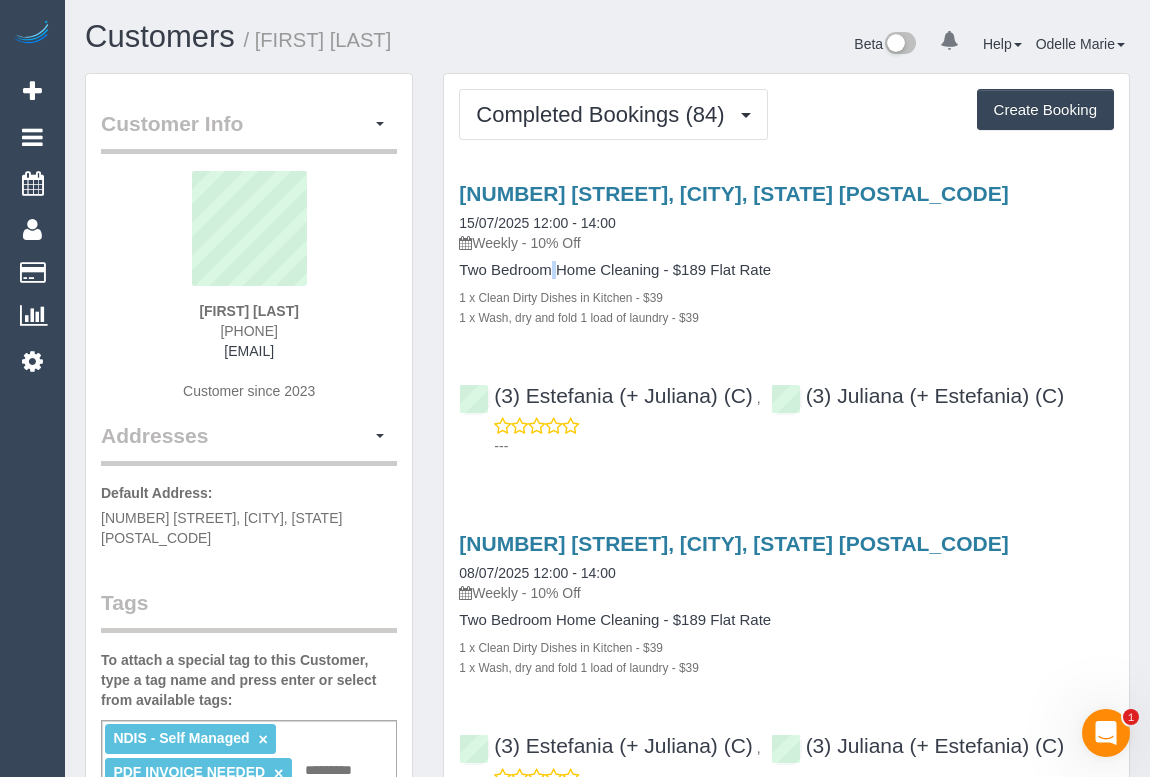 click on "Two Bedroom Home Cleaning - $189 Flat Rate" at bounding box center (786, 270) 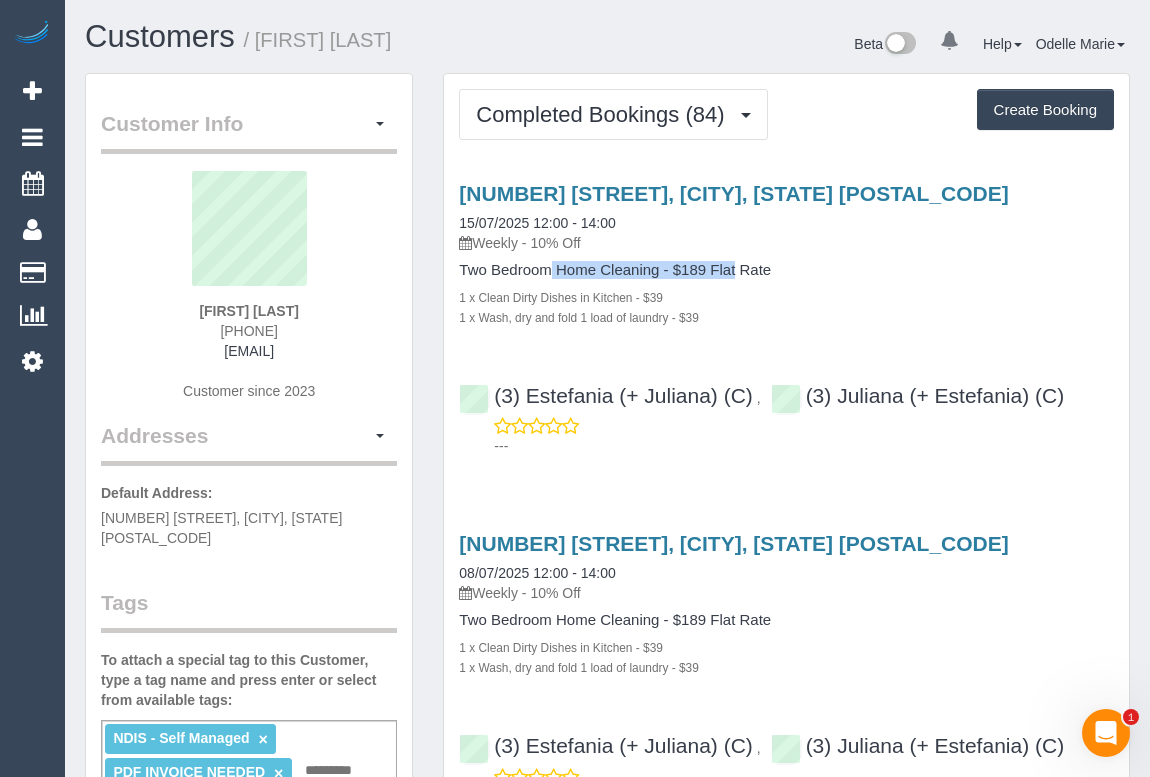 drag, startPoint x: 454, startPoint y: 267, endPoint x: 664, endPoint y: 273, distance: 210.0857 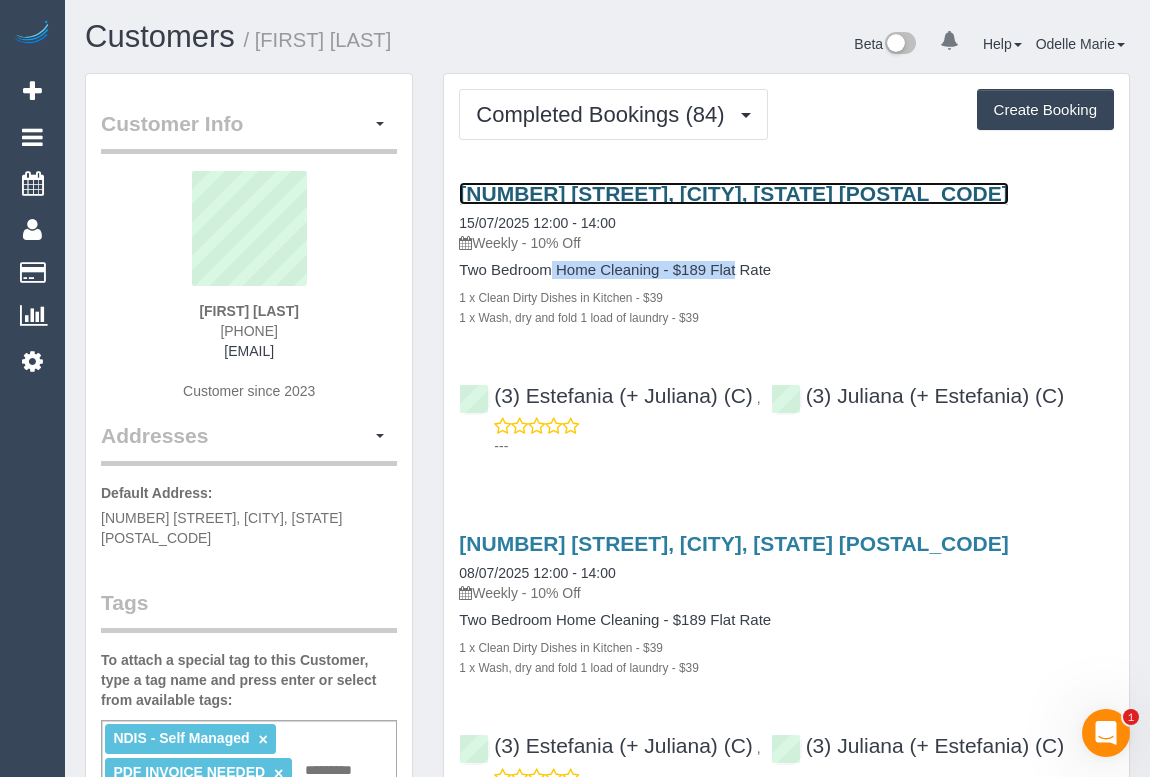 click on "198 Albert Street, Brunswick, VIC 3056" at bounding box center (733, 193) 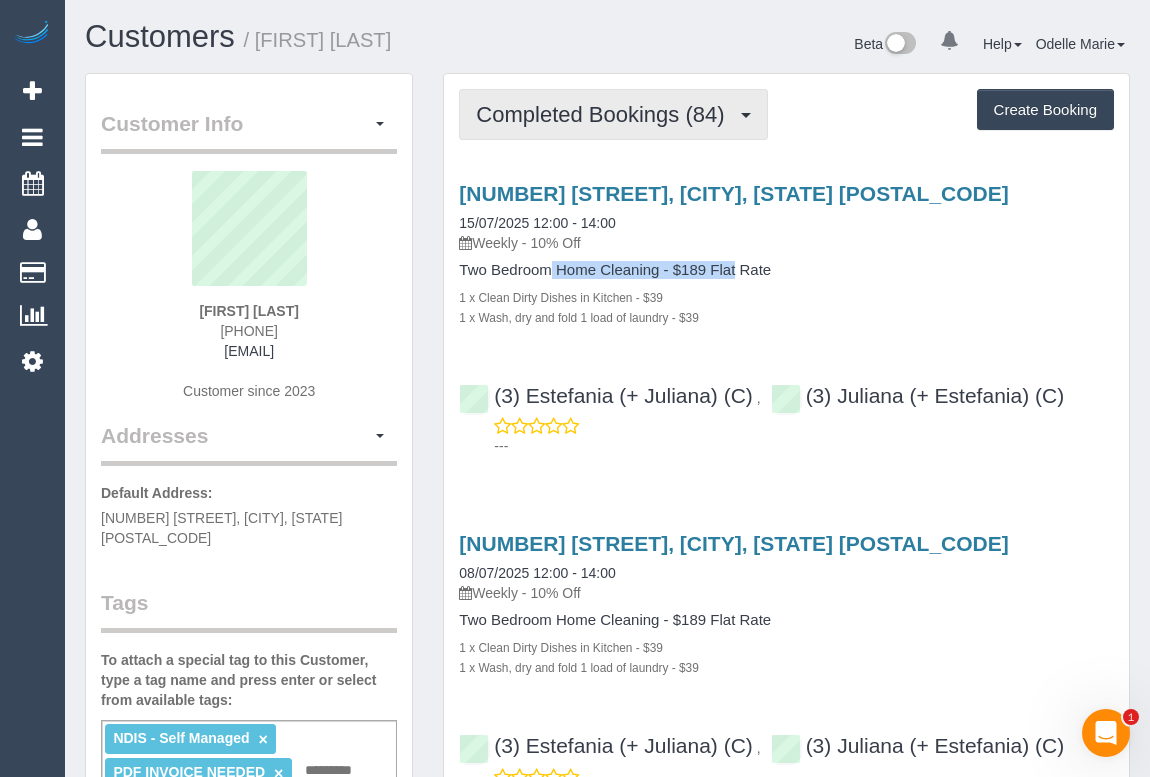 click on "Completed Bookings (84)" at bounding box center (605, 114) 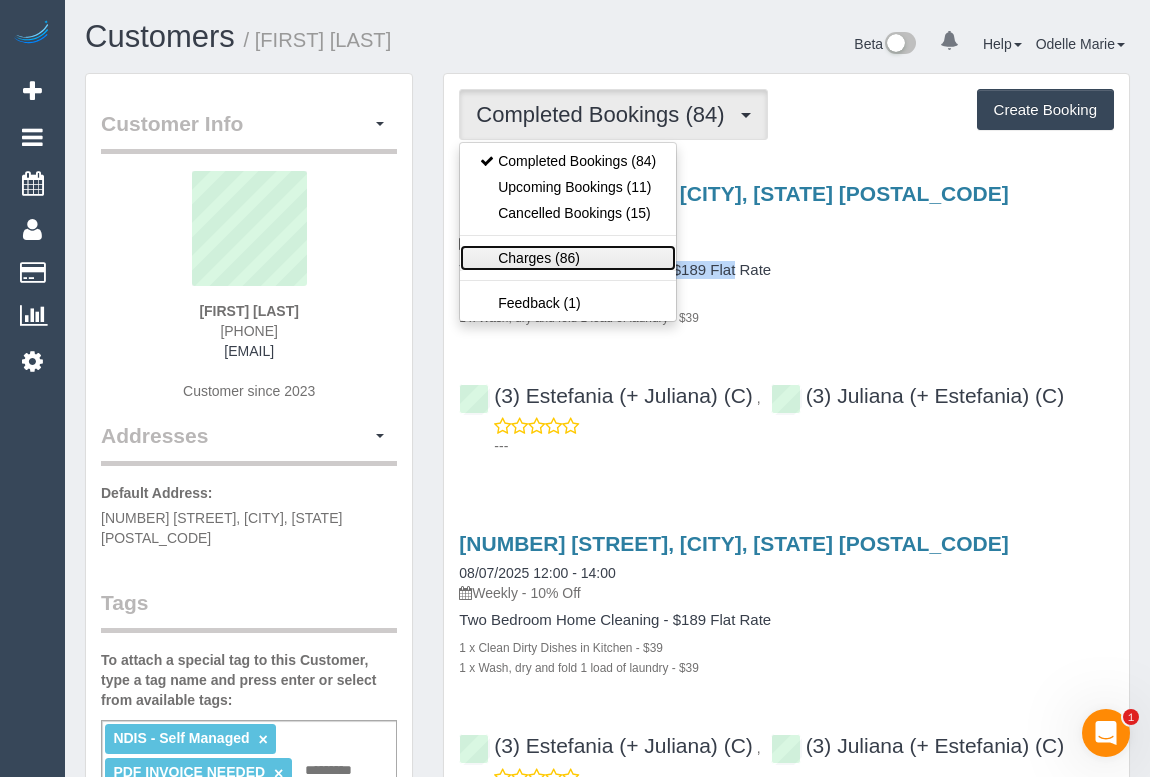 click on "Charges (86)" at bounding box center (568, 258) 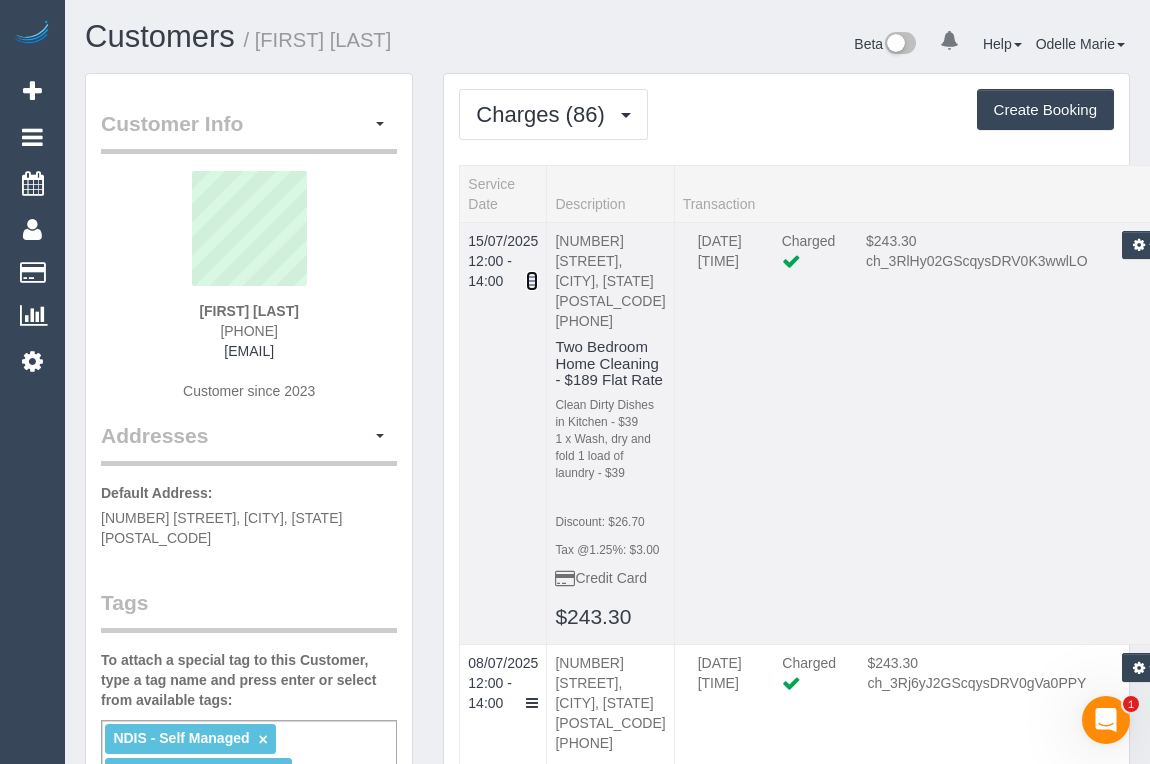 click at bounding box center (532, 281) 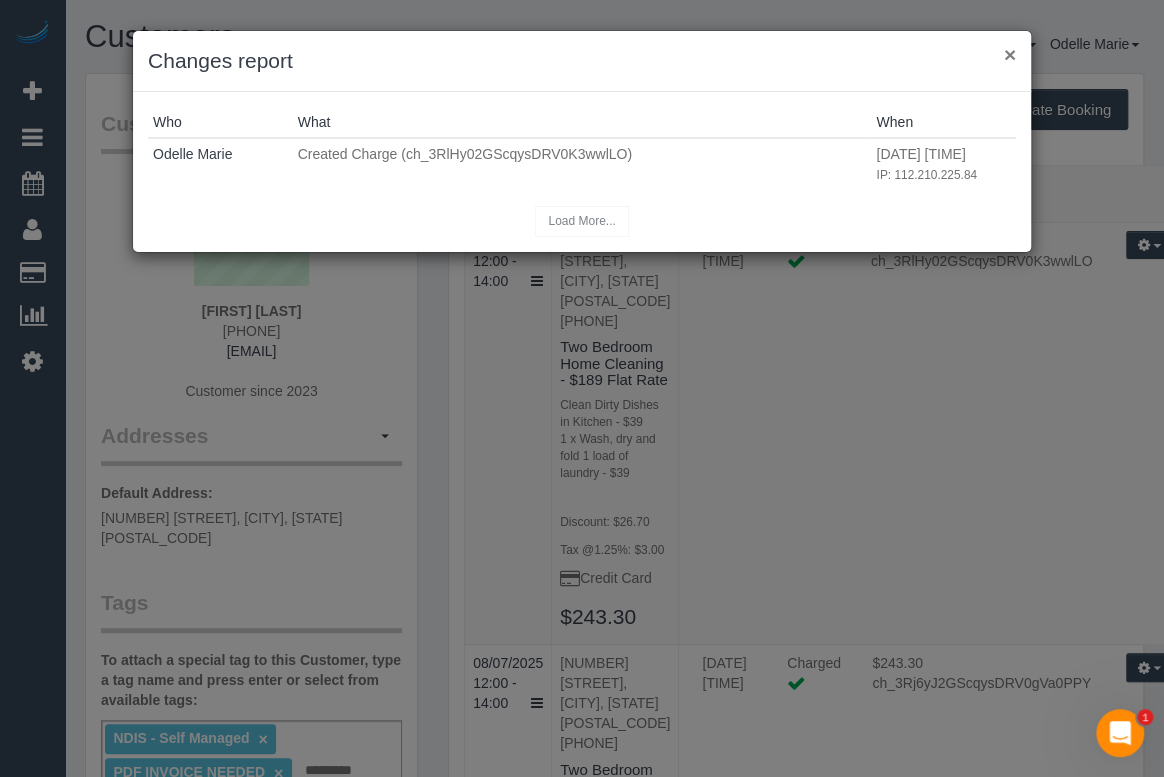 click on "×" at bounding box center (1010, 54) 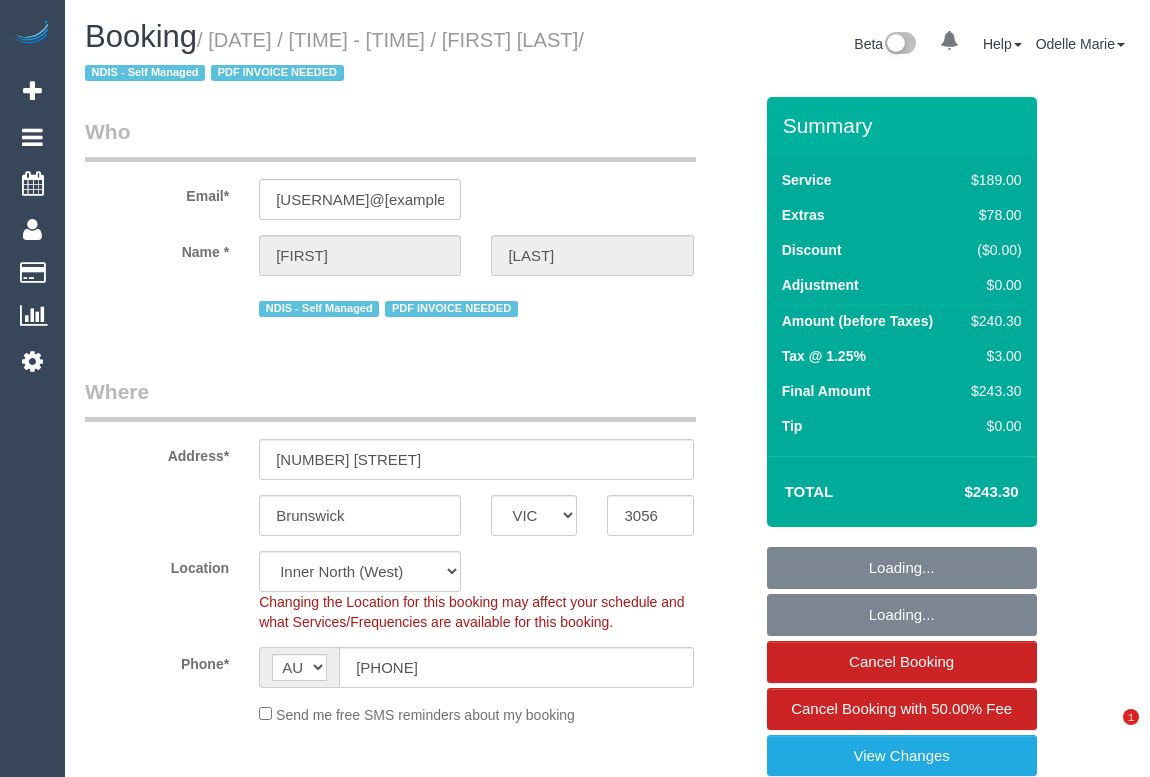 select on "VIC" 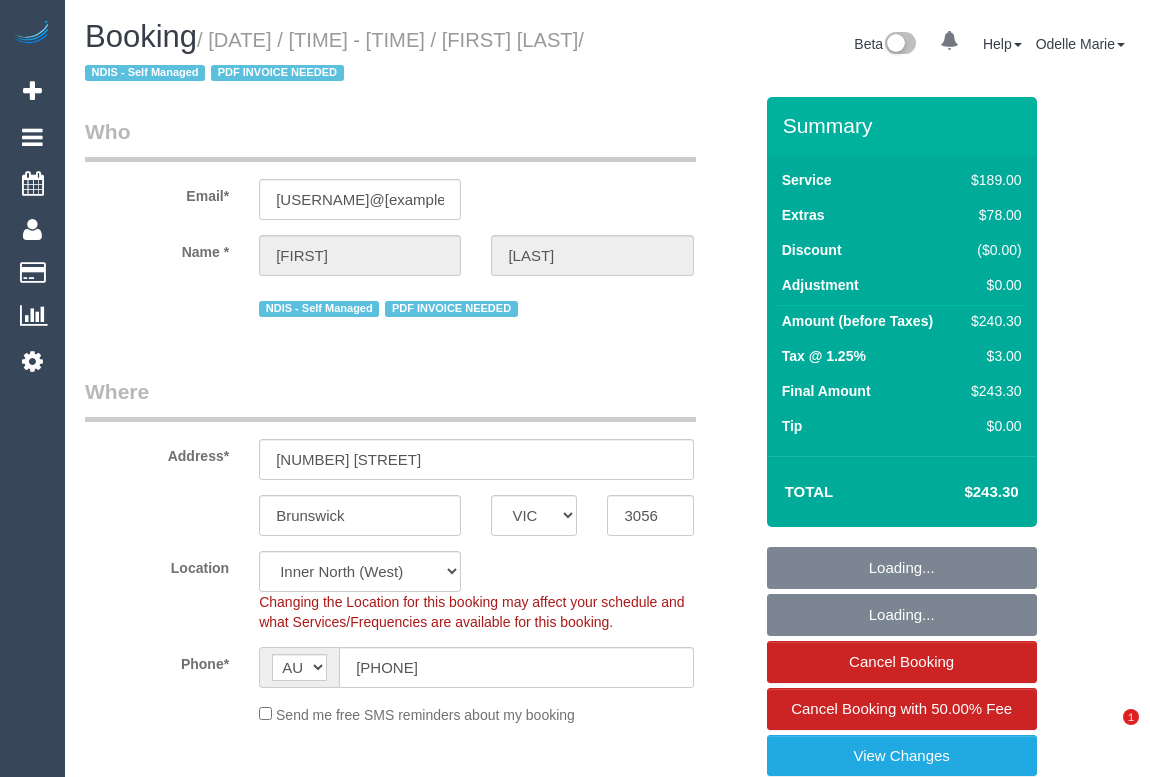 scroll, scrollTop: 0, scrollLeft: 0, axis: both 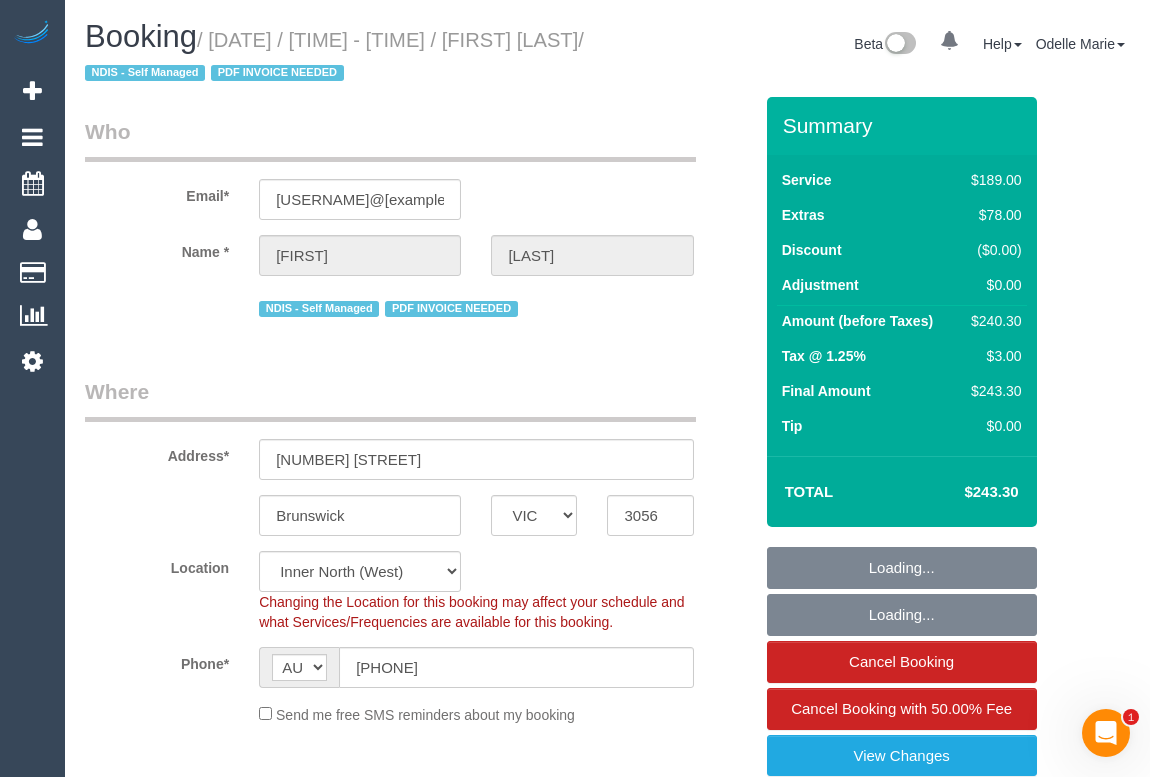 select on "number:28" 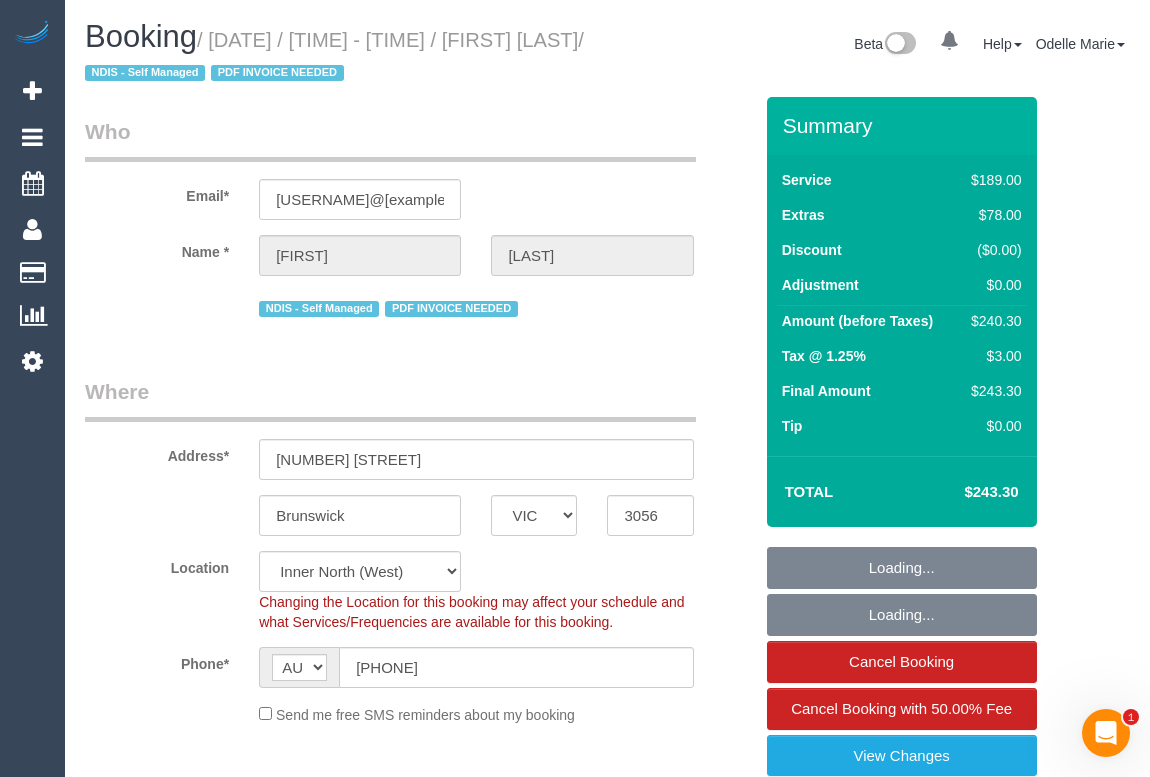 select on "object:1704" 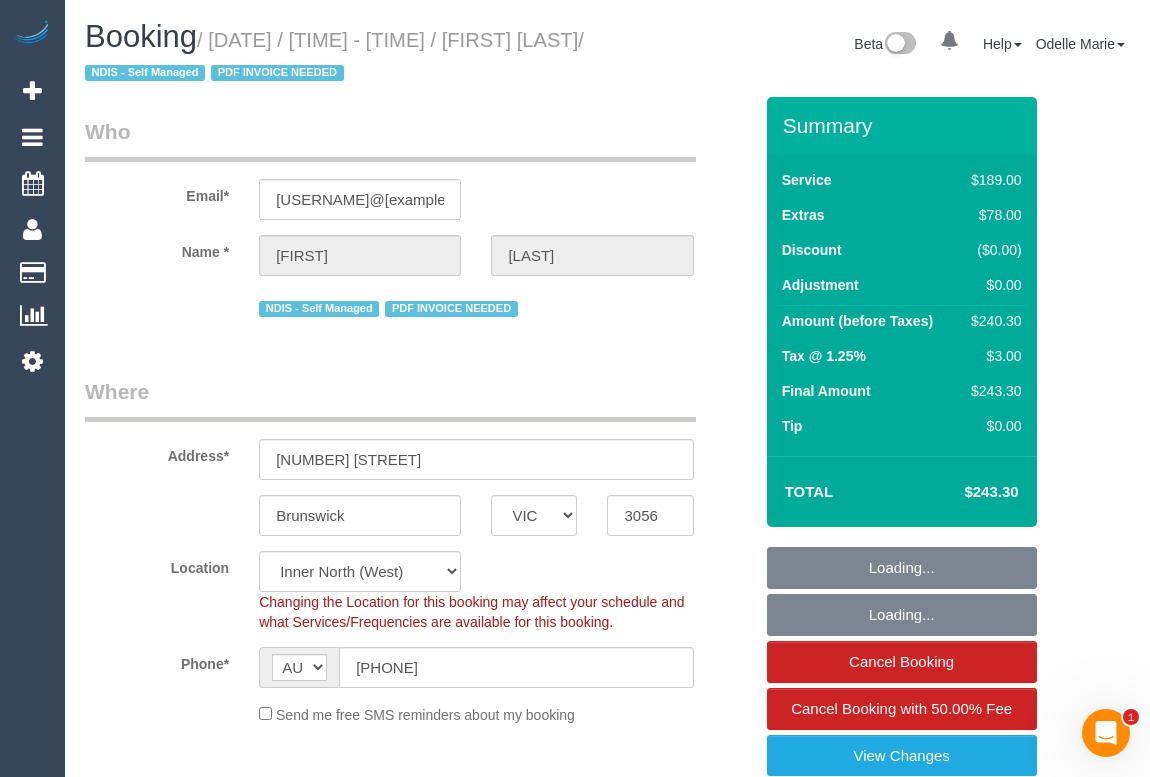 select on "string:stripe-pm_1PpSwB2GScqysDRVwfCoP93Y" 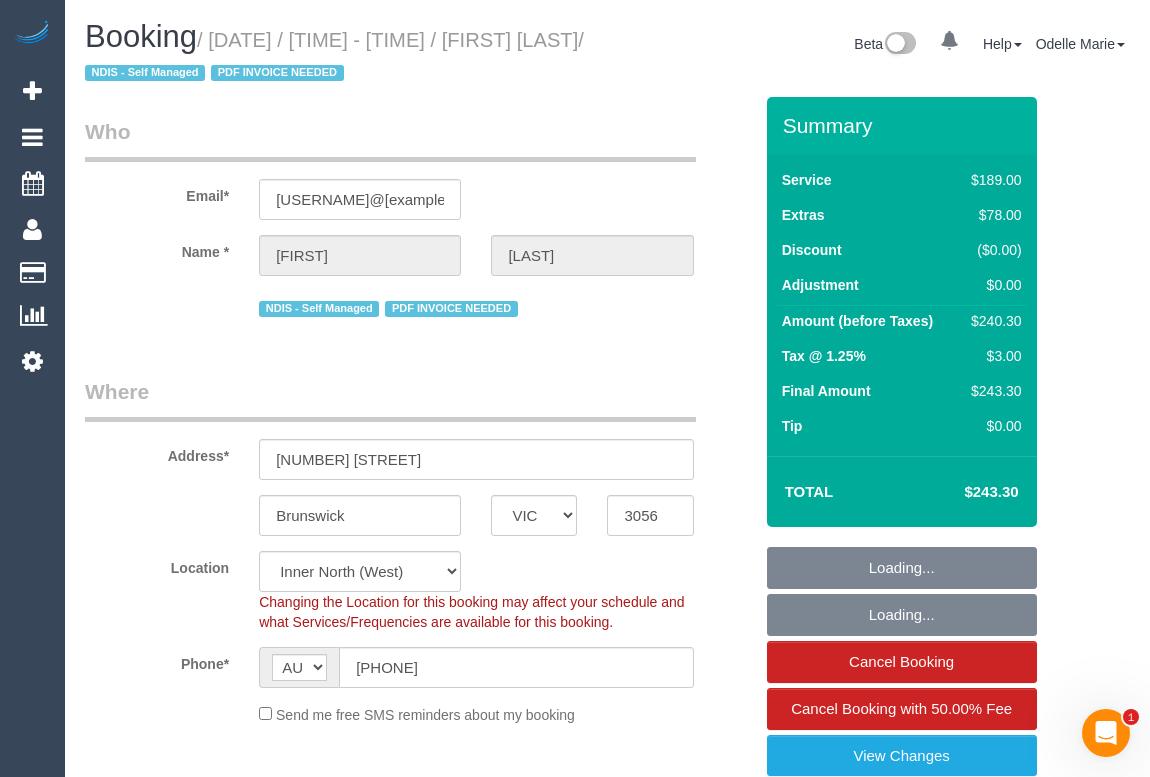 select on "spot1" 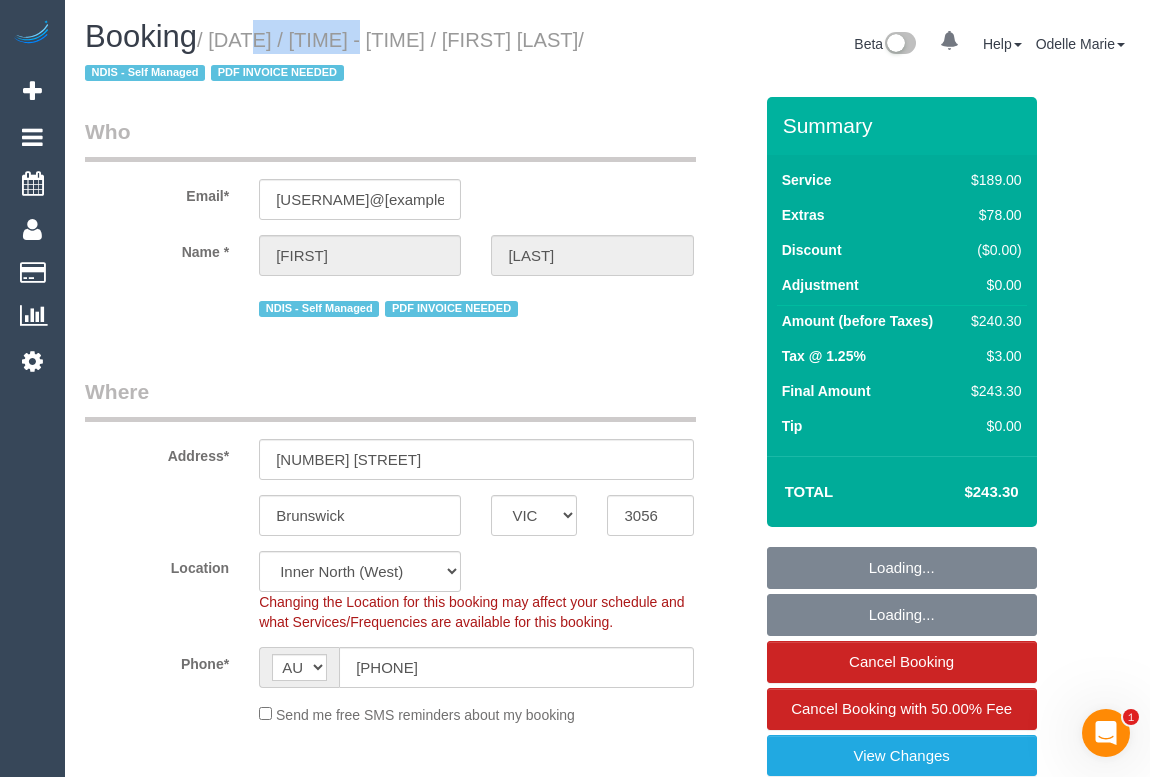 drag, startPoint x: 219, startPoint y: 35, endPoint x: 336, endPoint y: 32, distance: 117.03845 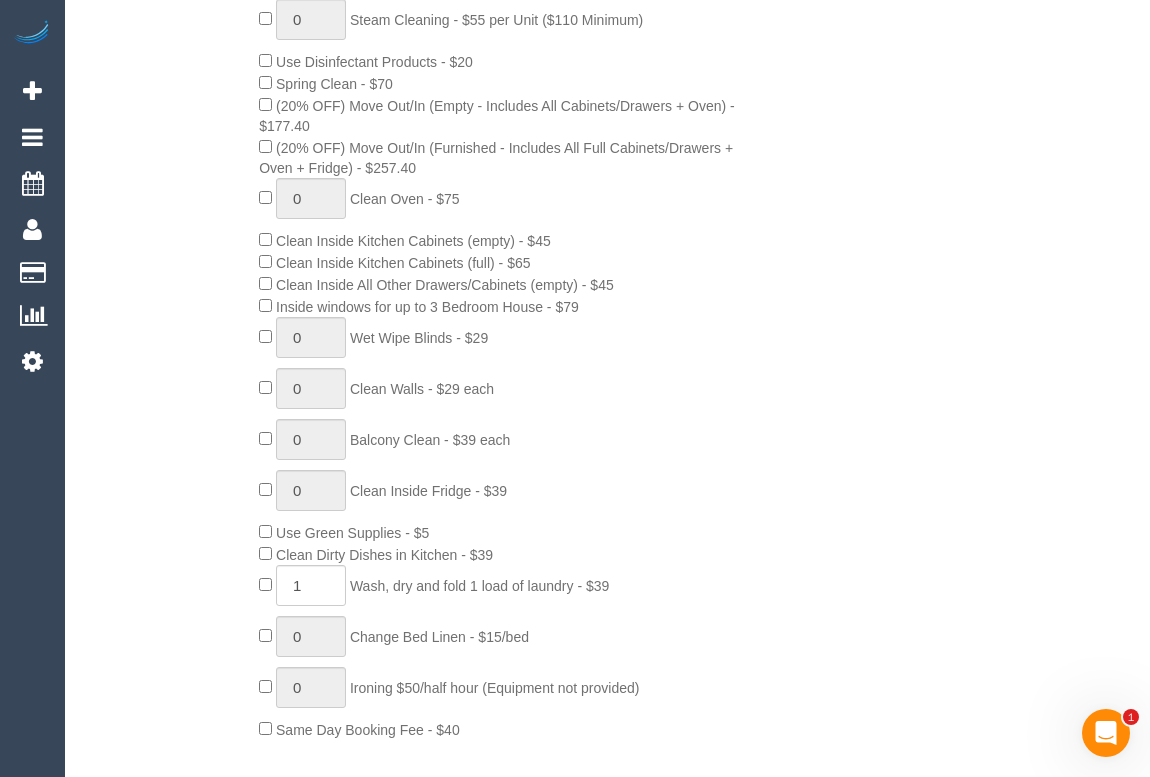 scroll, scrollTop: 1181, scrollLeft: 0, axis: vertical 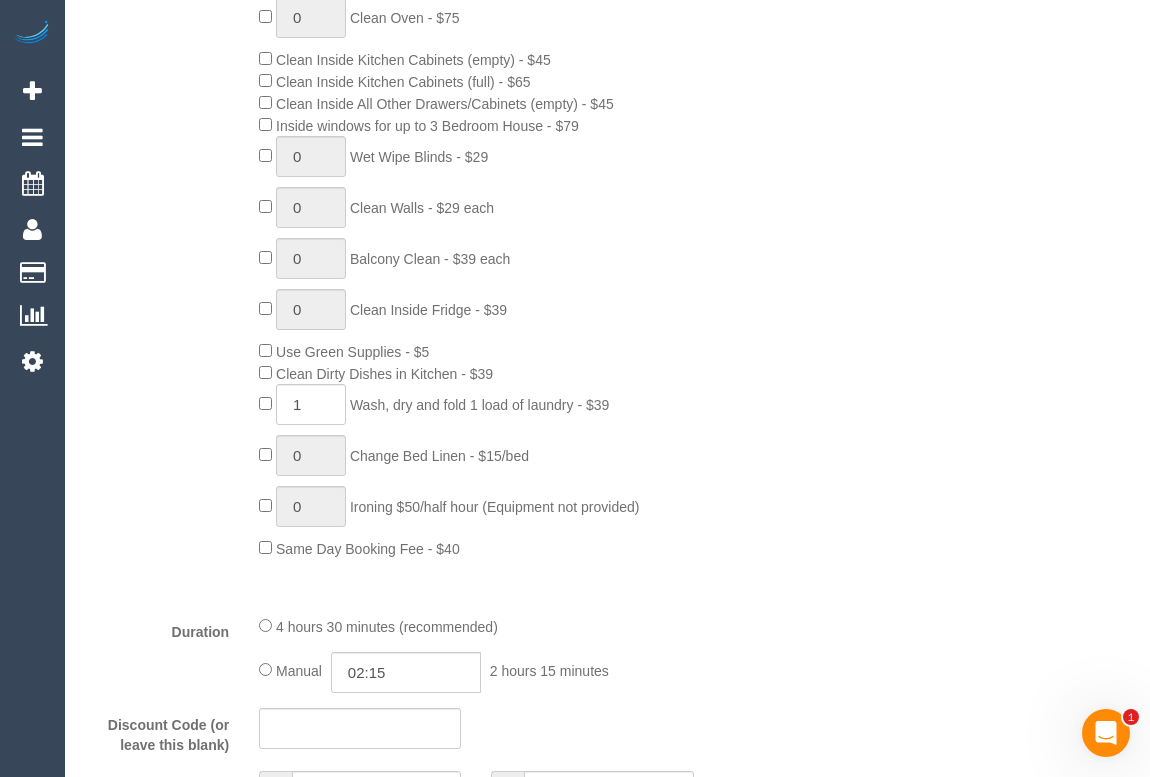 drag, startPoint x: 284, startPoint y: 373, endPoint x: 463, endPoint y: 374, distance: 179.00279 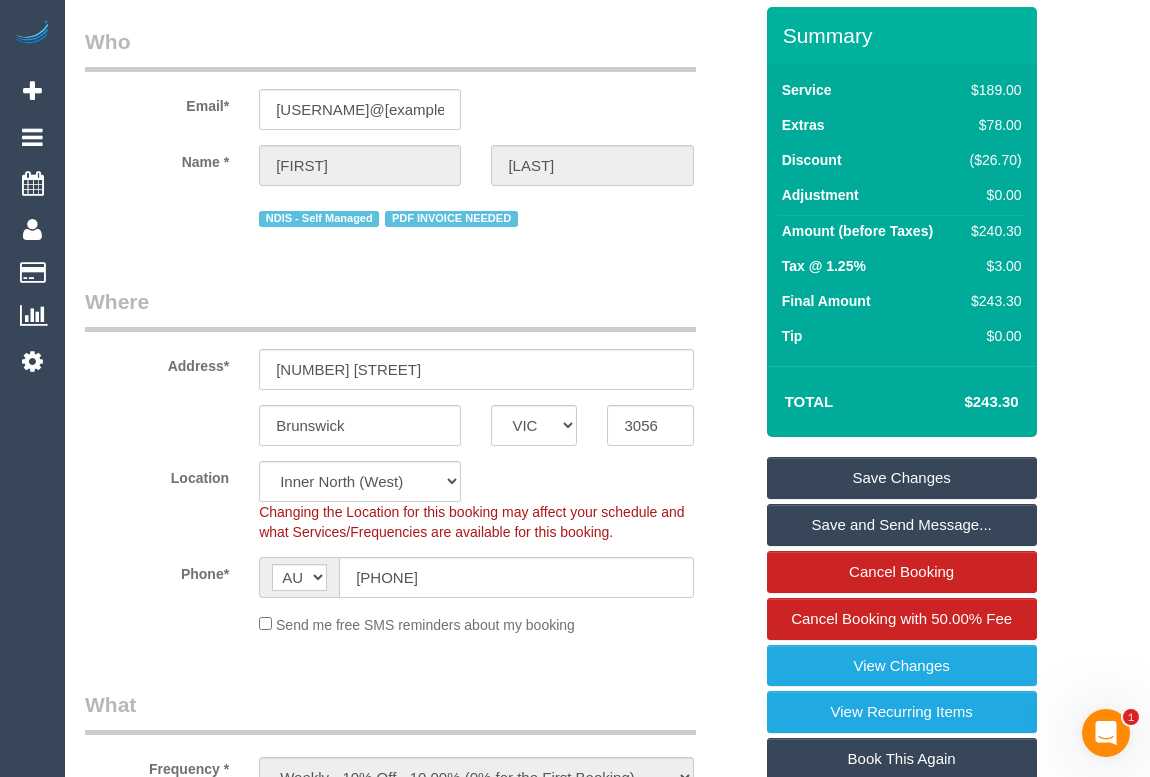 scroll, scrollTop: 0, scrollLeft: 0, axis: both 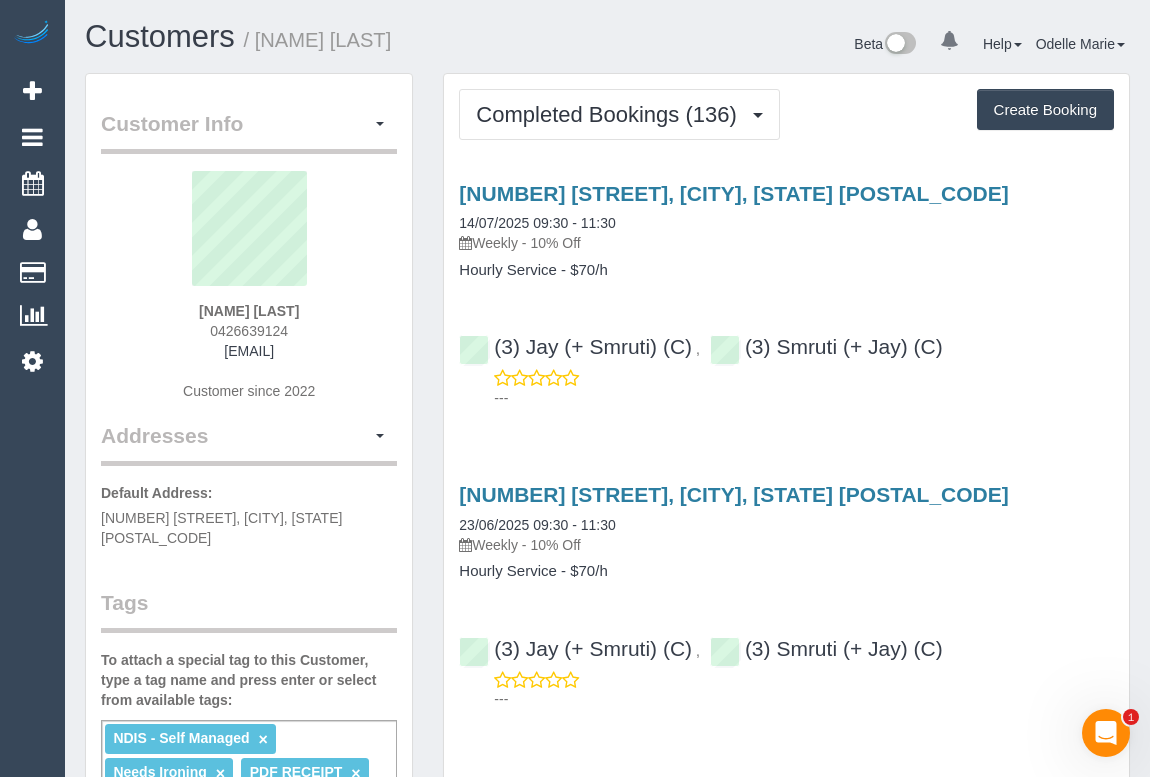 drag, startPoint x: 184, startPoint y: 311, endPoint x: 338, endPoint y: 311, distance: 154 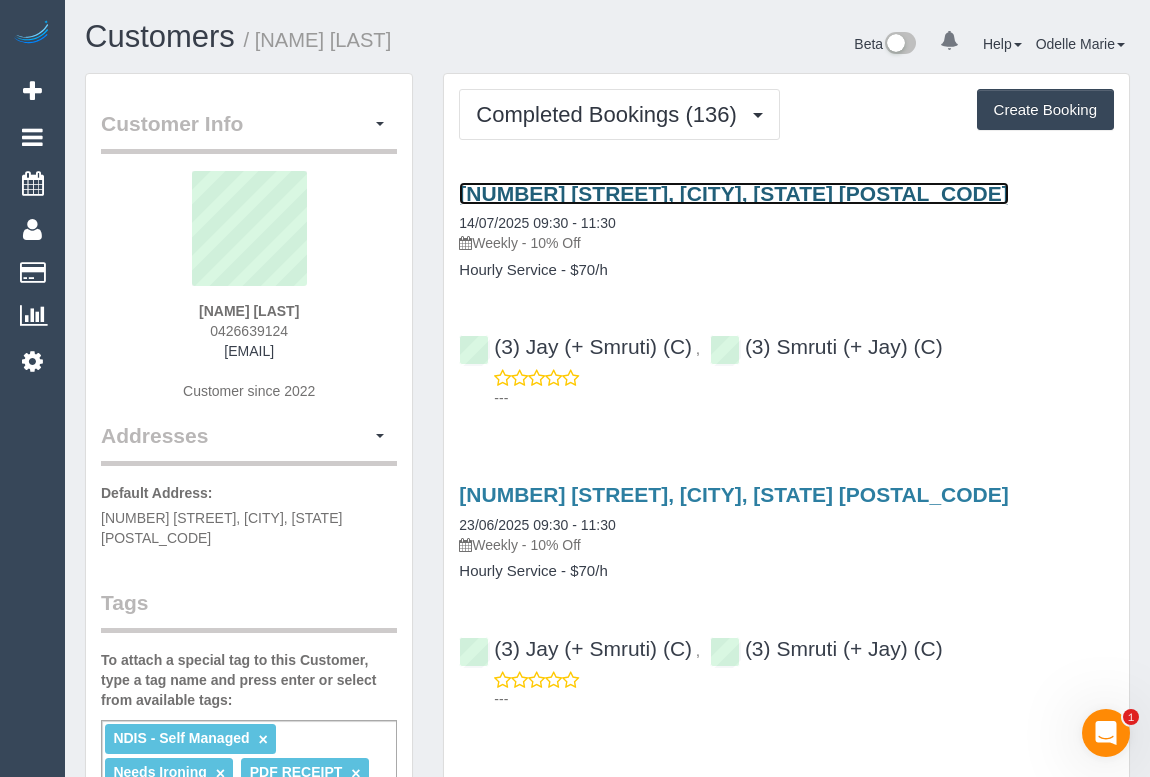 click on "[NUMBER] [STREET], [CITY], [STATE] [POSTAL_CODE]" at bounding box center (733, 193) 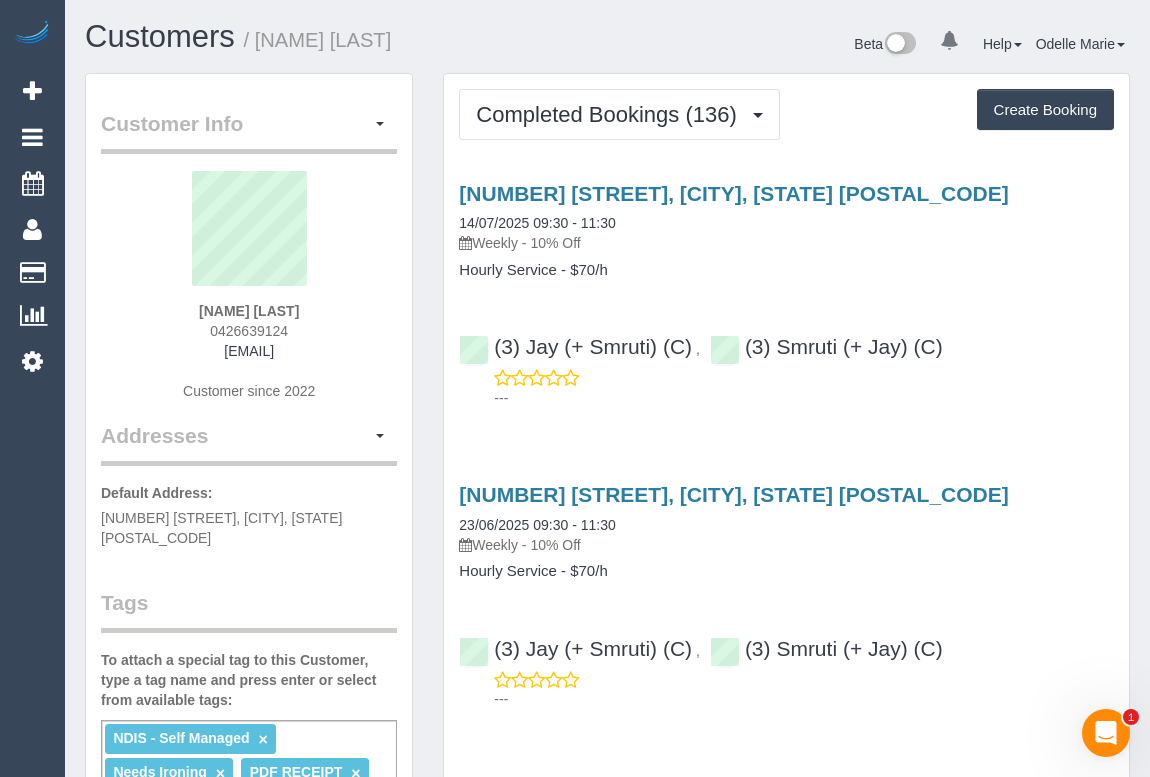 drag, startPoint x: 479, startPoint y: 239, endPoint x: 525, endPoint y: 238, distance: 46.010868 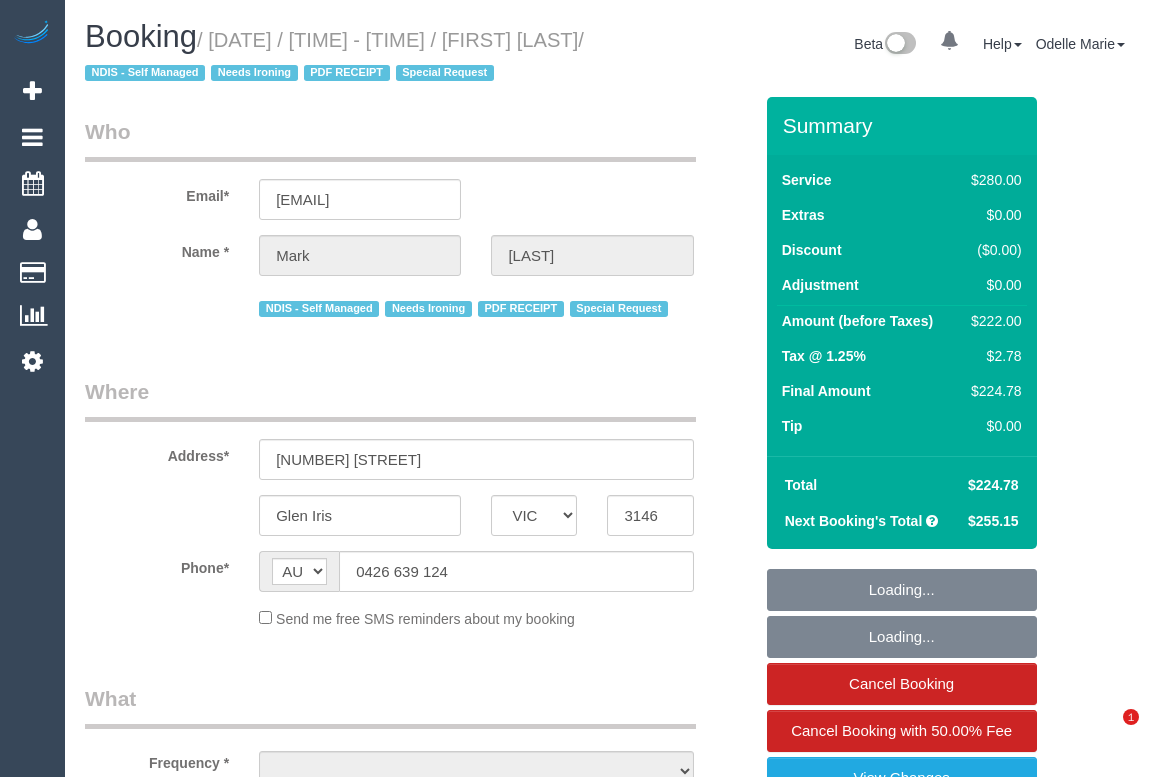 select on "VIC" 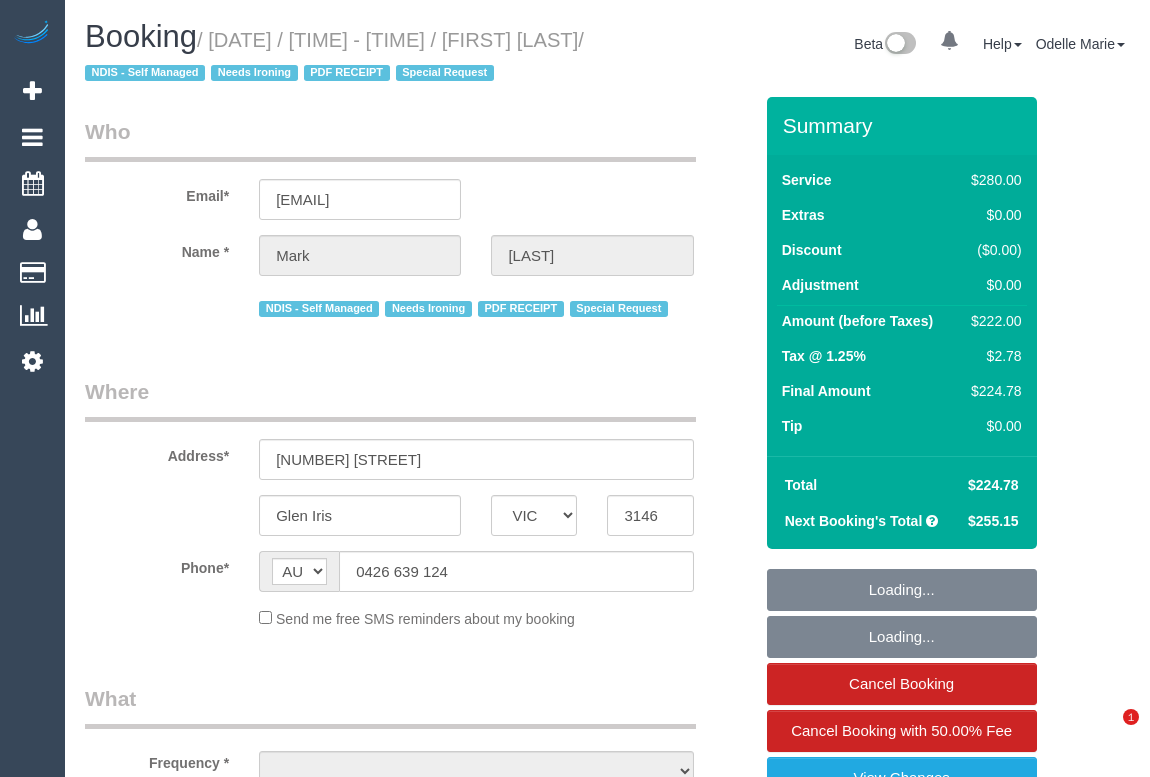 scroll, scrollTop: 0, scrollLeft: 0, axis: both 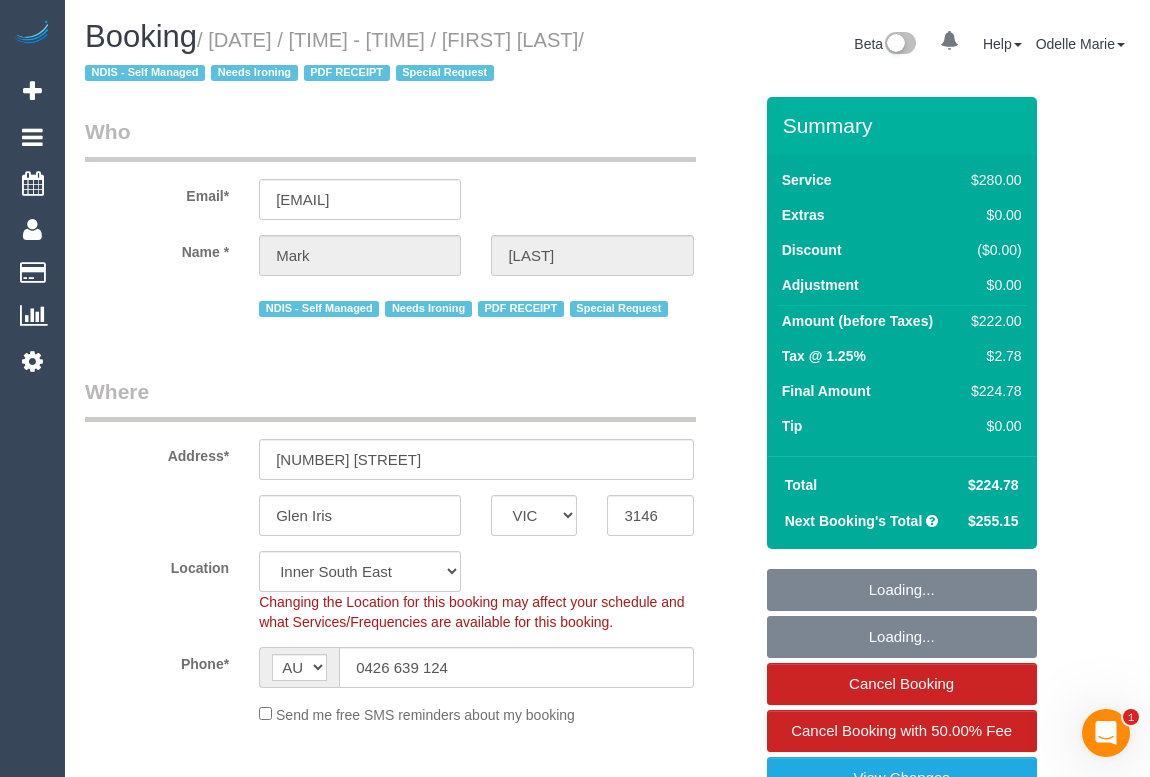 select on "object:572" 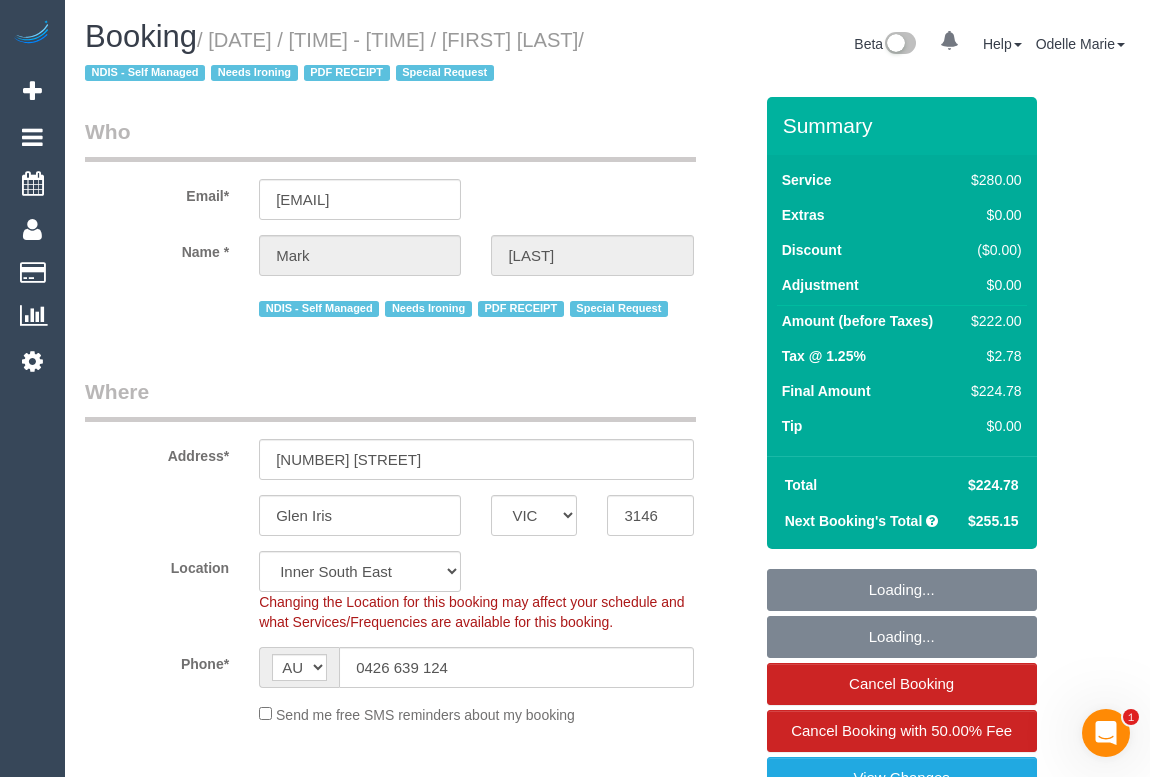 select on "string:stripe-pm_1MF9LR2GScqysDRVNAaKuFlm" 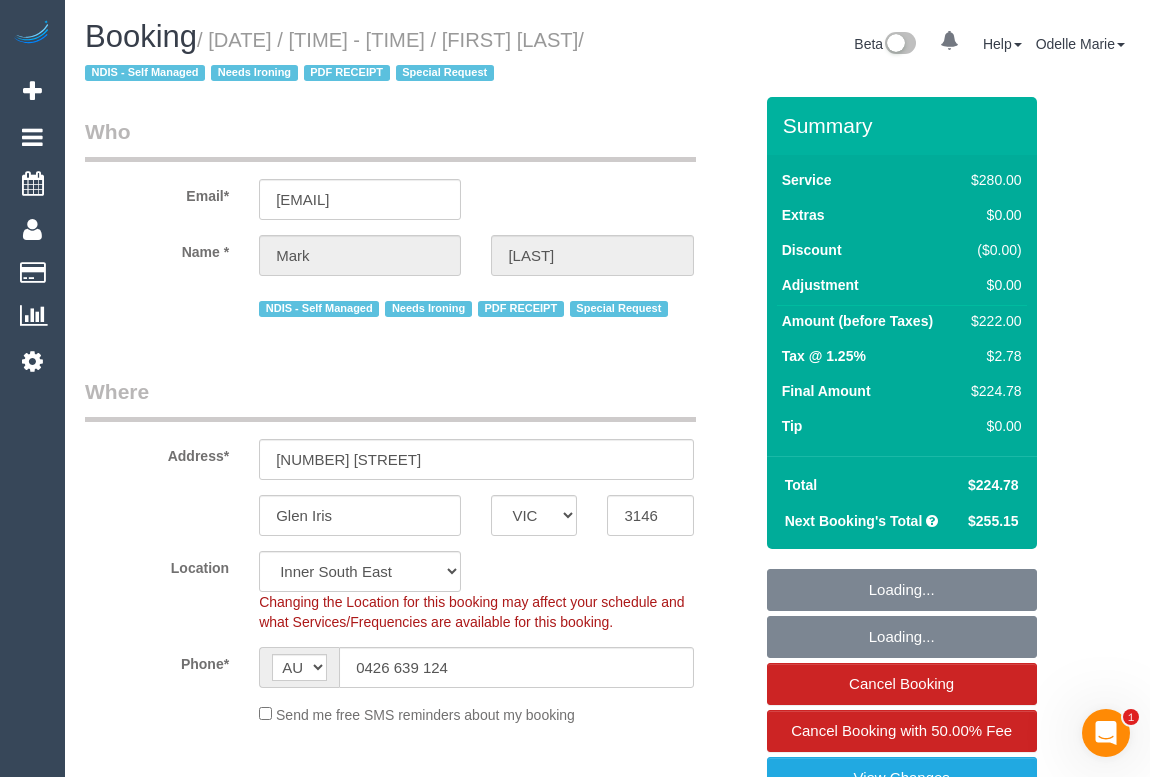 select on "240" 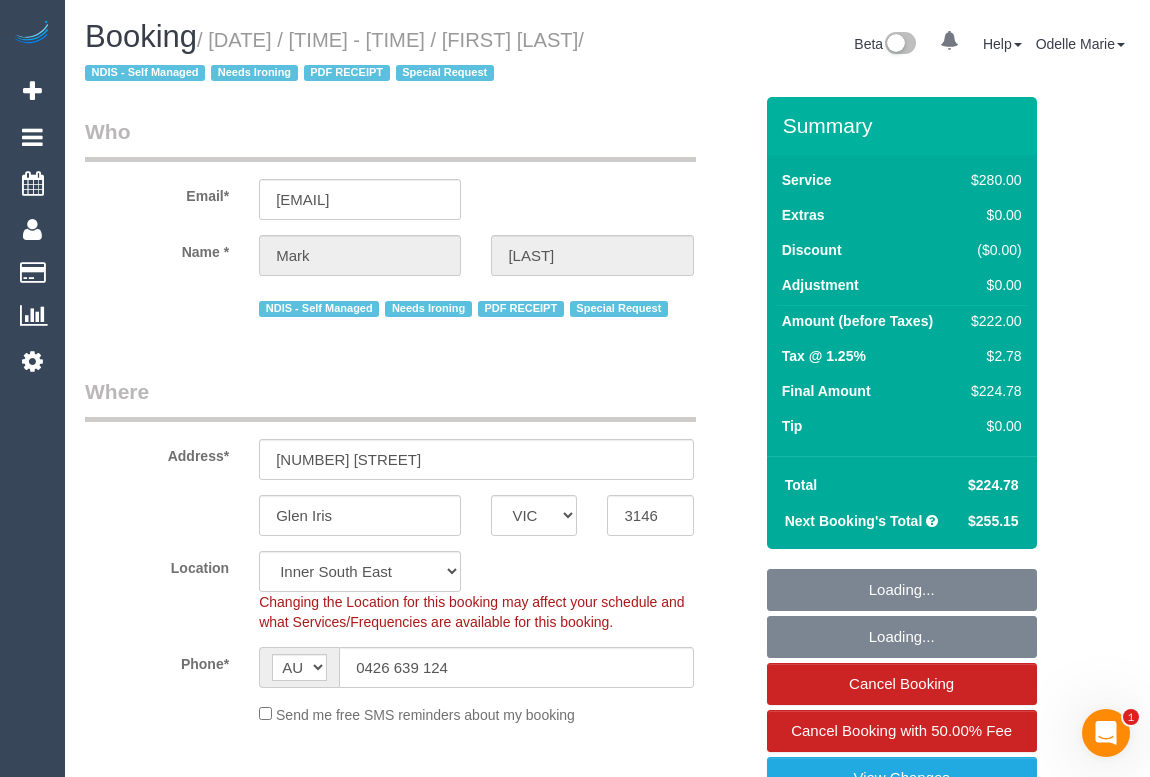 select on "number:28" 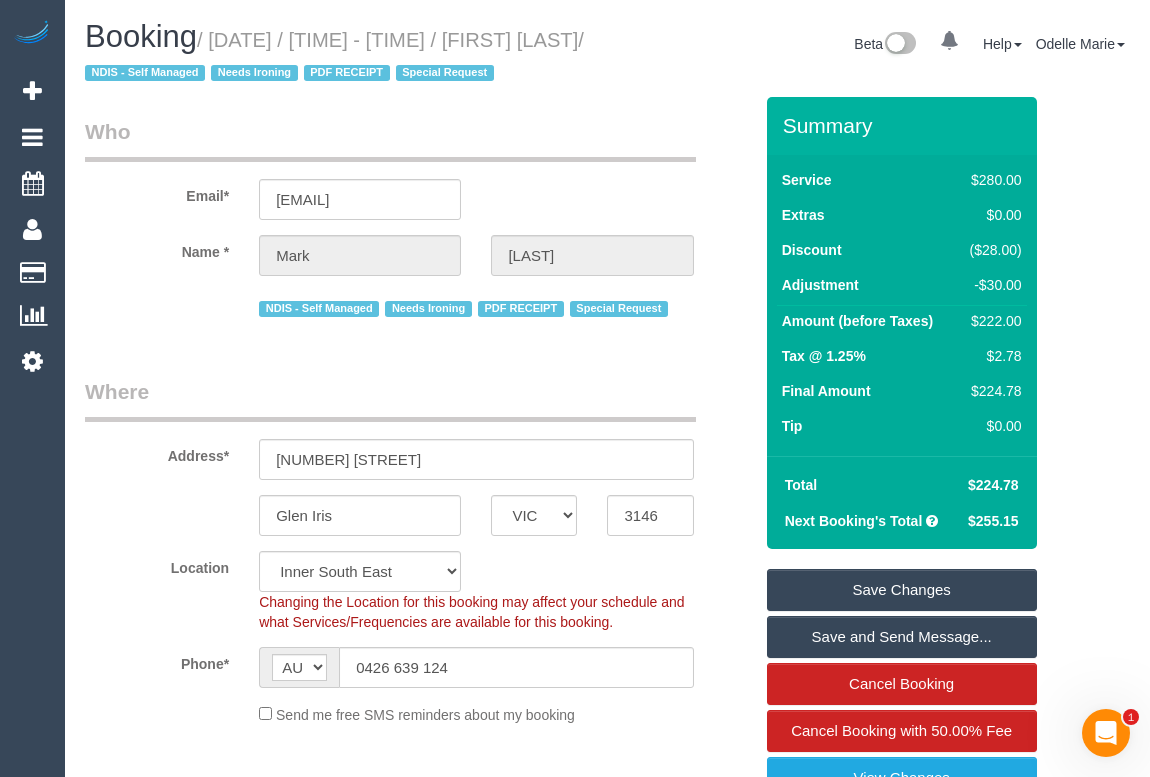 scroll, scrollTop: 0, scrollLeft: 0, axis: both 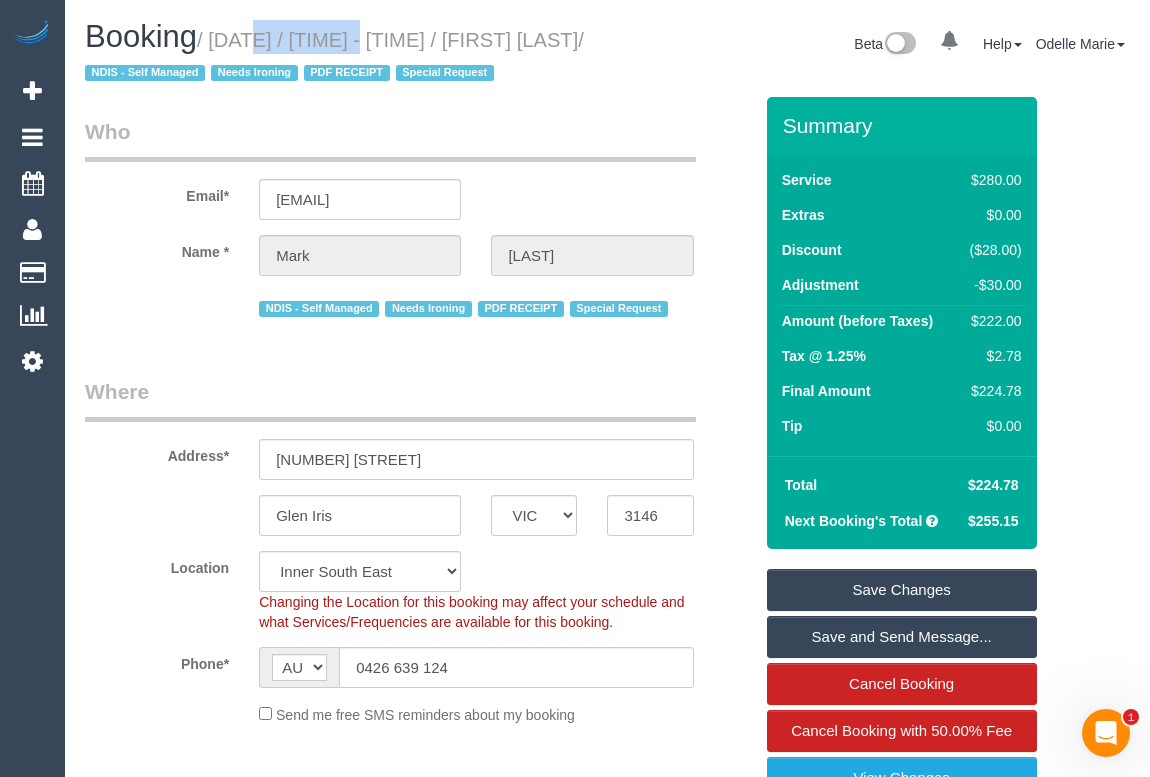 drag, startPoint x: 219, startPoint y: 38, endPoint x: 331, endPoint y: 35, distance: 112.04017 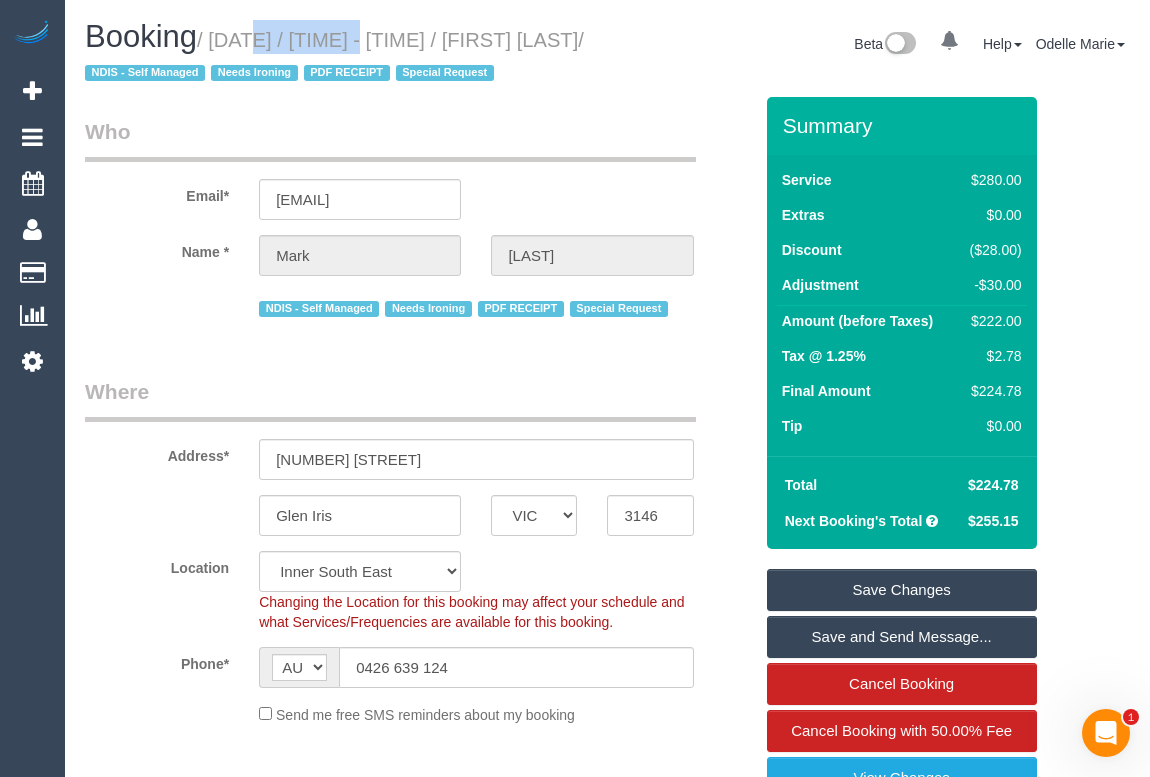 click on "/ [DATE] / [TIME] - [TIME] / [FIRST] [LAST]
/
NDIS - Self Managed
Needs Ironing
PDF RECEIPT
Special Request" at bounding box center (334, 57) 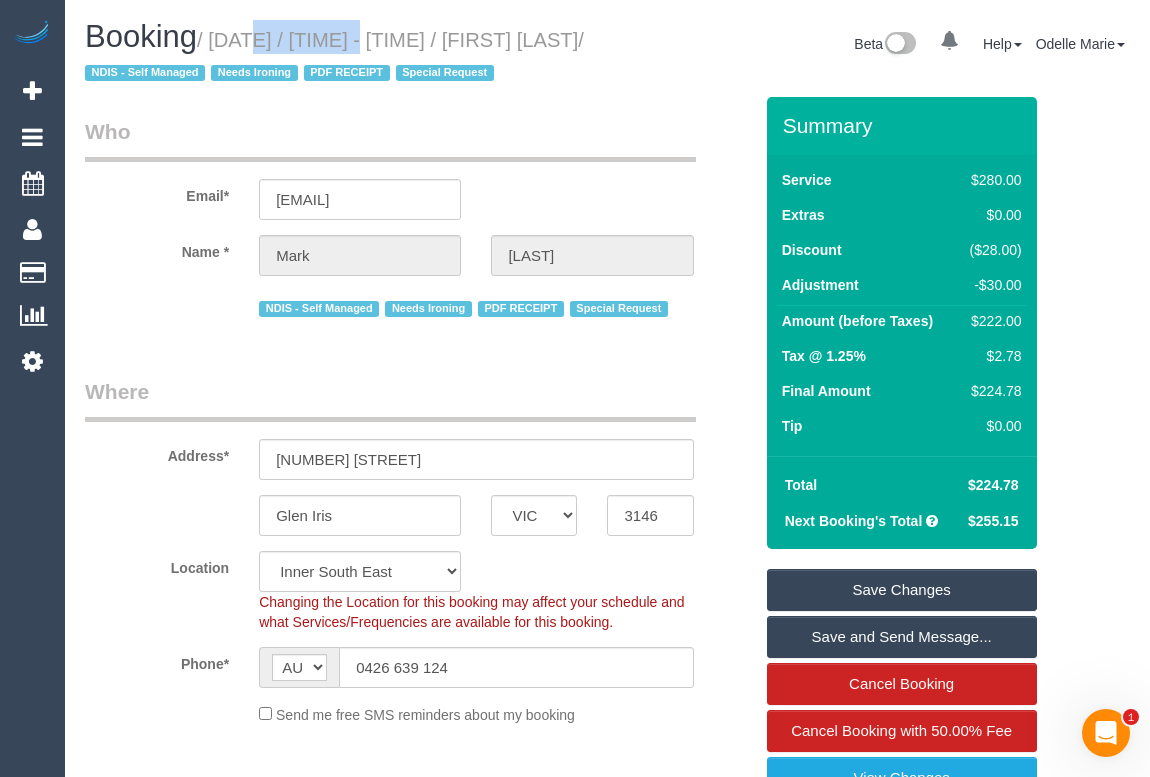 copy on "July 14, 2025" 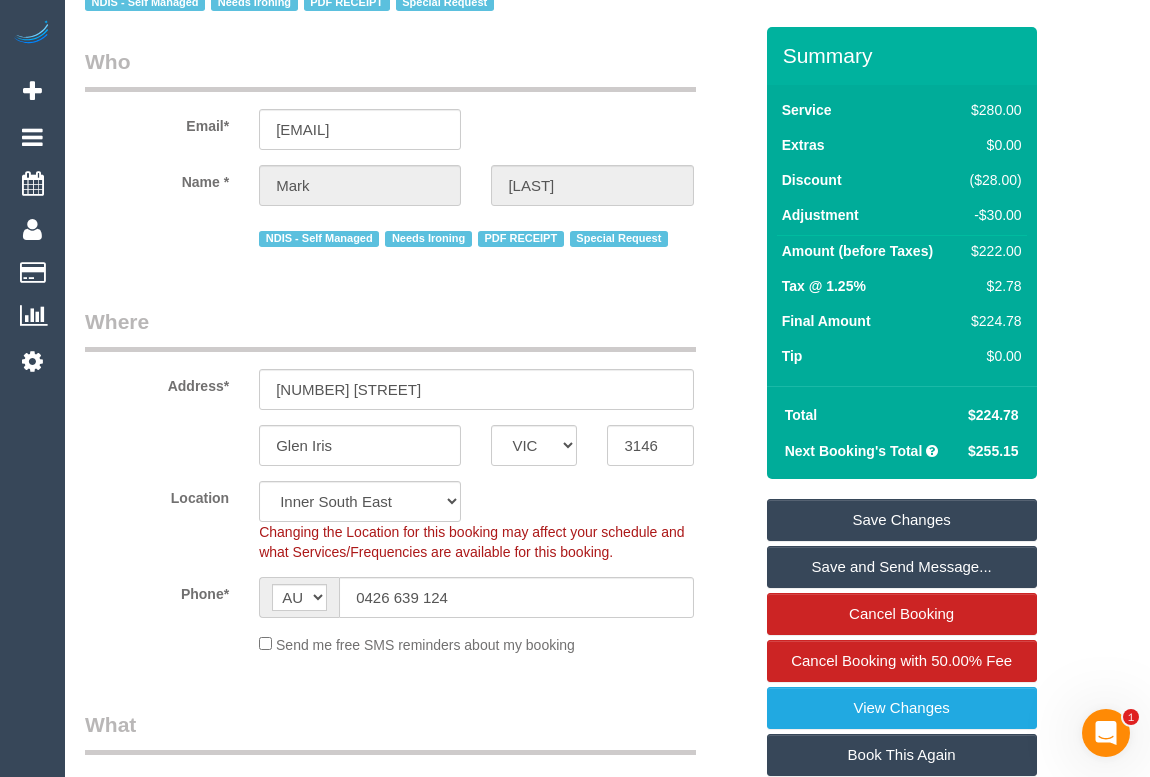 scroll, scrollTop: 0, scrollLeft: 0, axis: both 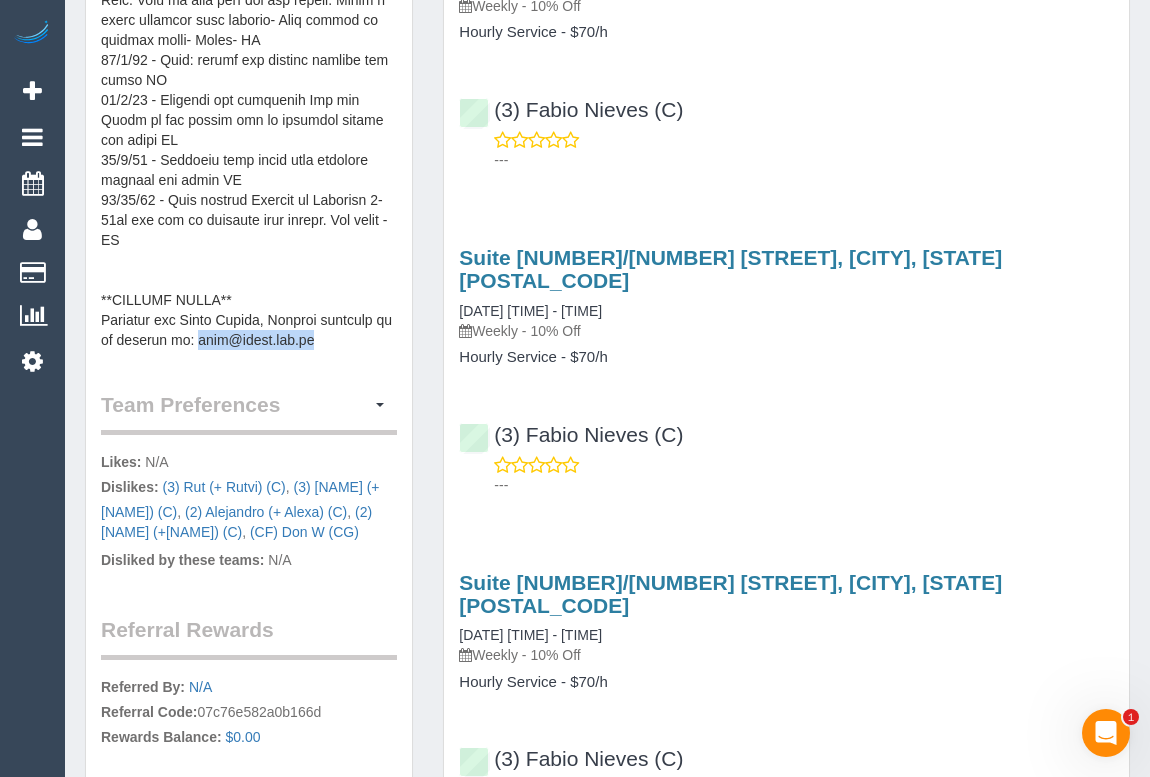 drag, startPoint x: 192, startPoint y: 335, endPoint x: 317, endPoint y: 334, distance: 125.004 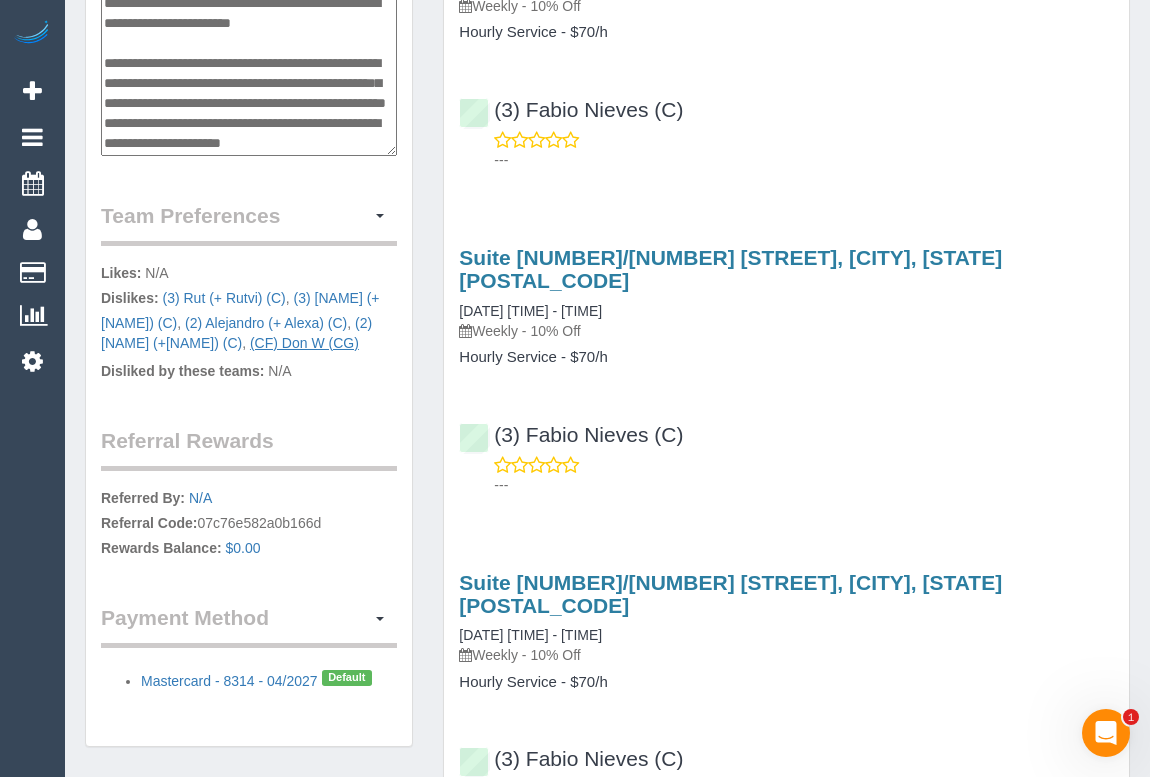 scroll, scrollTop: 560, scrollLeft: 0, axis: vertical 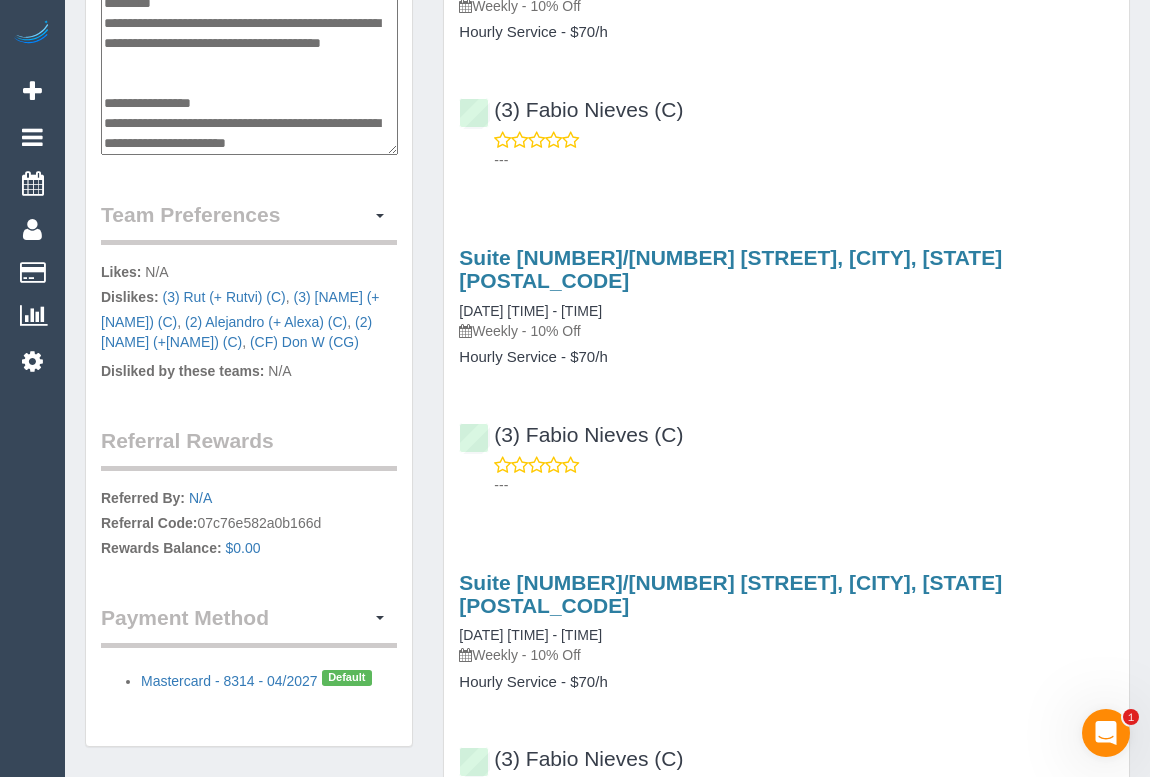 drag, startPoint x: 332, startPoint y: 139, endPoint x: 195, endPoint y: 140, distance: 137.00365 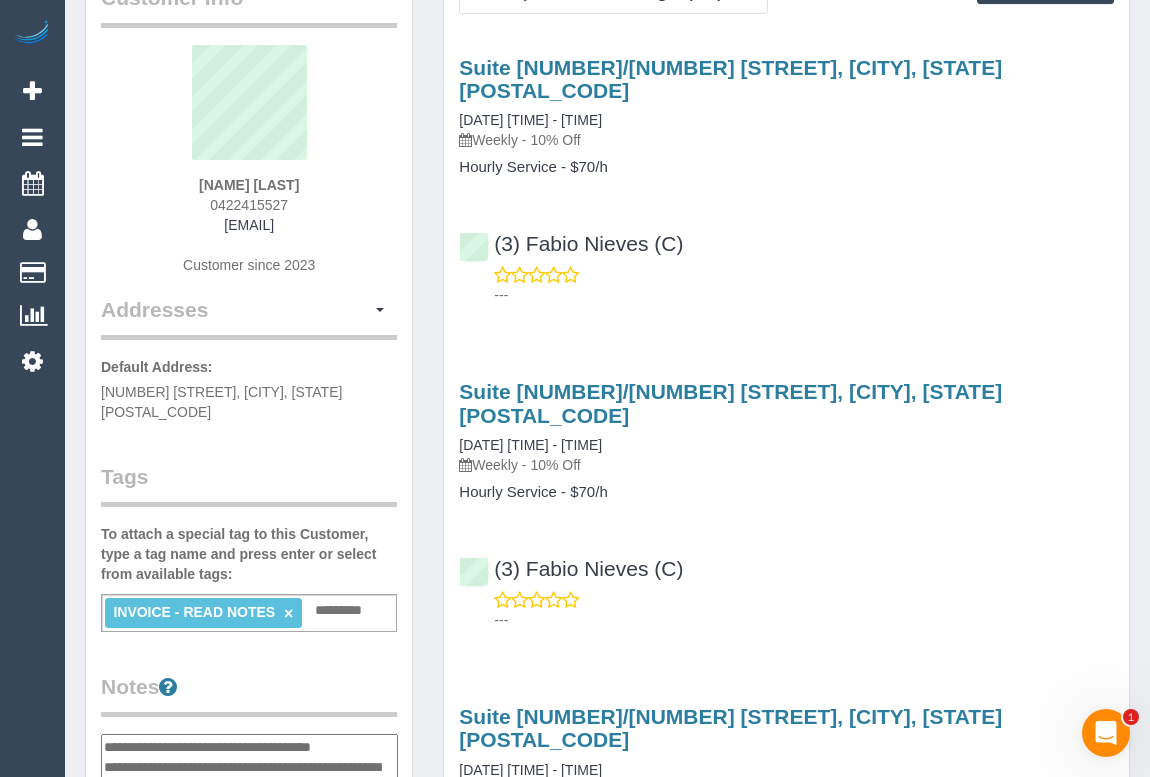scroll, scrollTop: 0, scrollLeft: 0, axis: both 